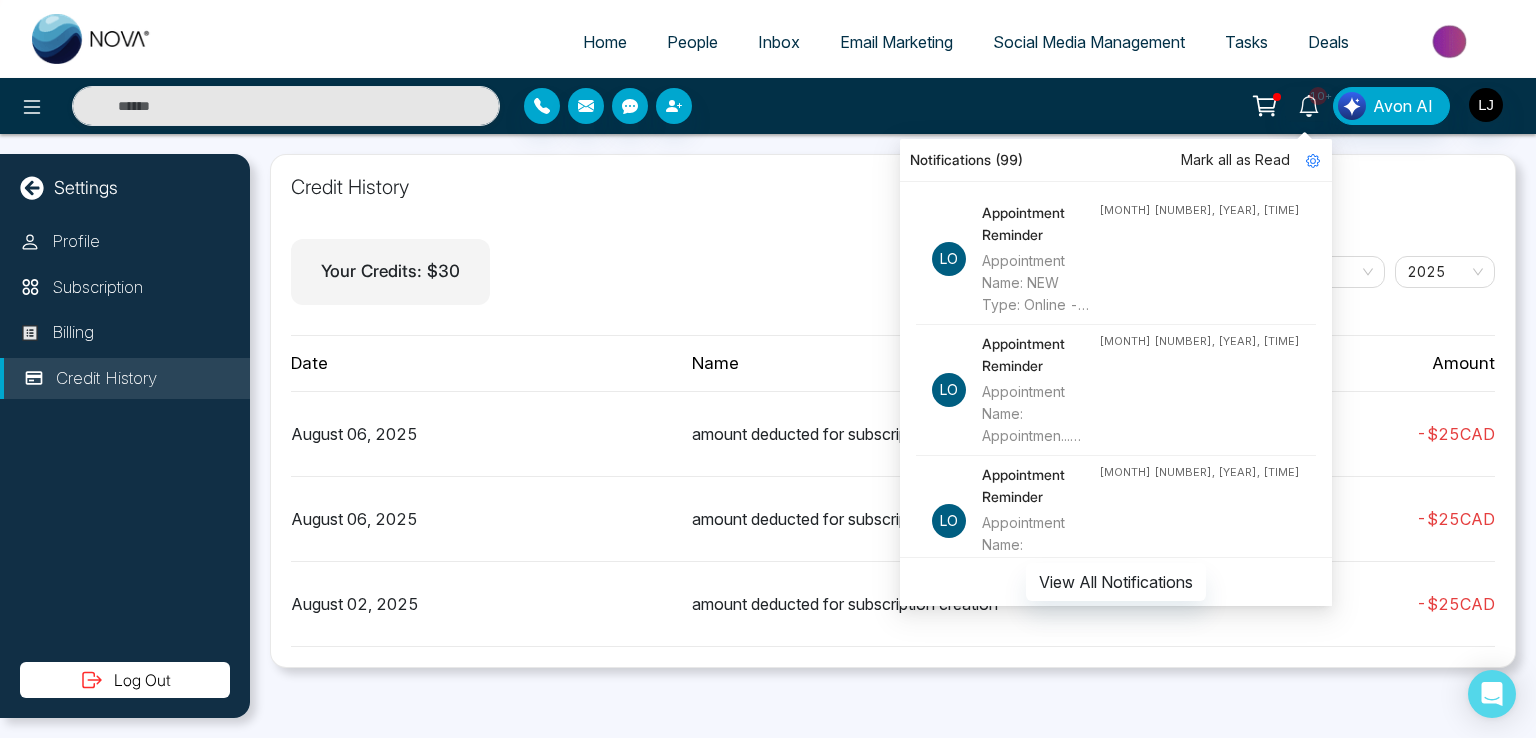 scroll, scrollTop: 0, scrollLeft: 0, axis: both 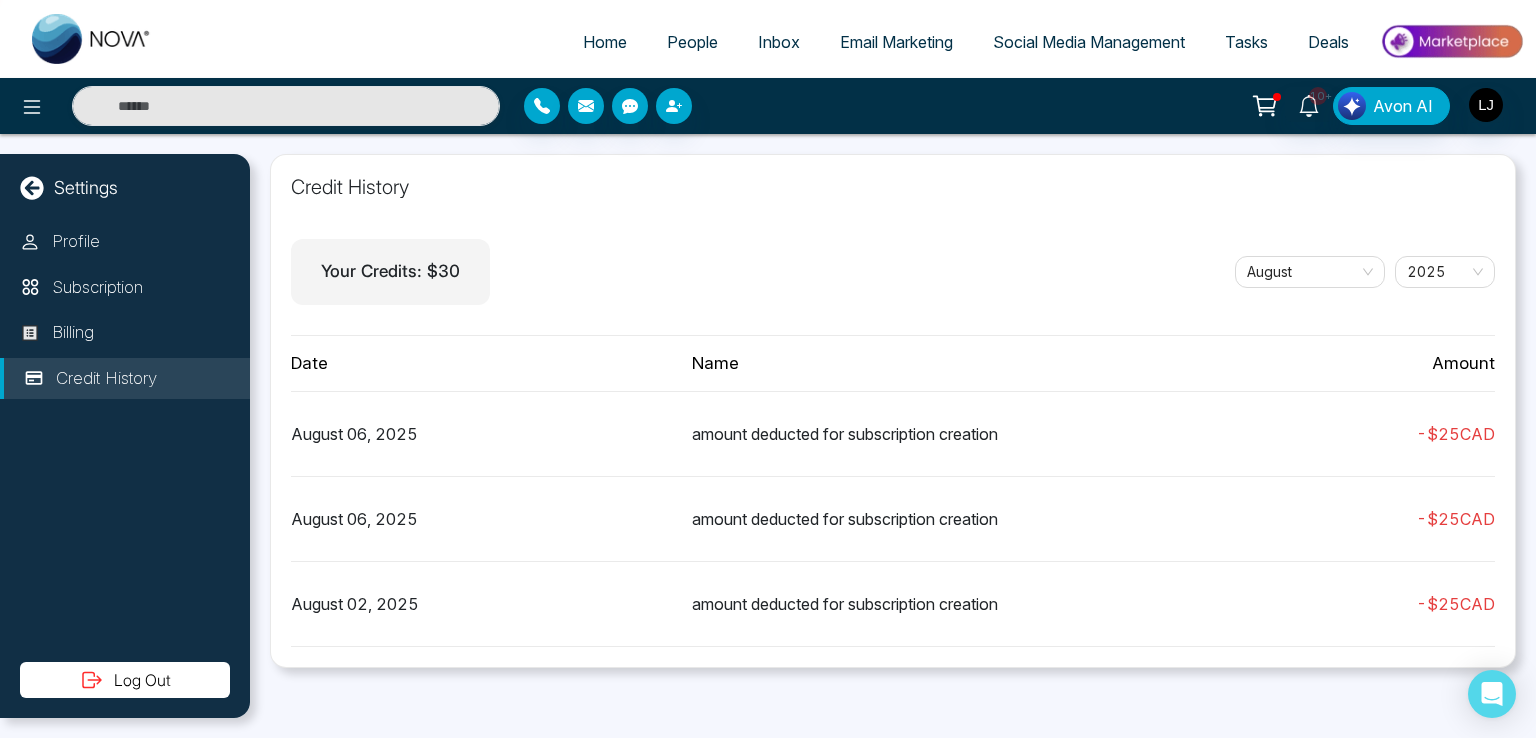 click 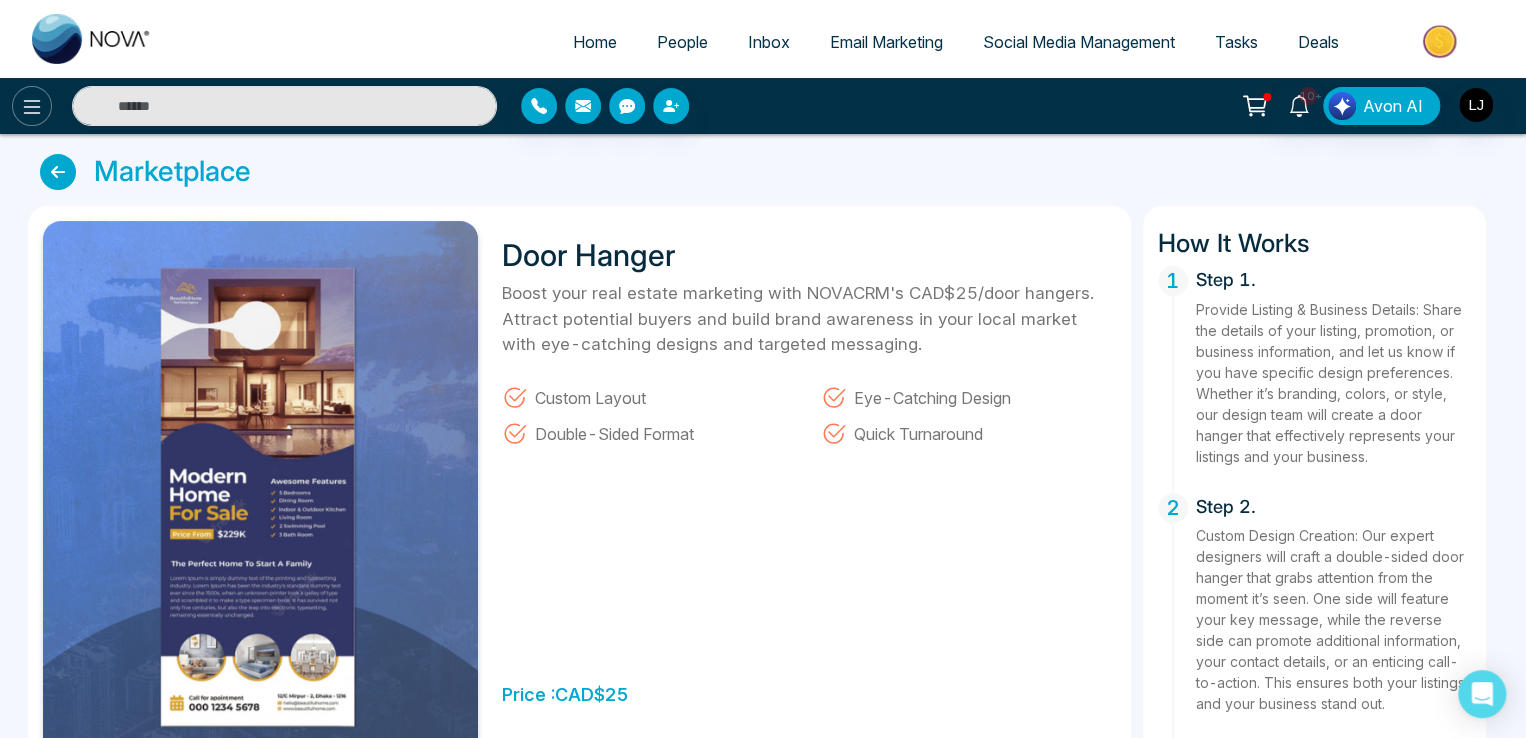 click 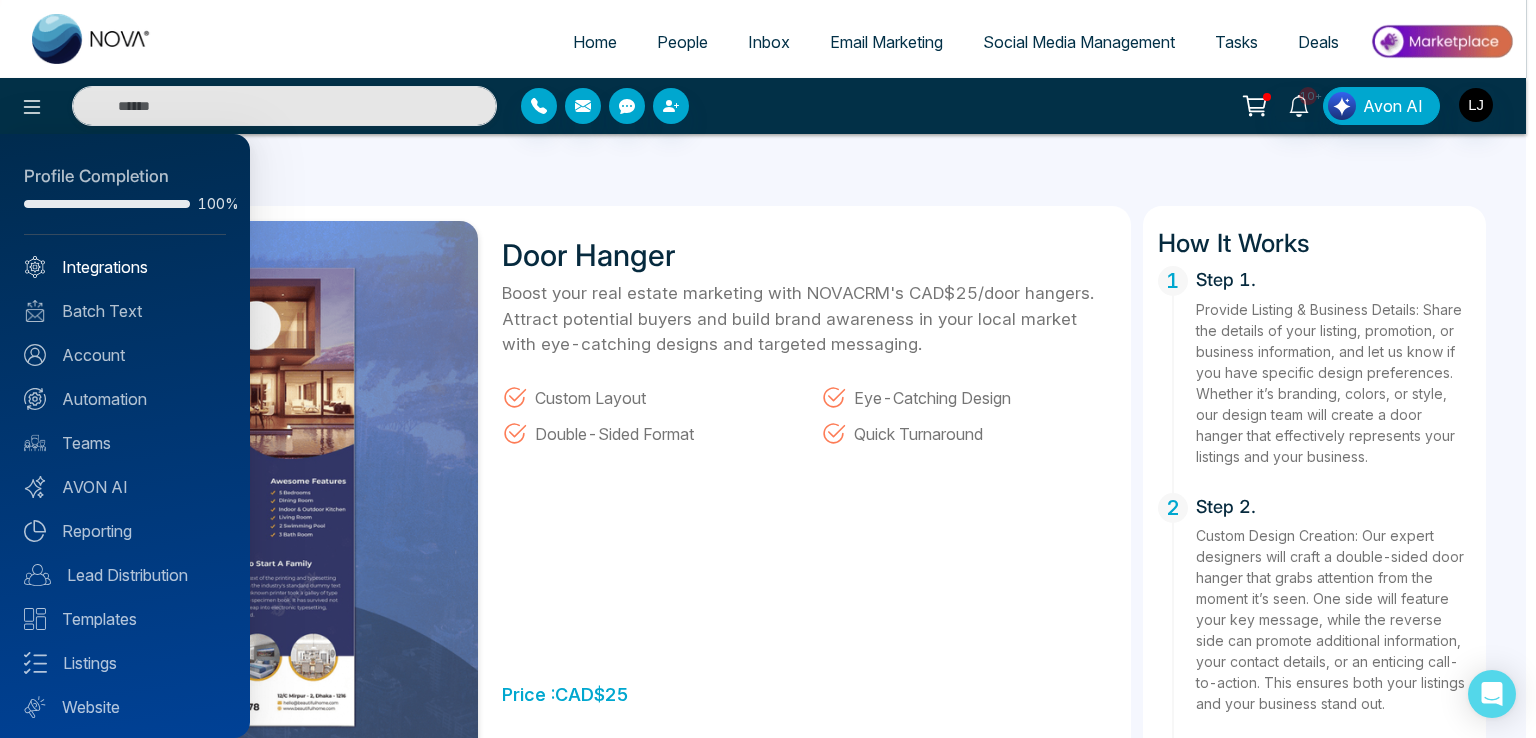 click on "Integrations" at bounding box center [125, 267] 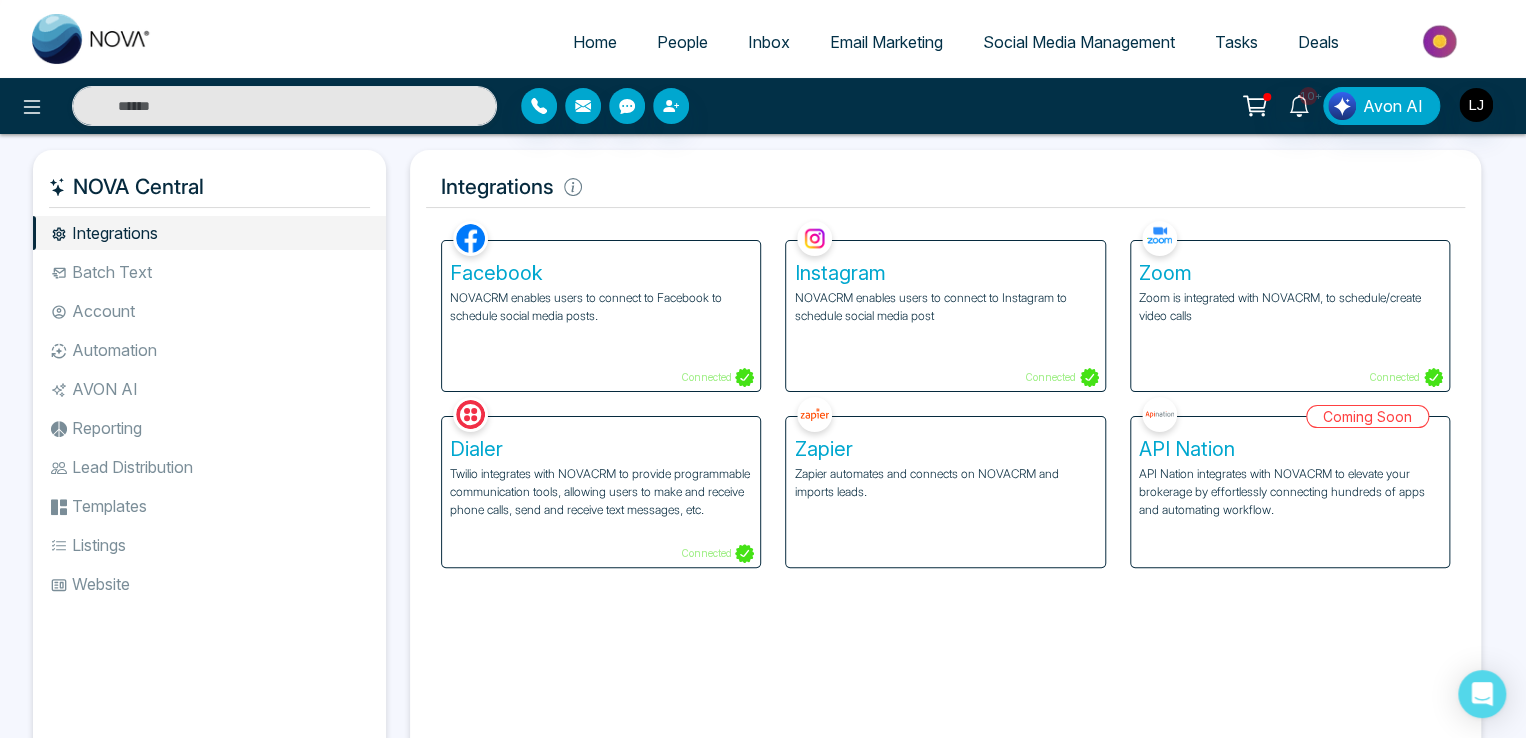 click on "Zoom is integrated with NOVACRM, to schedule/create video calls" at bounding box center [1290, 307] 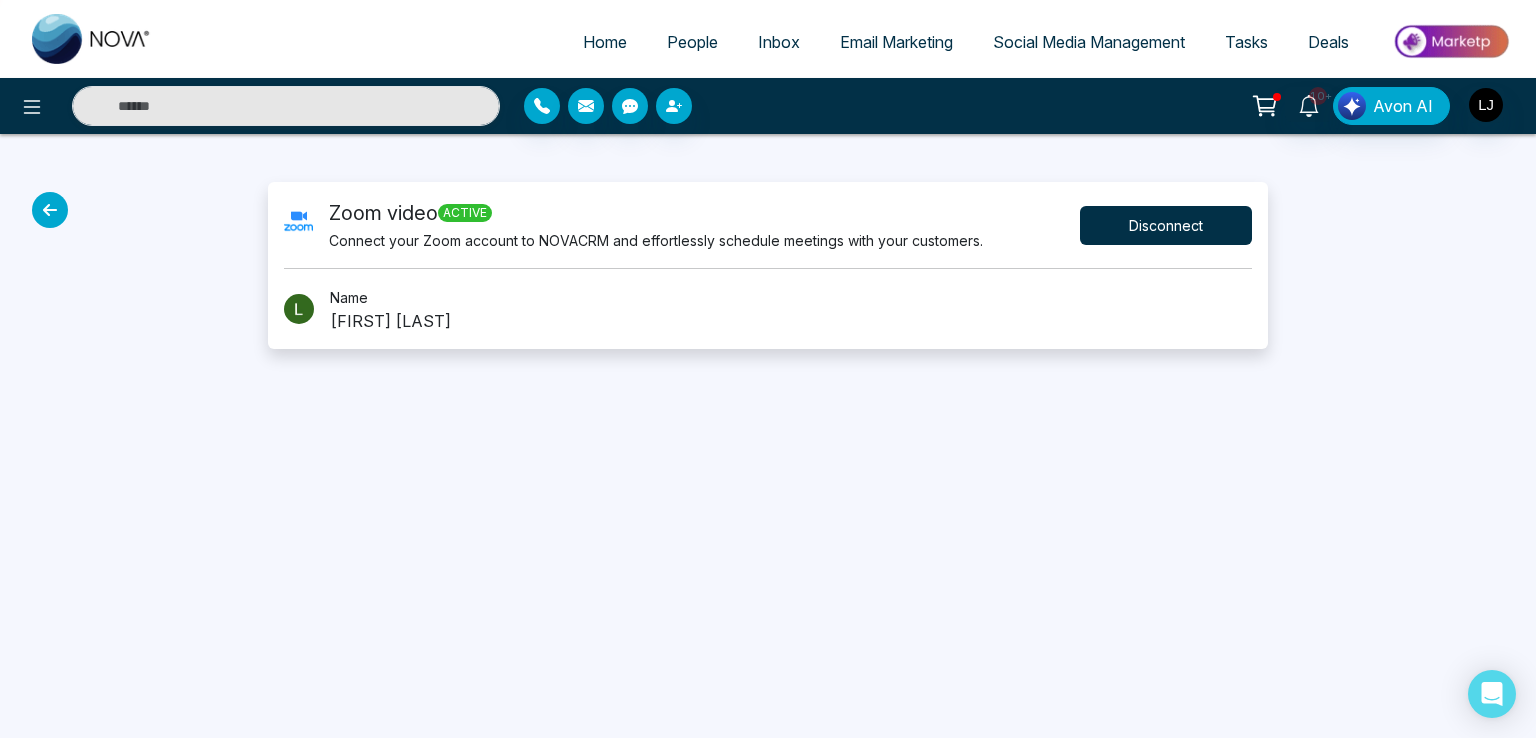 click on "Disconnect" at bounding box center [1166, 225] 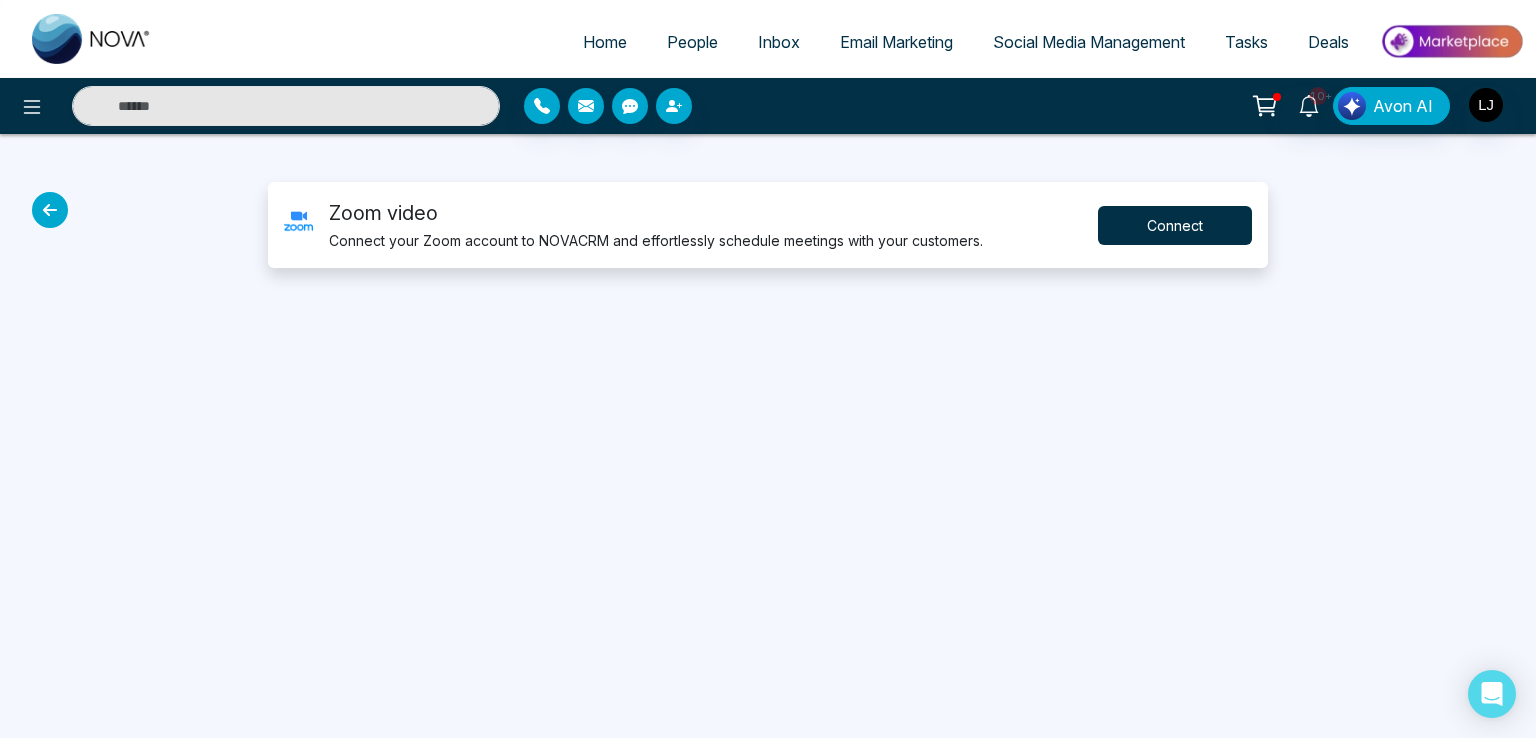 click on "Connect" at bounding box center (1175, 225) 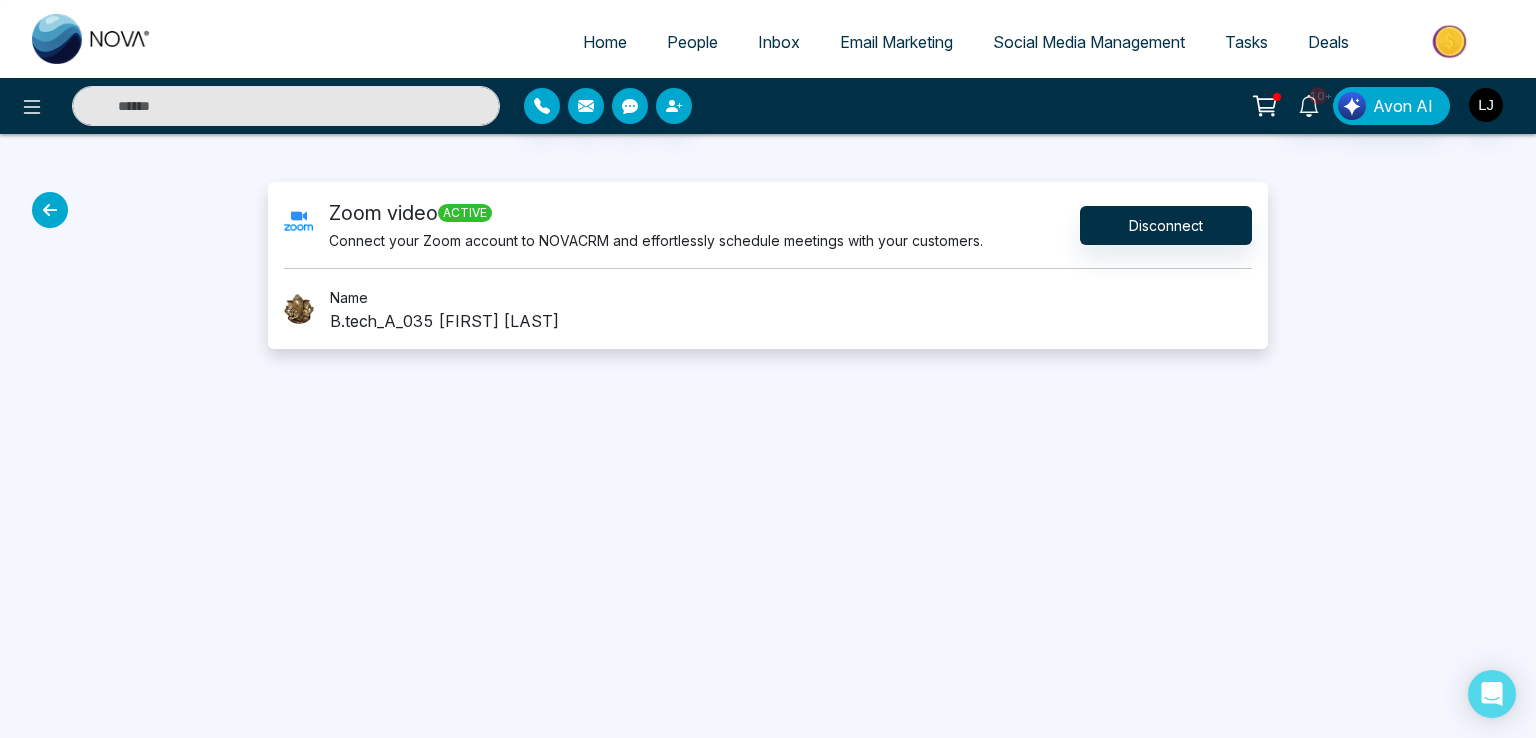 click at bounding box center (50, 210) 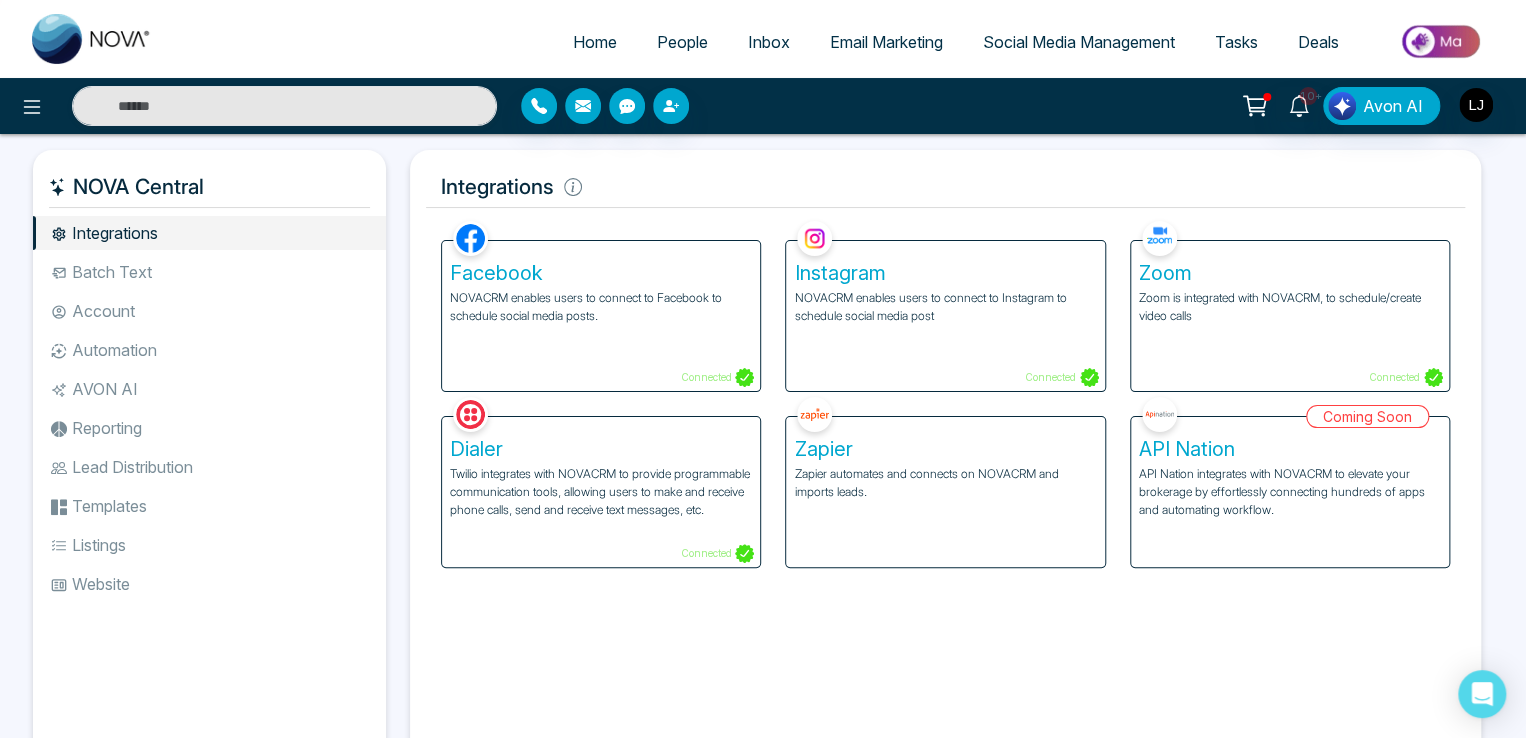 click on "Email Marketing" at bounding box center (886, 42) 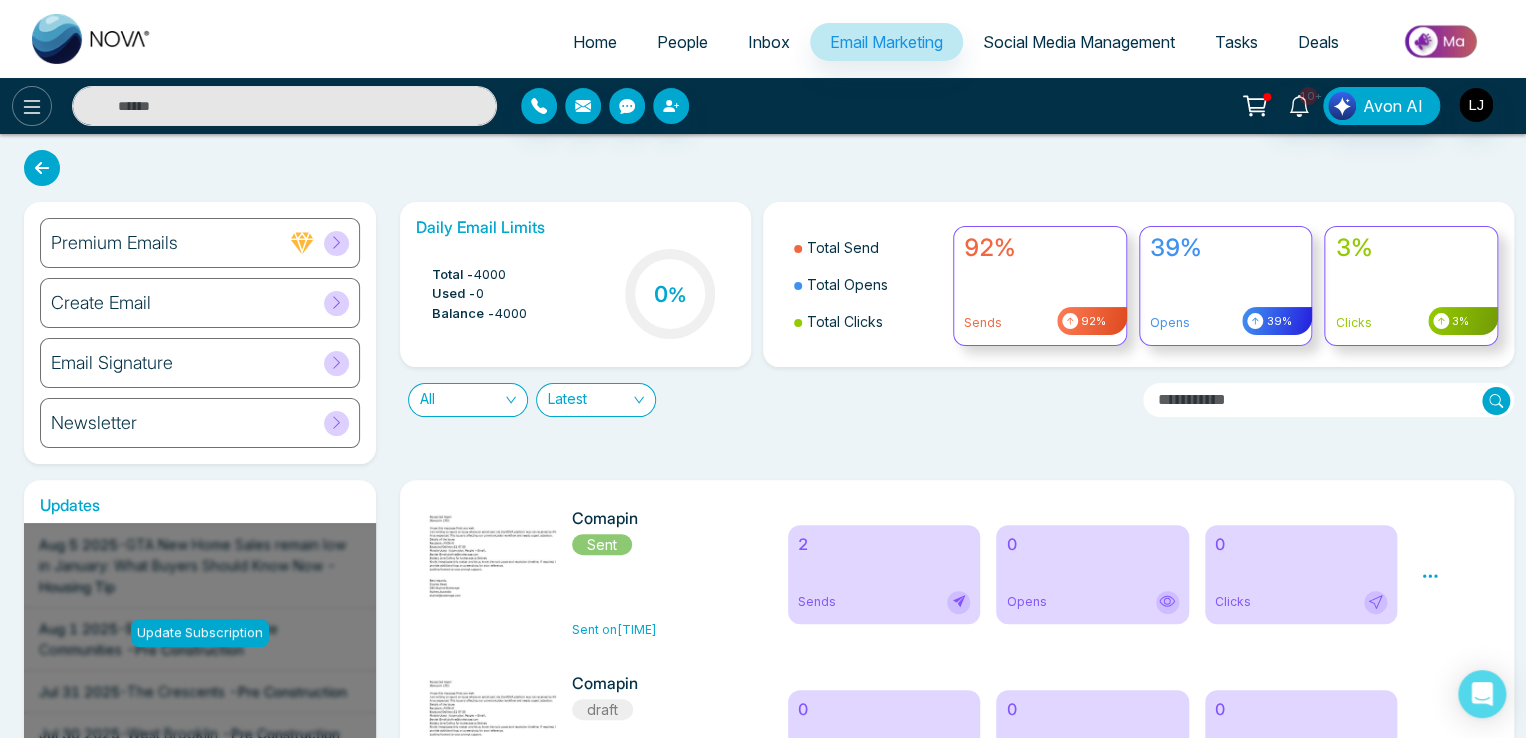 click 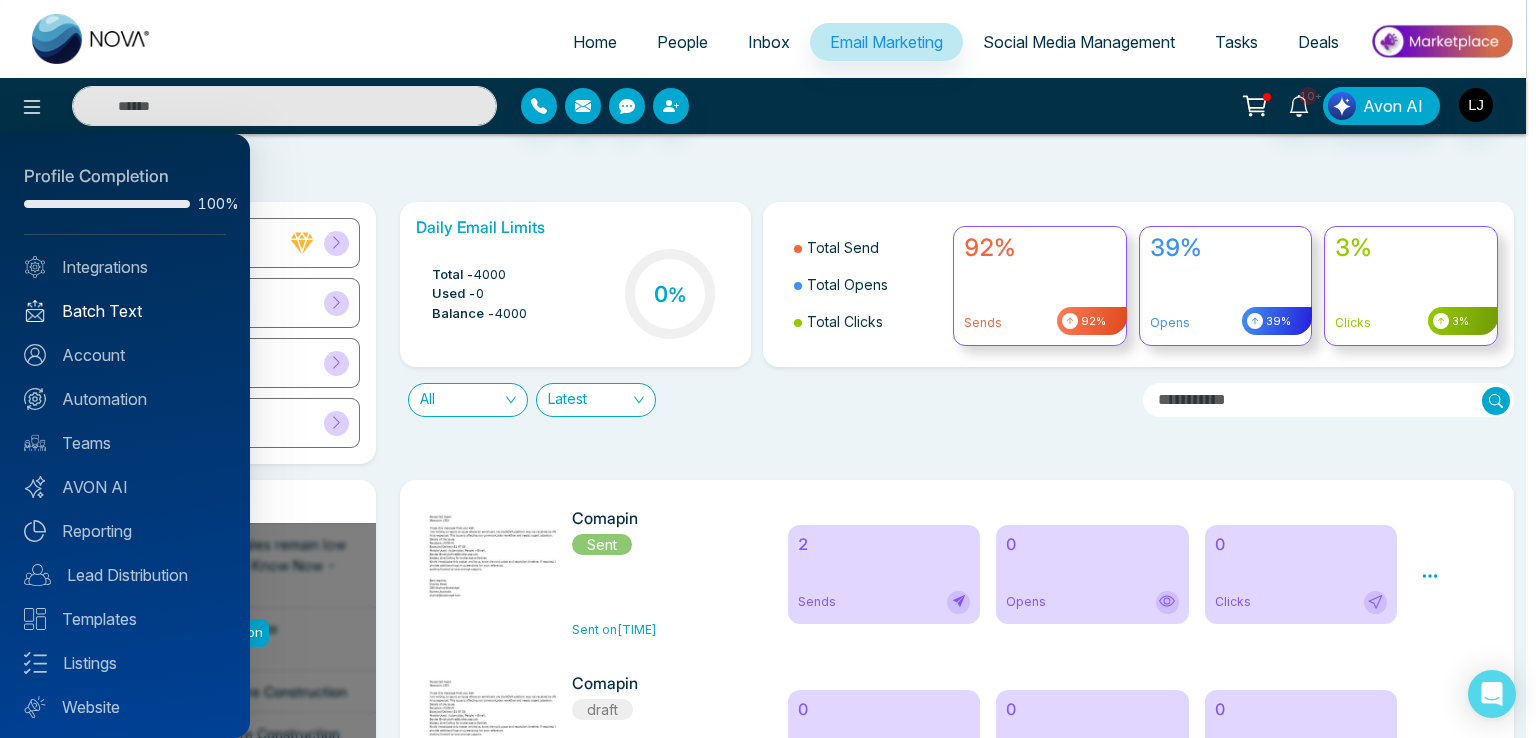 click on "Batch Text" at bounding box center (125, 311) 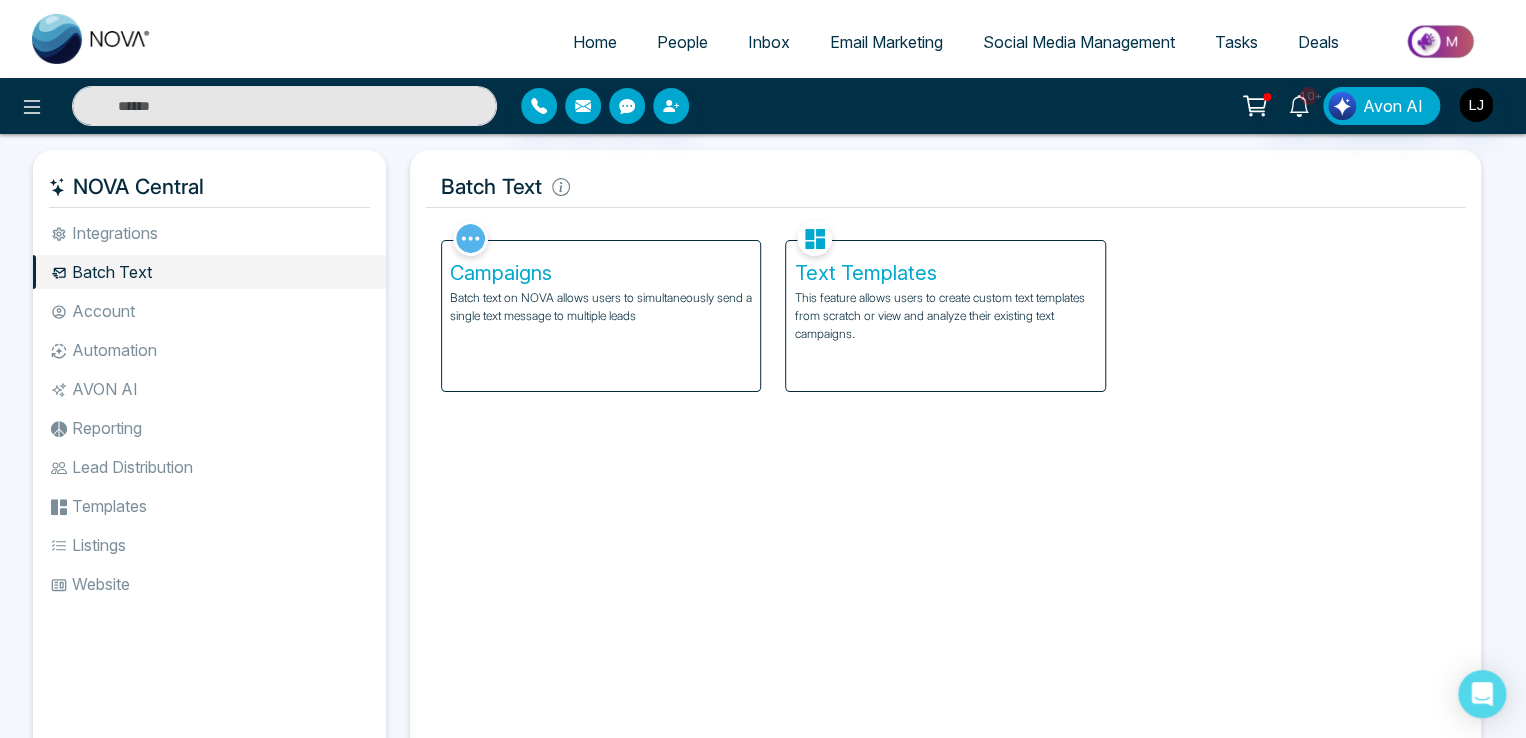 click on "Batch text on NOVA allows users to simultaneously send a single text message to multiple leads" at bounding box center (601, 307) 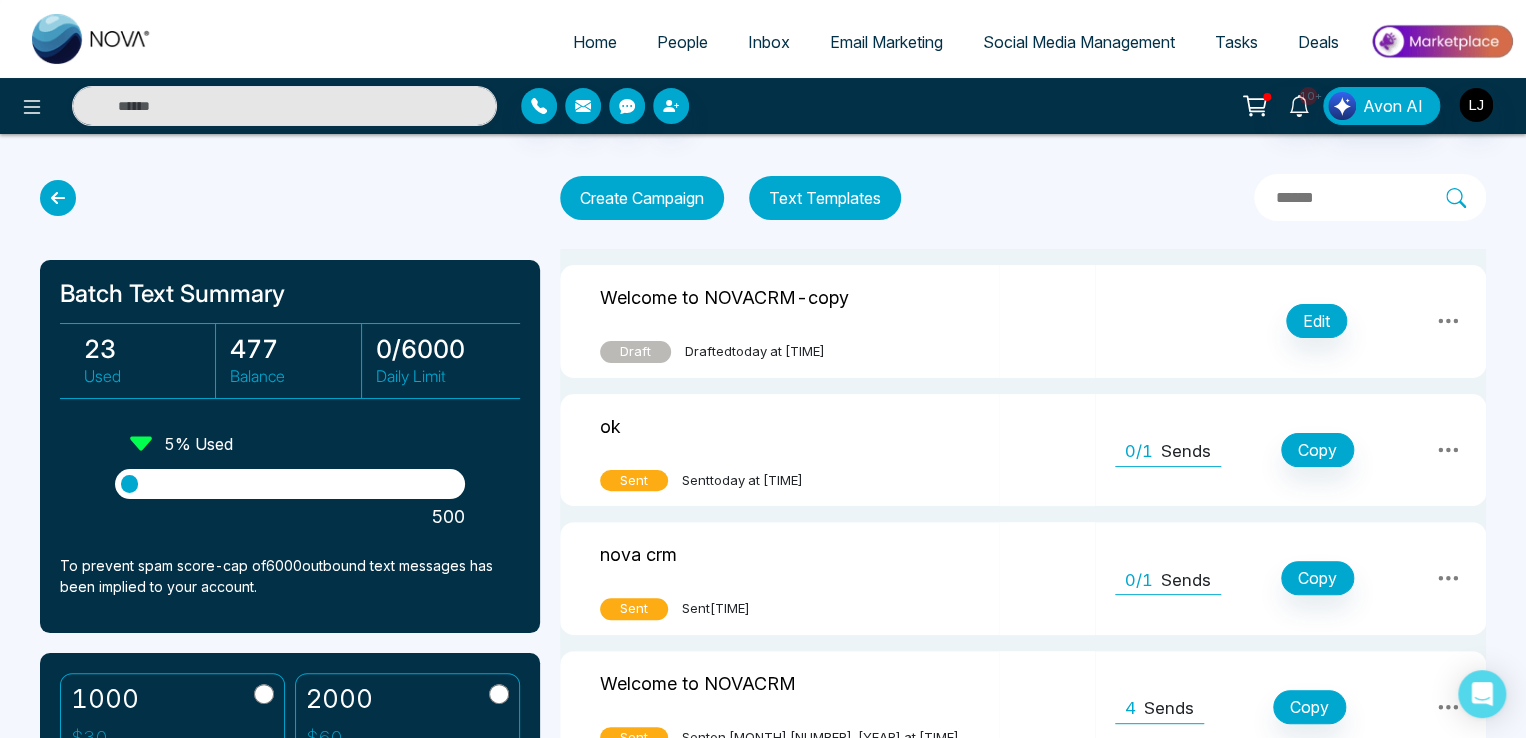 click on "Text Templates" at bounding box center (825, 198) 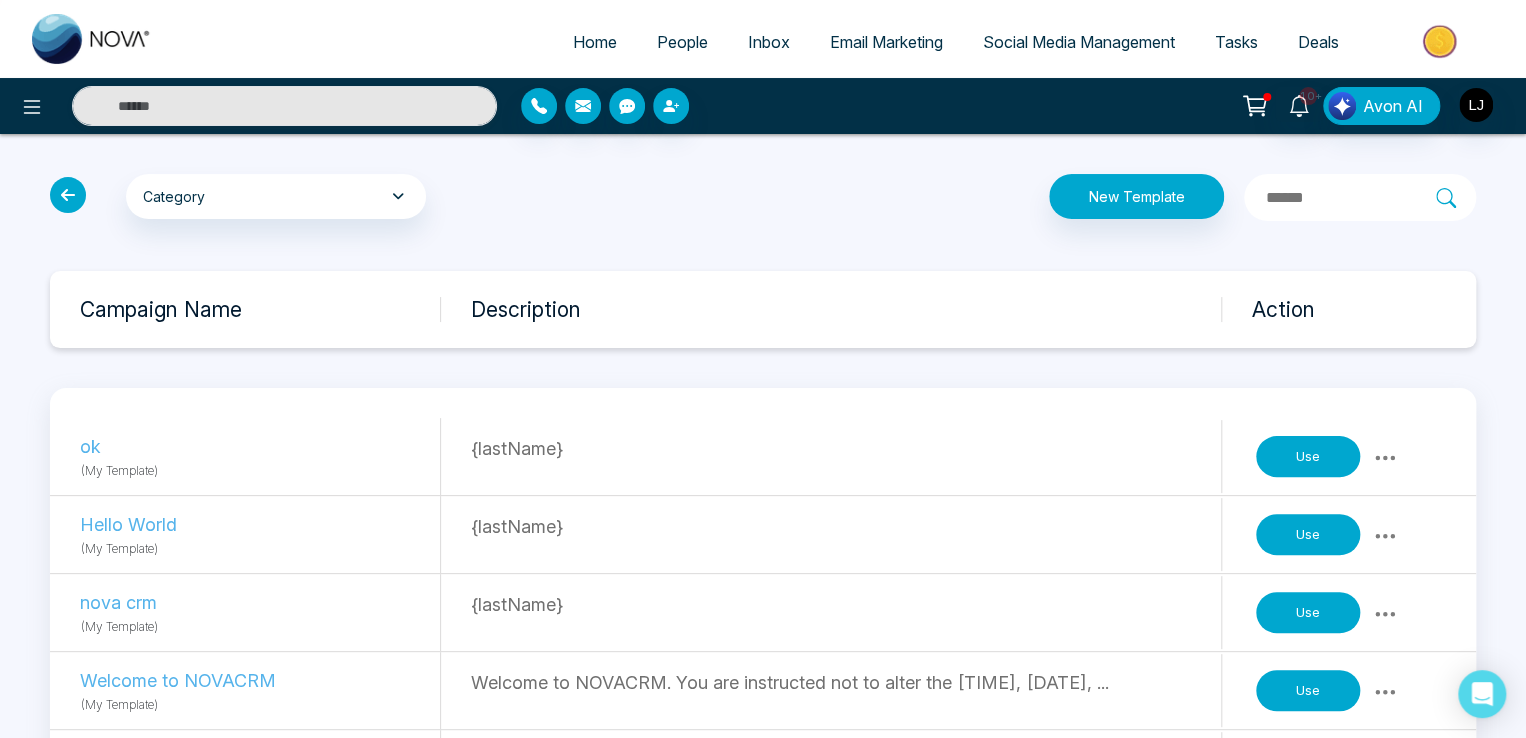 click on "Email Marketing" at bounding box center [886, 42] 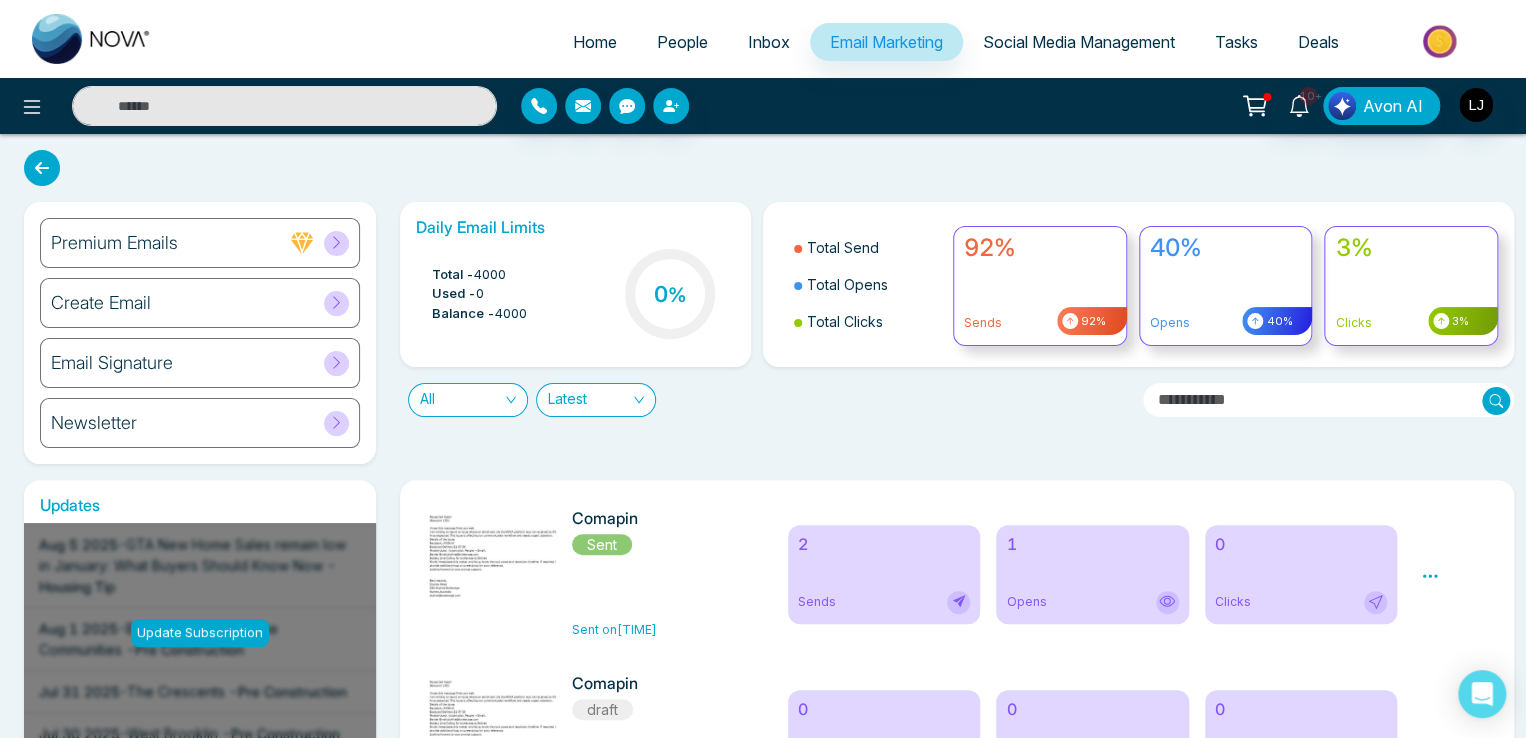 click on "Email Signature" at bounding box center (200, 363) 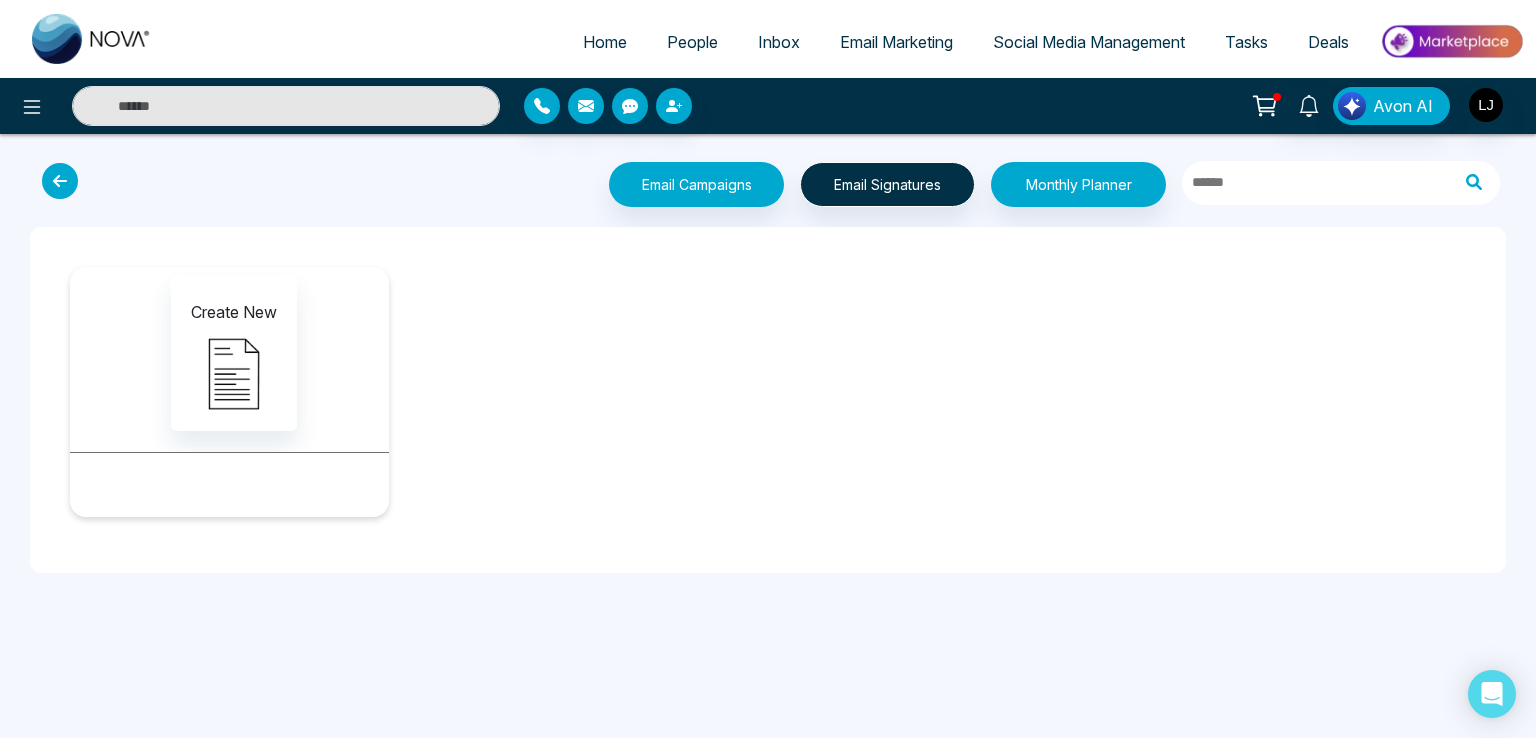 click at bounding box center [60, 181] 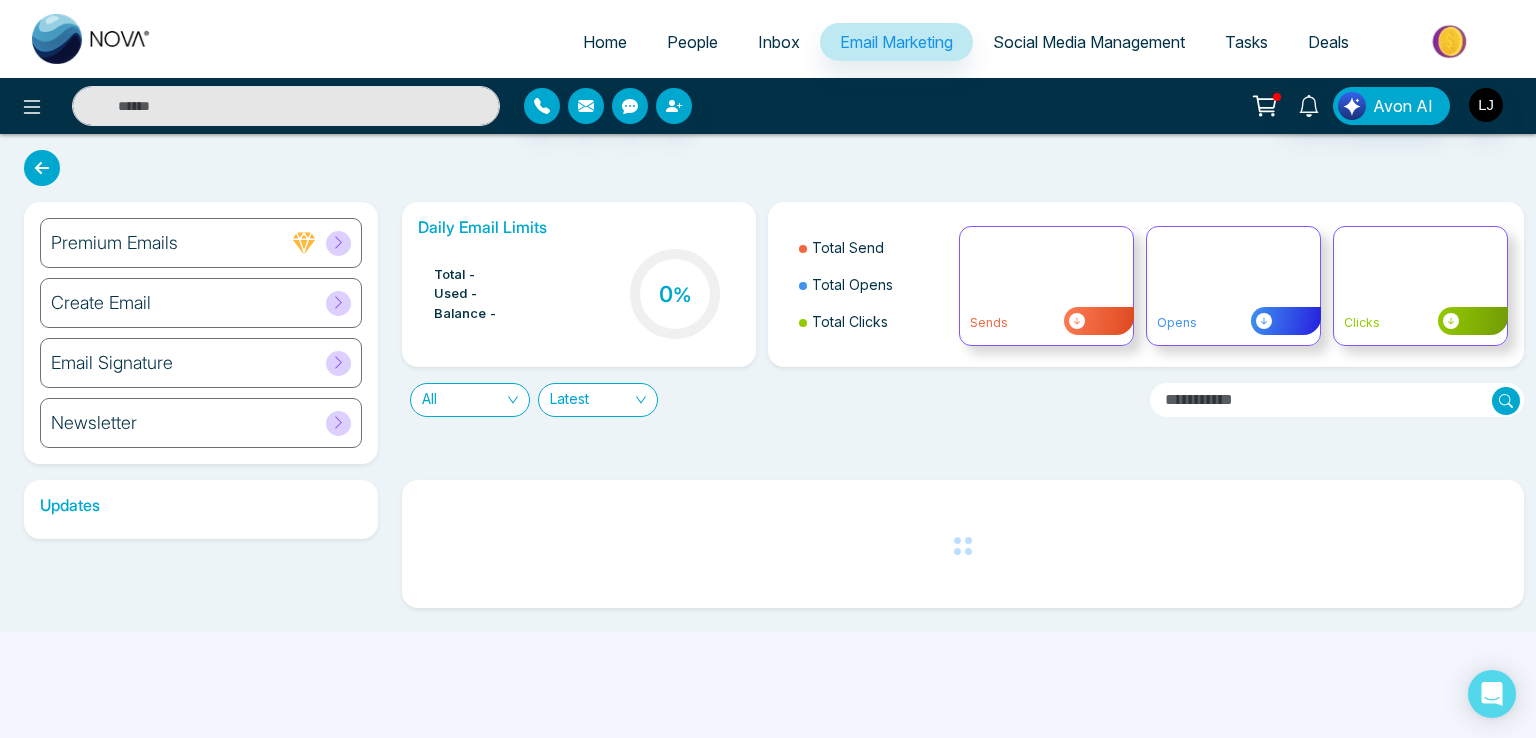 click on "Newsletter" at bounding box center (201, 423) 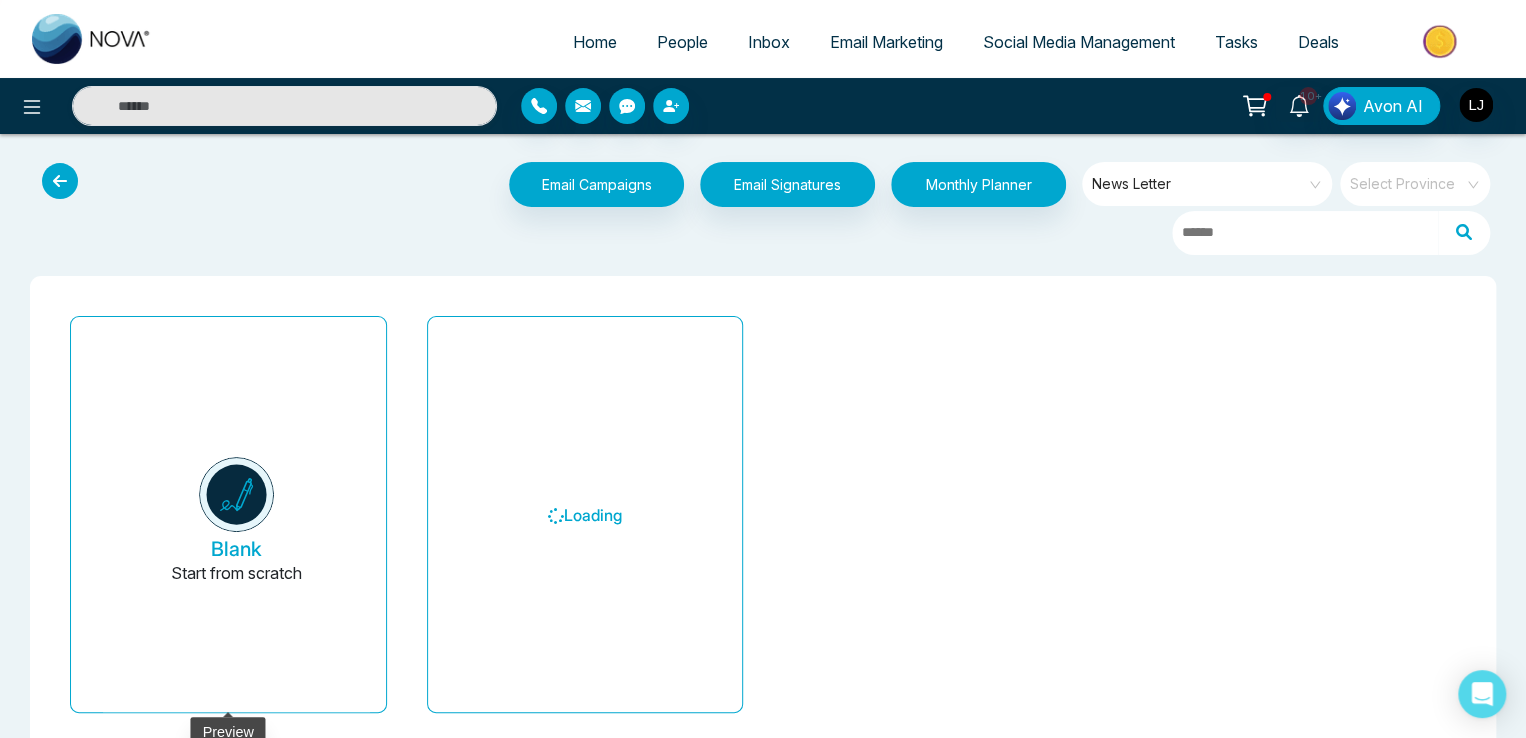 click on "Blank Start from scratch" at bounding box center [236, 522] 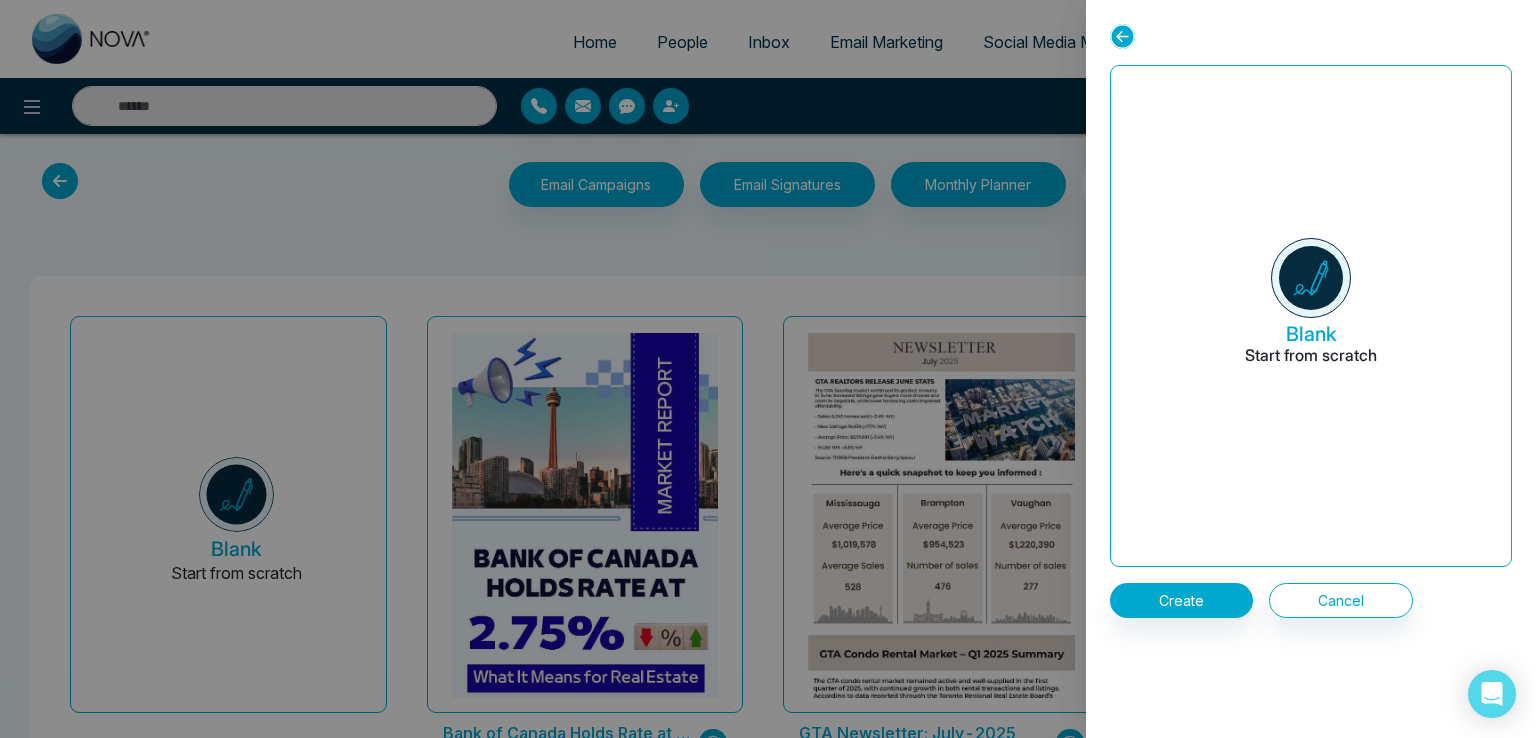 click 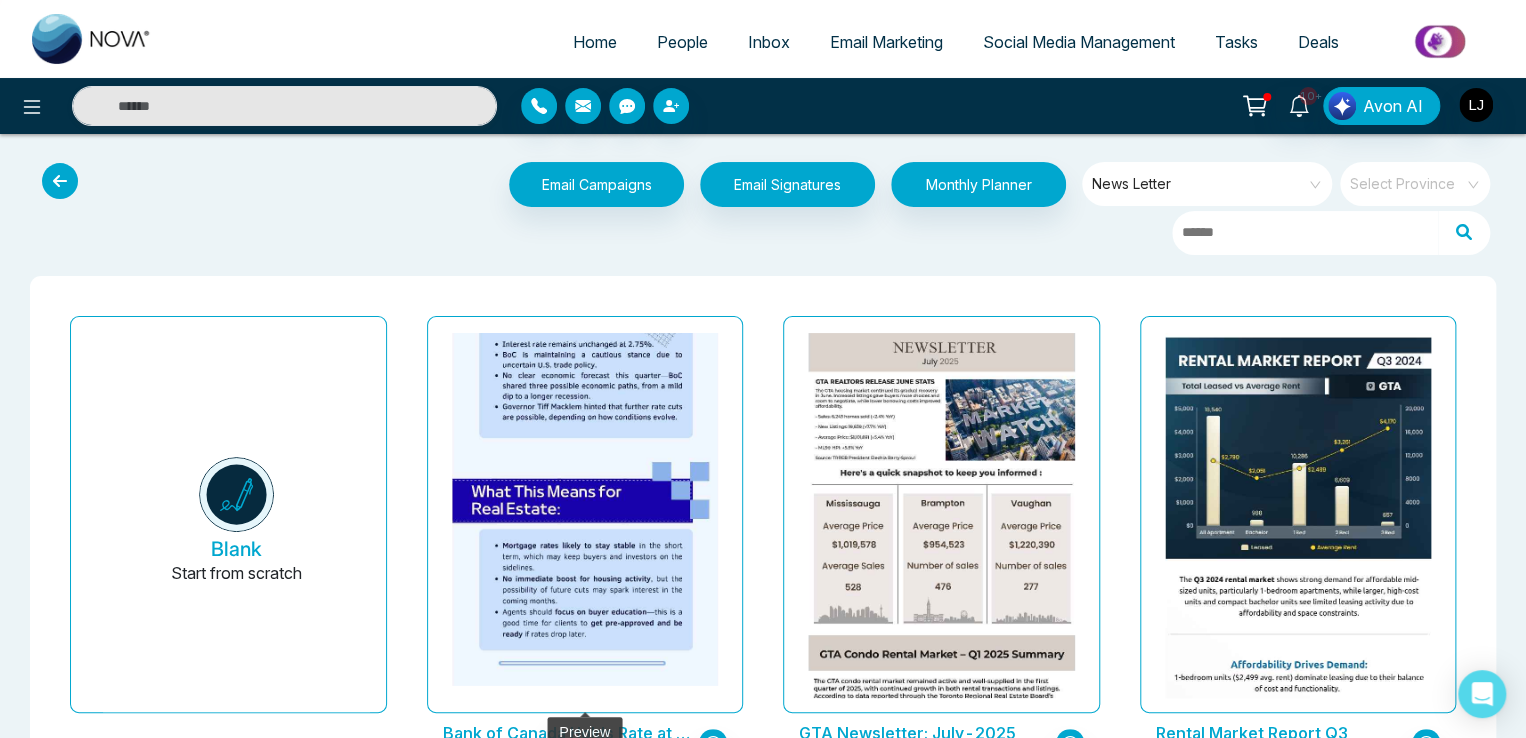 click at bounding box center [584, 192] 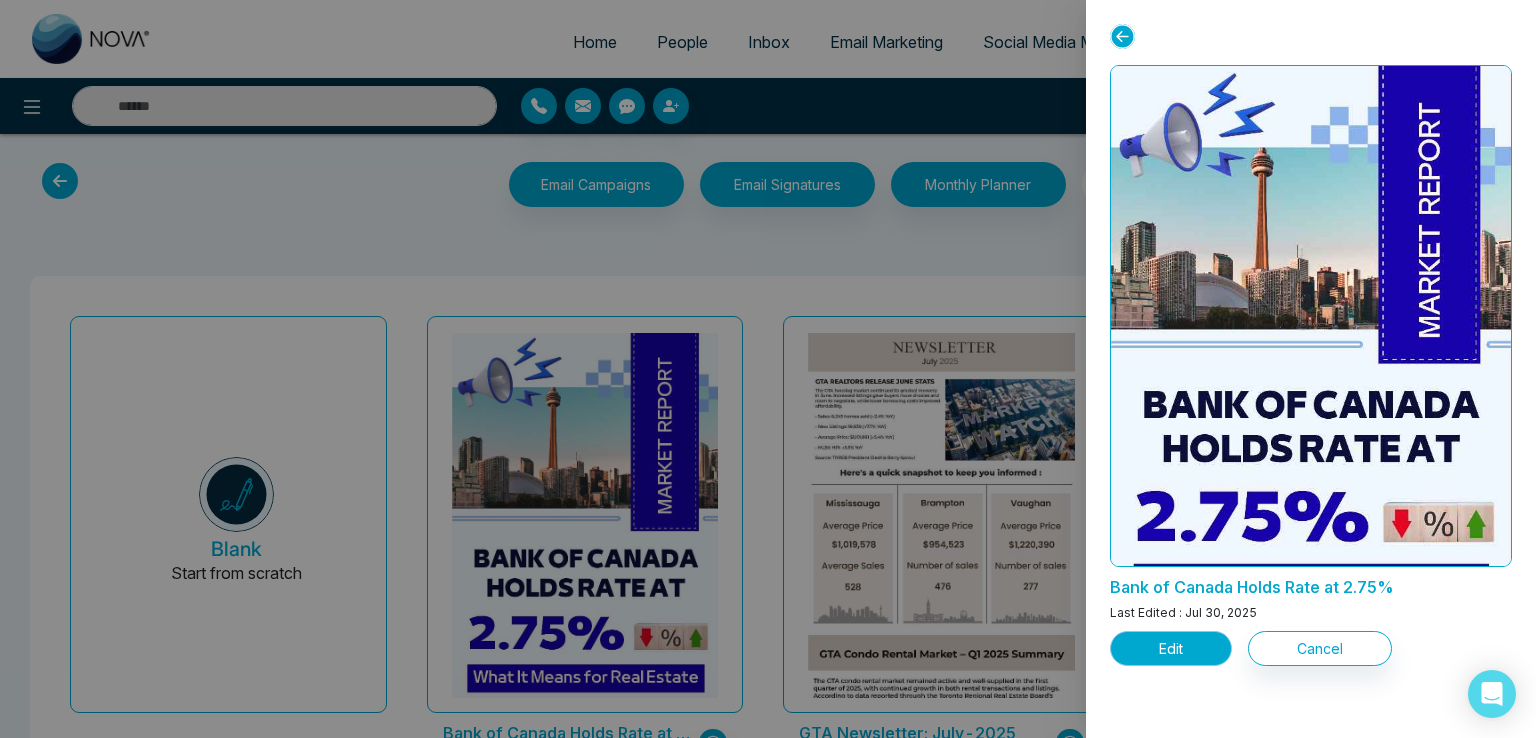 click on "Edit" at bounding box center (1171, 648) 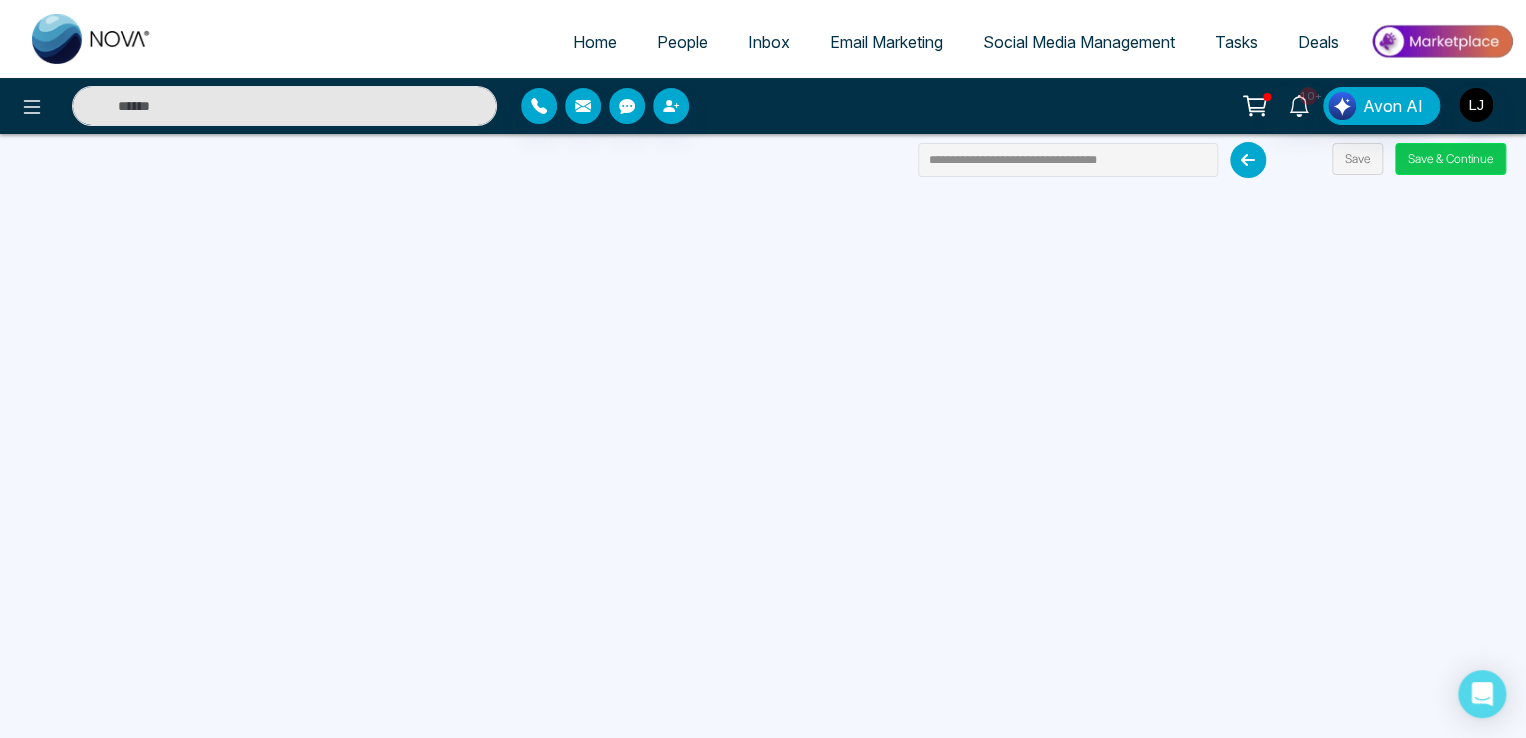 click on "Save & Continue" at bounding box center (1450, 159) 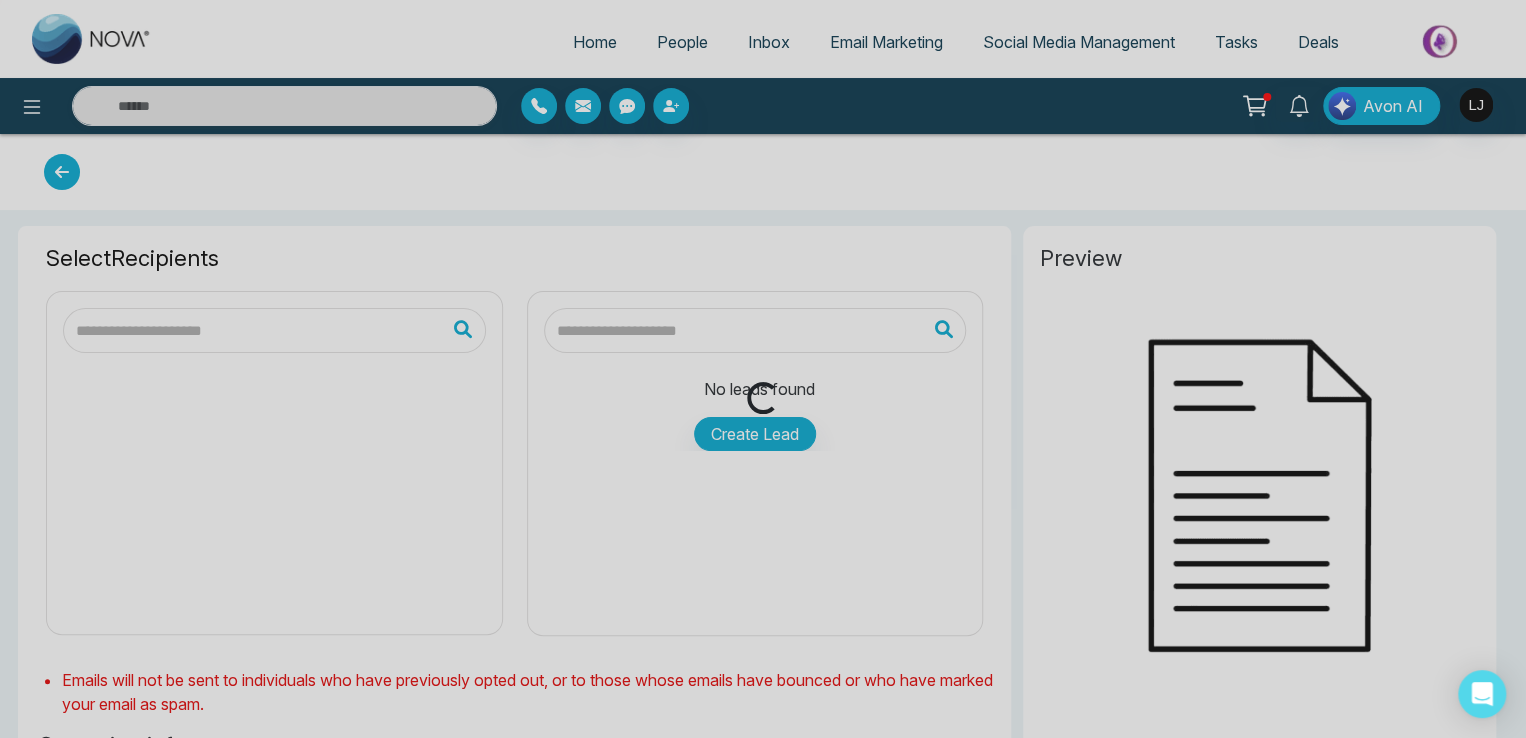 type on "**********" 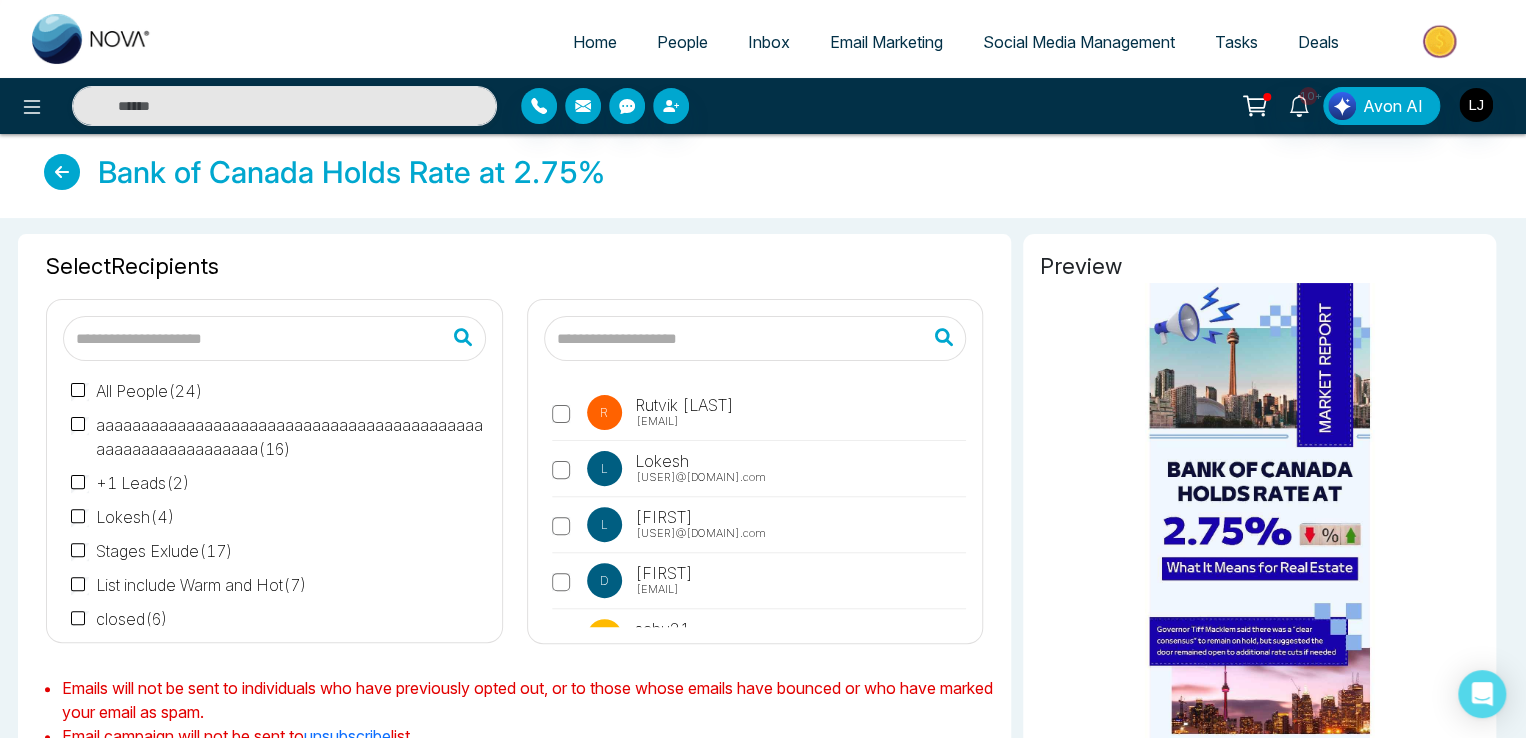 click at bounding box center (274, 338) 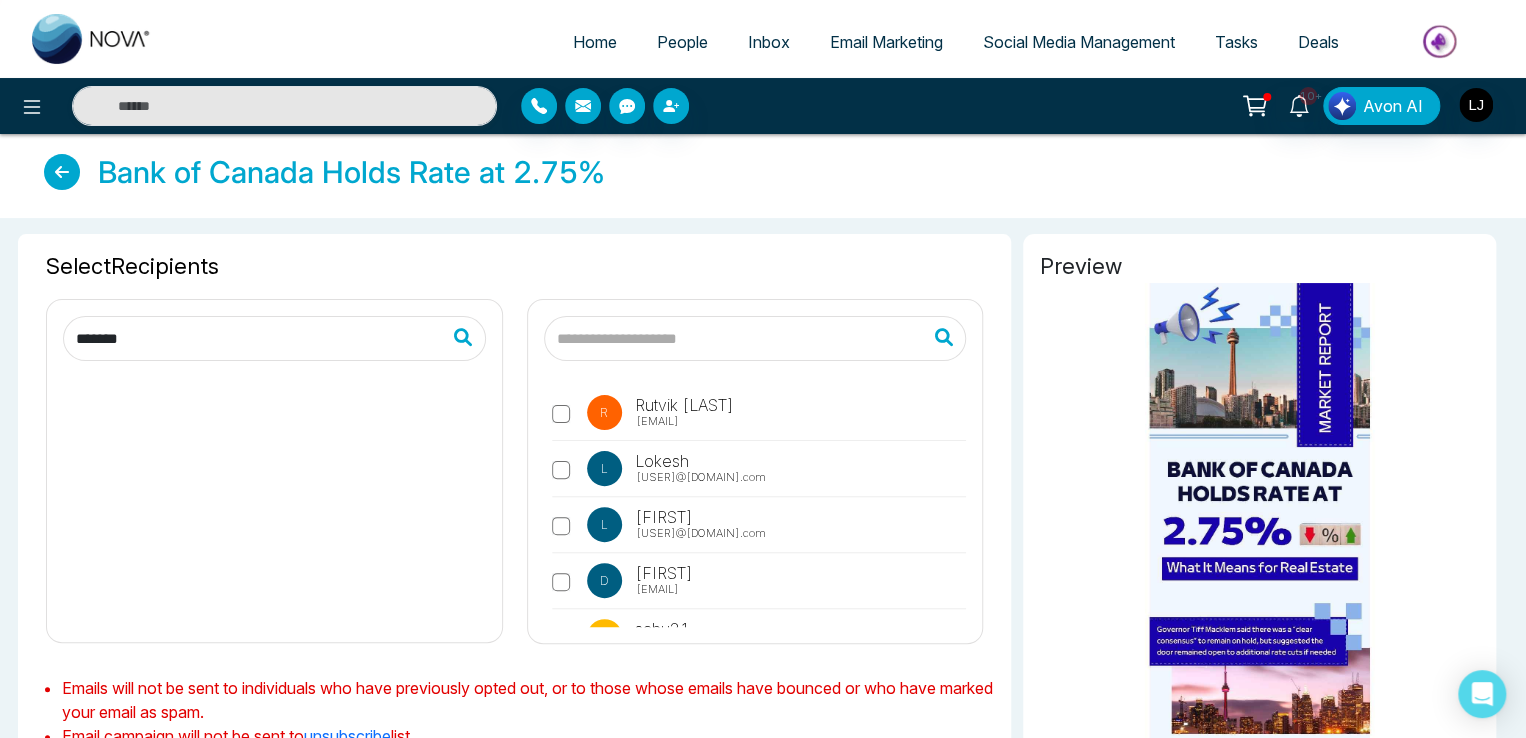 type on "********" 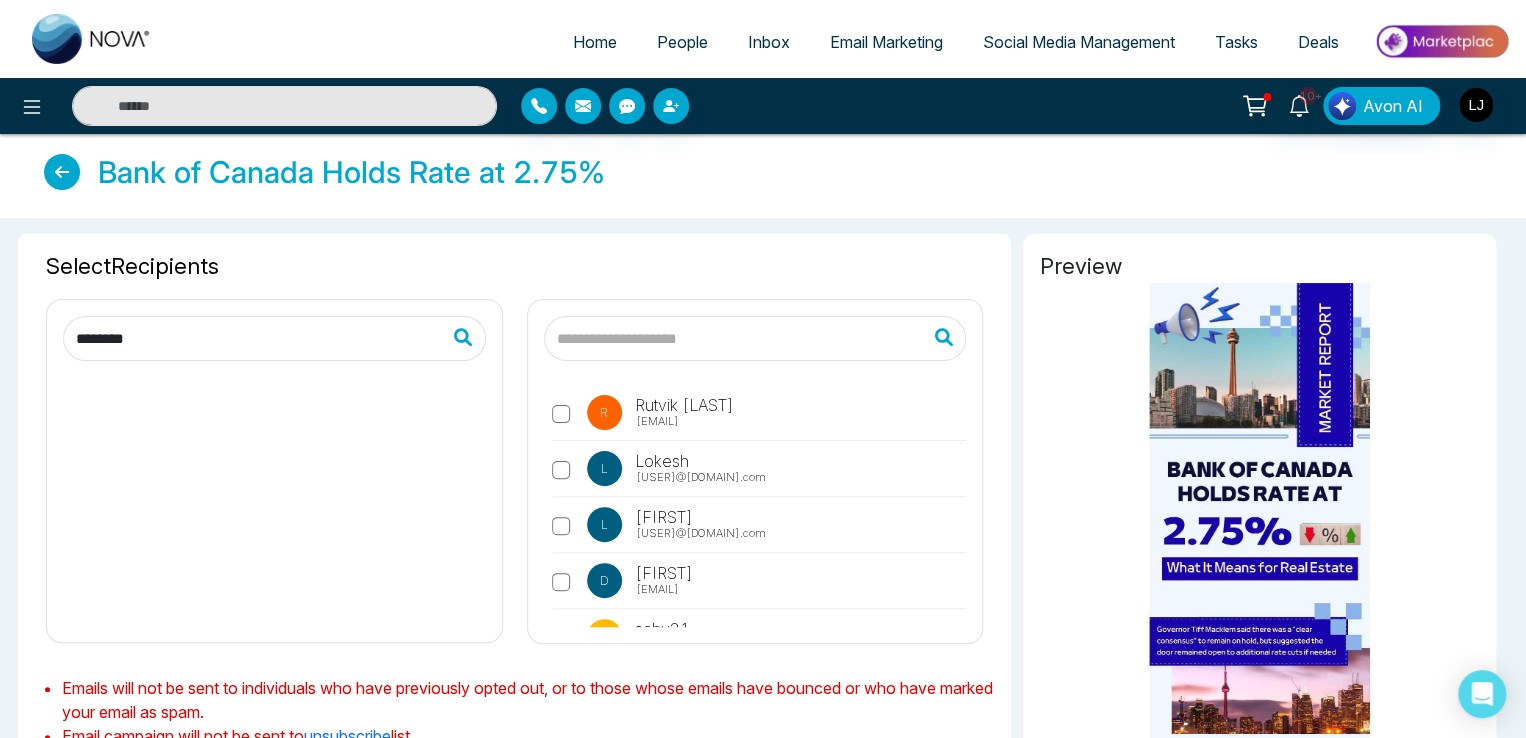 drag, startPoint x: 148, startPoint y: 333, endPoint x: 28, endPoint y: 334, distance: 120.004166 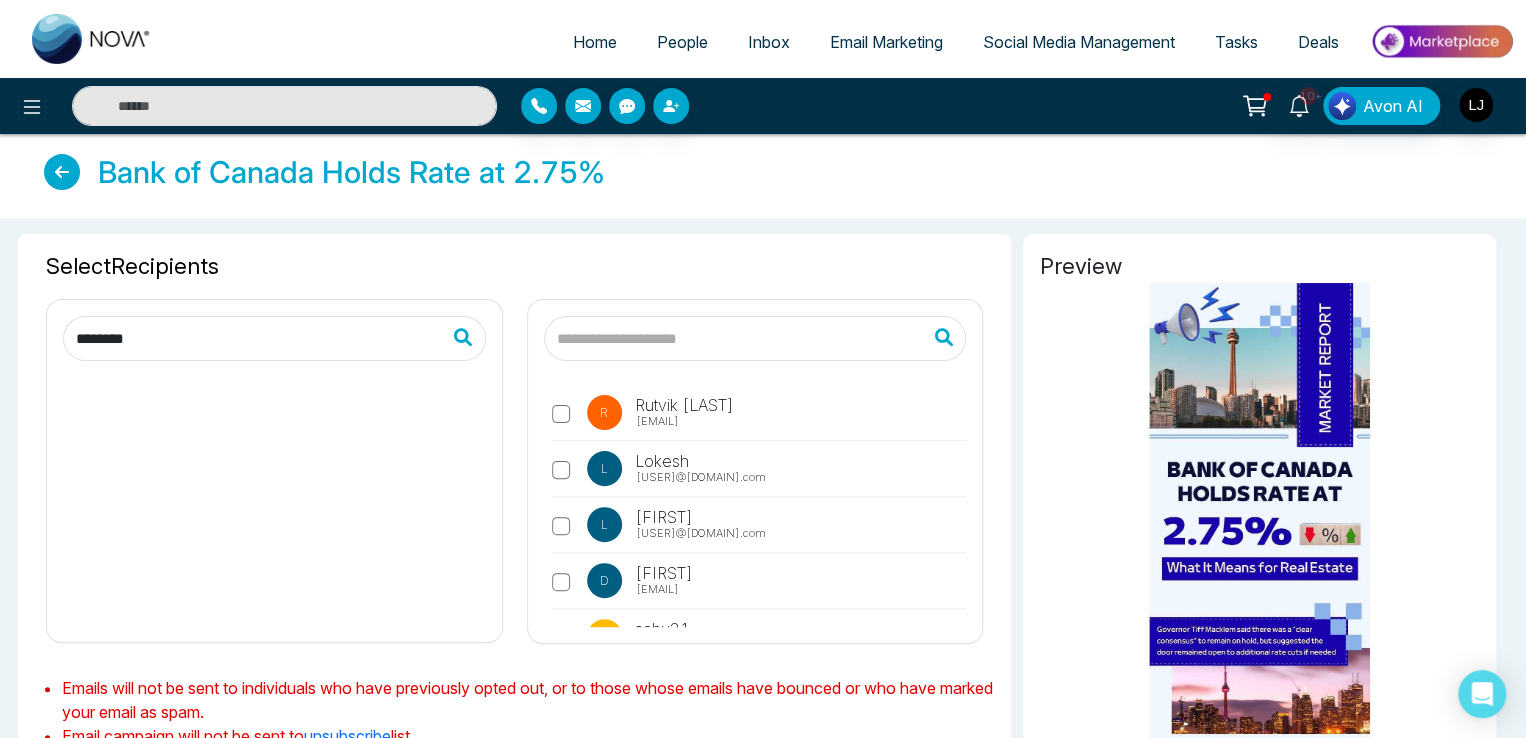 click on "Select  Recipients  ******** R   [LAST]   [USER]@[DOMAIN].com L   [LAST]     [USER]@[DOMAIN].com l   [LAST]     [USER]@[DOMAIN].com D   [LAST]     [USER]@[DOMAIN].com s   [USER]     [USER]@[DOMAIN].com L   [LAST]     [USER]@[DOMAIN].com A   [LAST]     [USER]@[DOMAIN].com l   [USER]     [USER]@[DOMAIN].com A   [LAST]     [USER]@[DOMAIN].com S   [LAST]     [USER]@[DOMAIN].com R   [LAST]   [LAST]   [USER]@[DOMAIN].com V   [FIRST]   [LAST]   [USER]@[DOMAIN].com A   [LAST]     [USER]@[DOMAIN].com H   [FIRST]   [LAST]   [USER]@[DOMAIN].com S   [LAST]   [LAST]   [USER]@[DOMAIN].com V   [FIRST]     [USER]@[DOMAIN].com N   [FIRST]   [LAST]   [USER]@[DOMAIN].com L   [LAST]     [USER]@[DOMAIN].com M   [FIRST] [LAST]     [USER]@[DOMAIN].com S   [LAST]     [USER]@[DOMAIN].com Emails will not be sent to individuals who have previously opted out, or to those whose emails have bounced or who have marked your email as spam. Email campaign will not be sent to  unsubscribe  list. Campaign info * *" at bounding box center (514, 736) 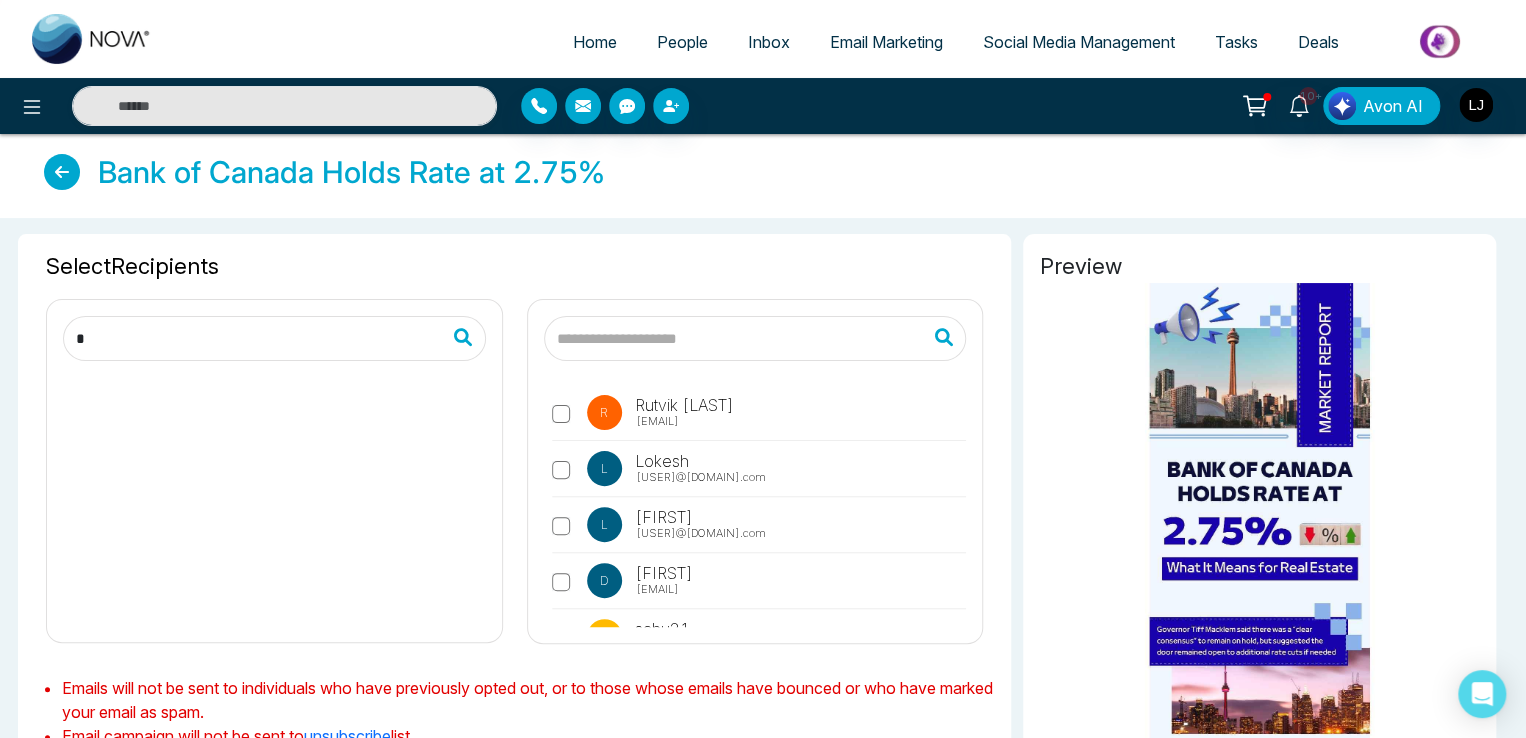 click at bounding box center [274, 493] 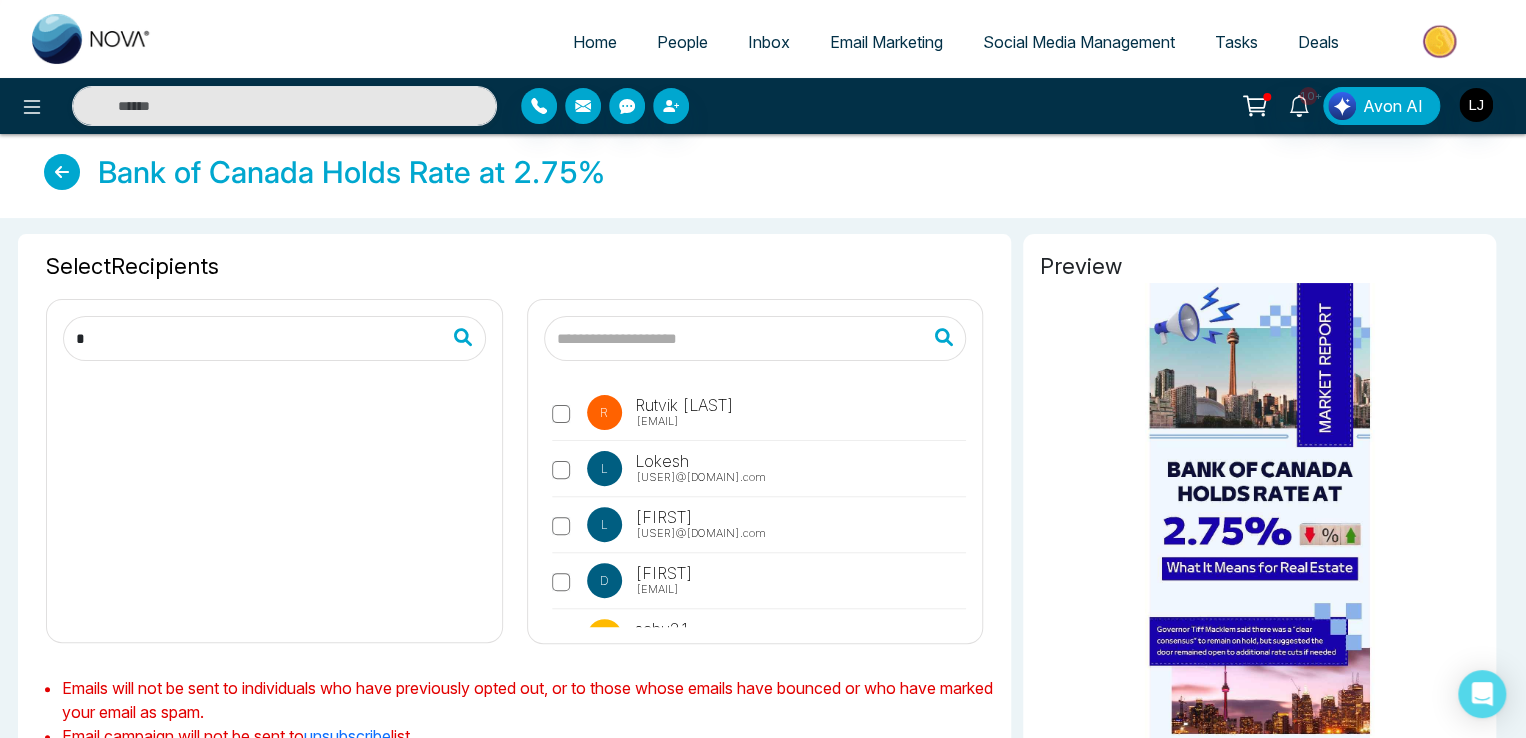 click at bounding box center (274, 338) 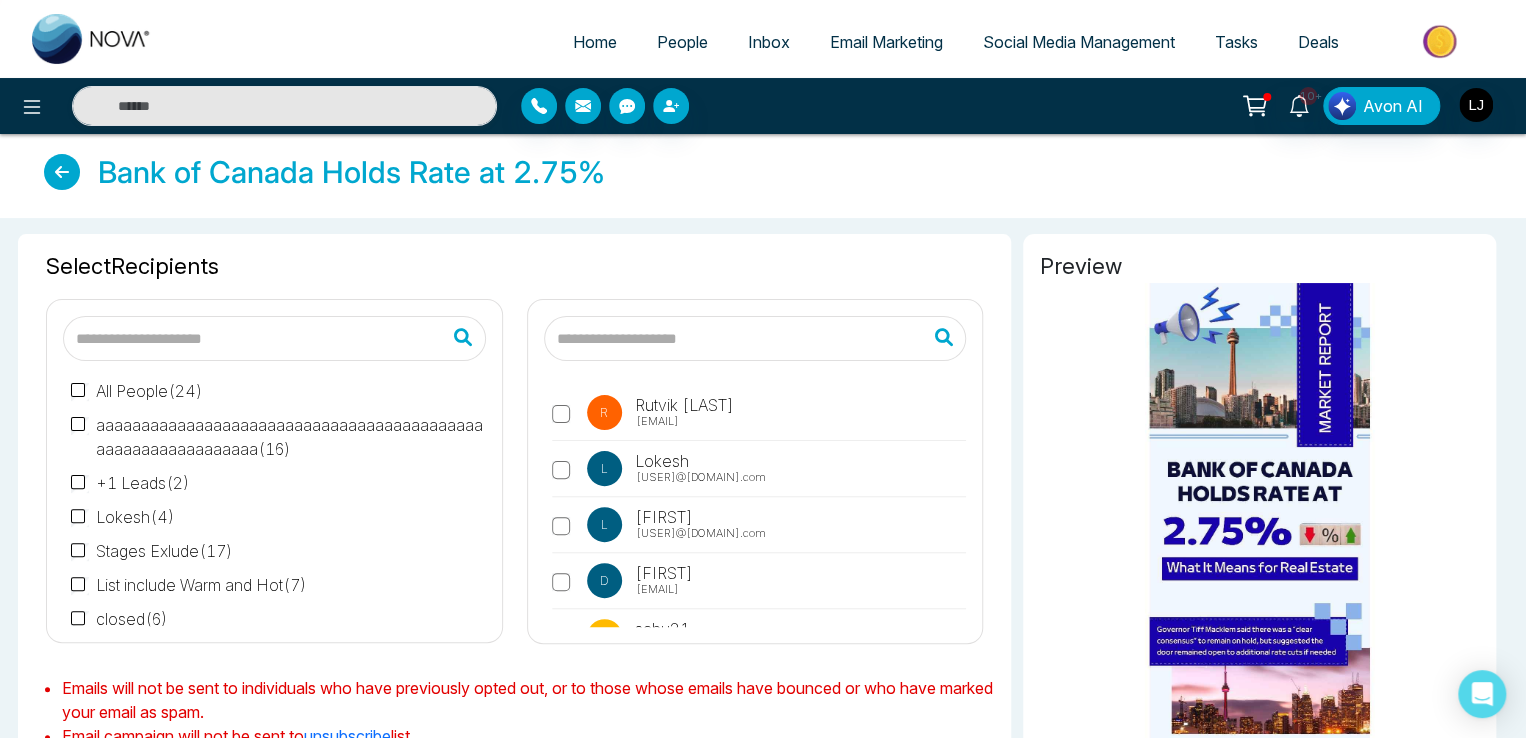 type 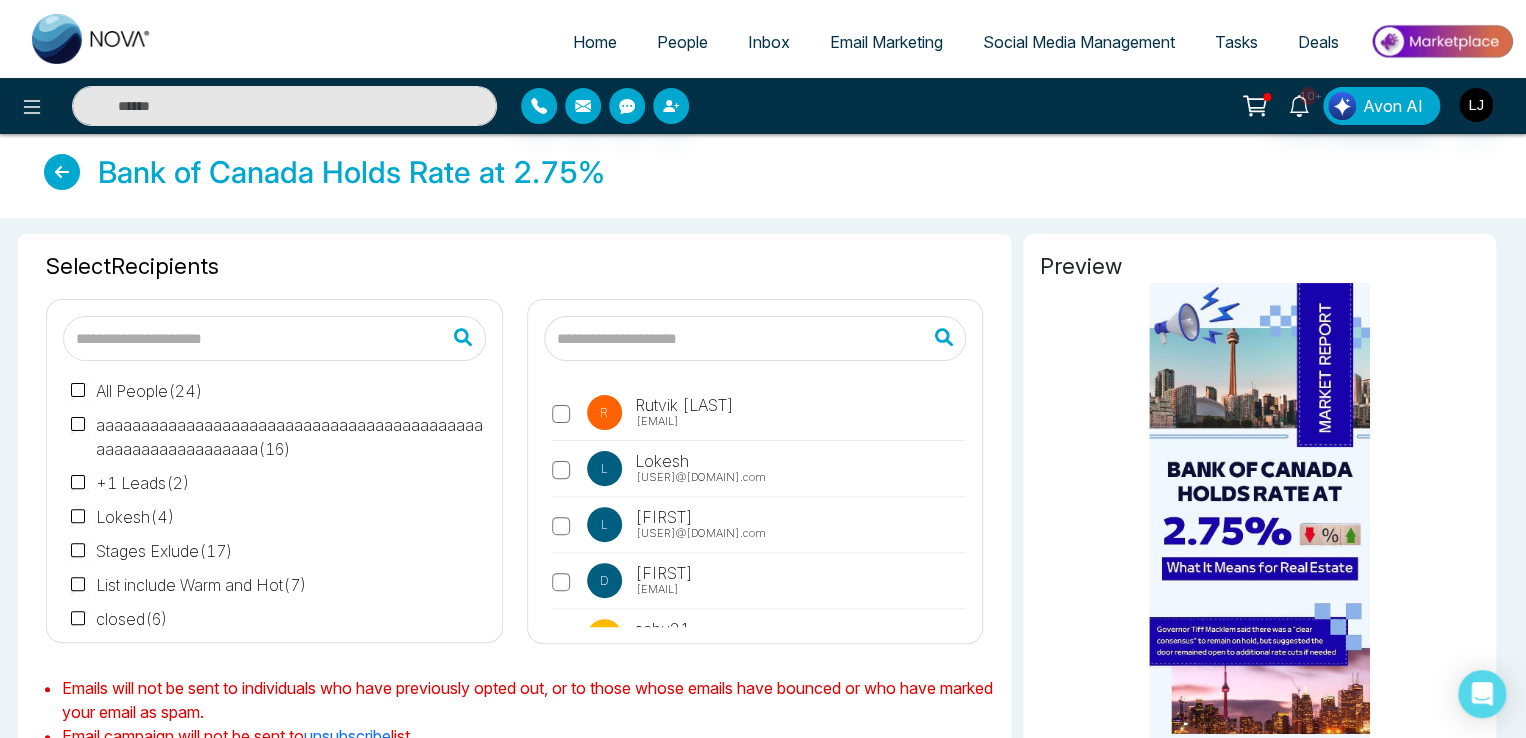 click on "Email Marketing" at bounding box center [886, 42] 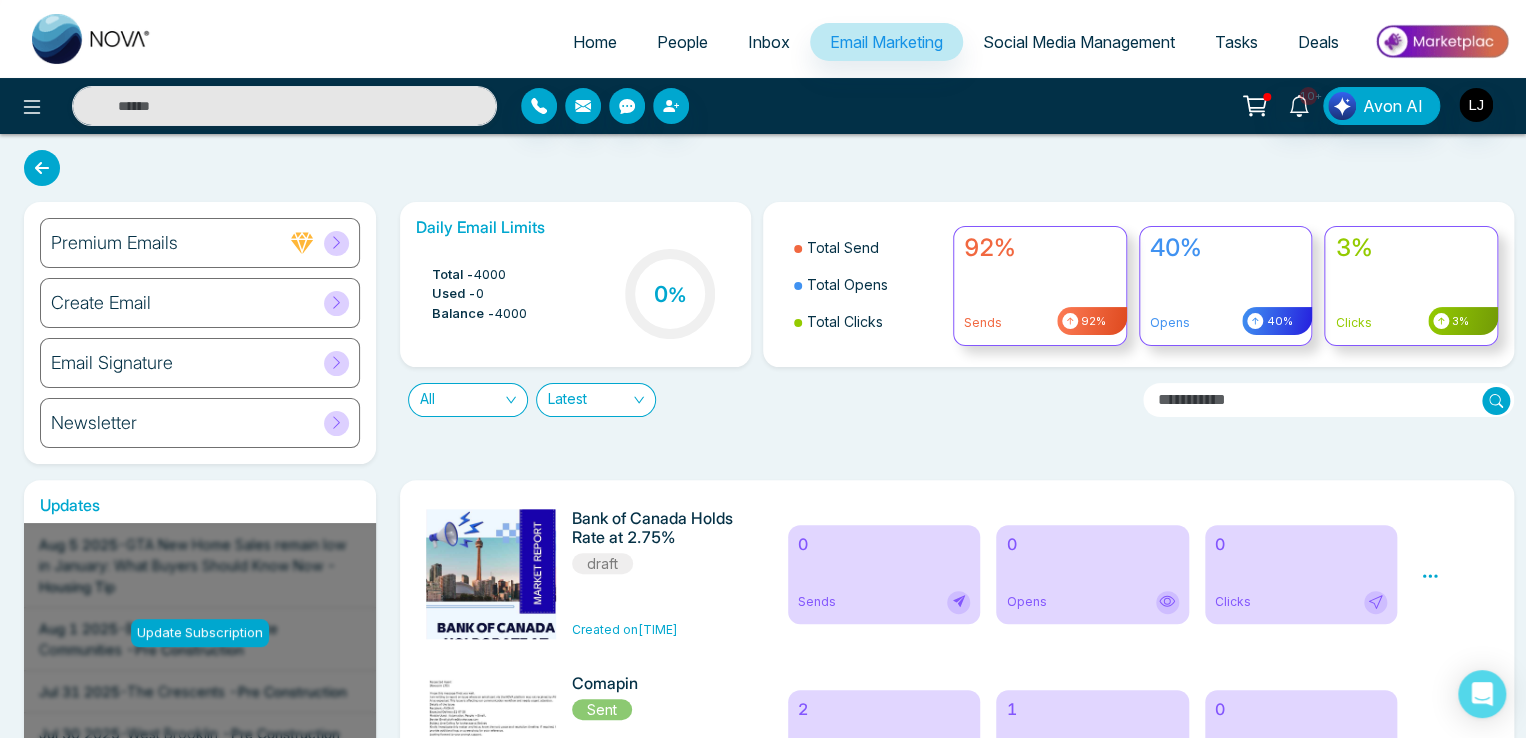click 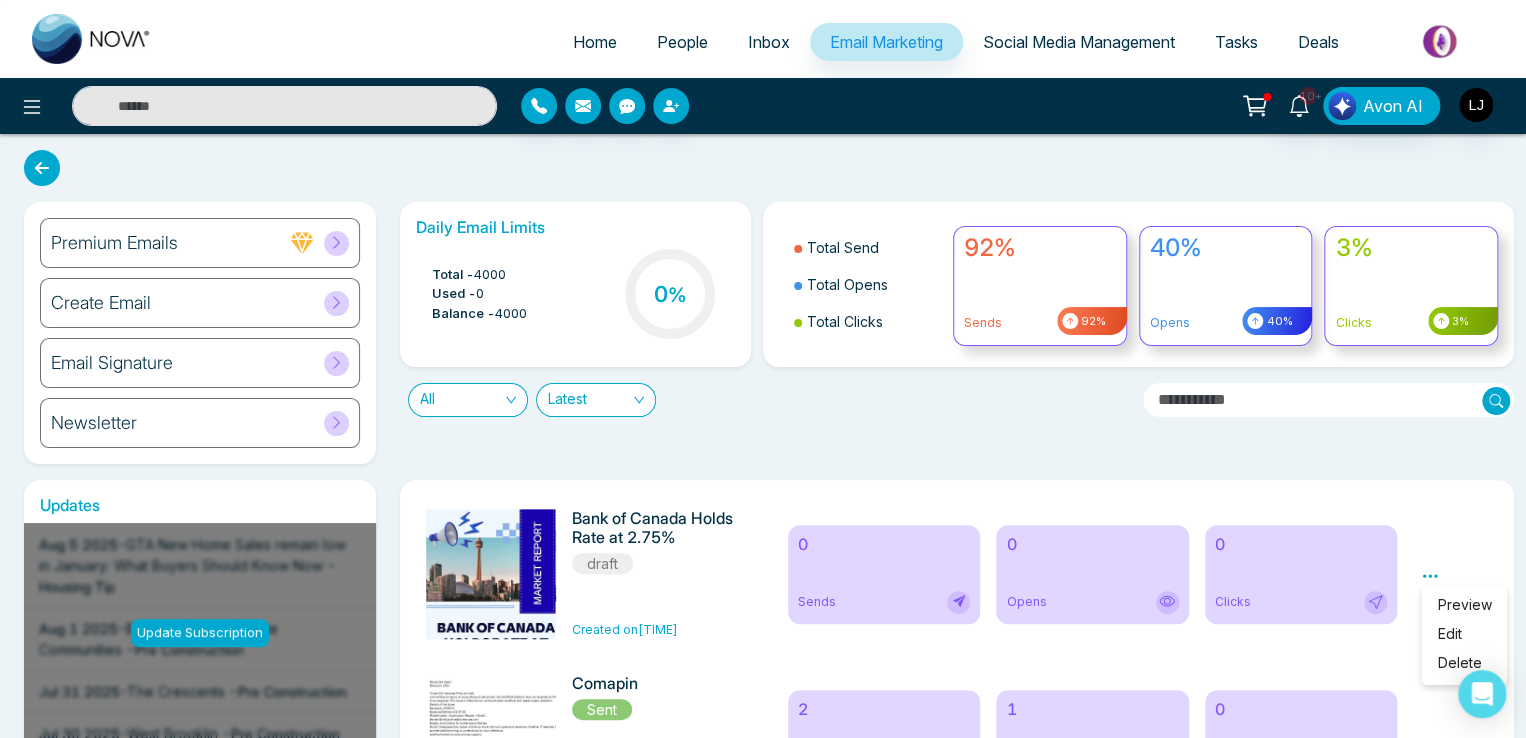 click on "Delete" at bounding box center [1459, 662] 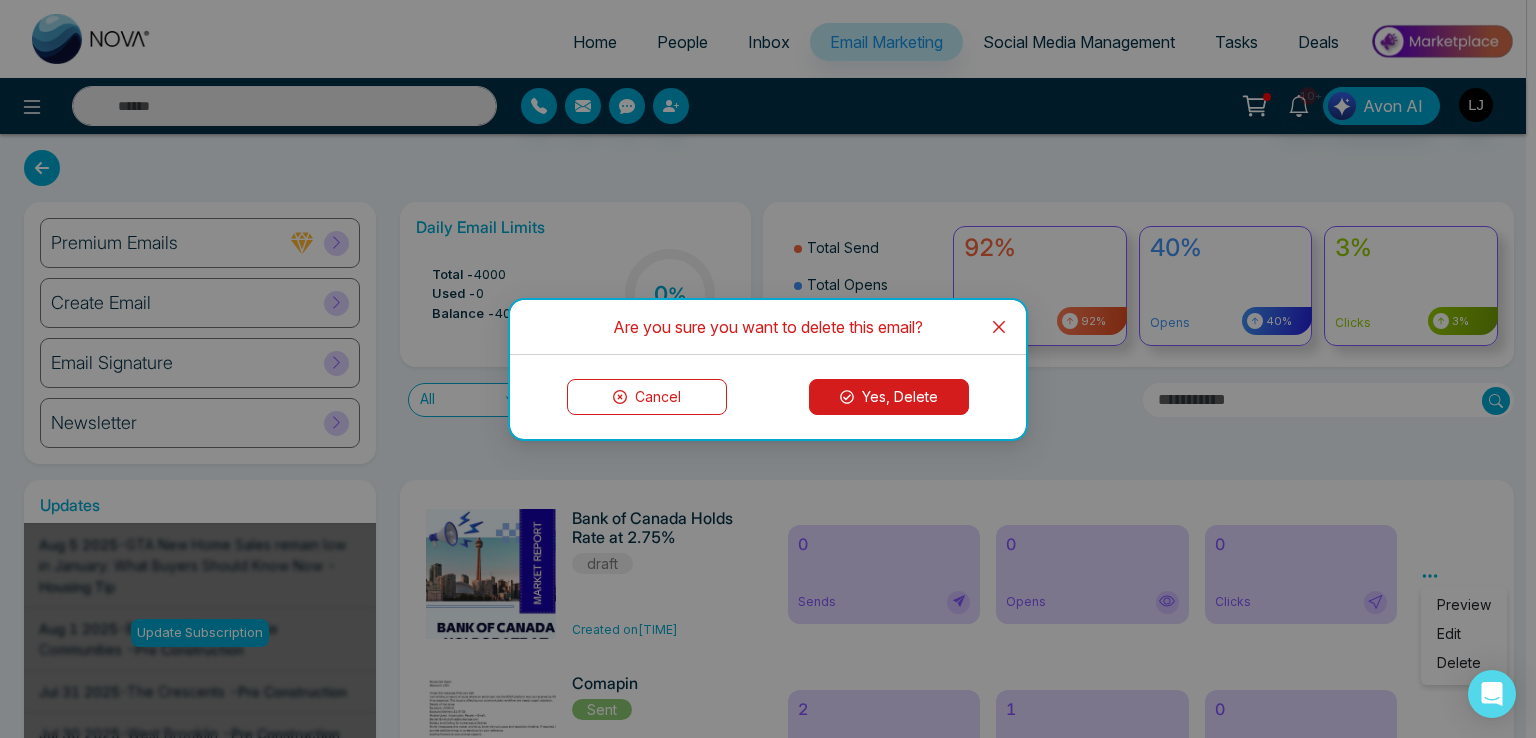click on "Yes, Delete" at bounding box center (889, 397) 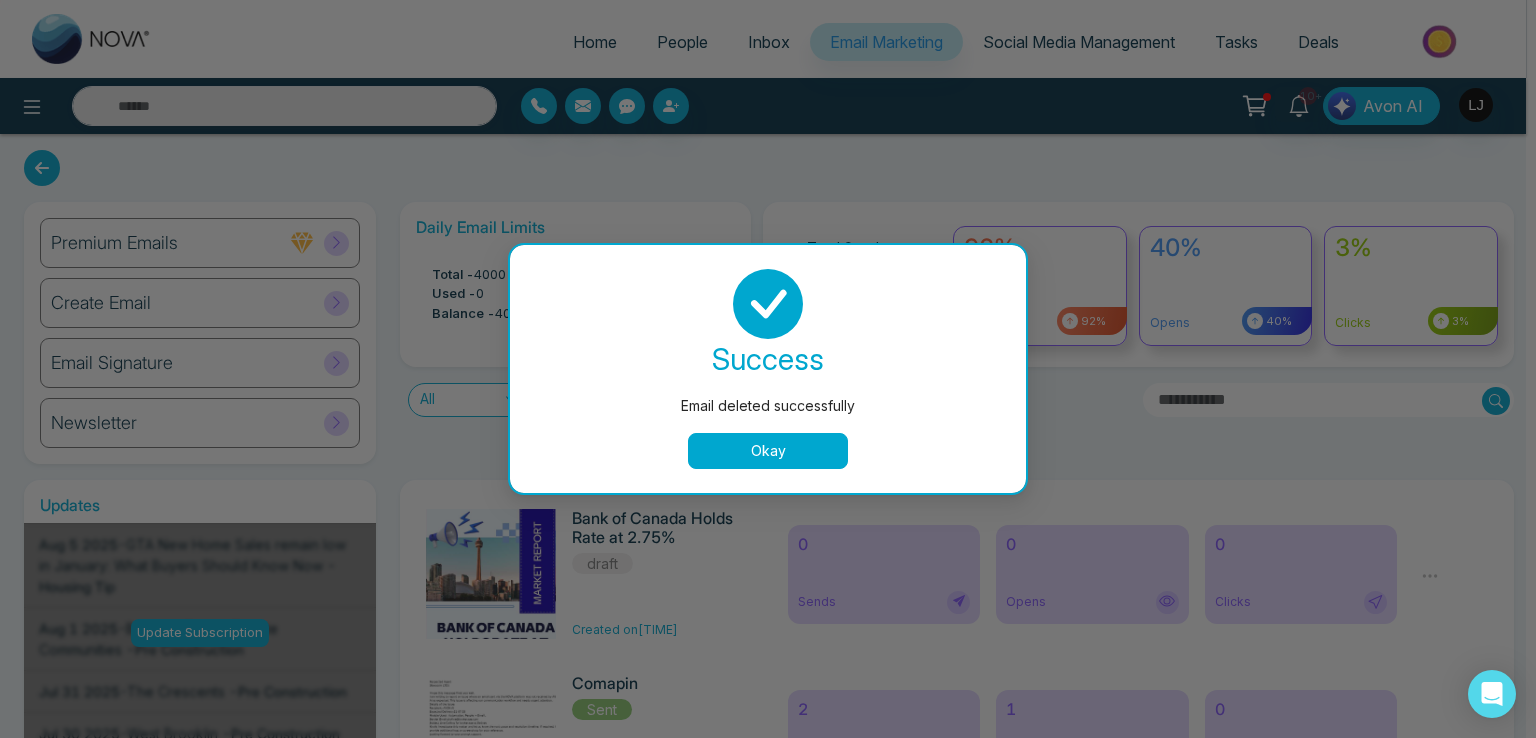 click on "Okay" at bounding box center (768, 451) 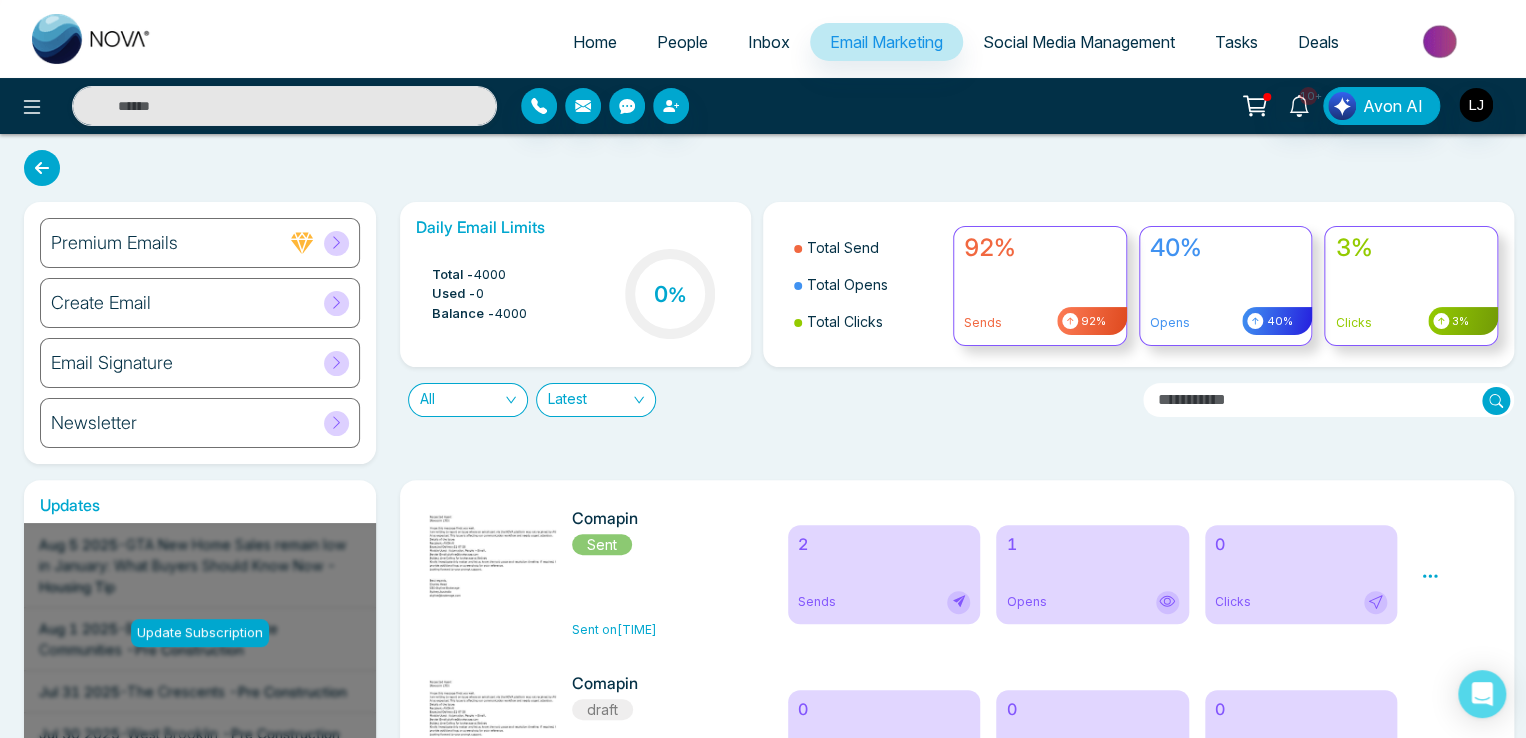 click on "People" at bounding box center (682, 42) 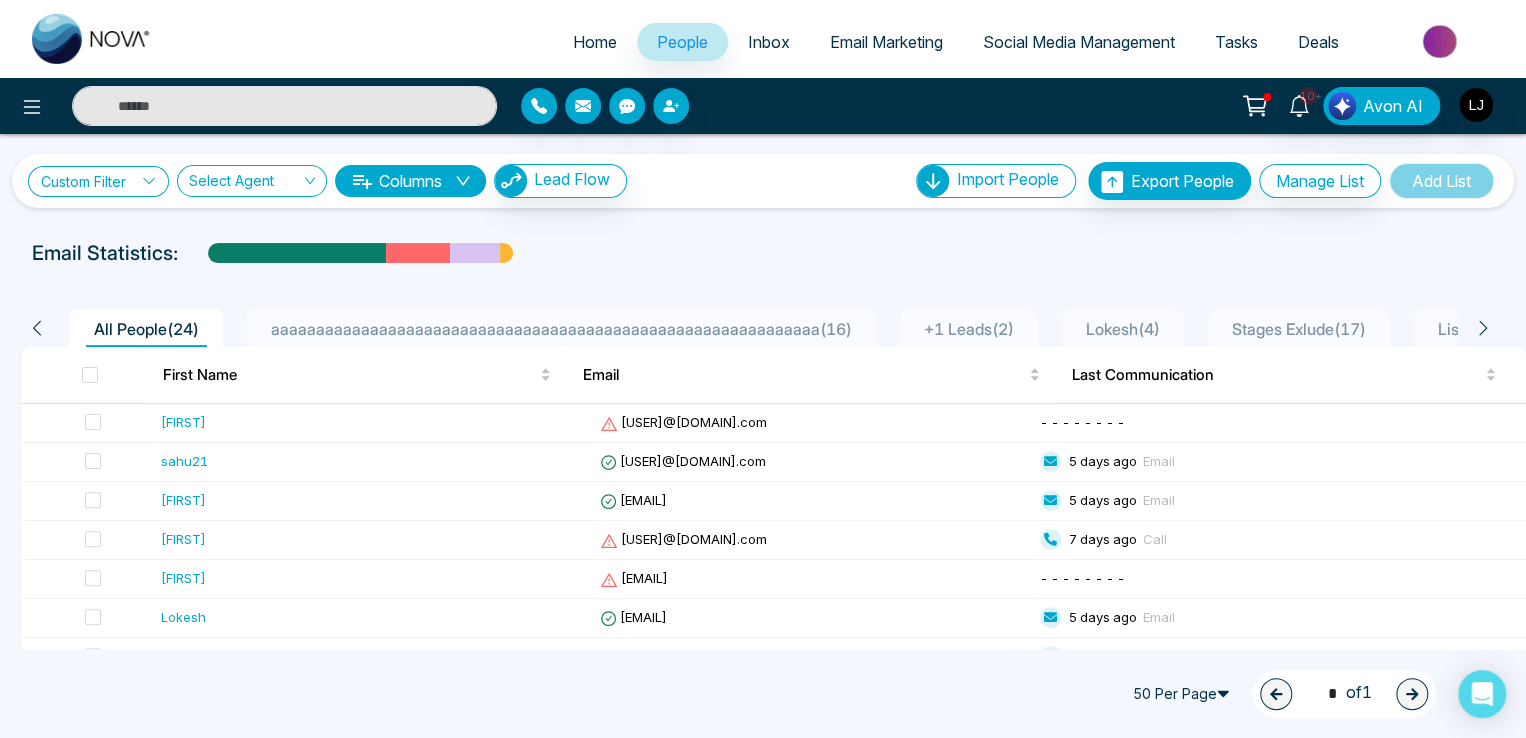 click on "Custom Filter" at bounding box center (98, 181) 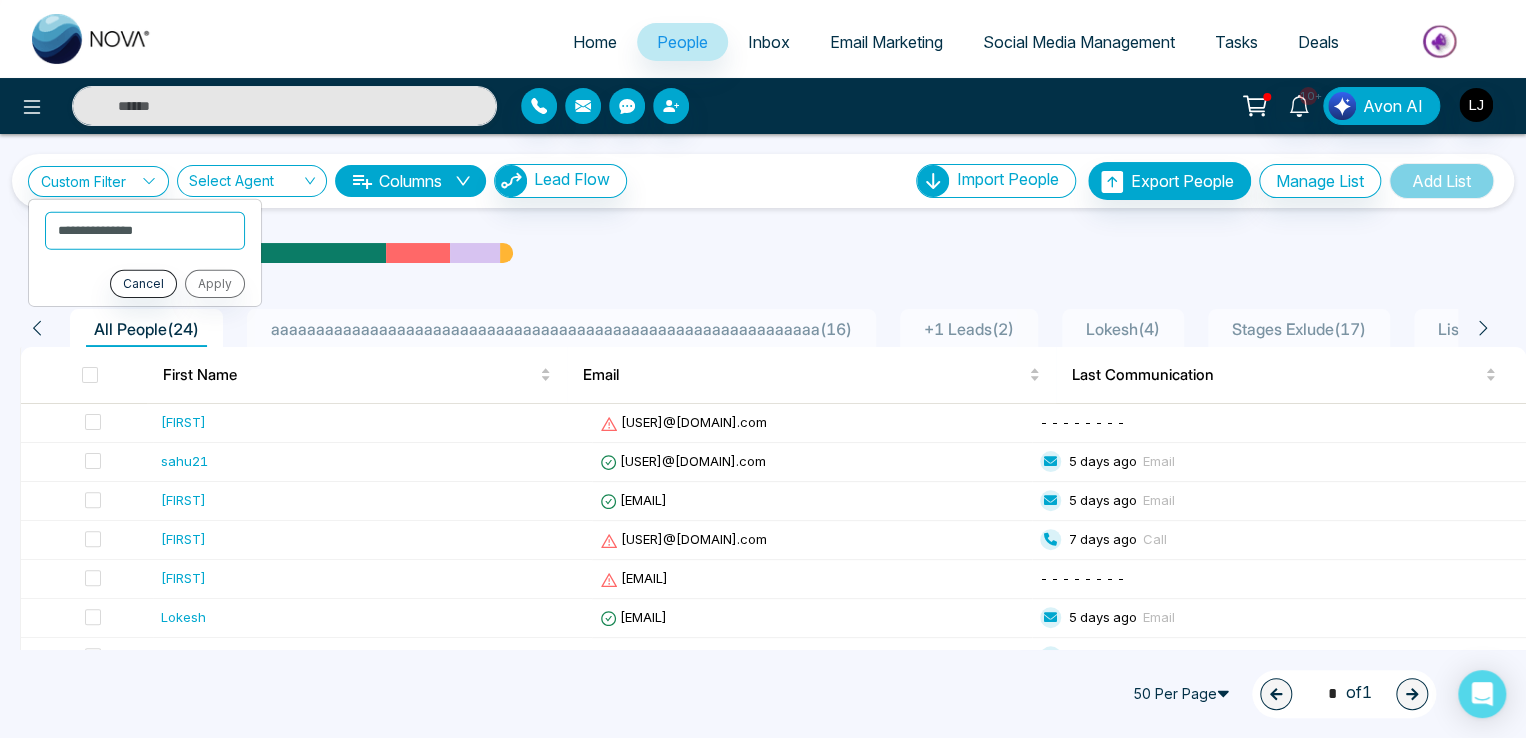 click on "**********" at bounding box center (145, 252) 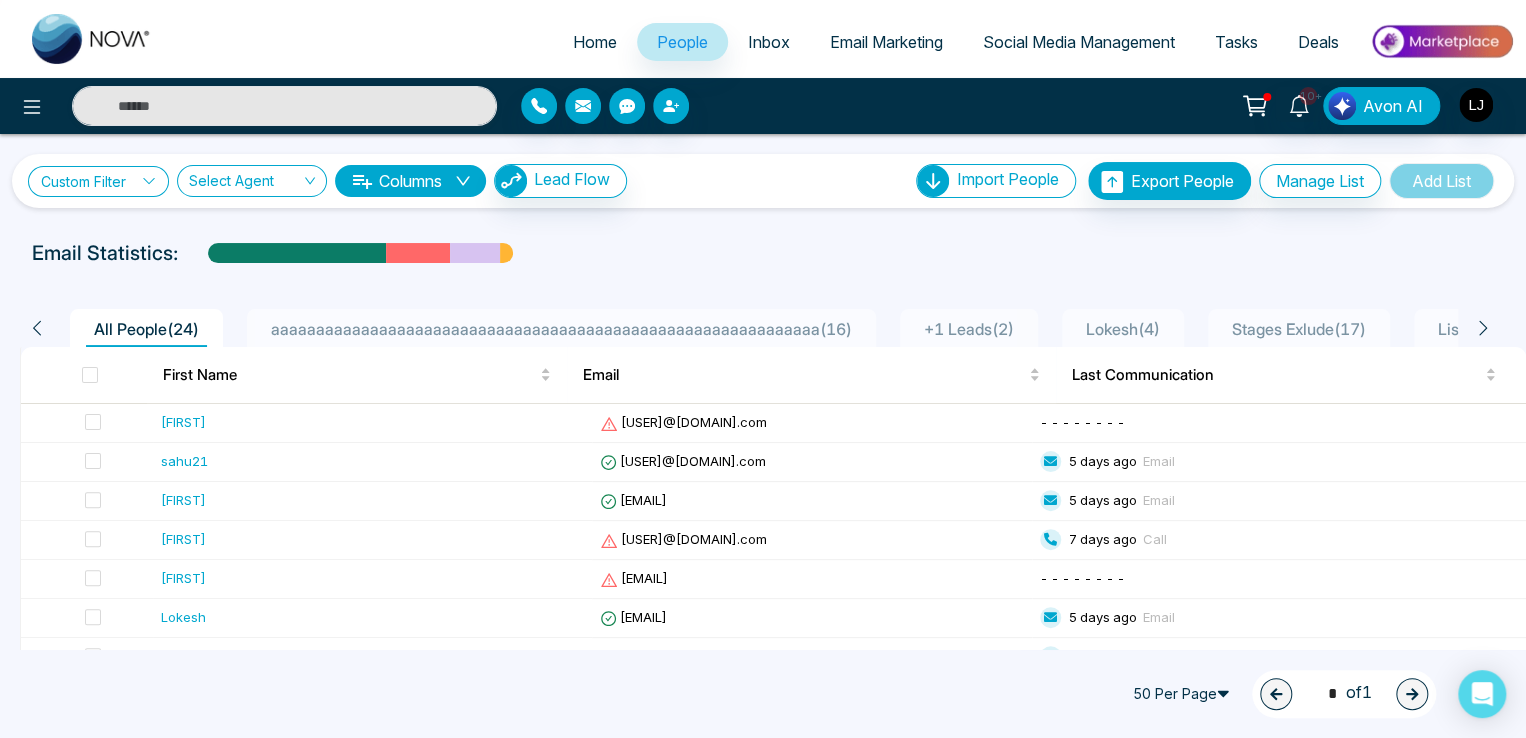 click on "Custom Filter" at bounding box center (98, 181) 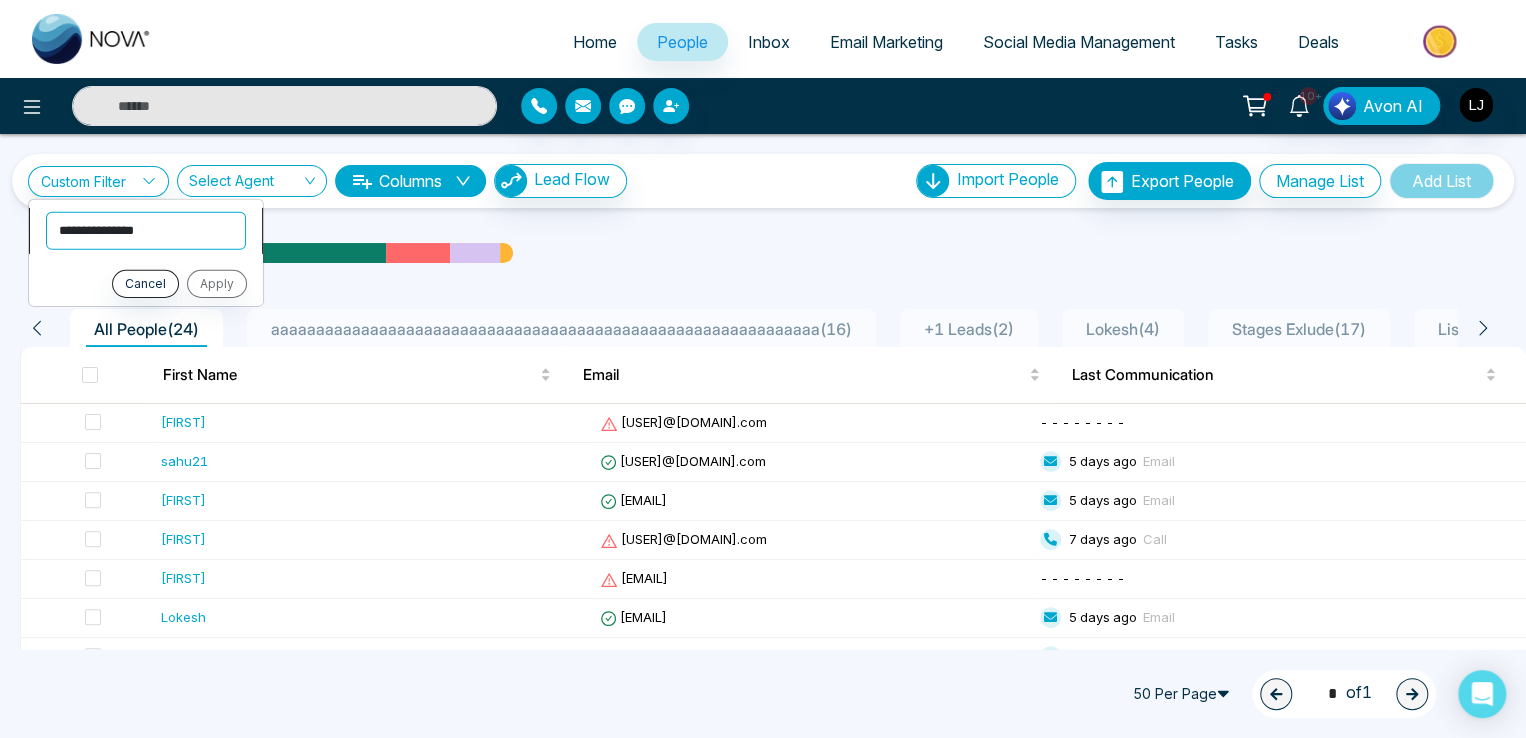 click on "**********" at bounding box center [146, 230] 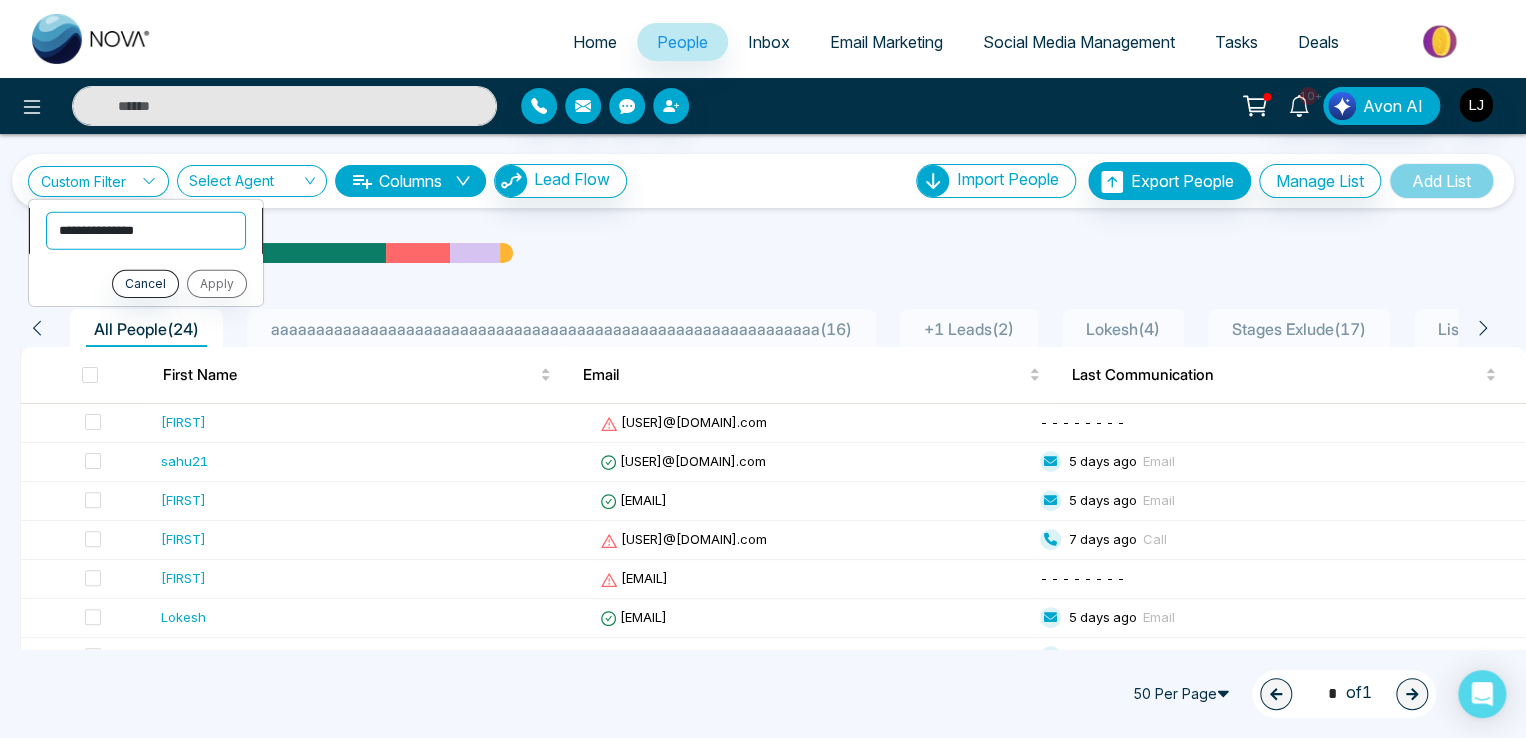 select on "**********" 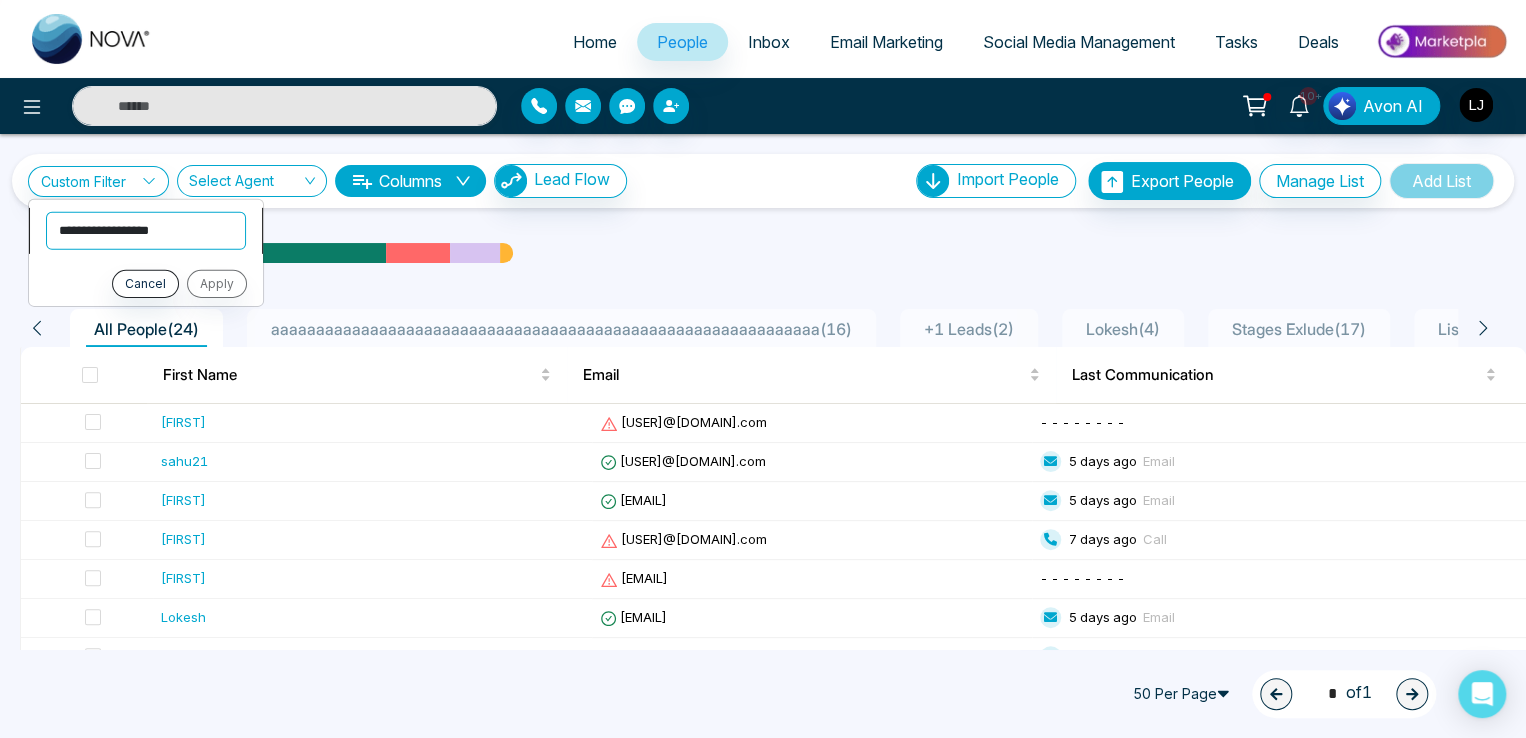 click on "**********" at bounding box center [146, 230] 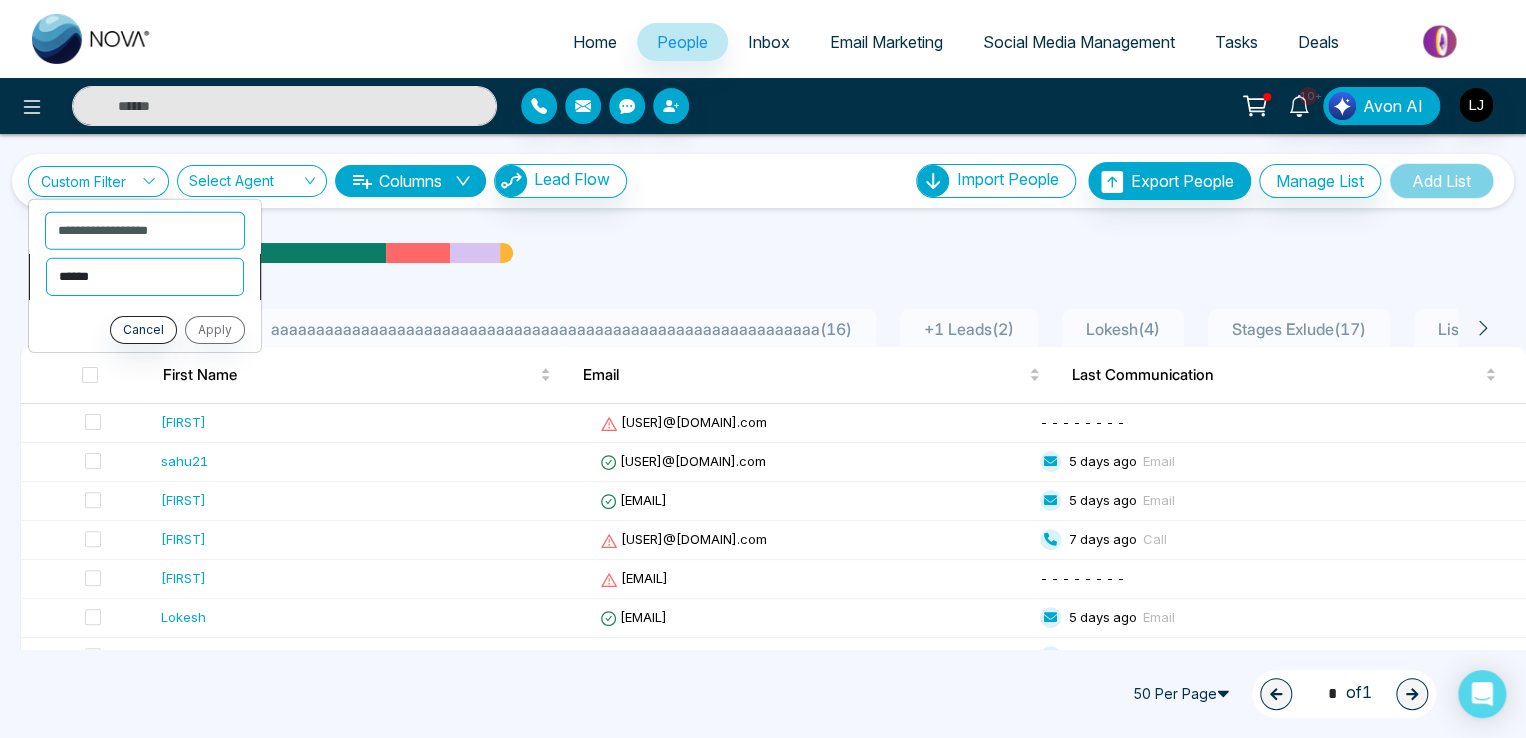 click on "**********" at bounding box center (145, 276) 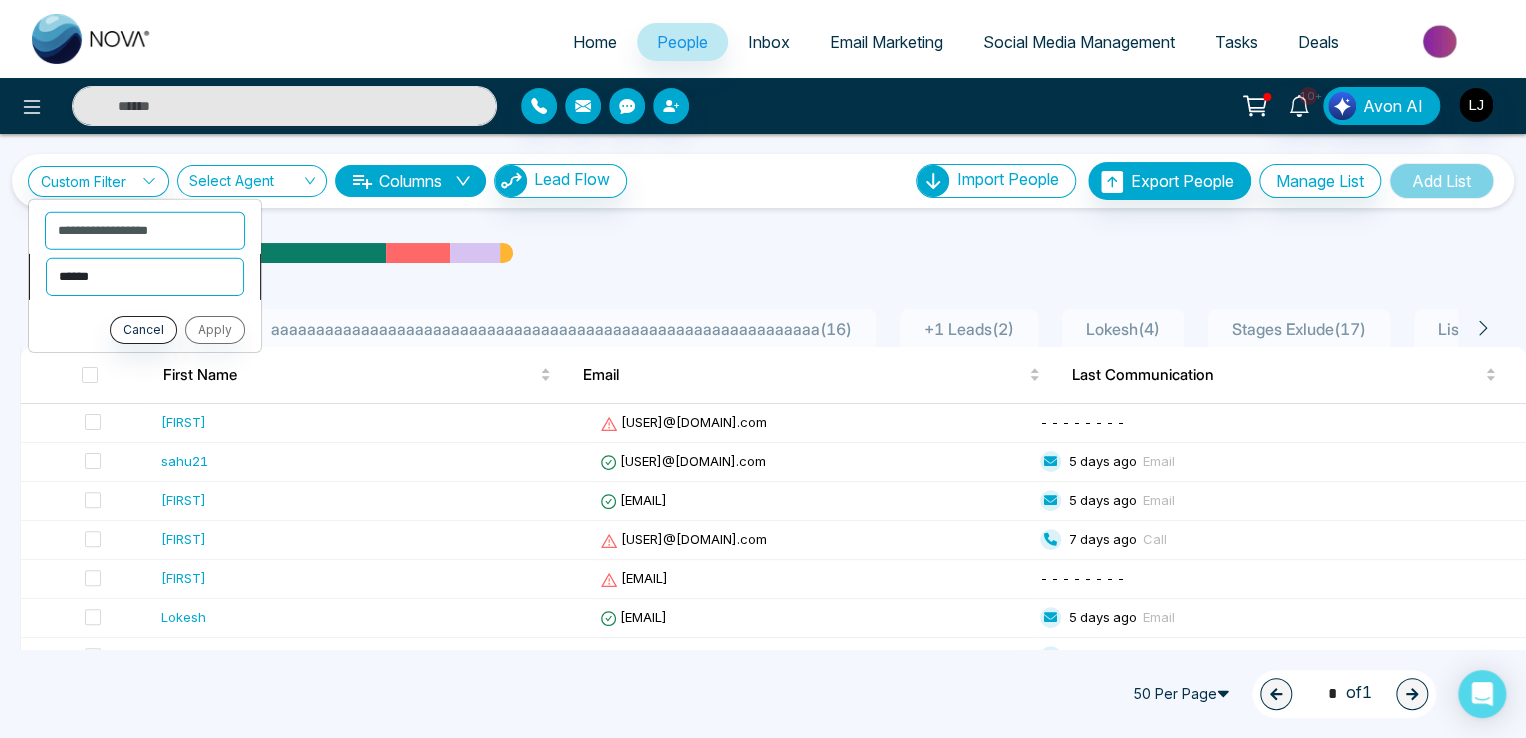 select on "*******" 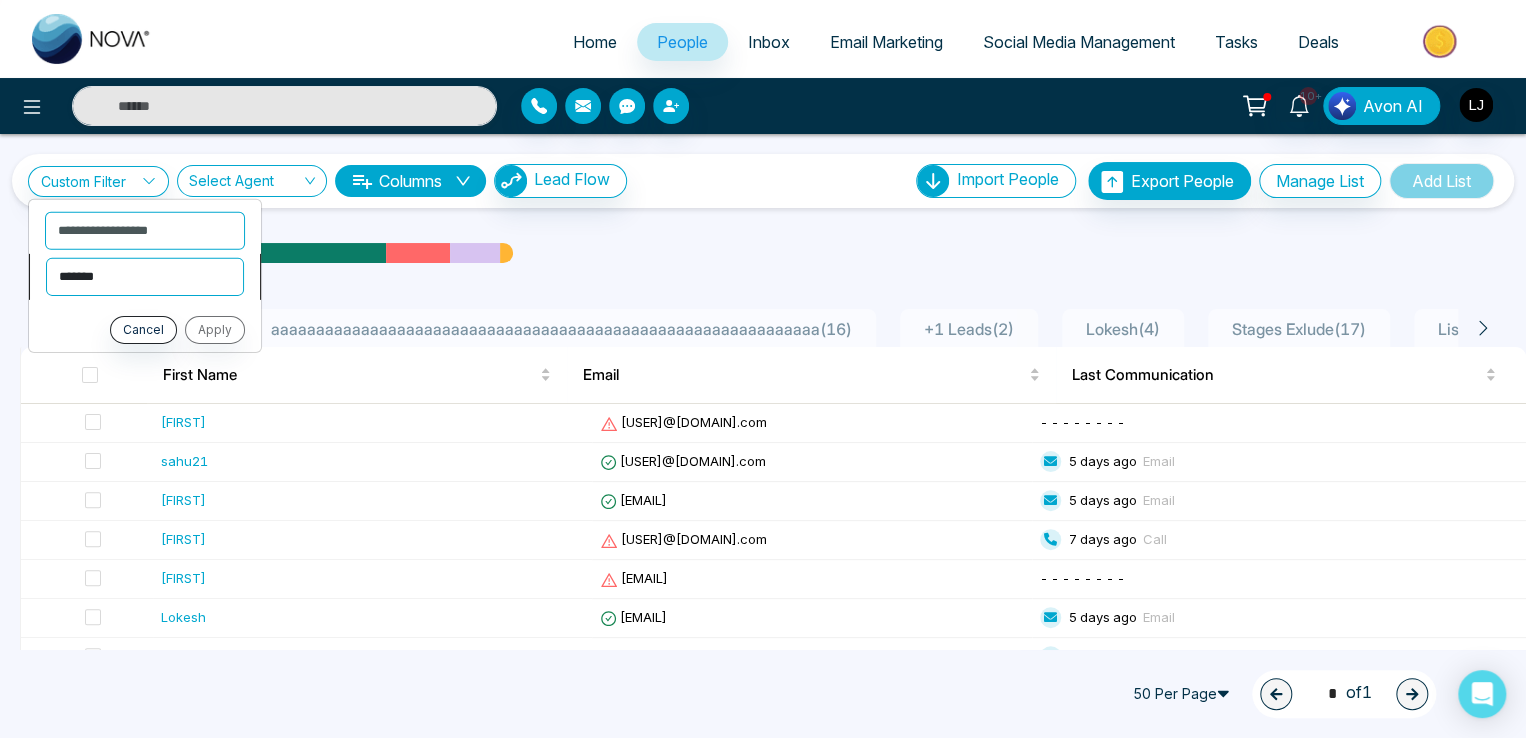 click on "**********" at bounding box center (145, 276) 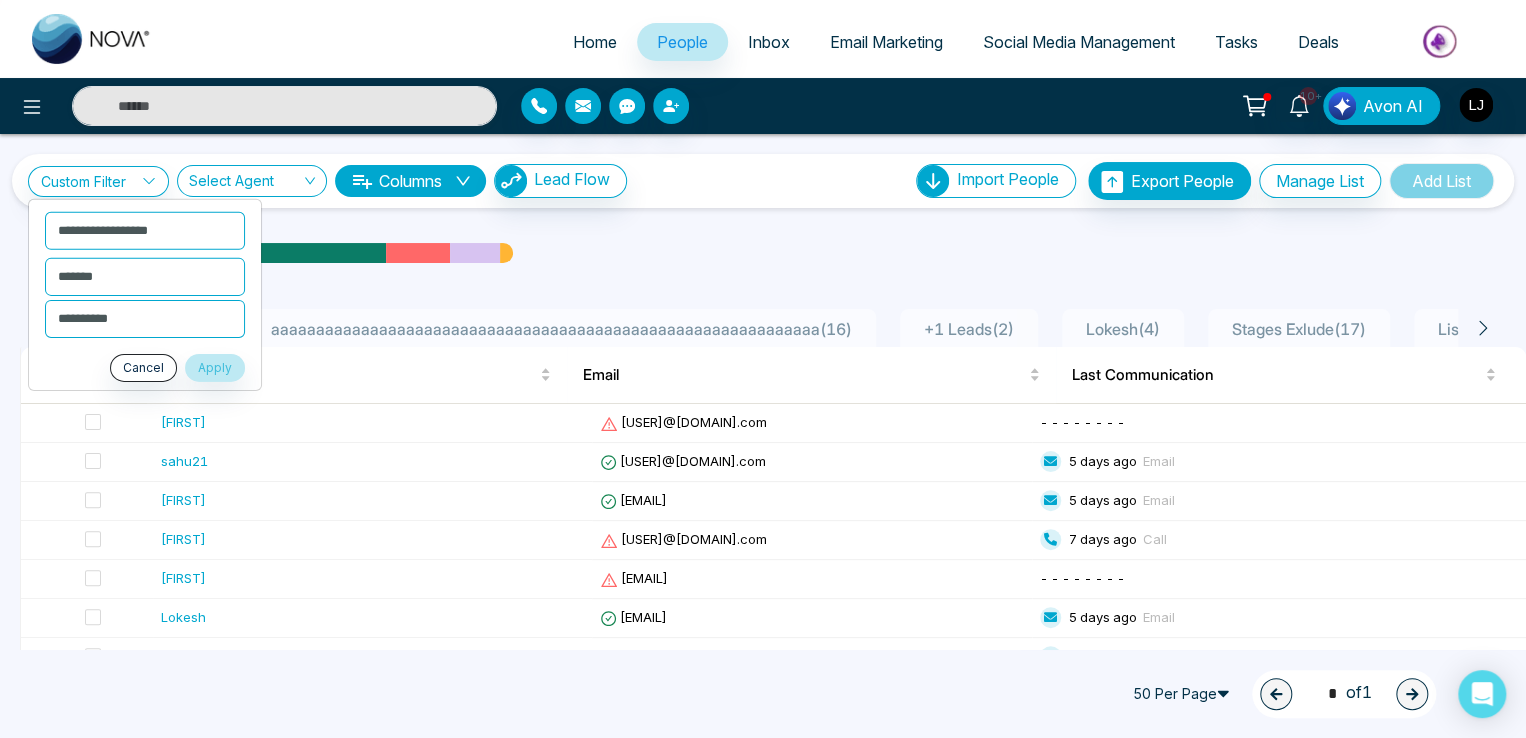 select on "**********" 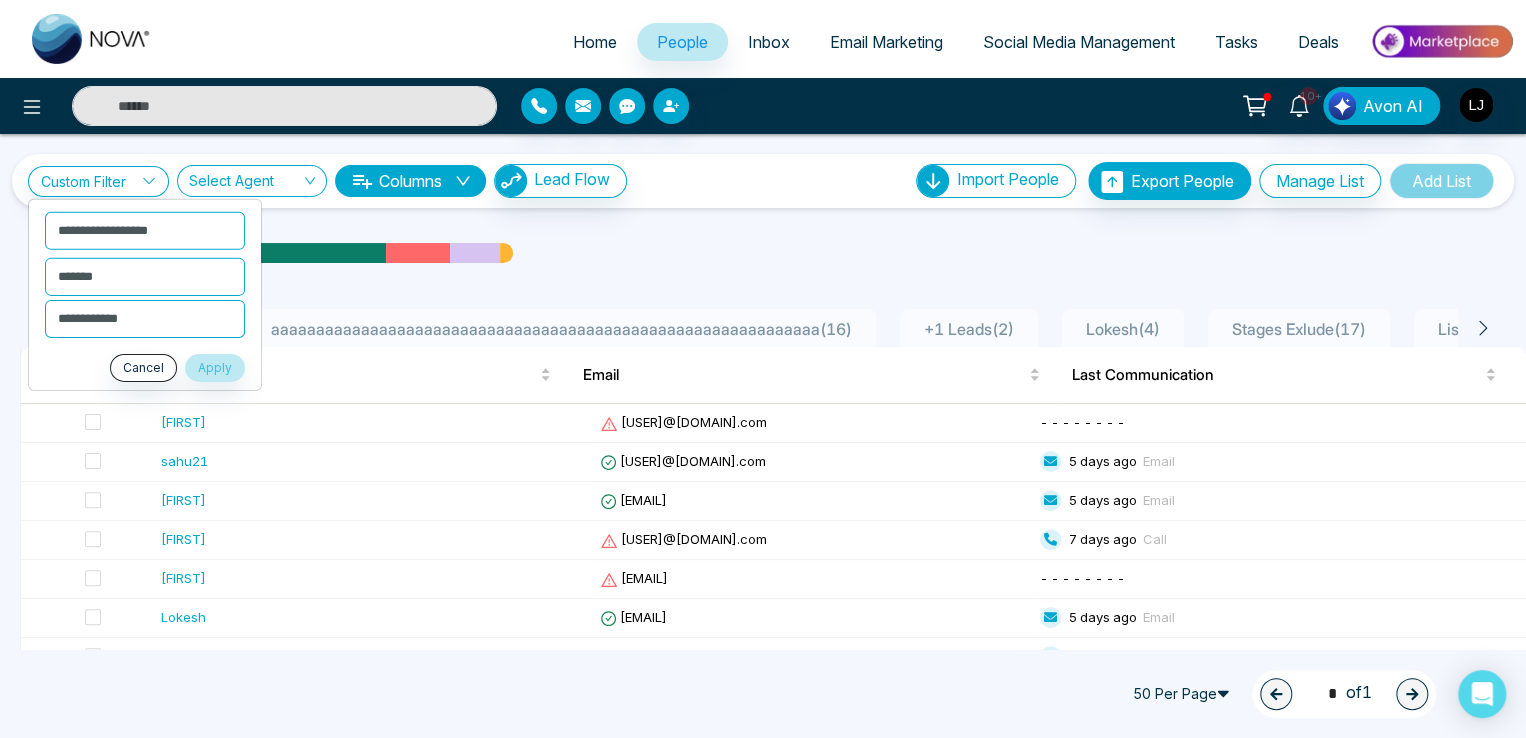 click on "**********" at bounding box center (145, 318) 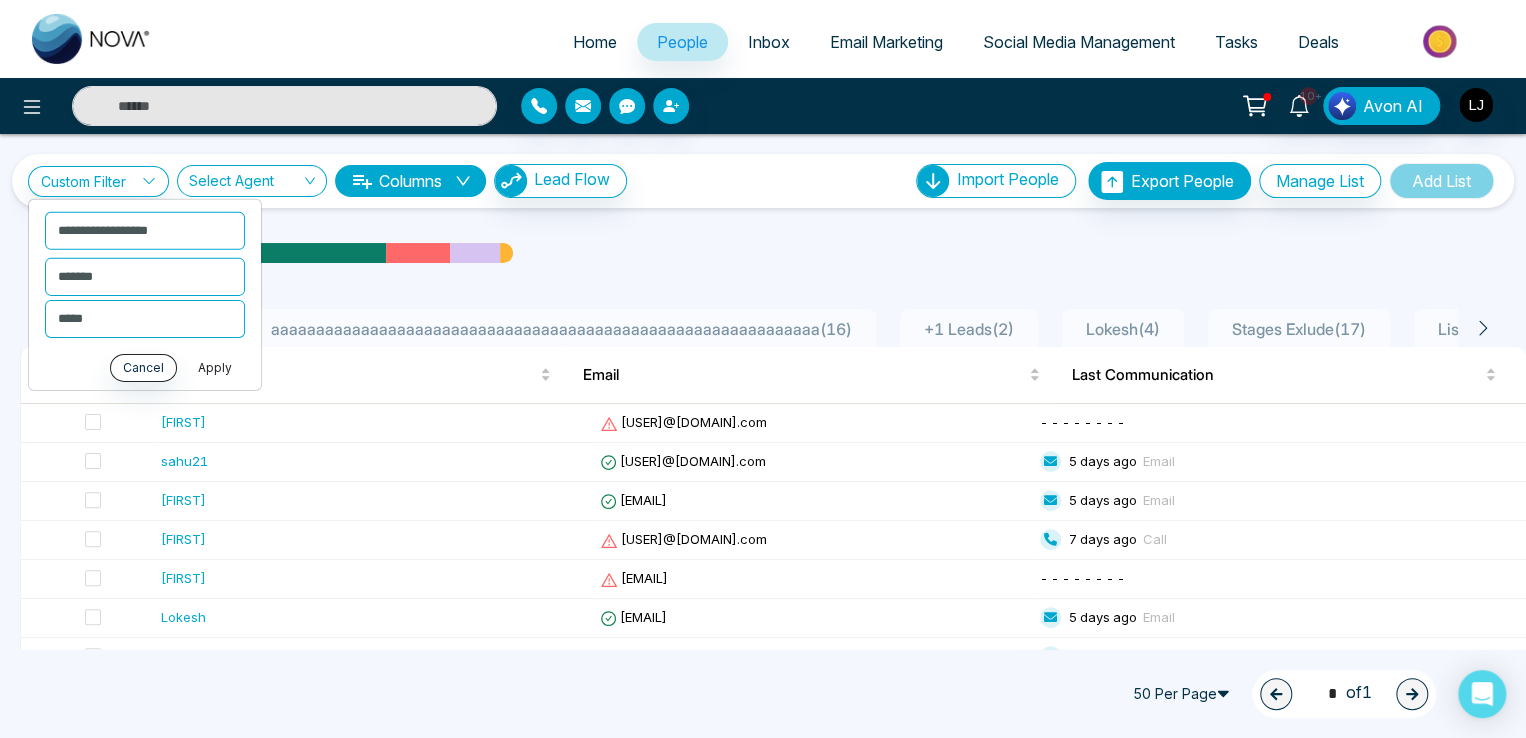 click on "Apply" at bounding box center (215, 367) 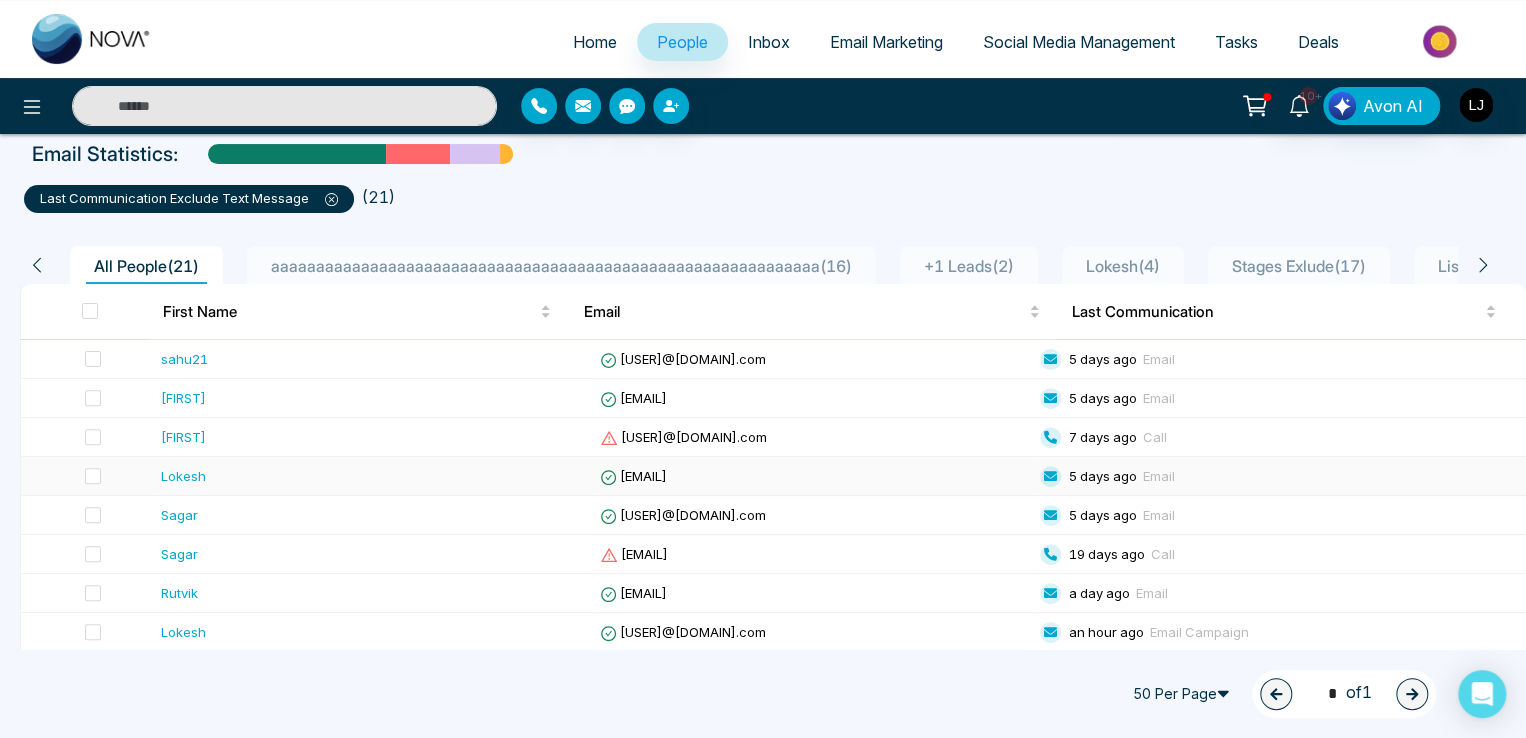 scroll, scrollTop: 0, scrollLeft: 0, axis: both 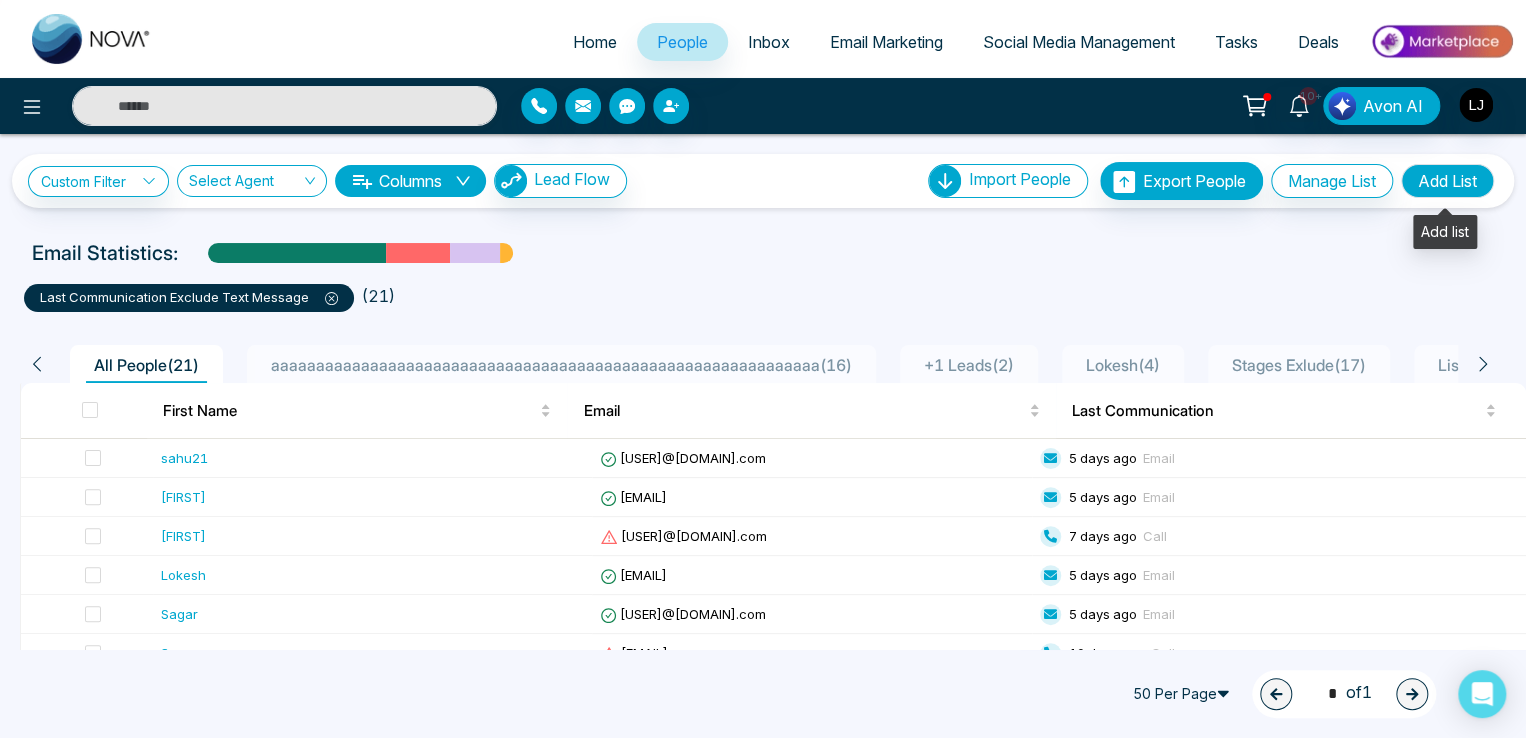 click on "Add List" at bounding box center [1447, 181] 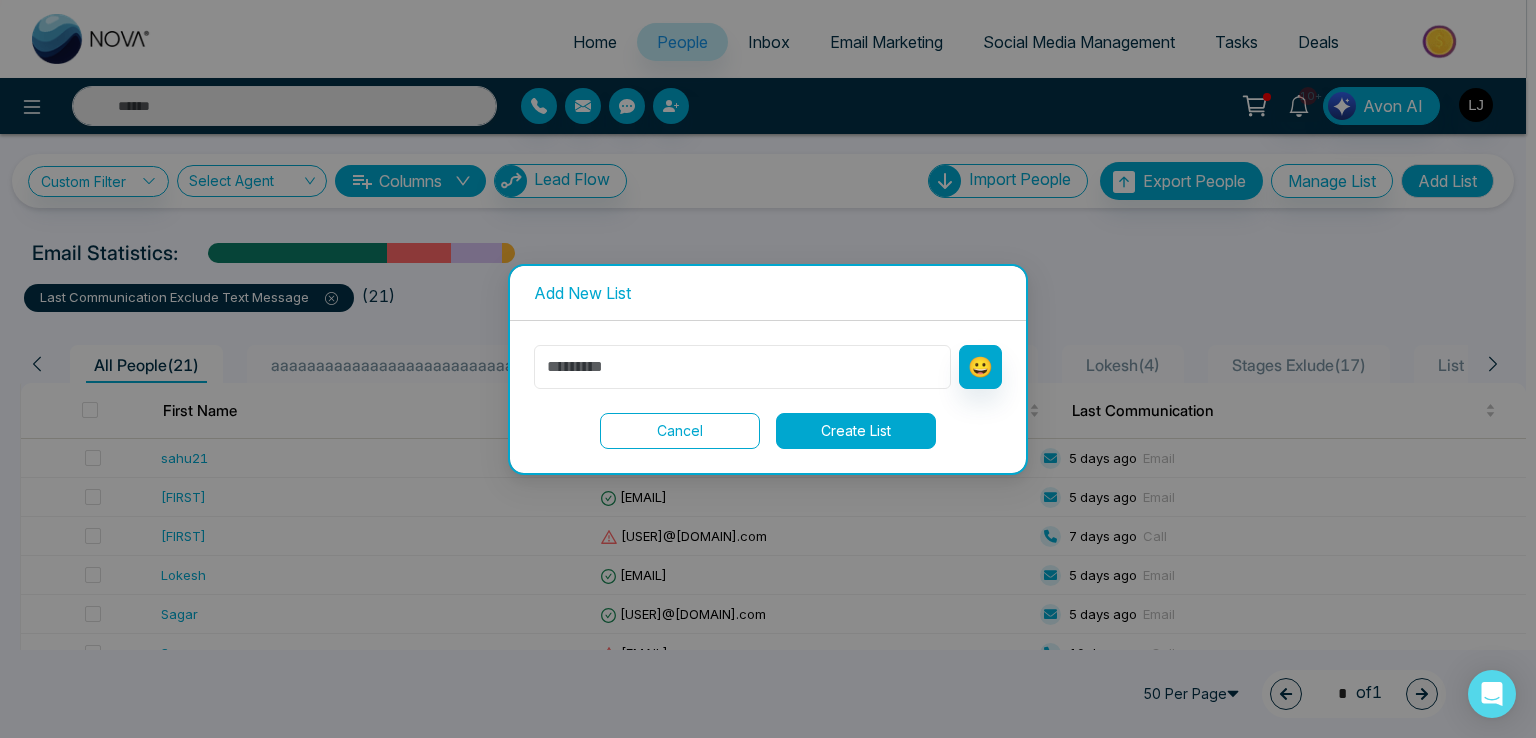 click at bounding box center [742, 367] 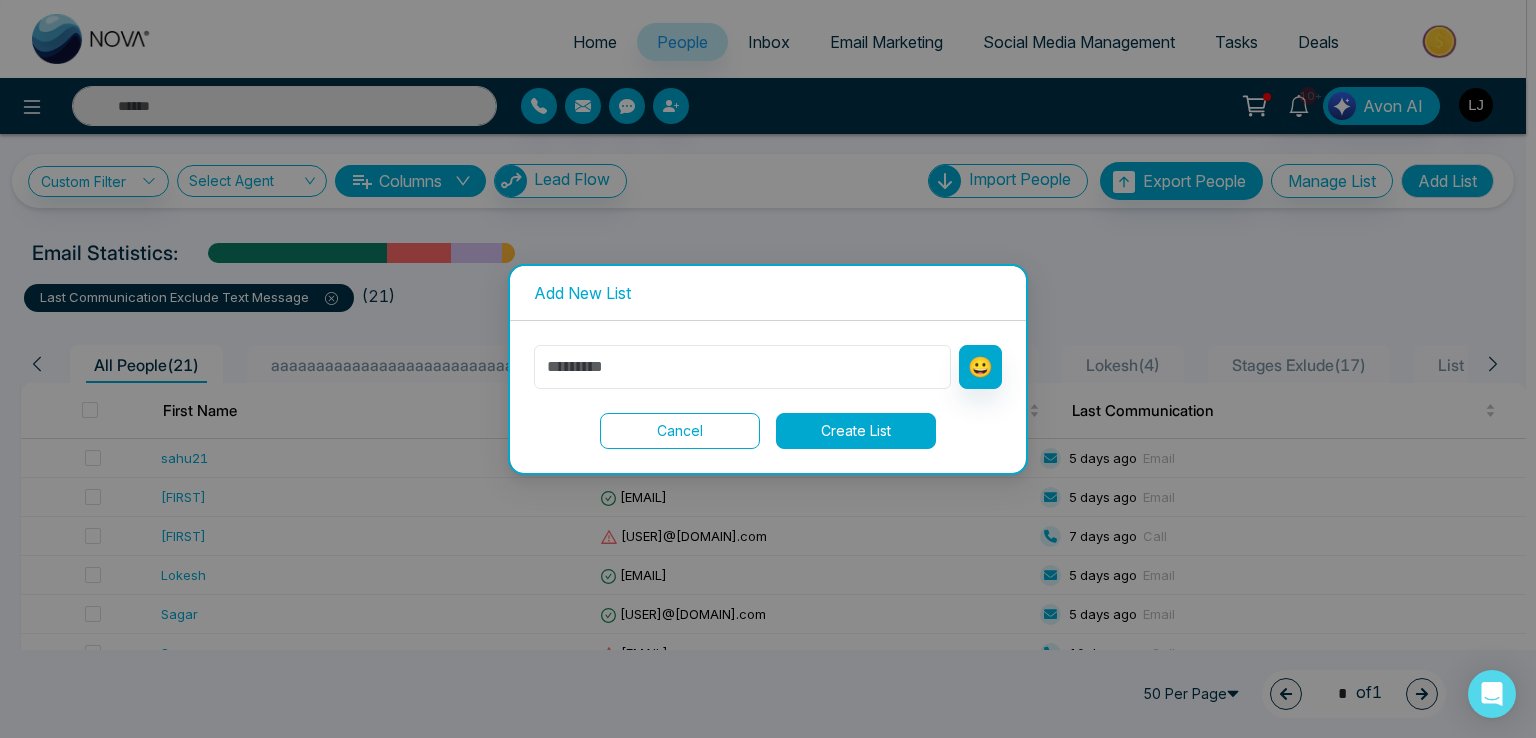 paste on "**********" 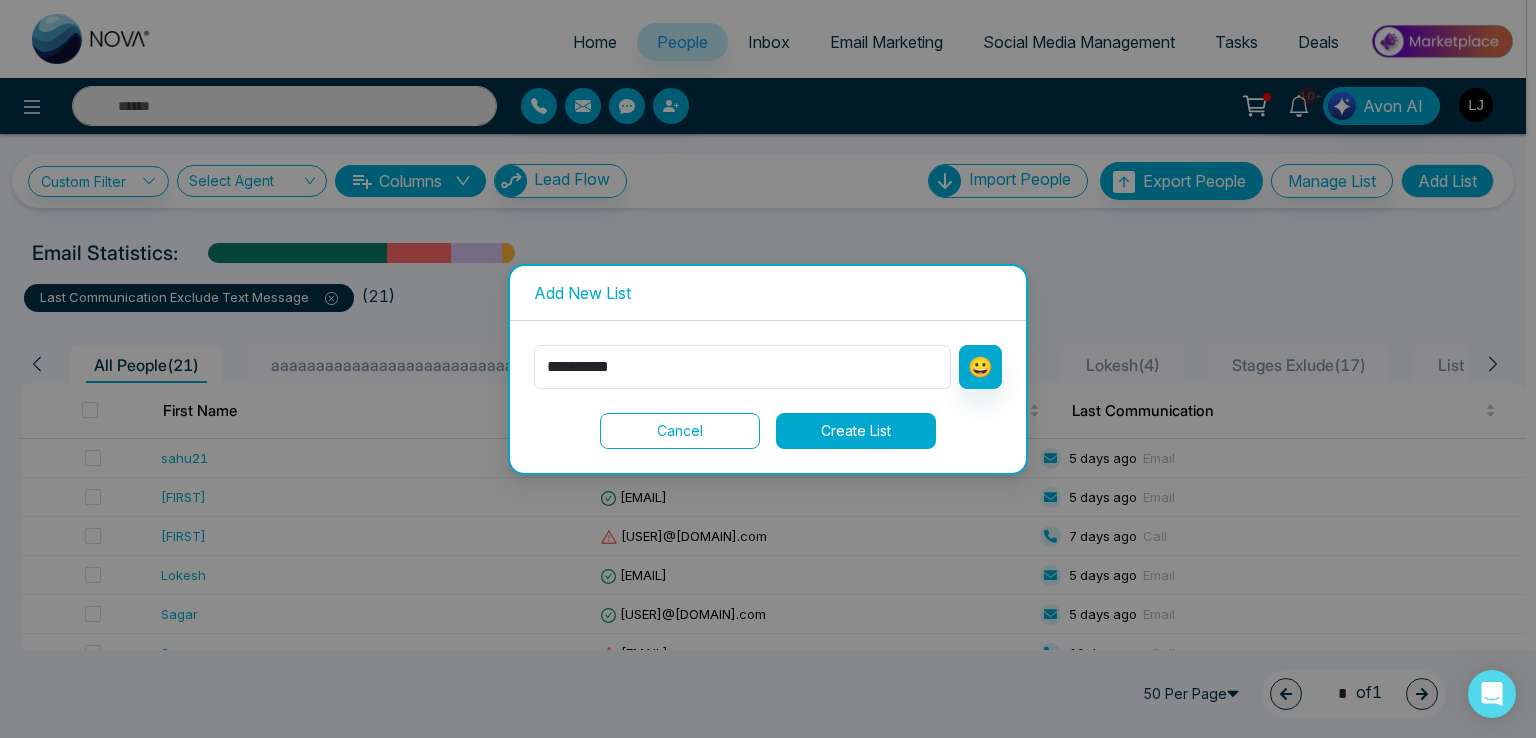 click on "Create List" at bounding box center (856, 431) 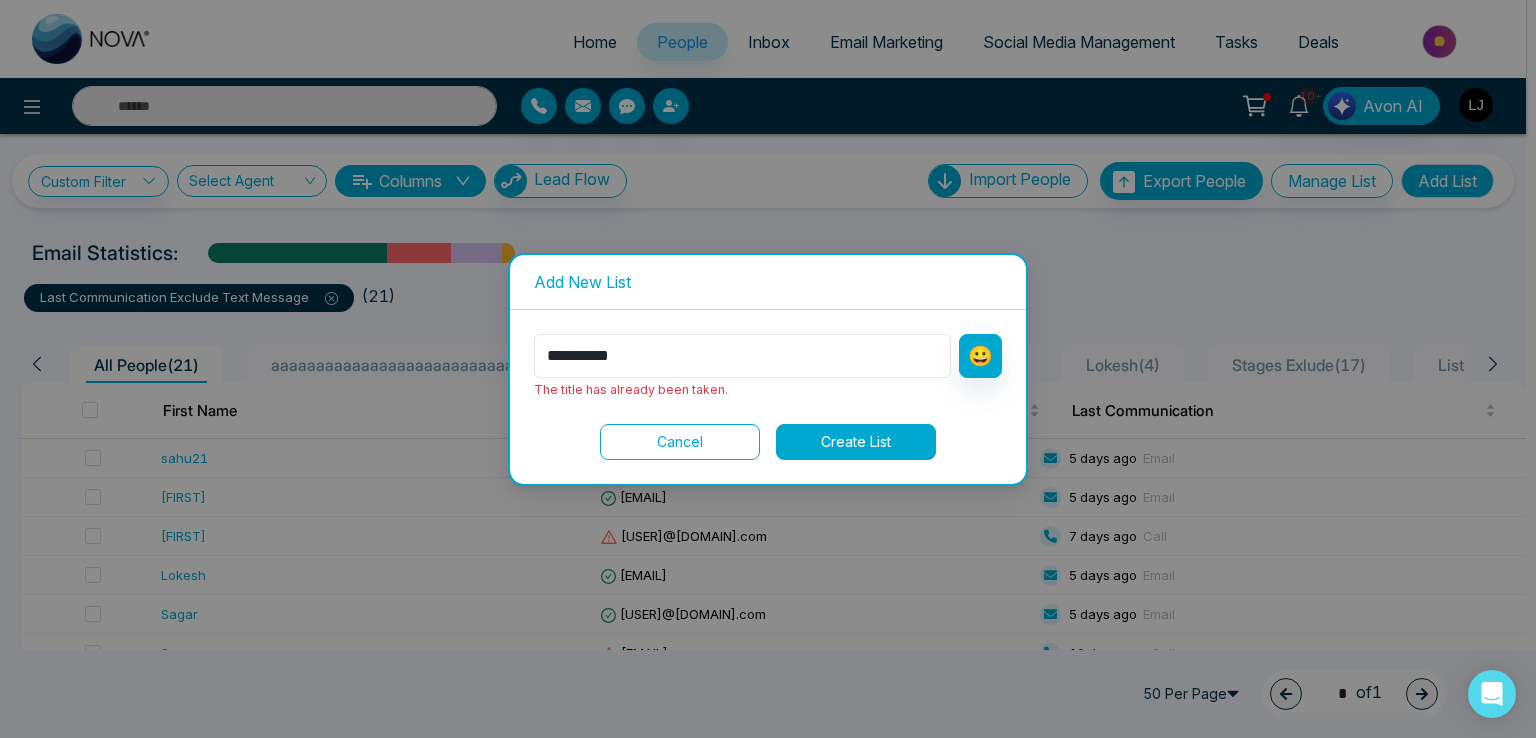 click on "**********" at bounding box center [742, 356] 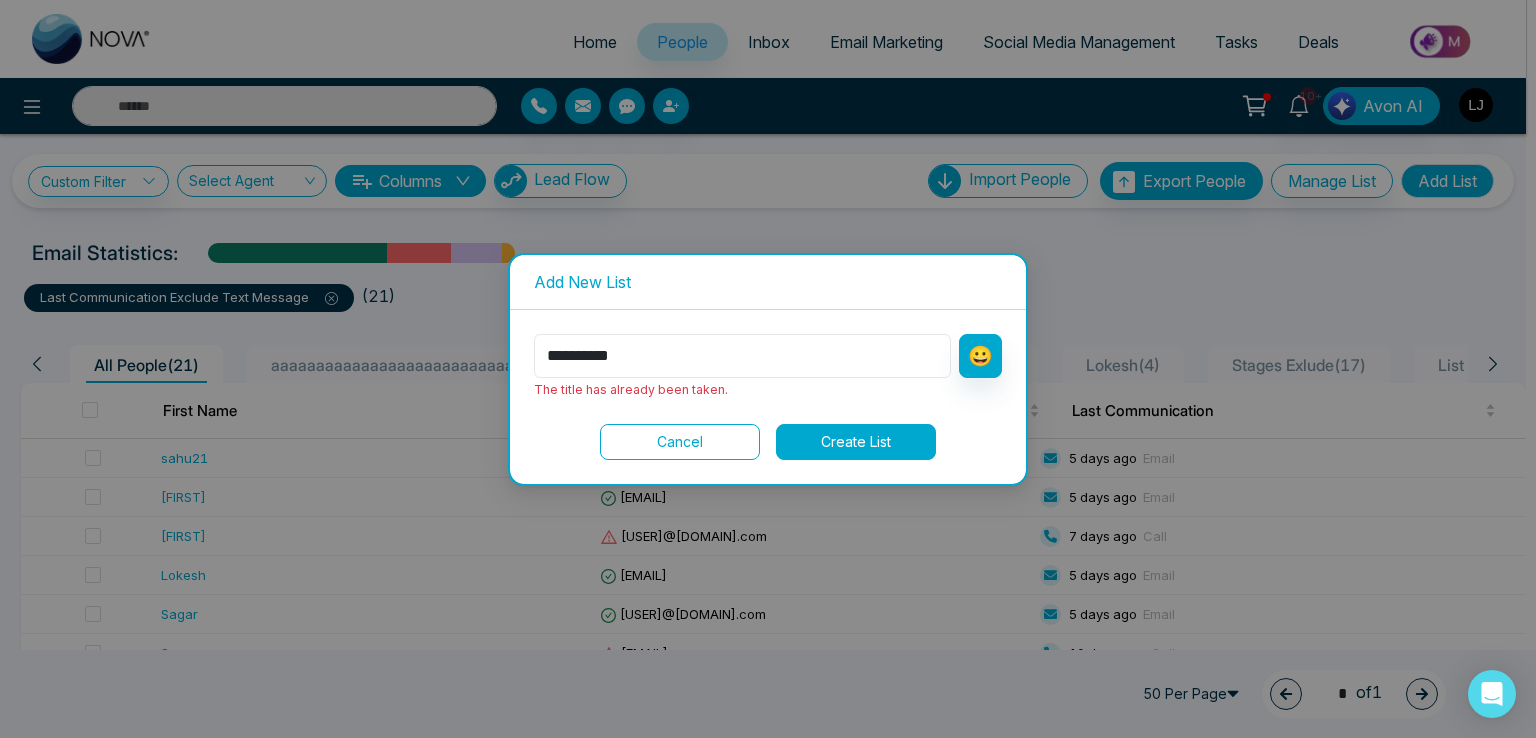 click on "**********" at bounding box center [742, 356] 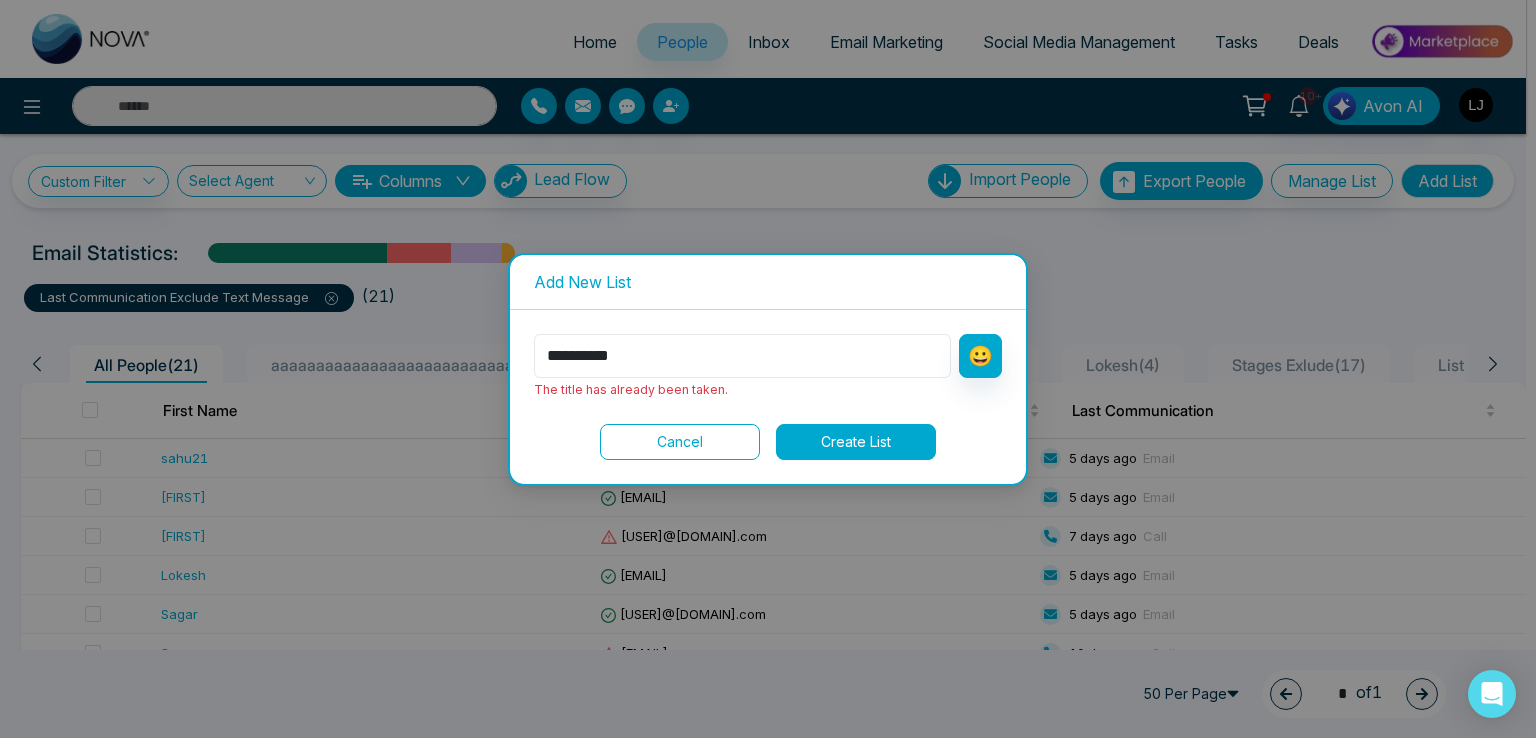 click on "**********" at bounding box center (742, 356) 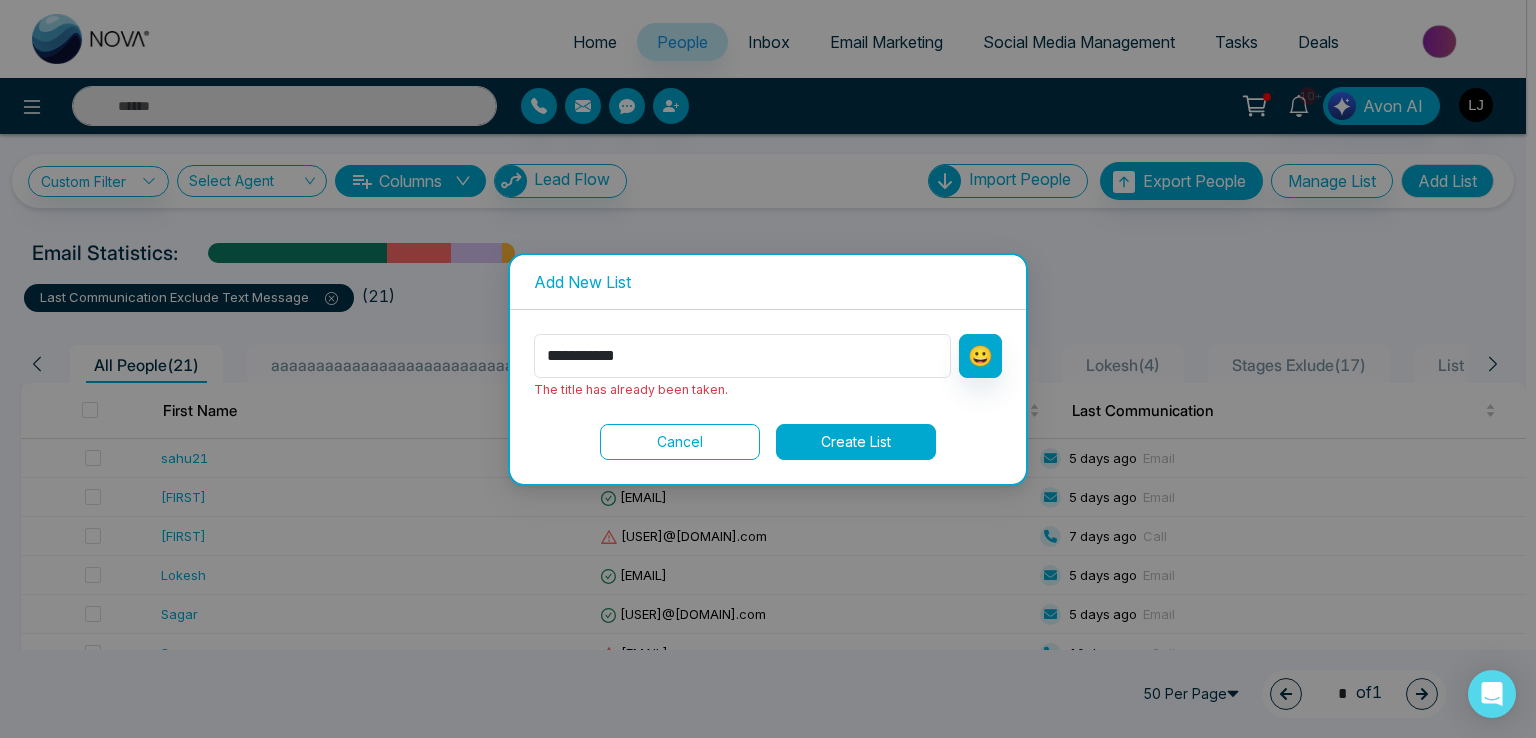 click on "Create List" at bounding box center (856, 442) 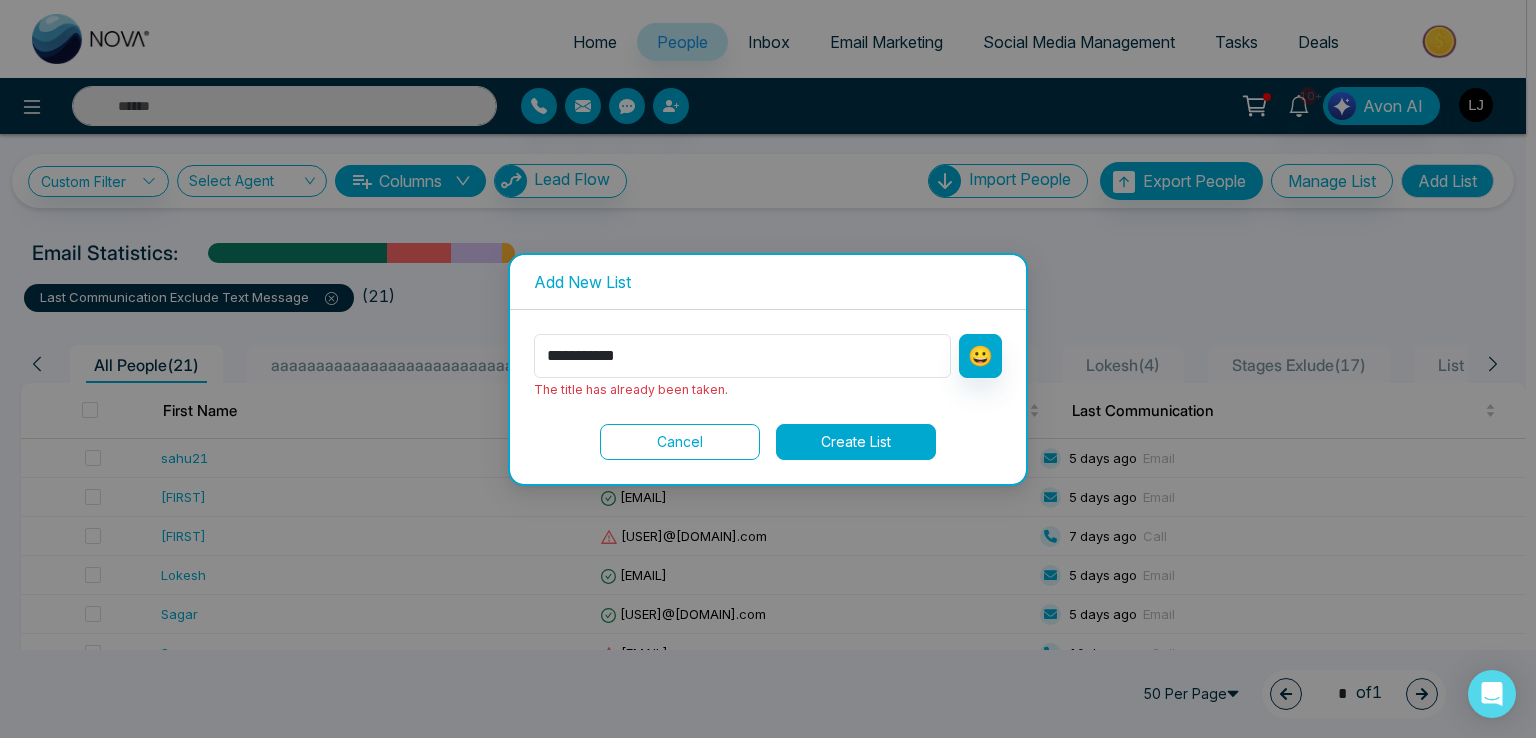 click on "Create List" at bounding box center [856, 442] 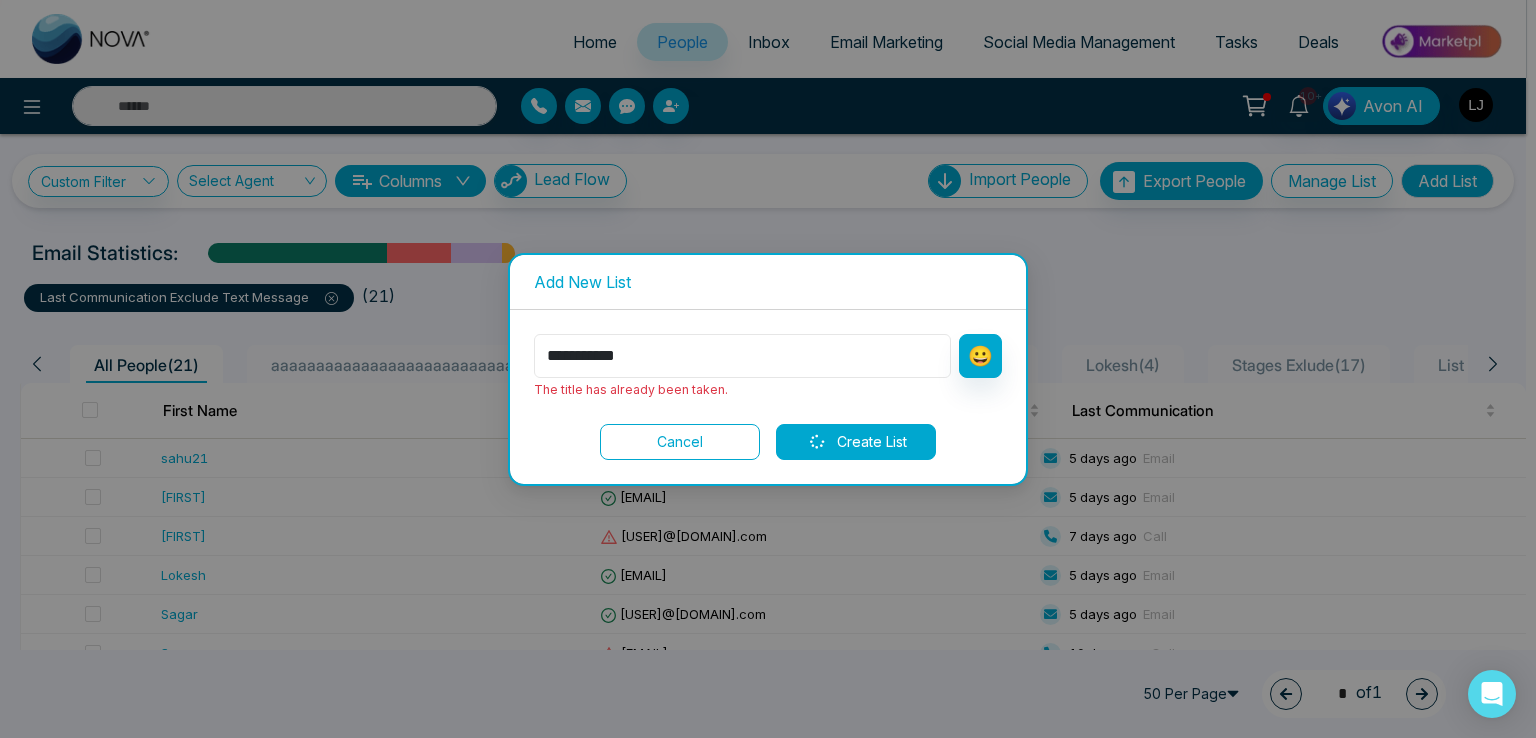 click on "**********" at bounding box center [742, 356] 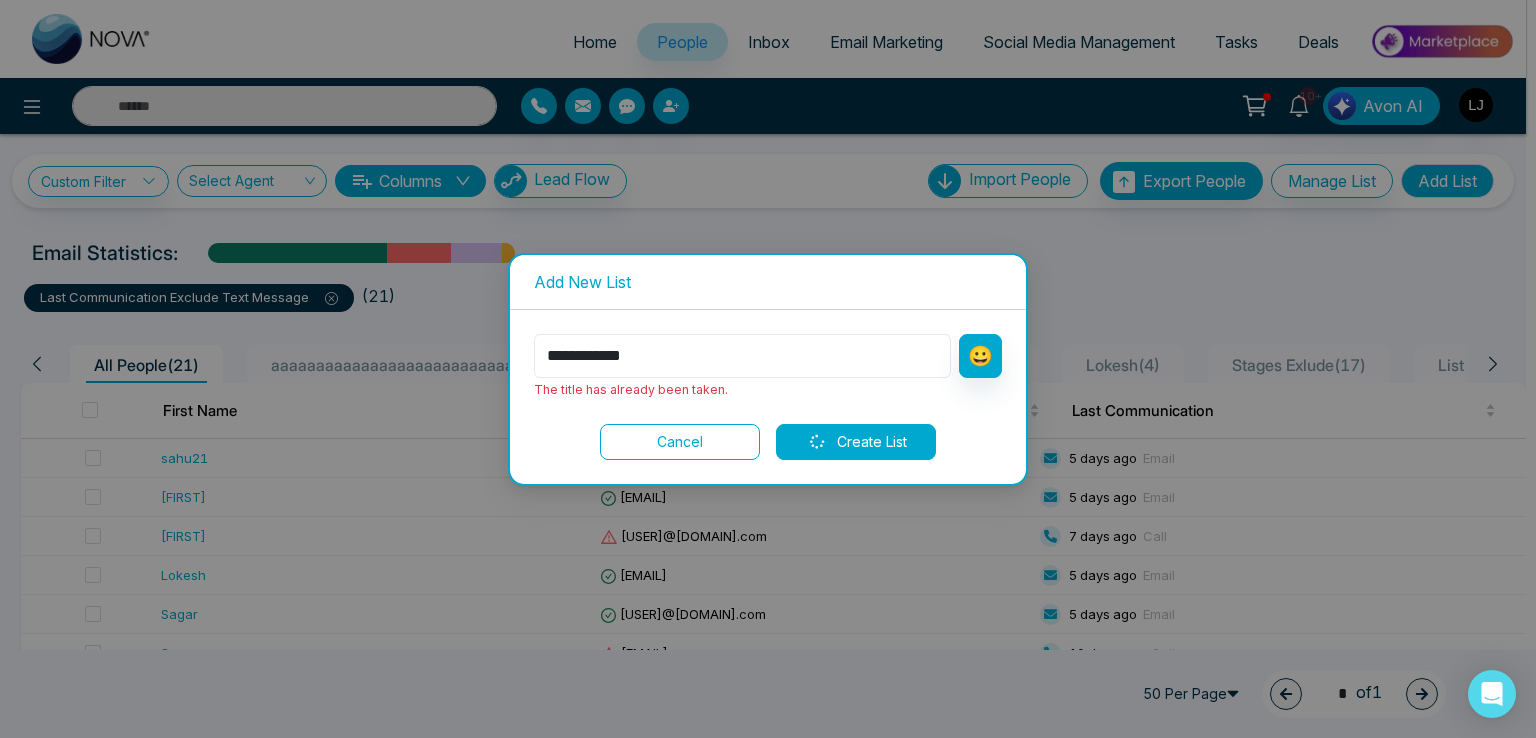 type on "**********" 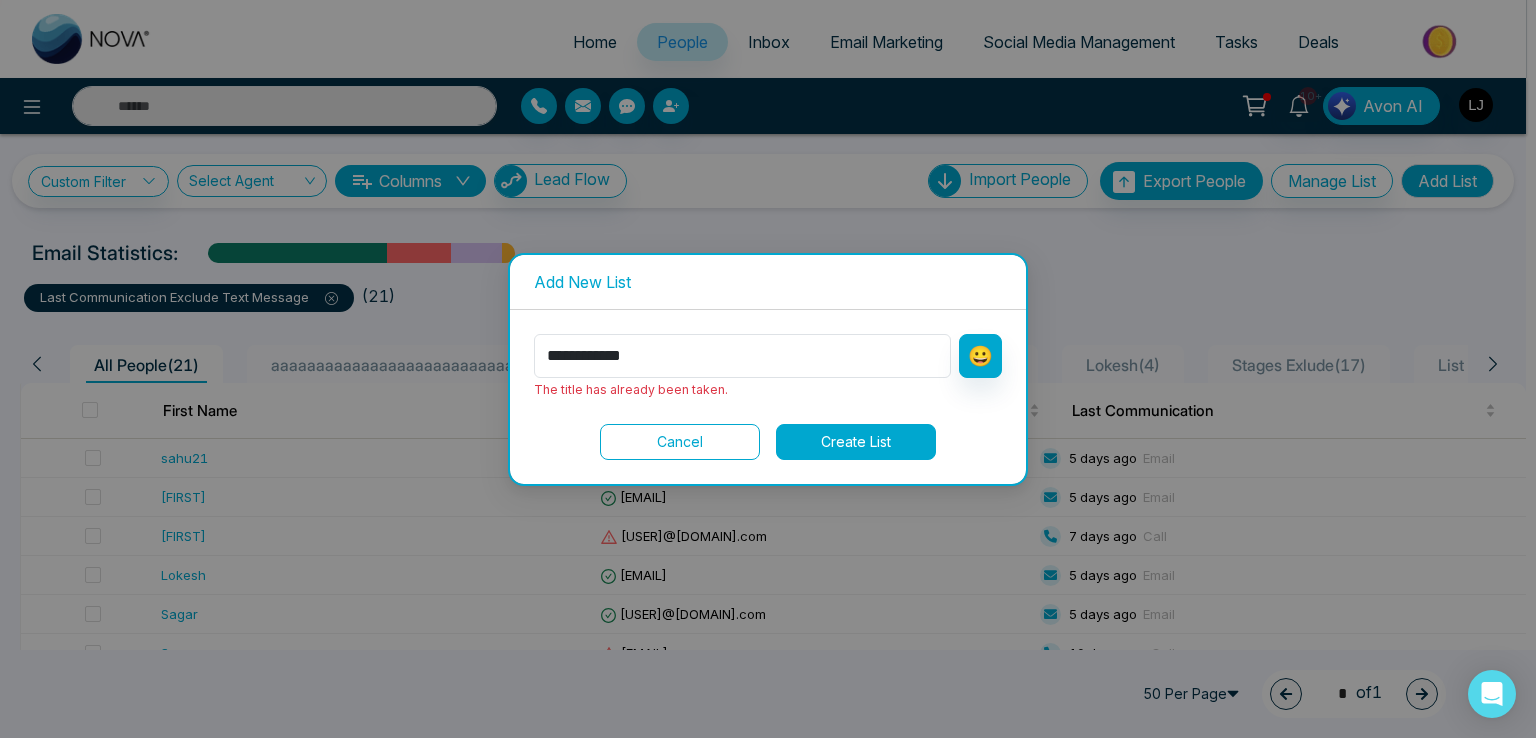 click on "Create List" at bounding box center [856, 442] 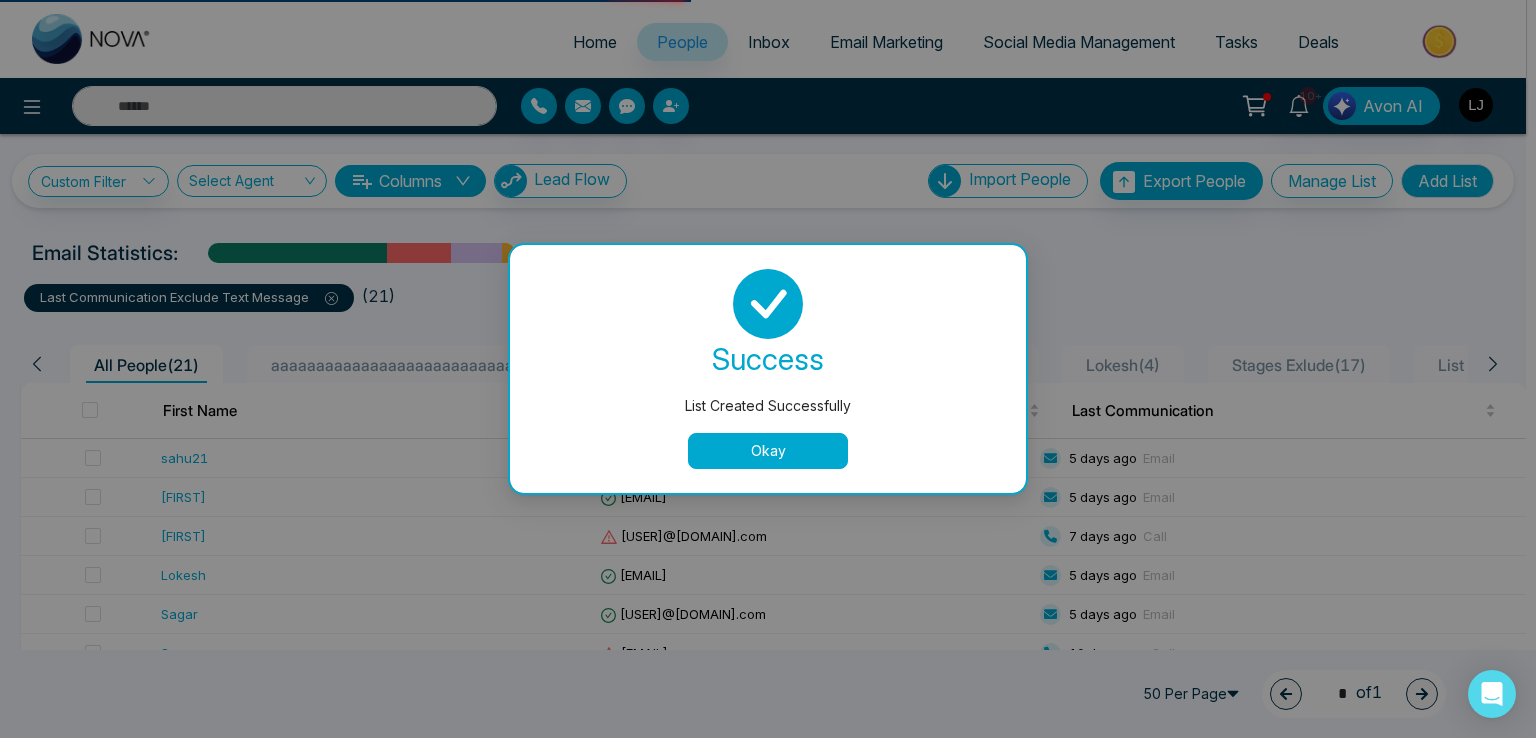 click on "Okay" at bounding box center (768, 451) 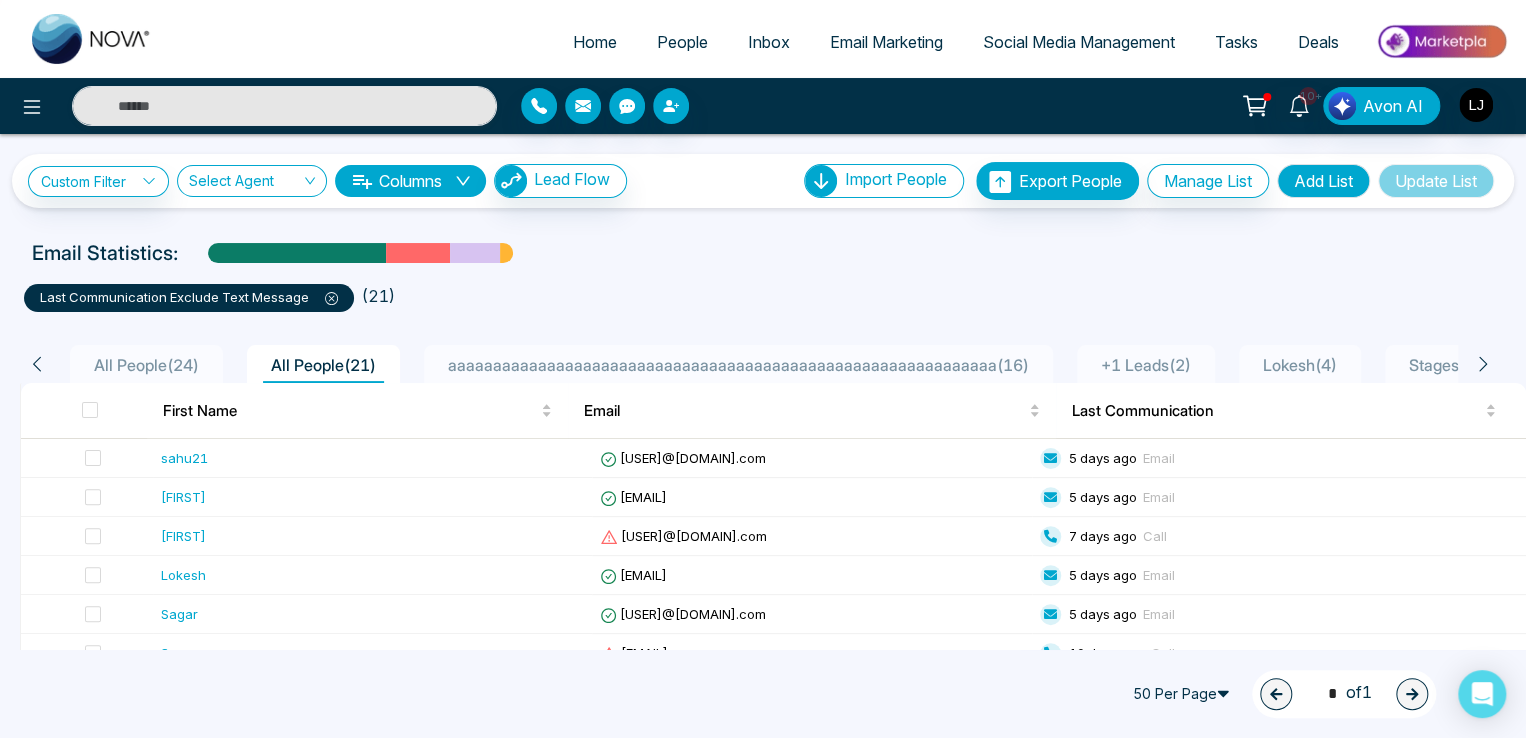 click on "All People  ( 24 )" at bounding box center (146, 365) 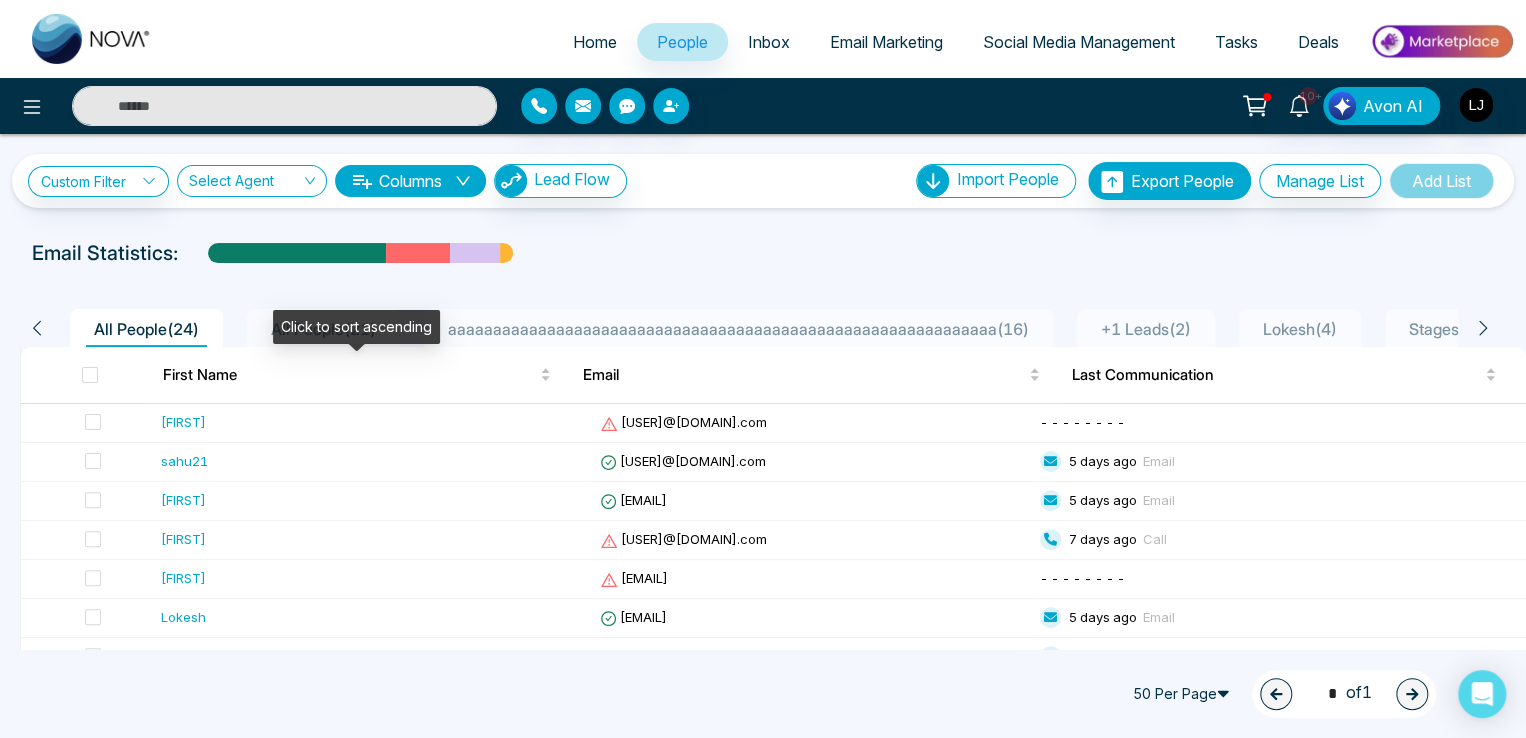 click on "Click to sort ascending" at bounding box center (356, 327) 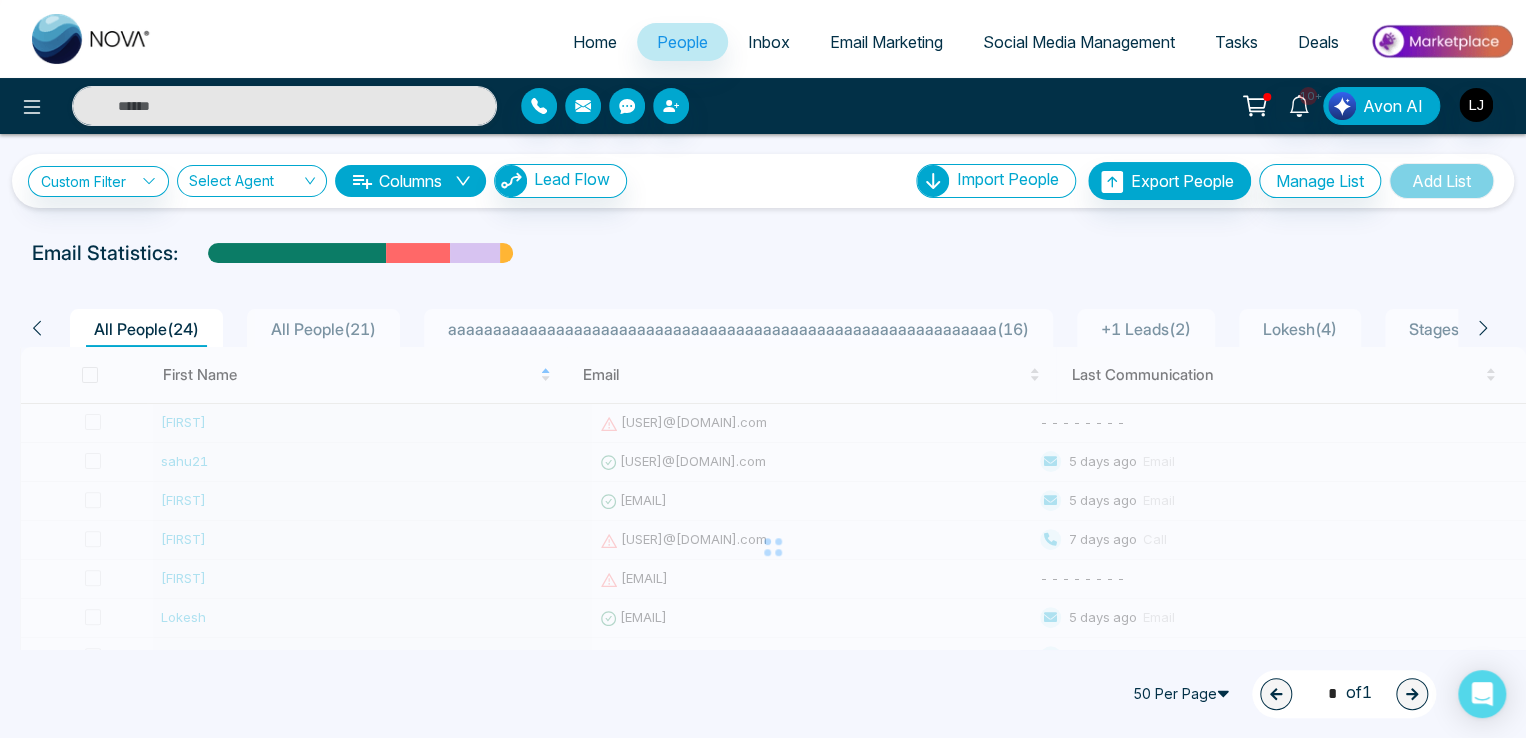 click on "All  People  ( 21 )" at bounding box center [323, 329] 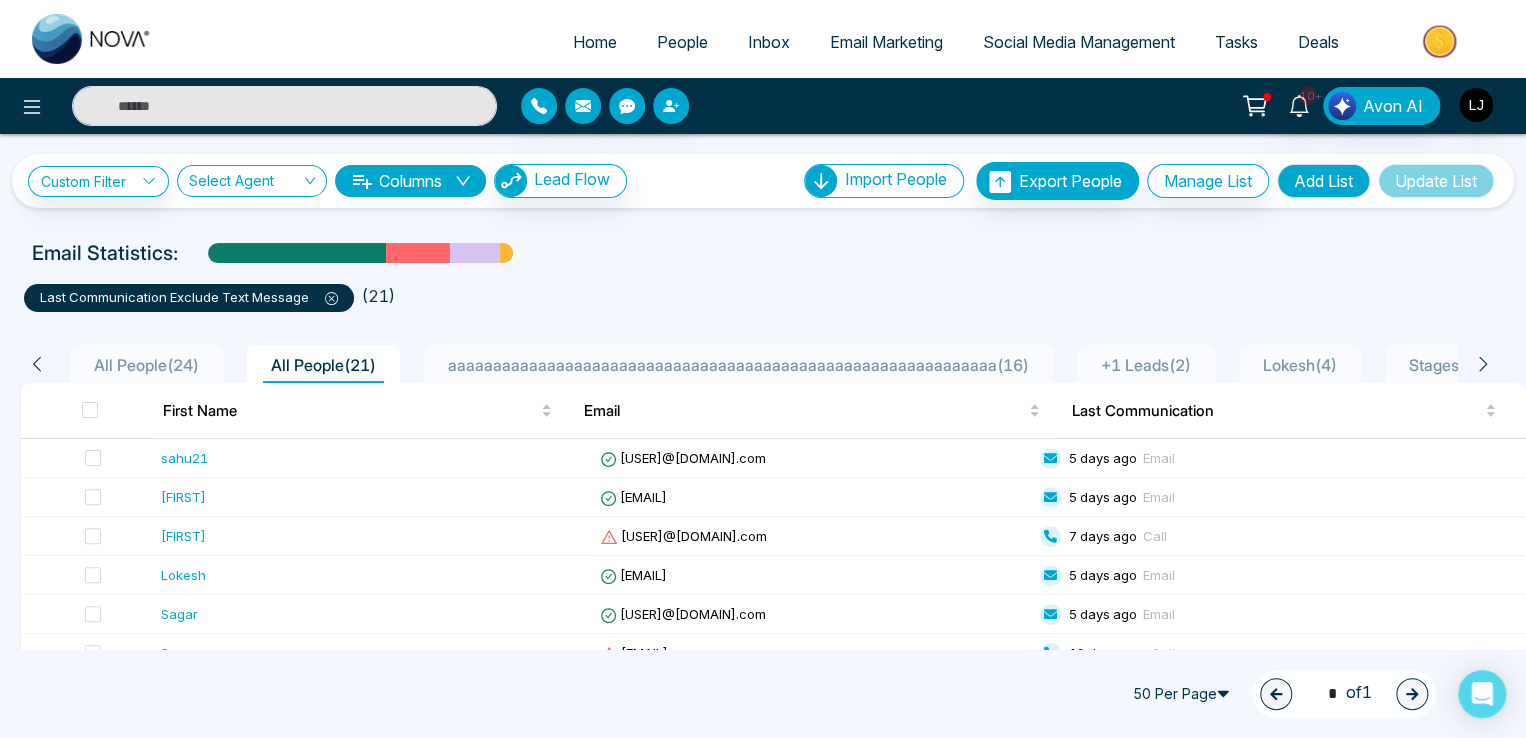 click 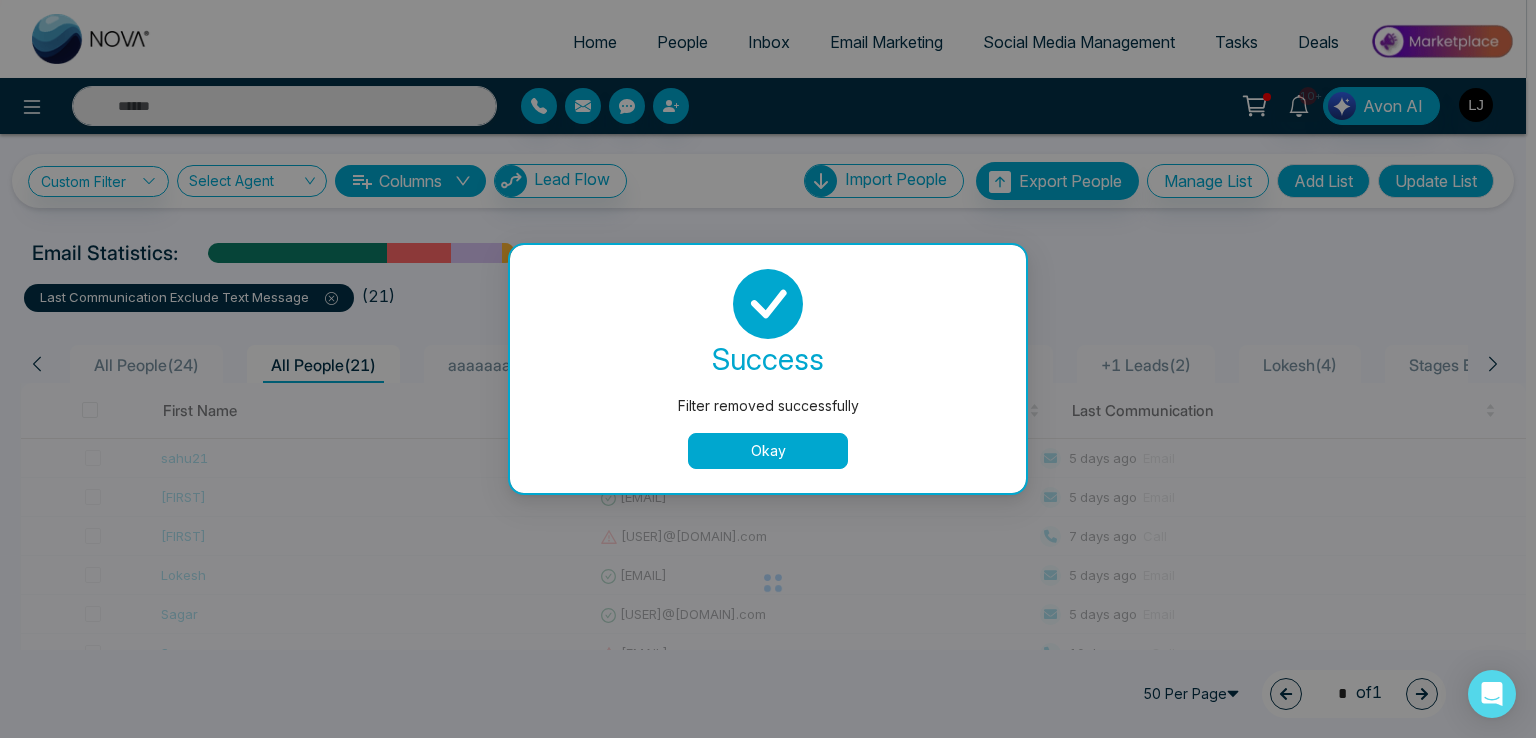 click on "Okay" at bounding box center [768, 451] 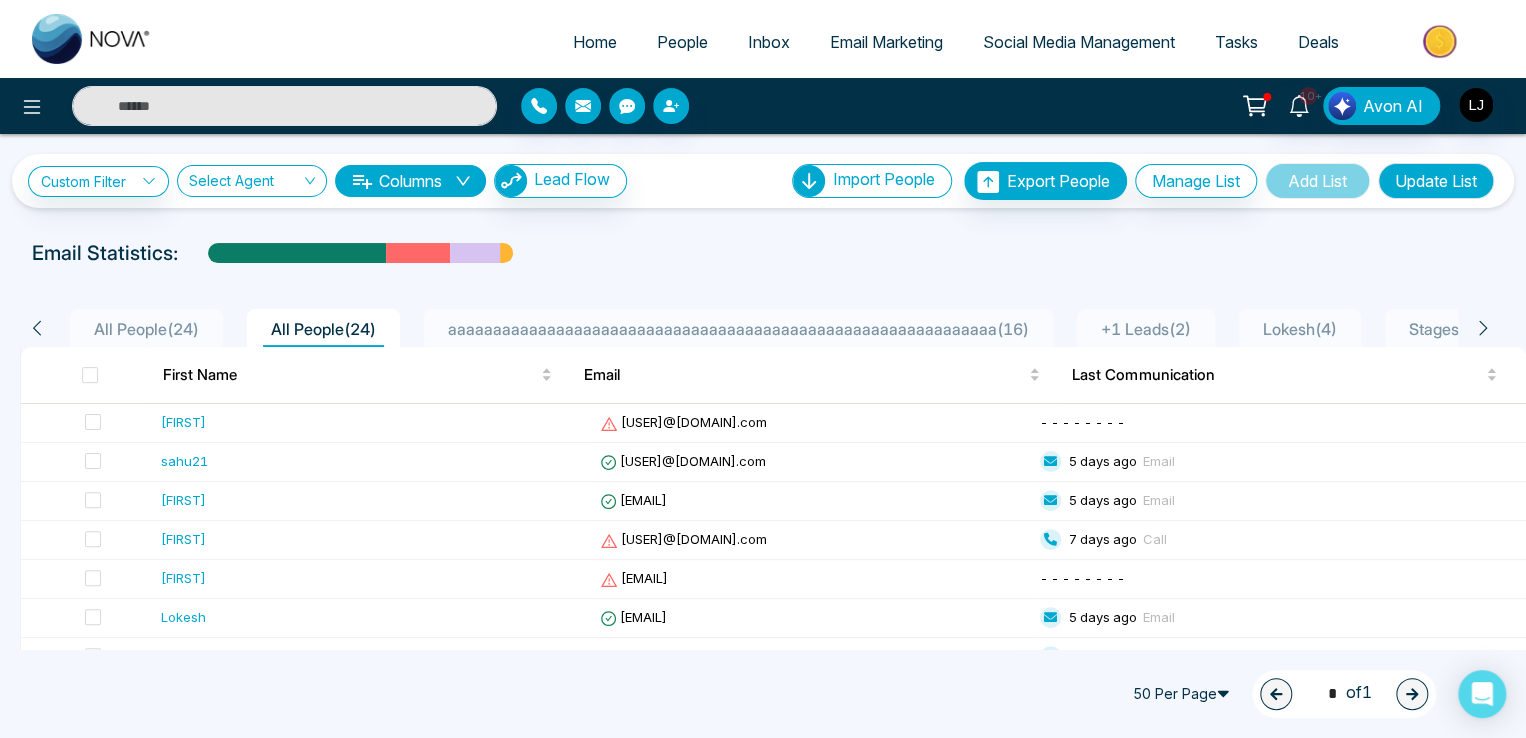 click on "Update List" at bounding box center (1436, 181) 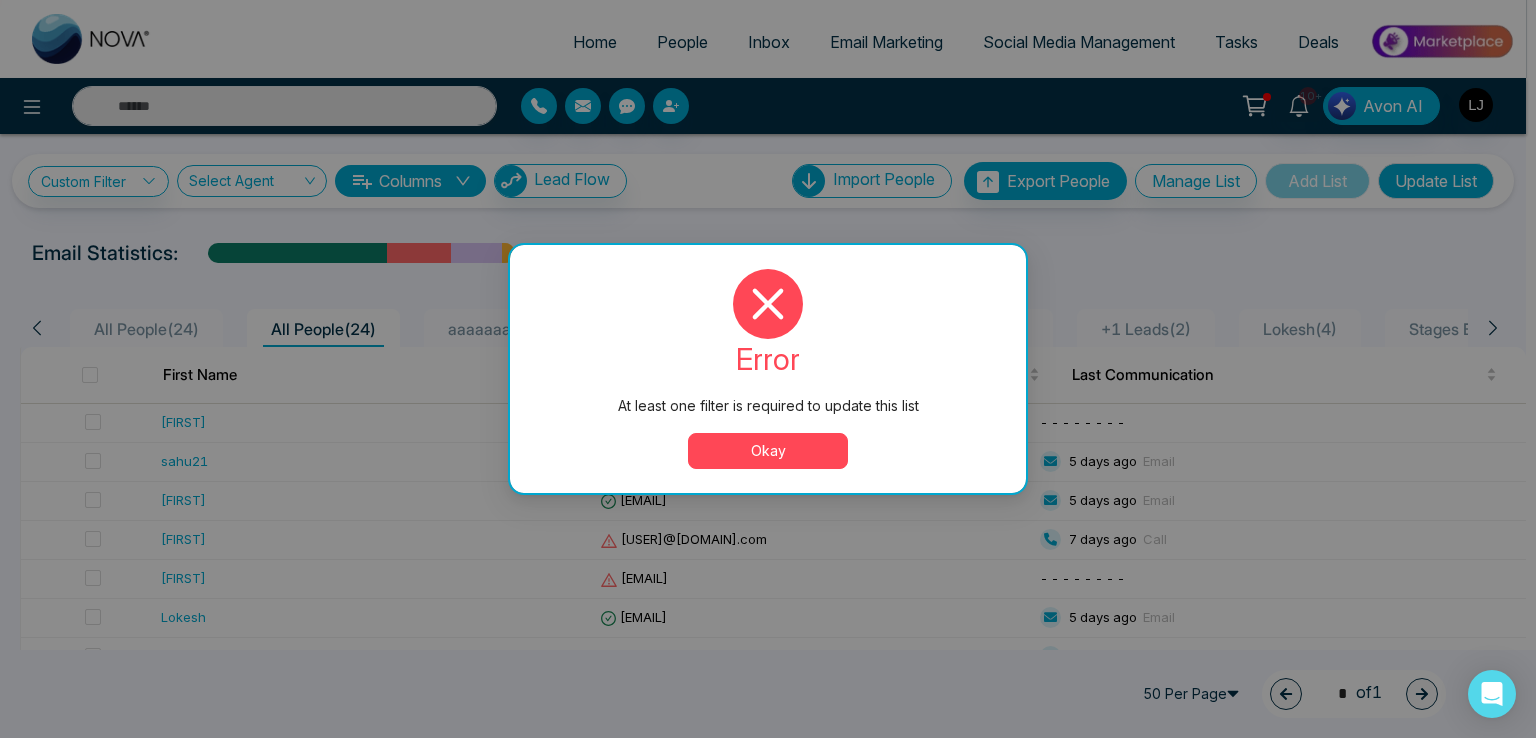 click on "Okay" at bounding box center (768, 451) 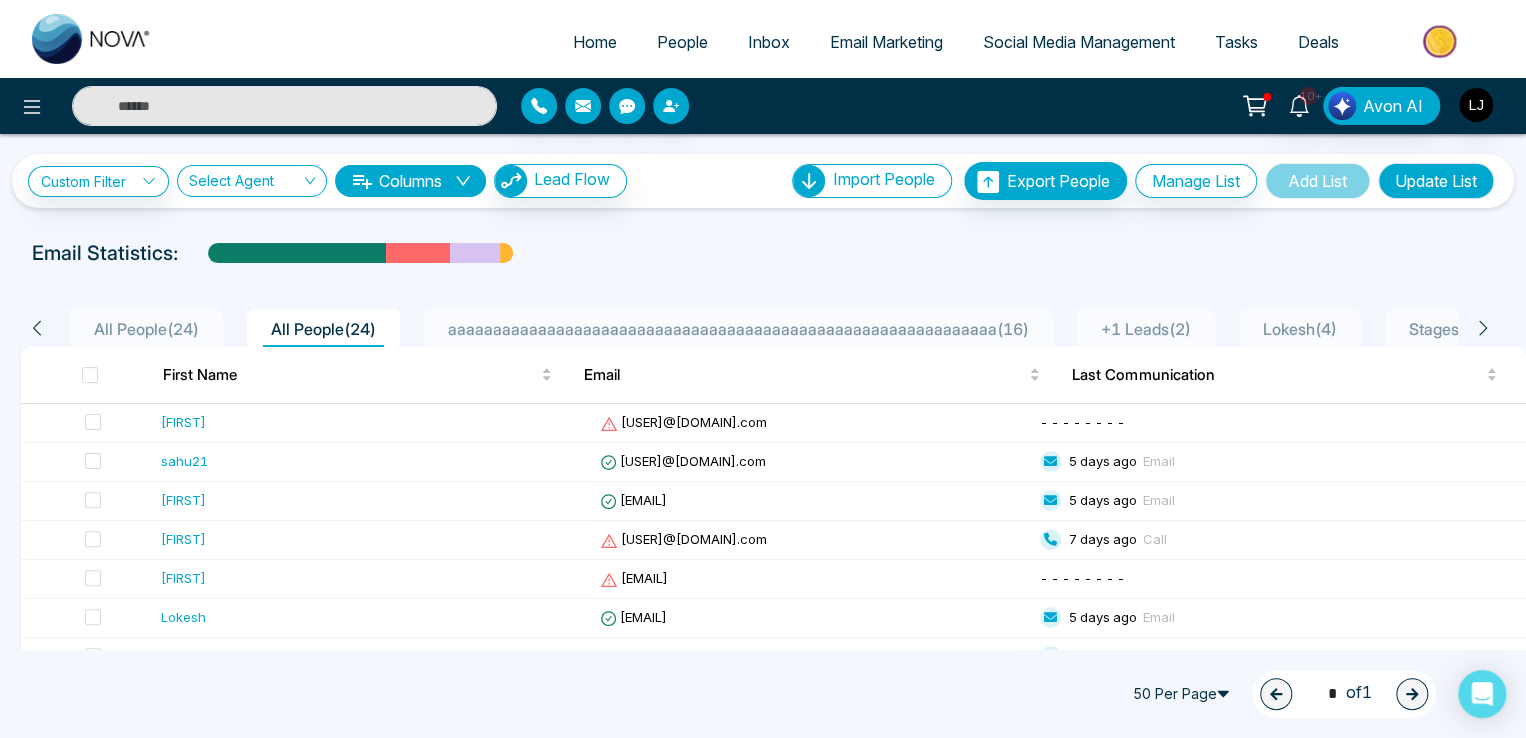 click on "All People  ( 24 )" at bounding box center [146, 329] 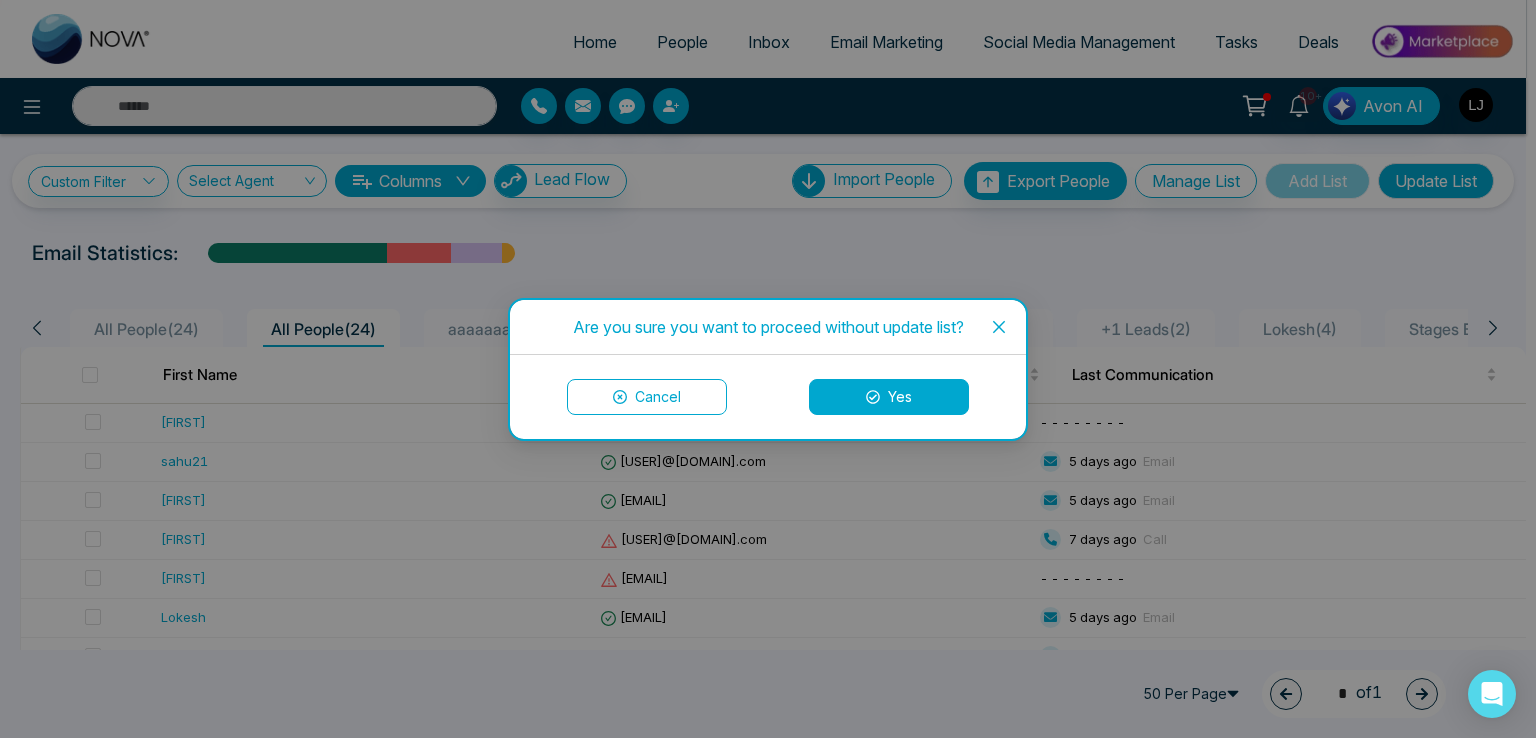 click on "Cancel" at bounding box center [647, 397] 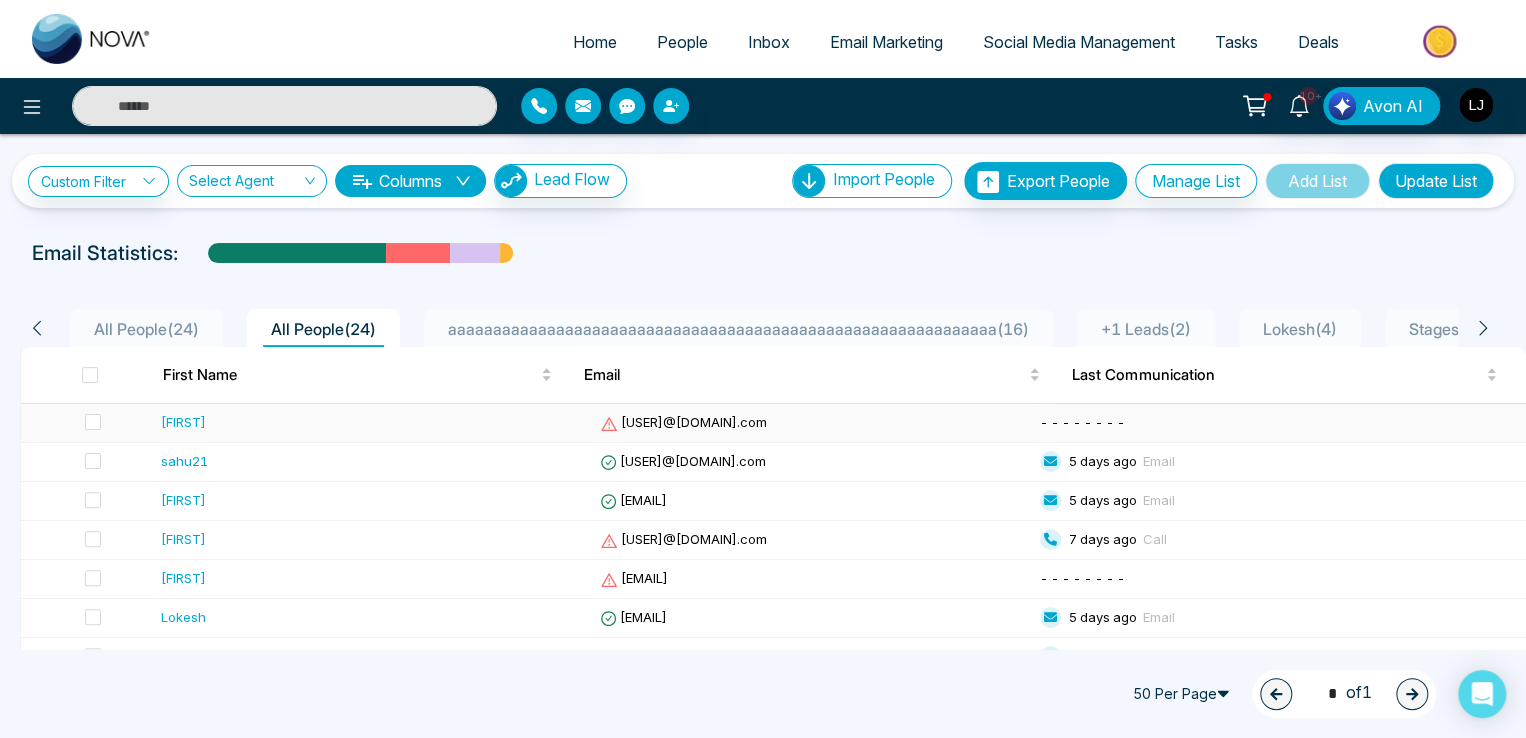 click on "[USER]@[DOMAIN].com" at bounding box center [683, 422] 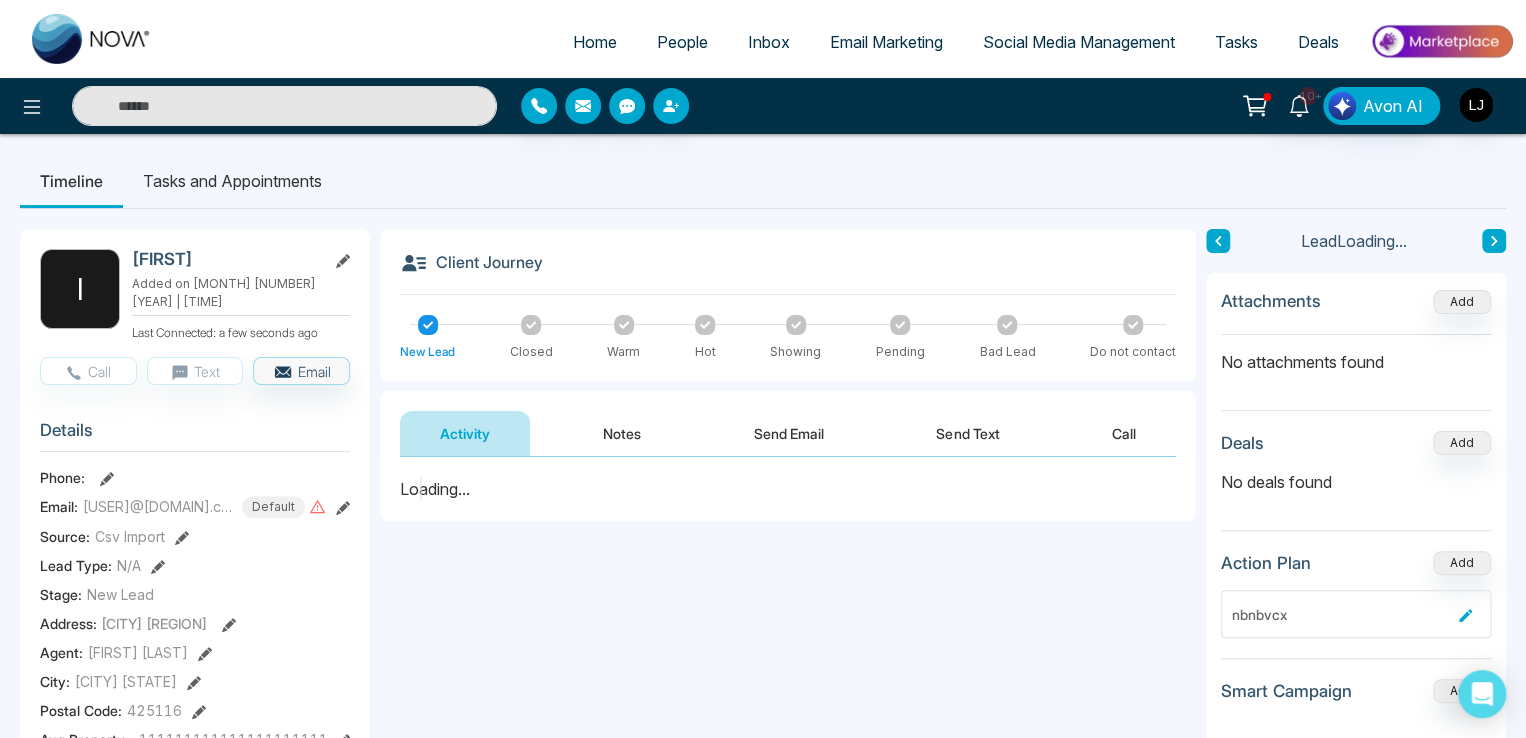 click on "People" at bounding box center (682, 42) 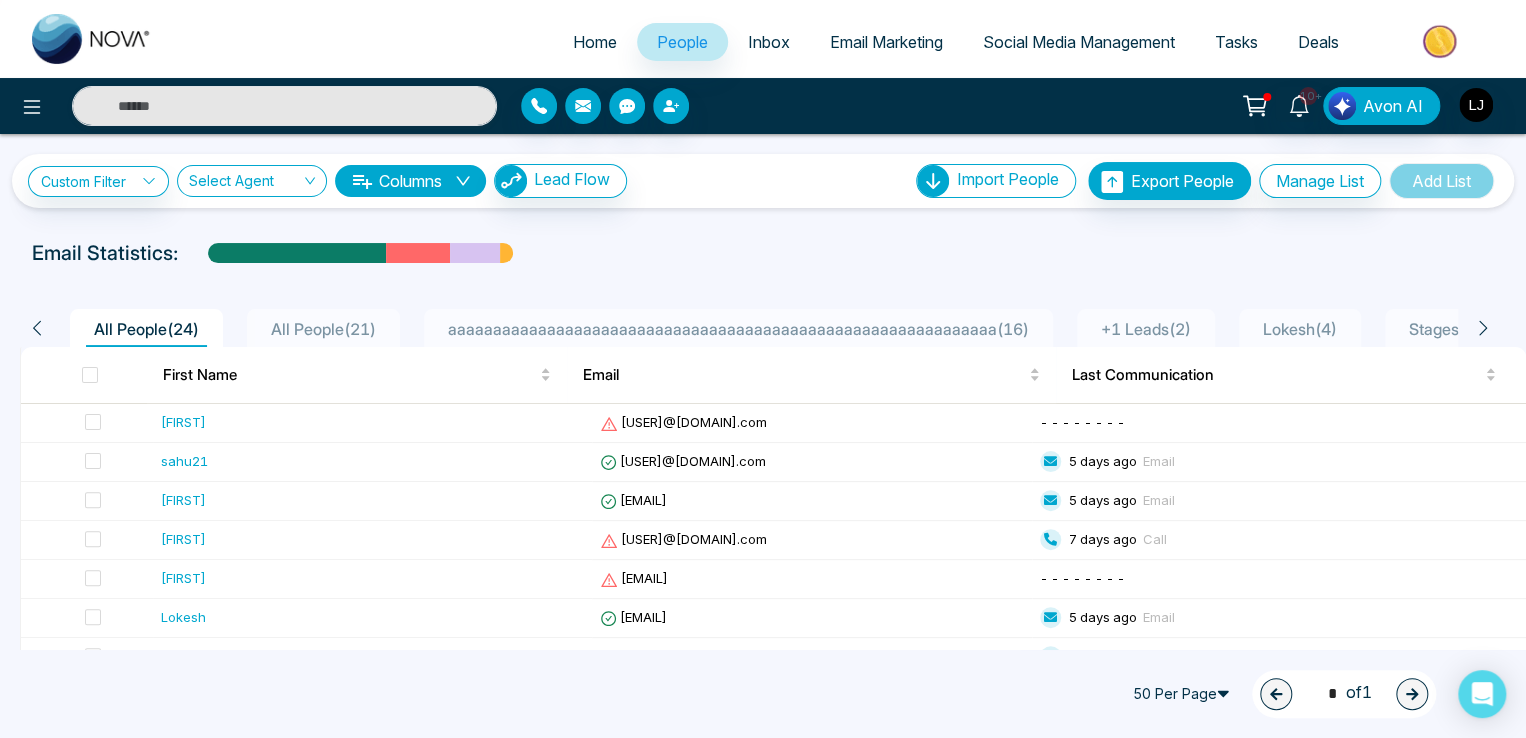 click on "All  People  ( 21 )" at bounding box center [323, 329] 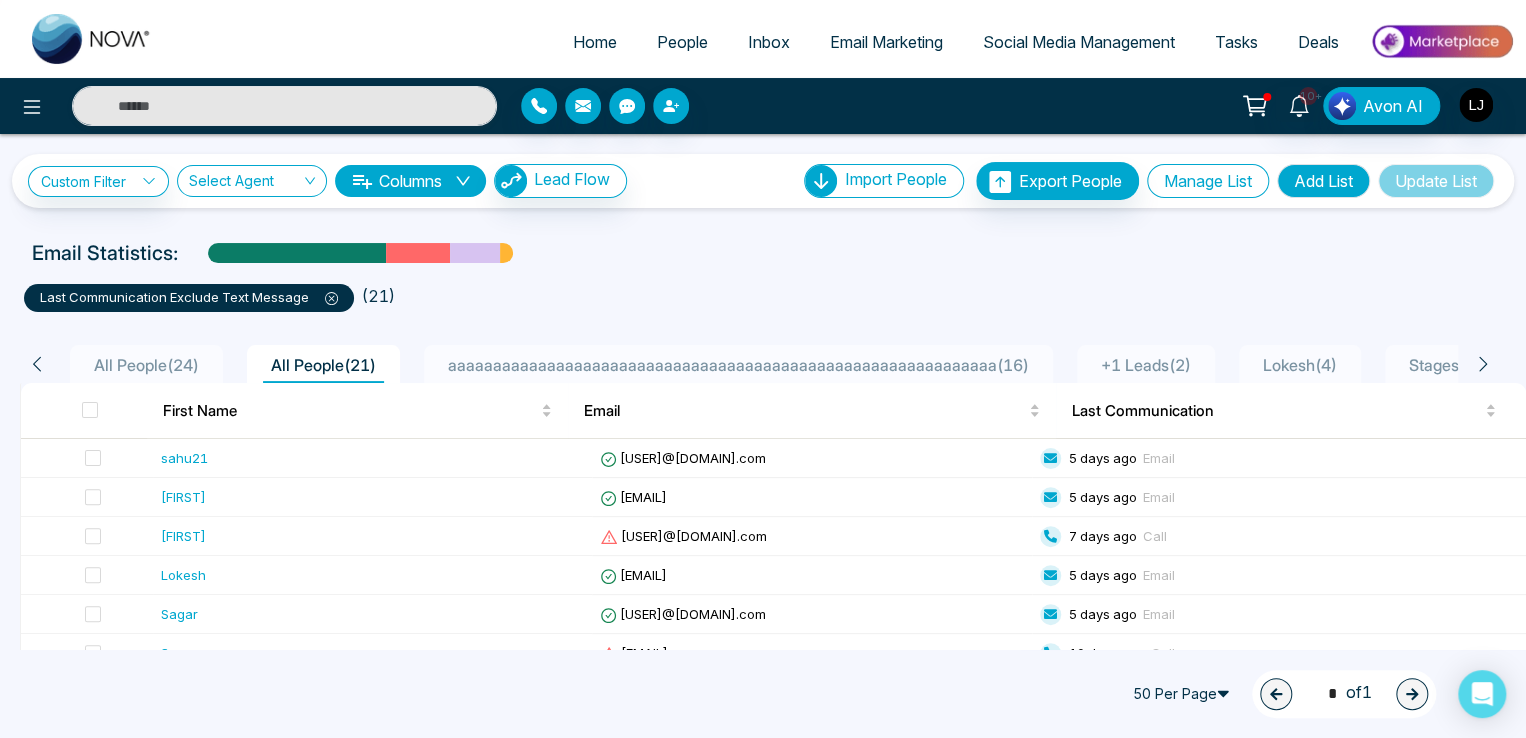 click on "Manage List" at bounding box center (1208, 181) 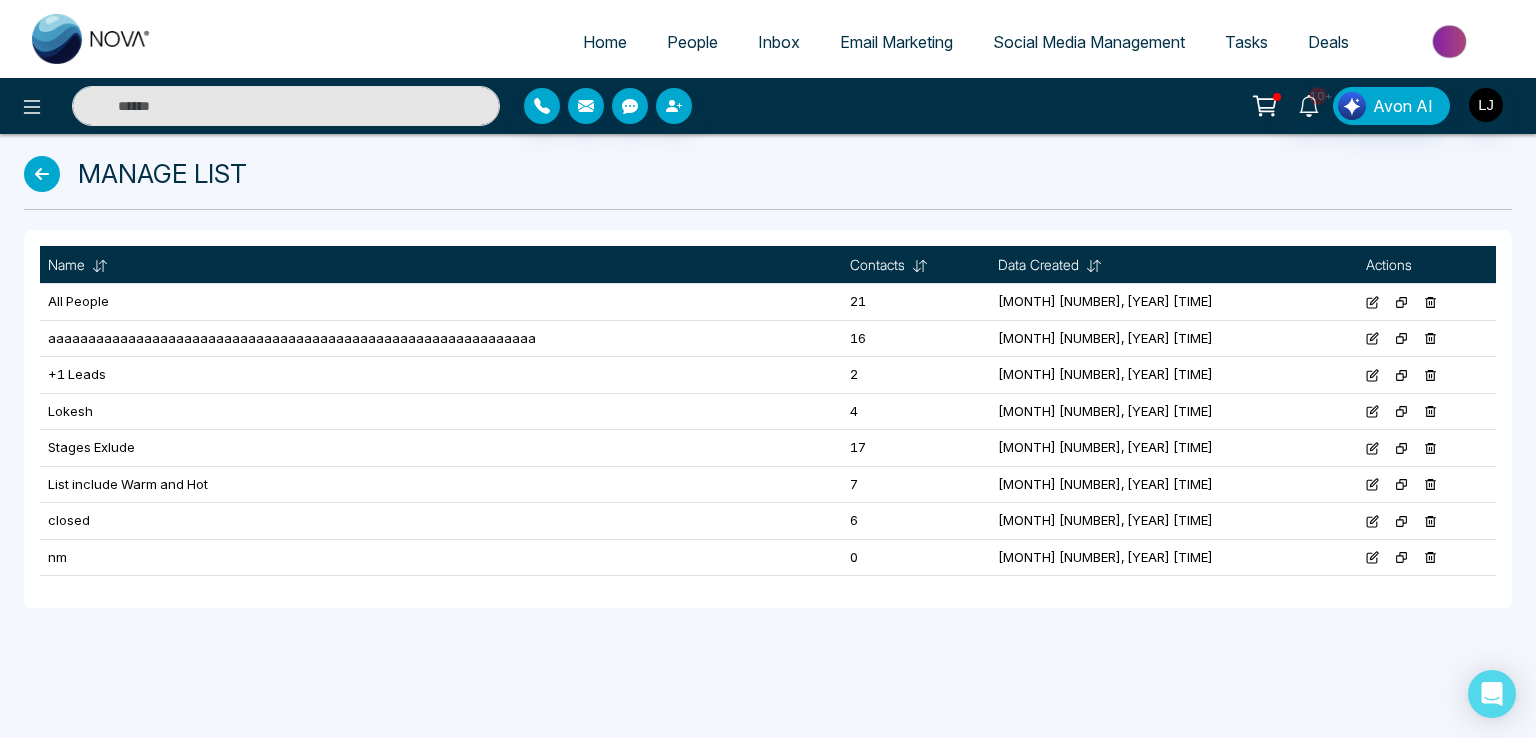 click 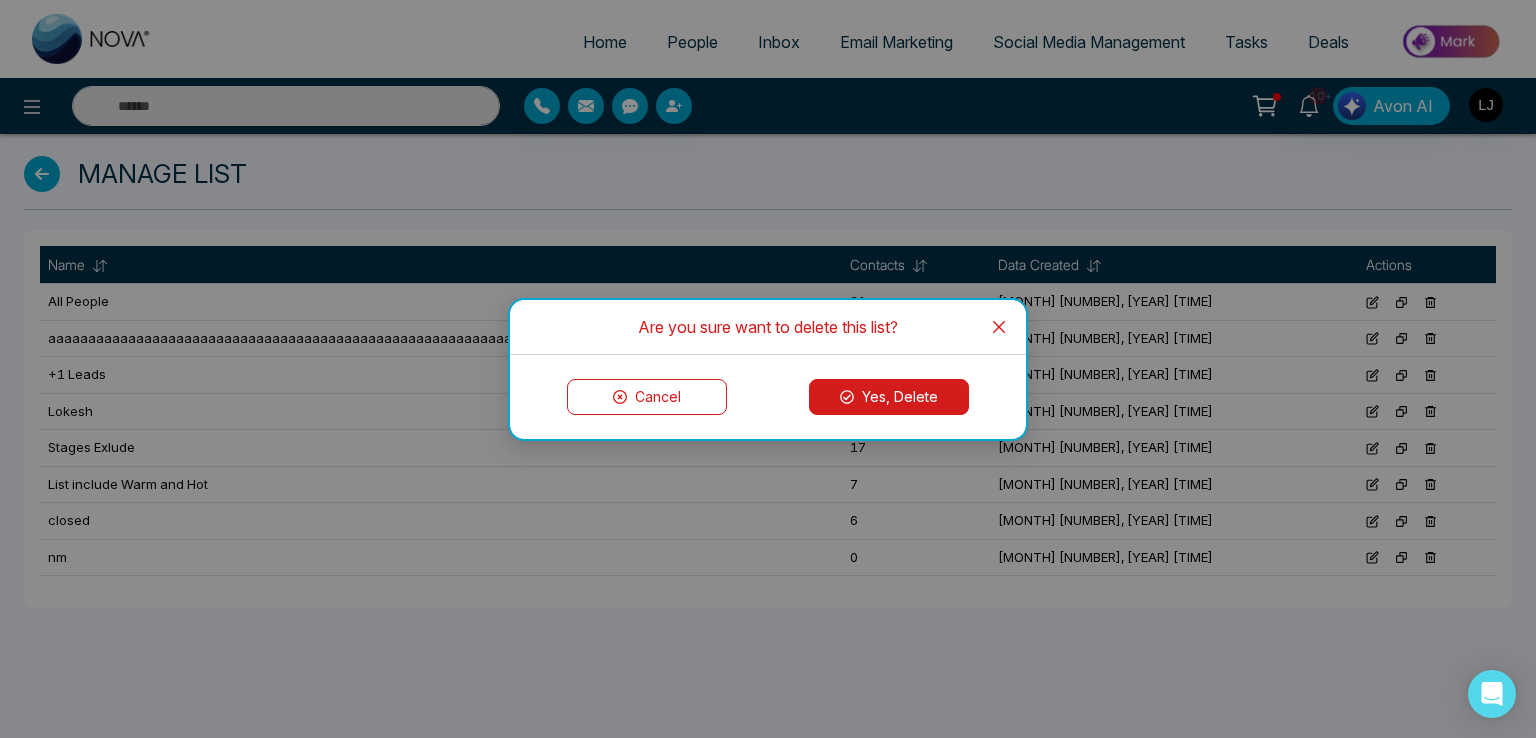 click on "Yes, Delete" at bounding box center (889, 397) 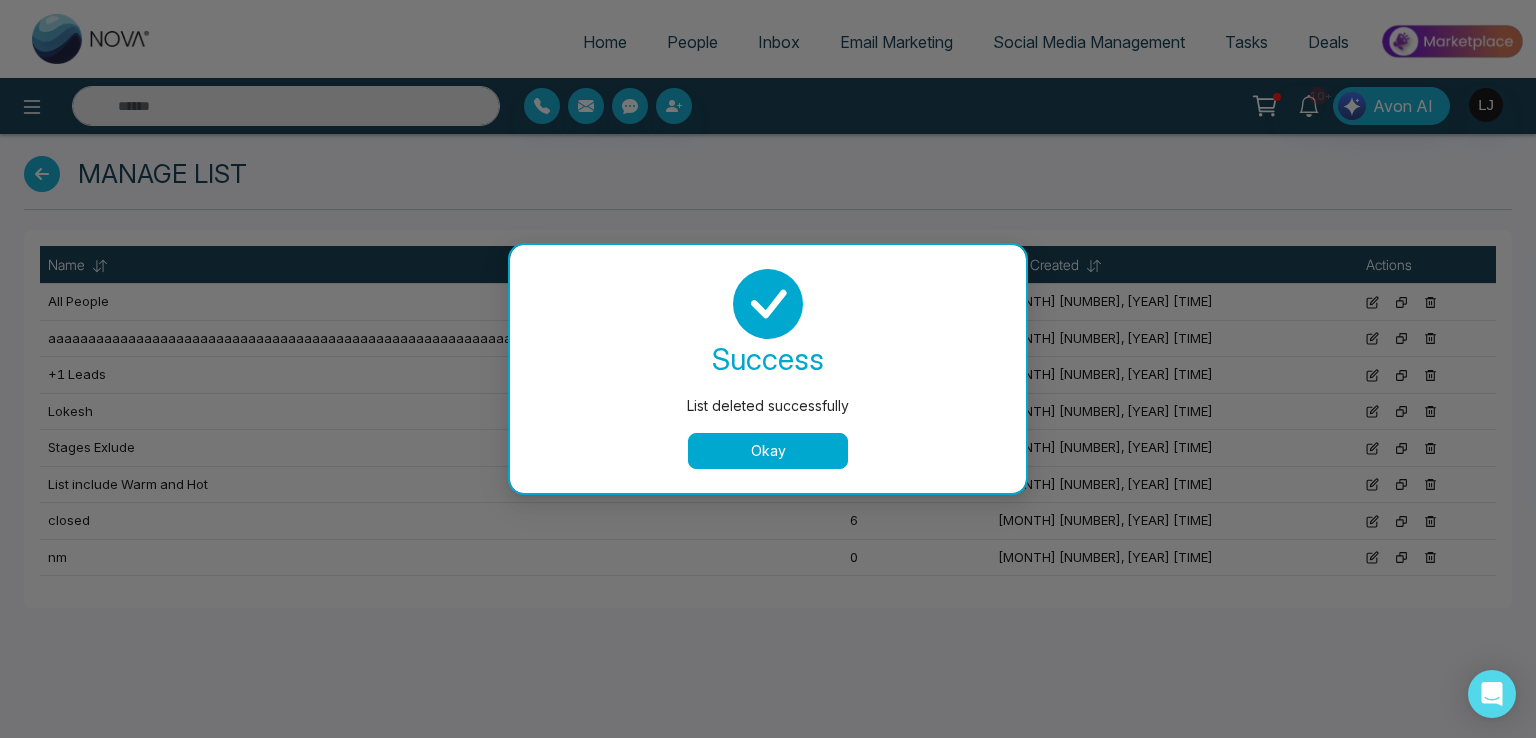 click on "Okay" at bounding box center [768, 451] 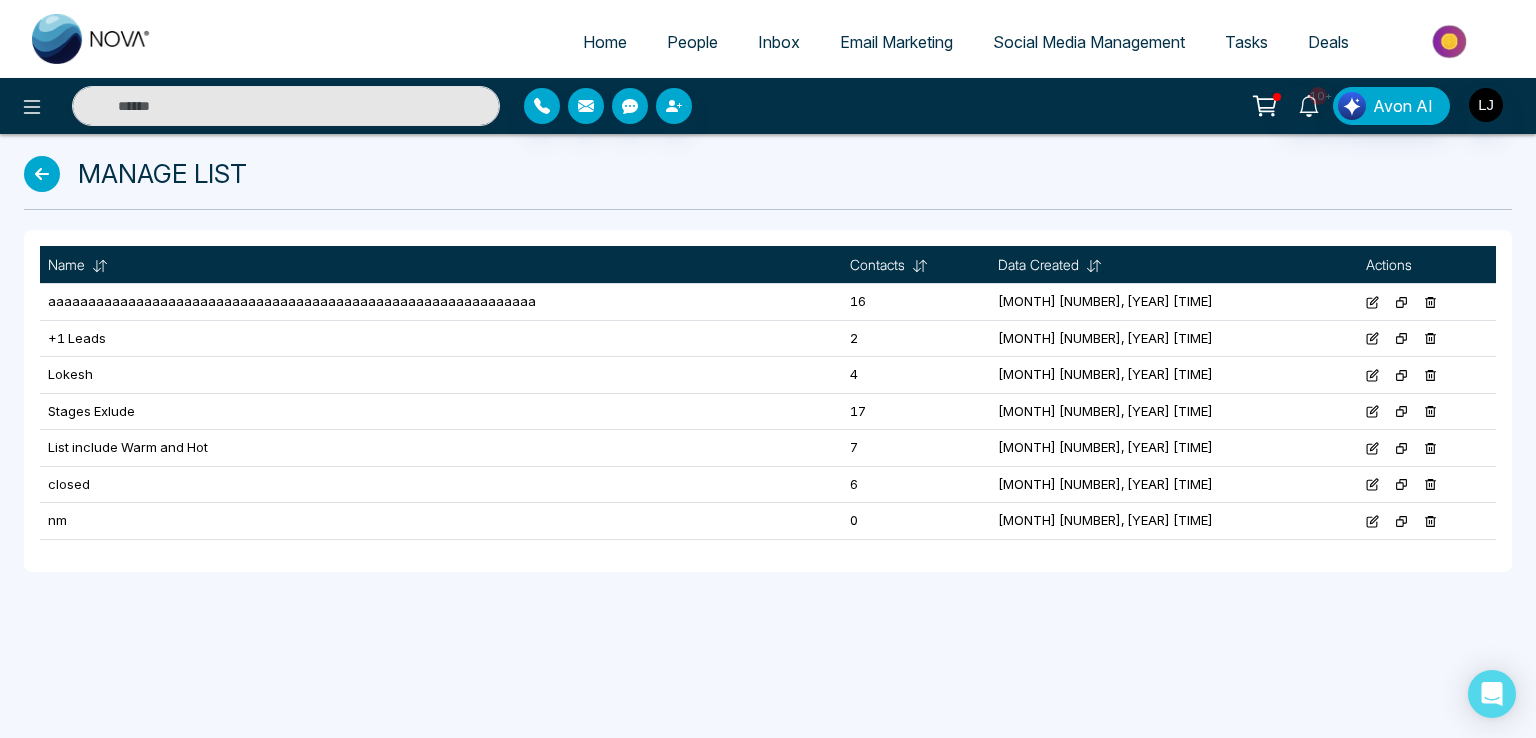 click on "People" at bounding box center [692, 42] 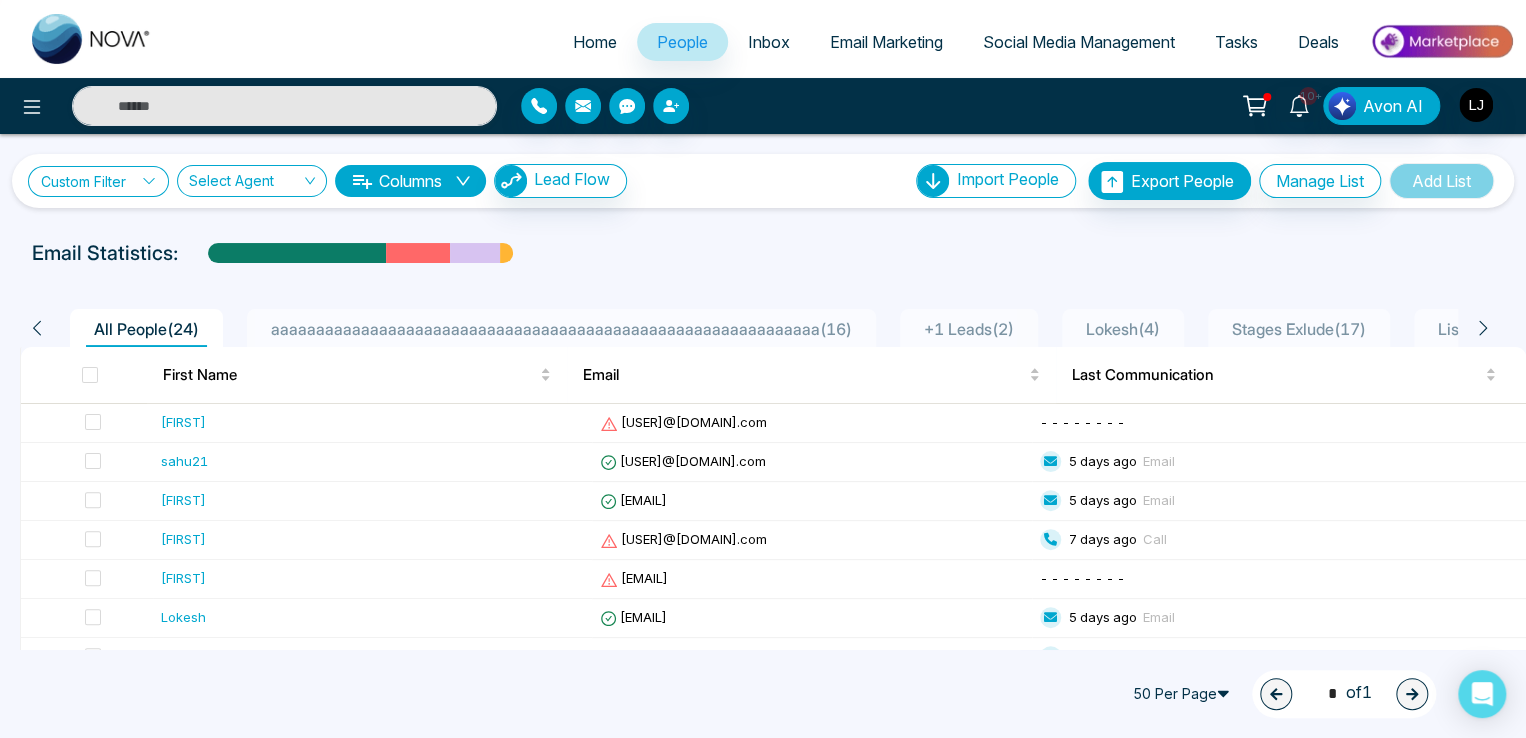 click on "Custom Filter" at bounding box center [98, 181] 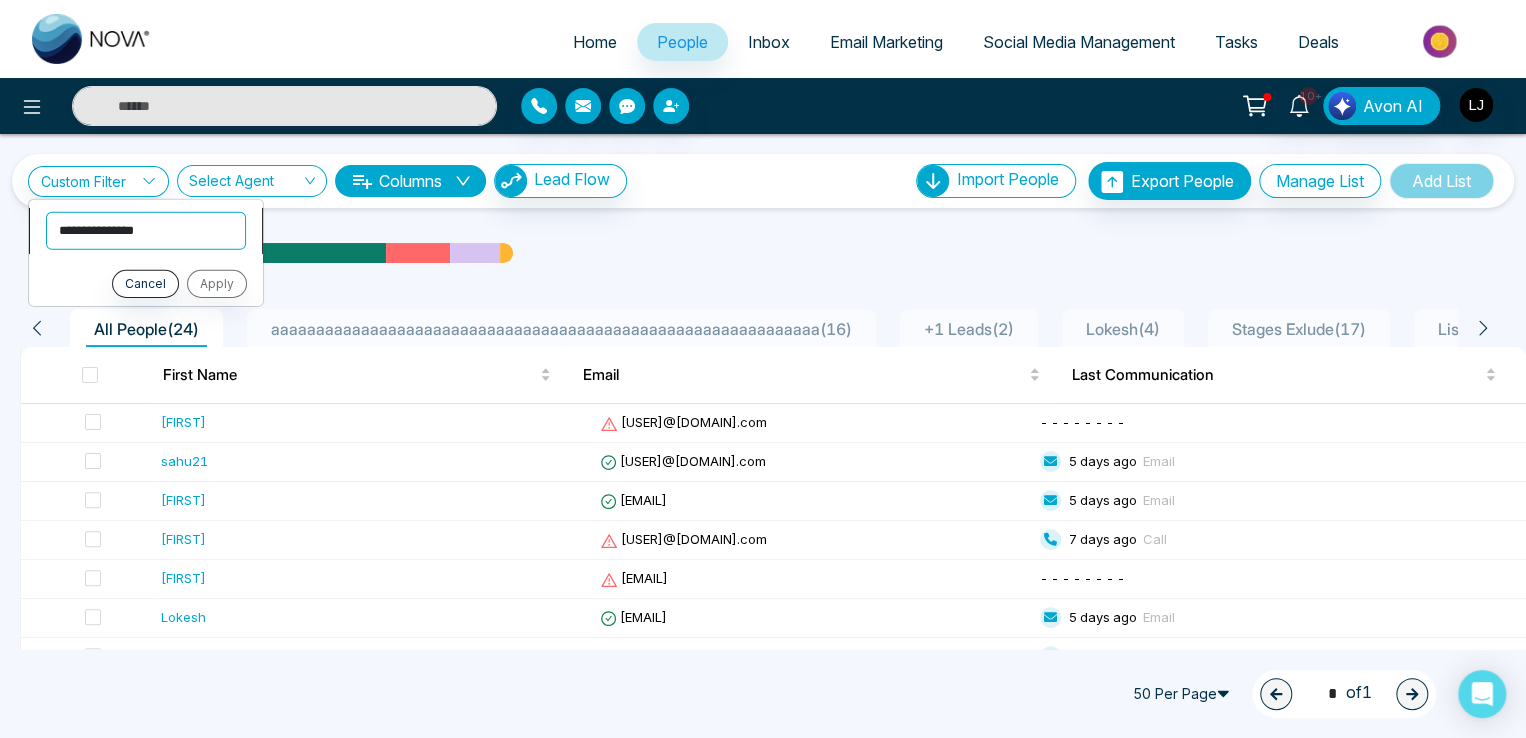 click on "**********" at bounding box center [146, 230] 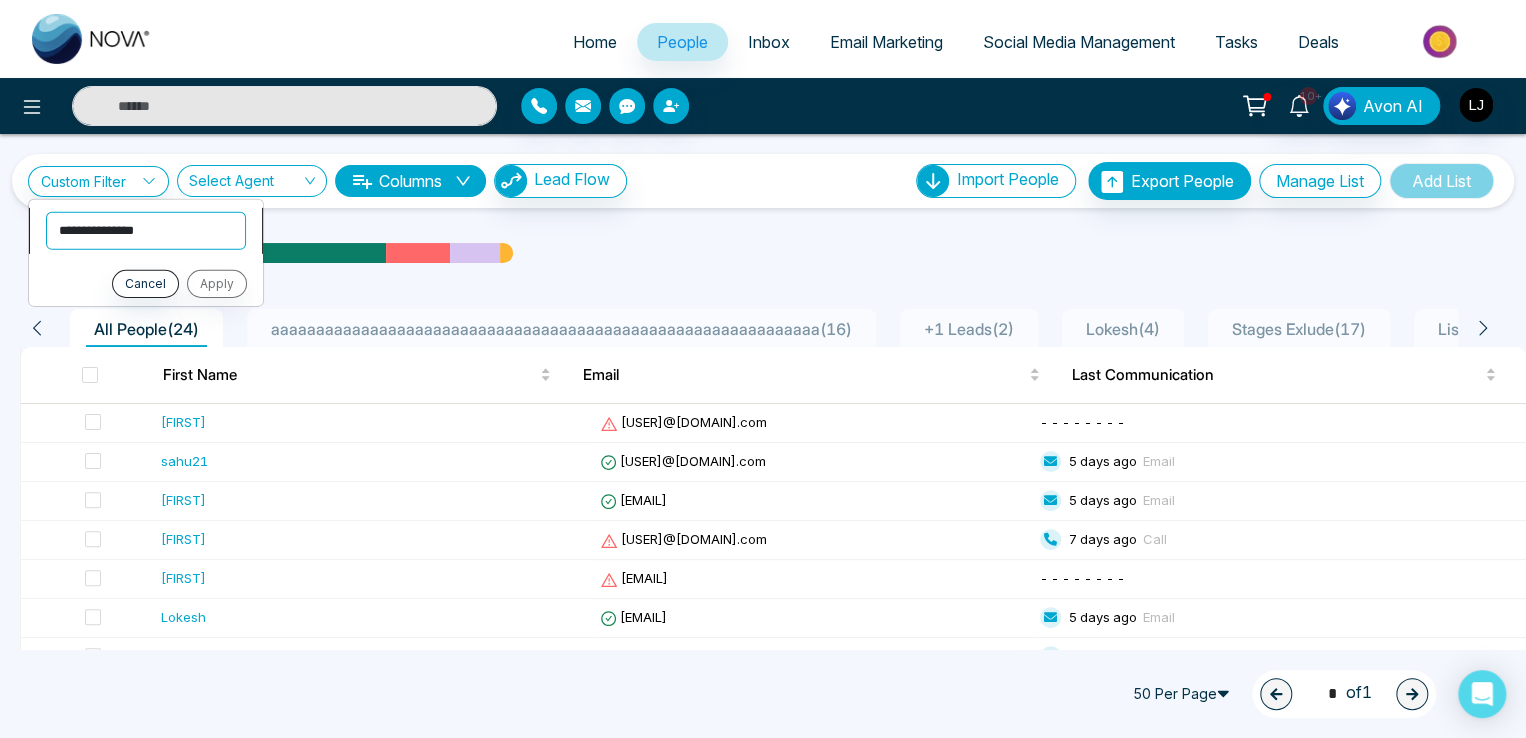 select on "**********" 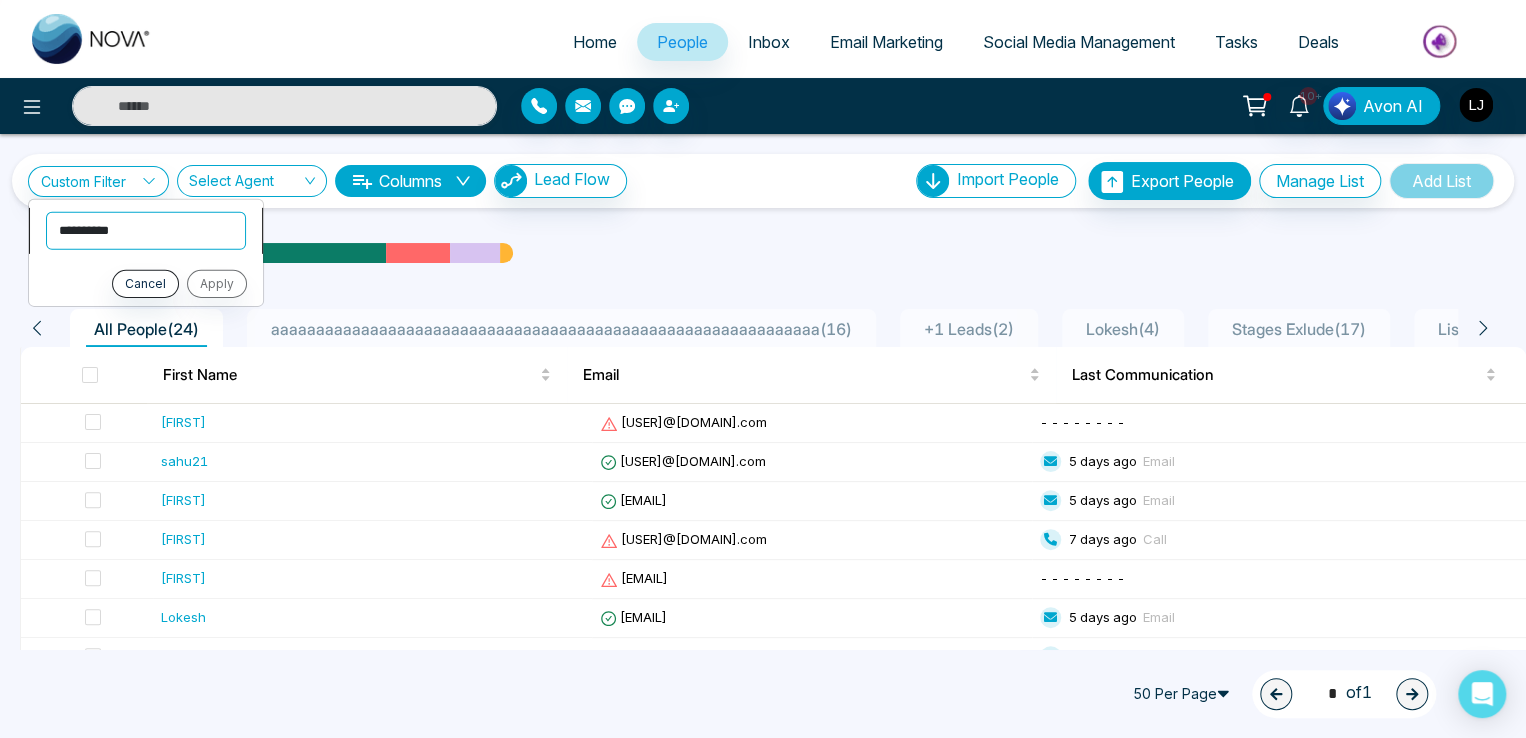 click on "**********" at bounding box center [146, 230] 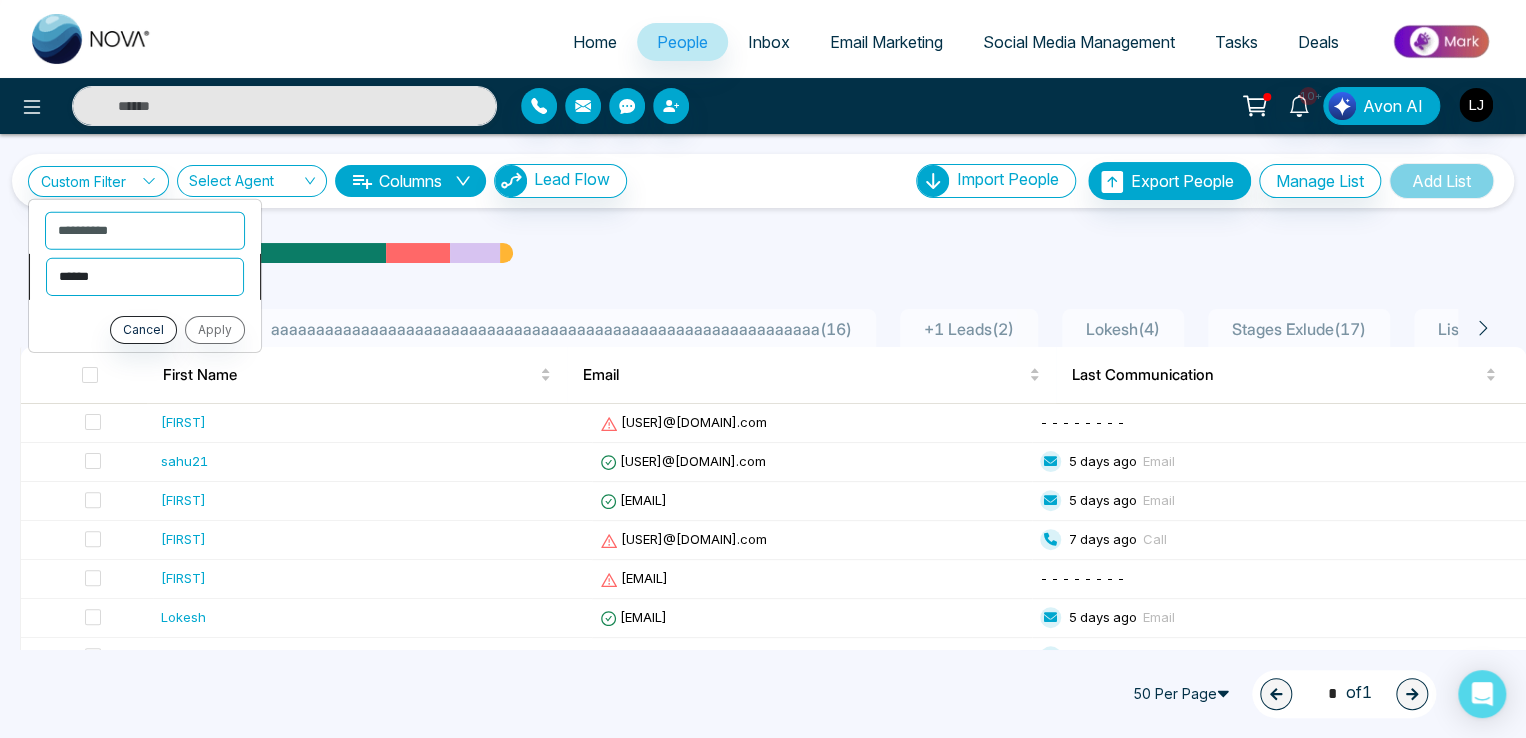 click on "**********" at bounding box center [145, 276] 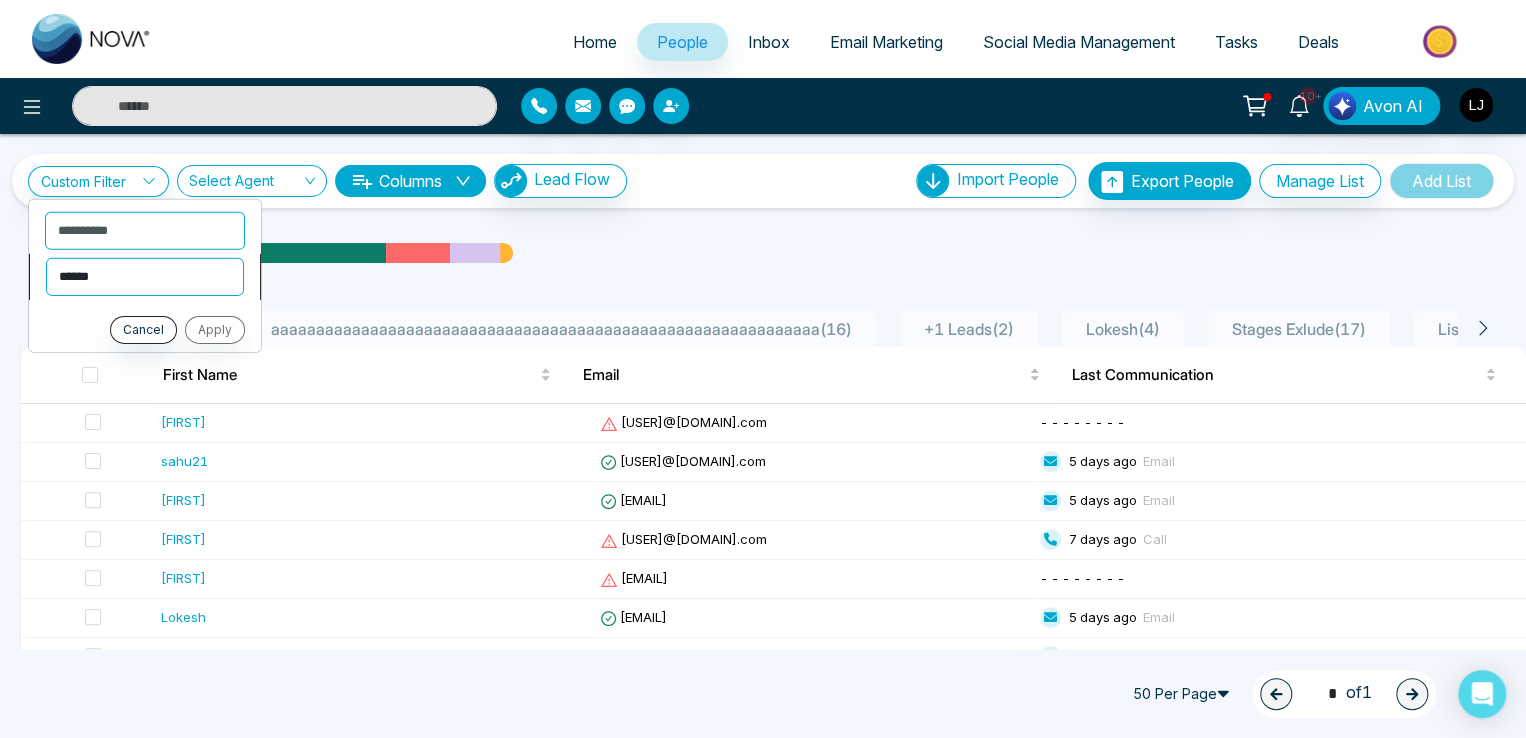 select on "********" 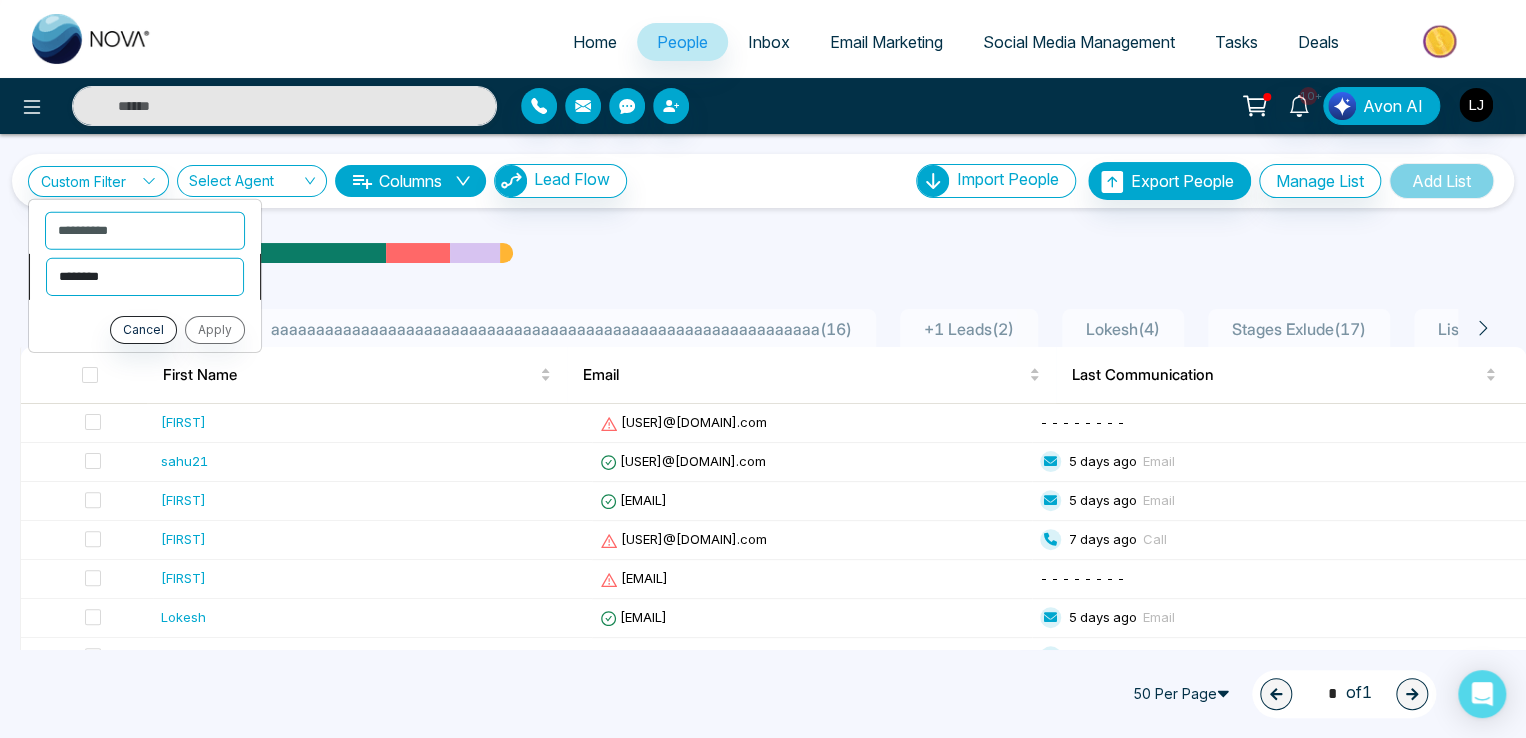 click on "**********" at bounding box center [145, 276] 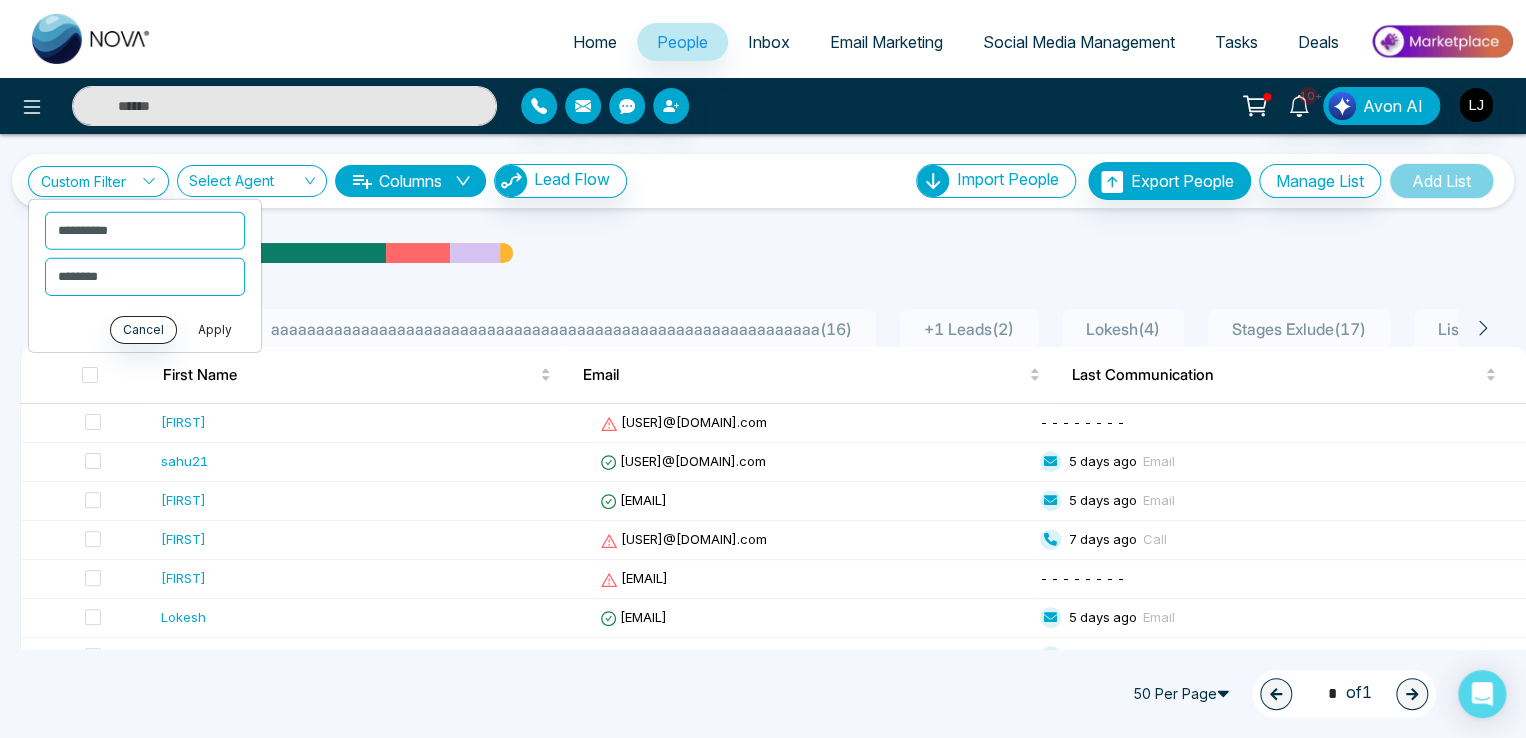 click on "Apply" at bounding box center [215, 329] 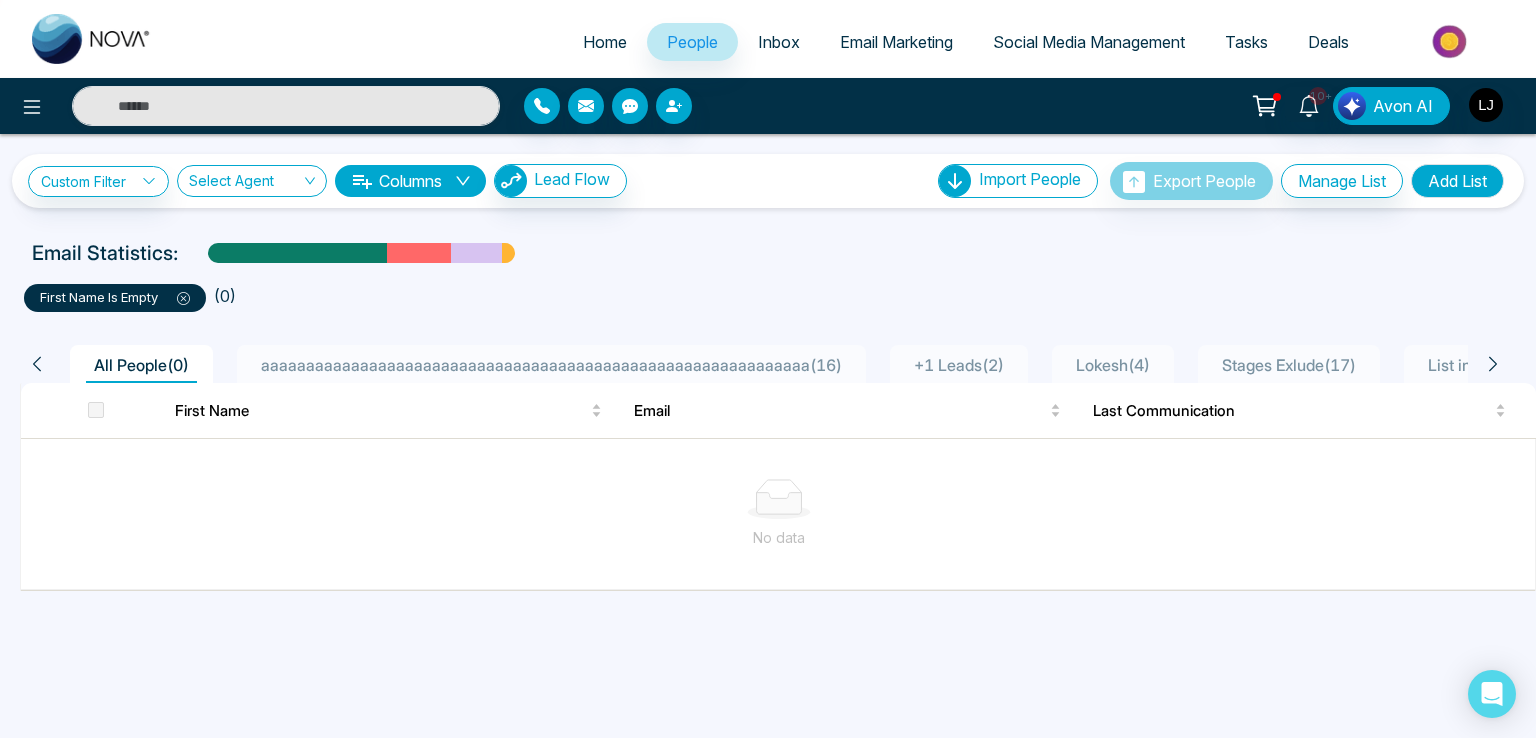click on "Add List" at bounding box center [1457, 181] 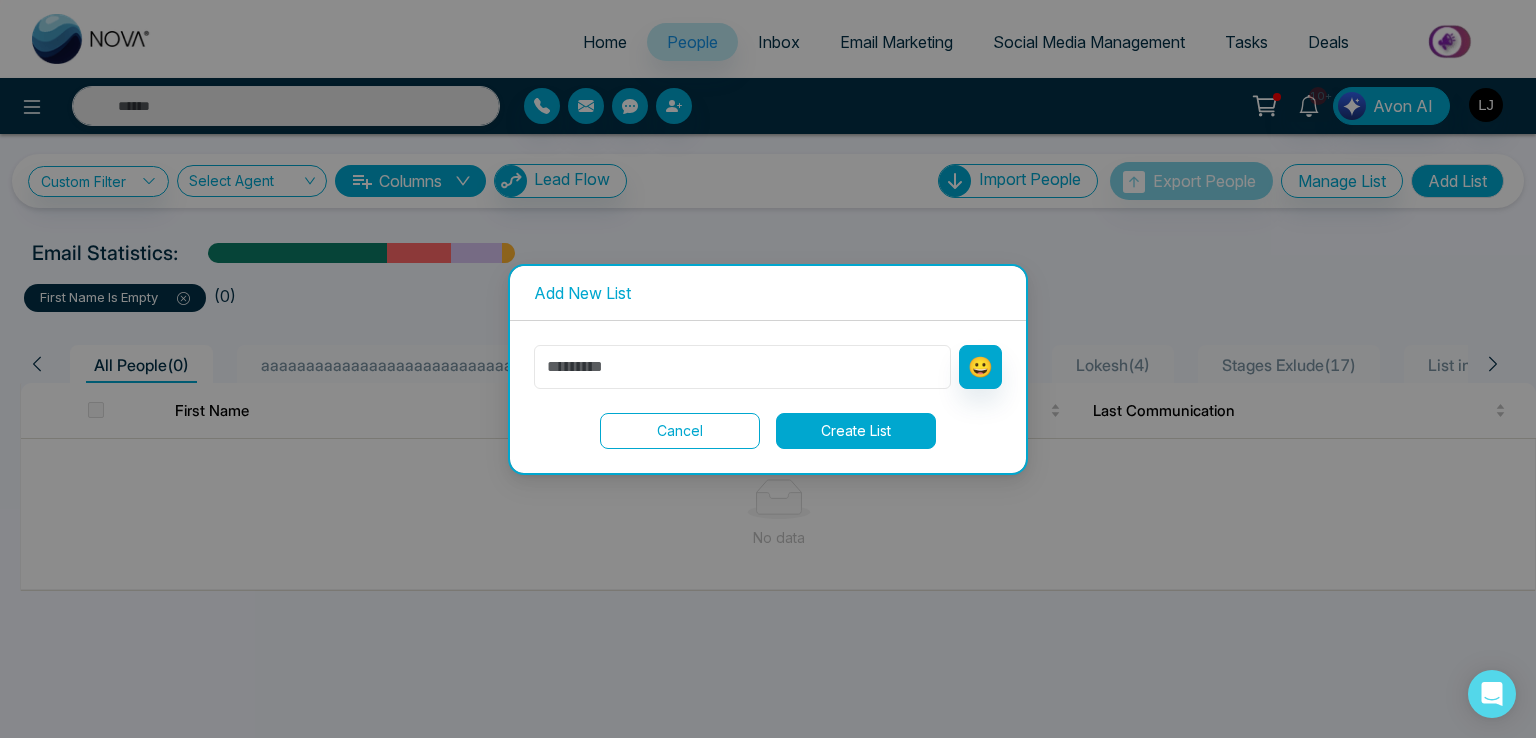 click at bounding box center [742, 367] 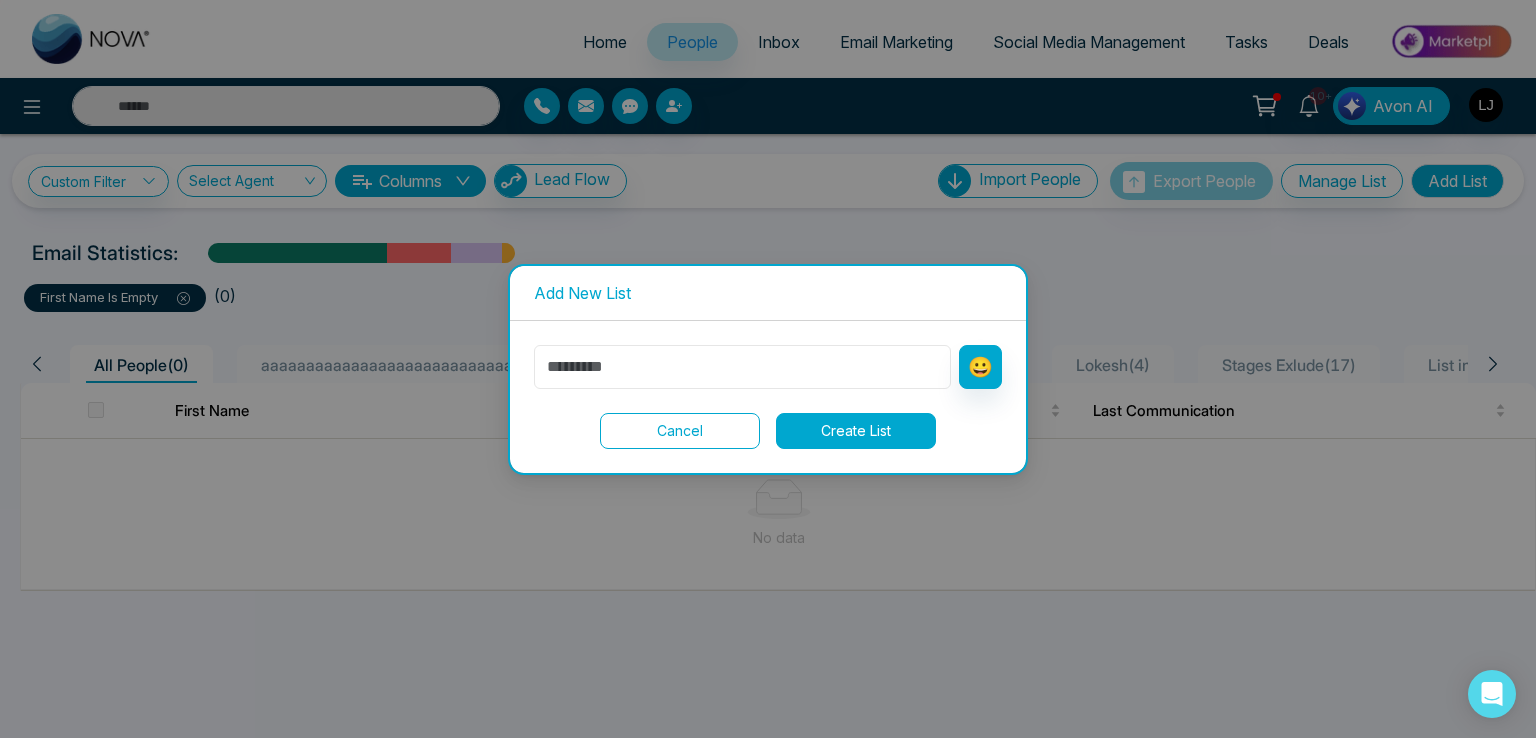 paste on "**********" 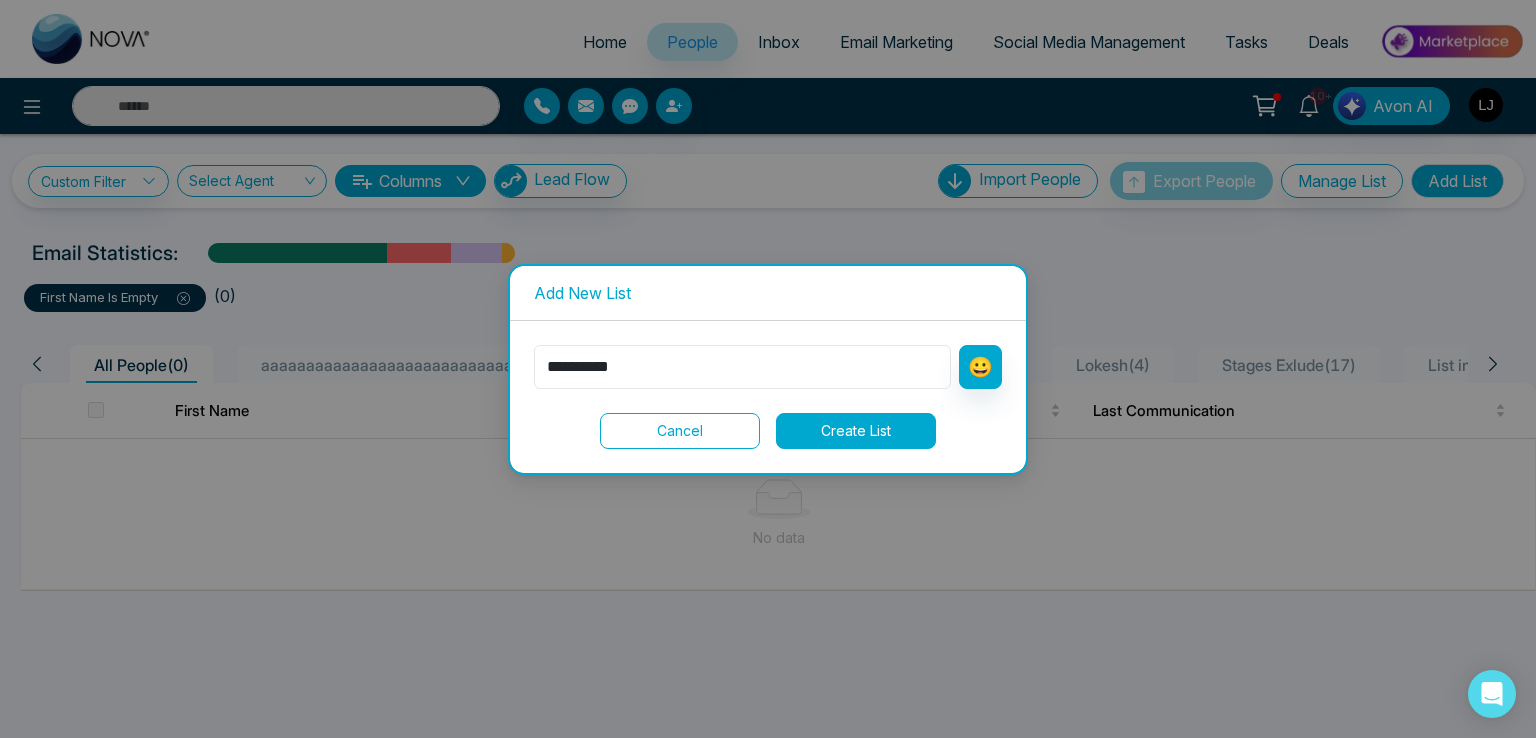 click on "**********" at bounding box center [742, 367] 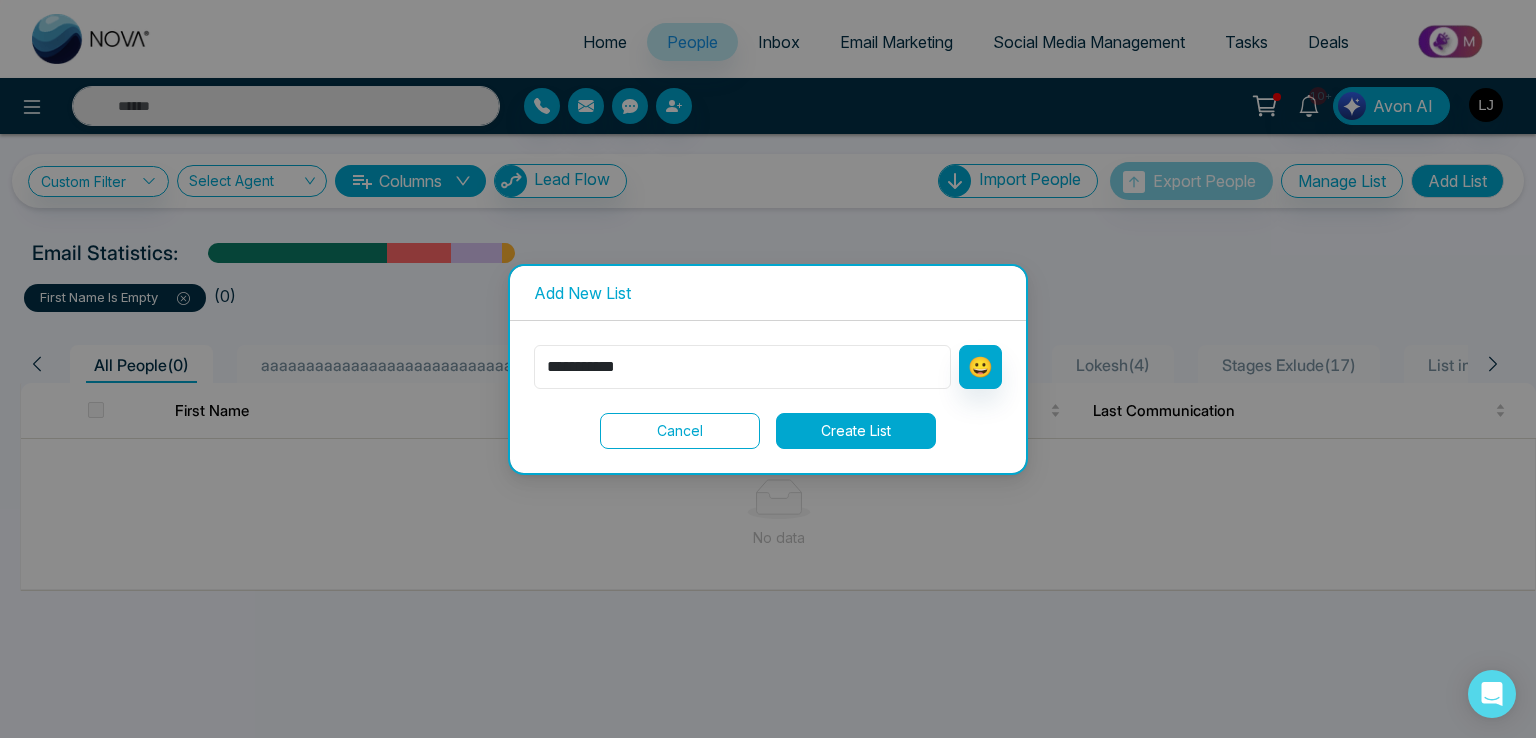 type on "**********" 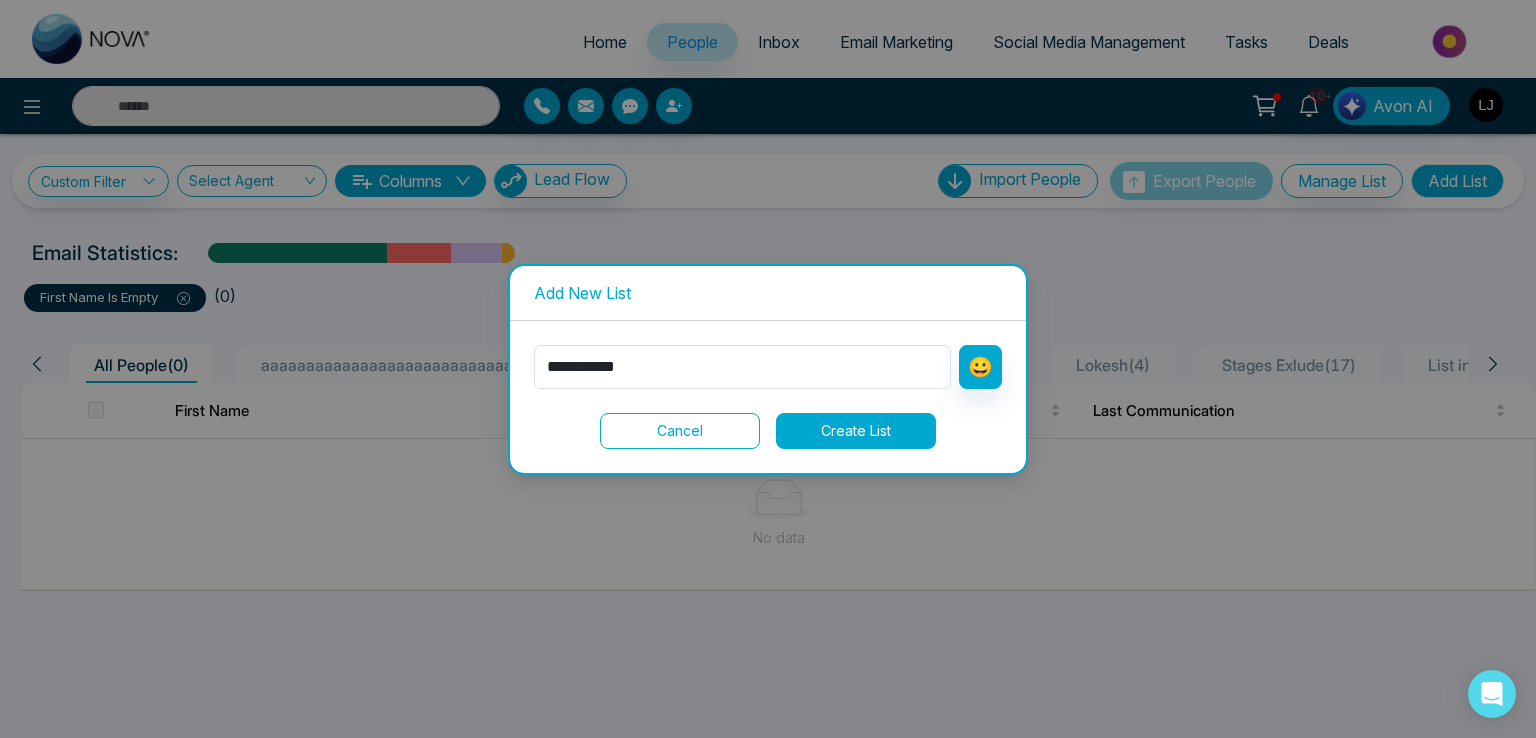 click on "Create List" at bounding box center [856, 431] 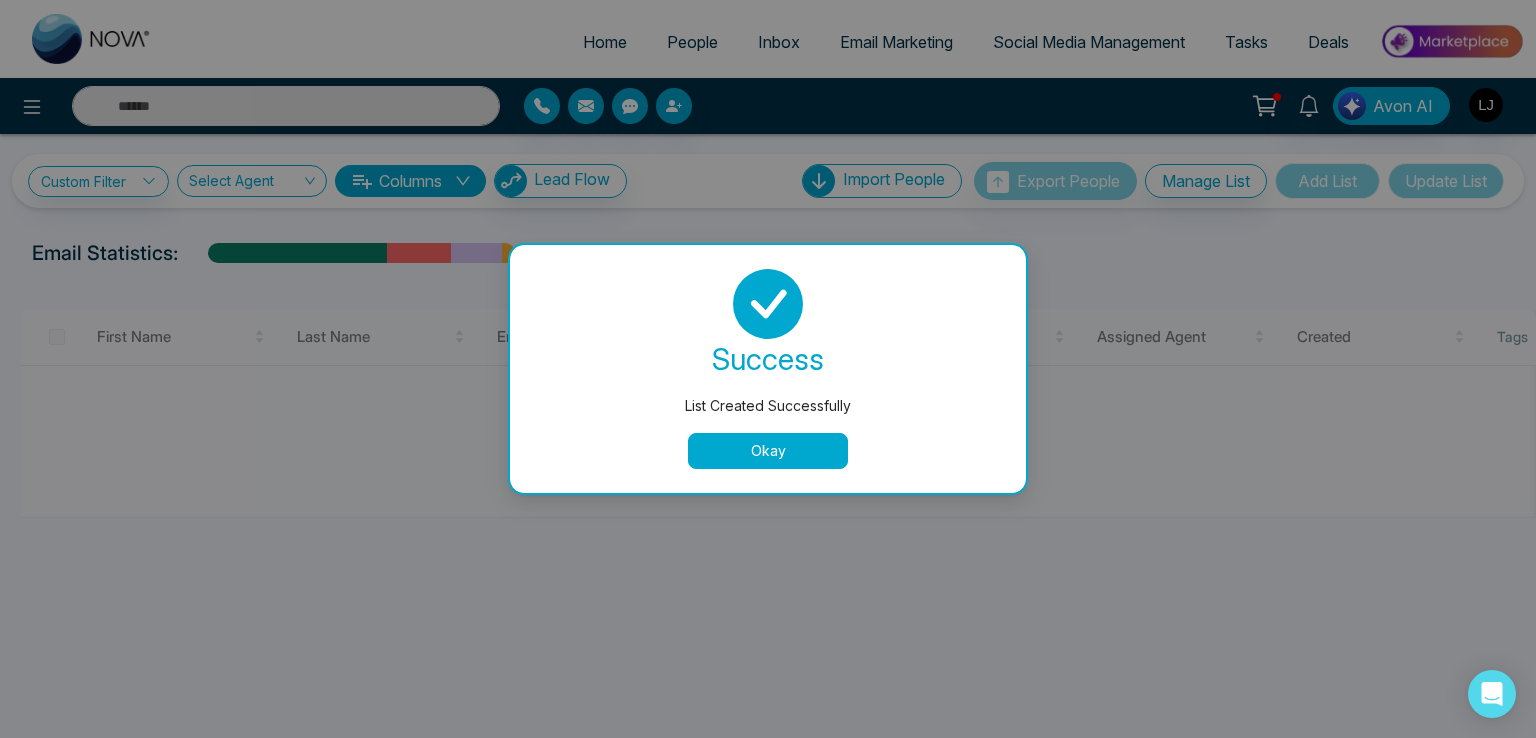 click on "success List Created Successfully   Okay" at bounding box center [768, 369] 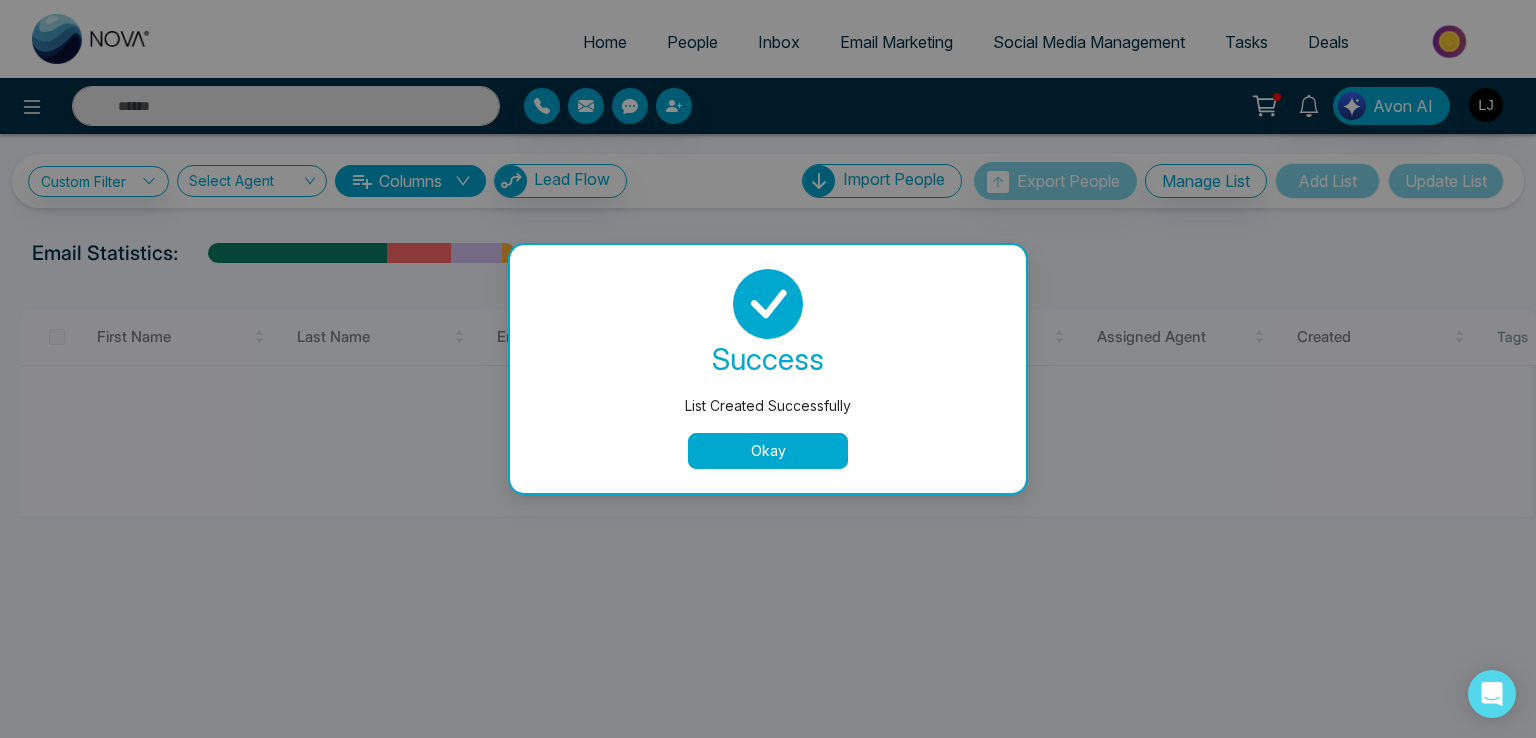 click on "Okay" at bounding box center [768, 451] 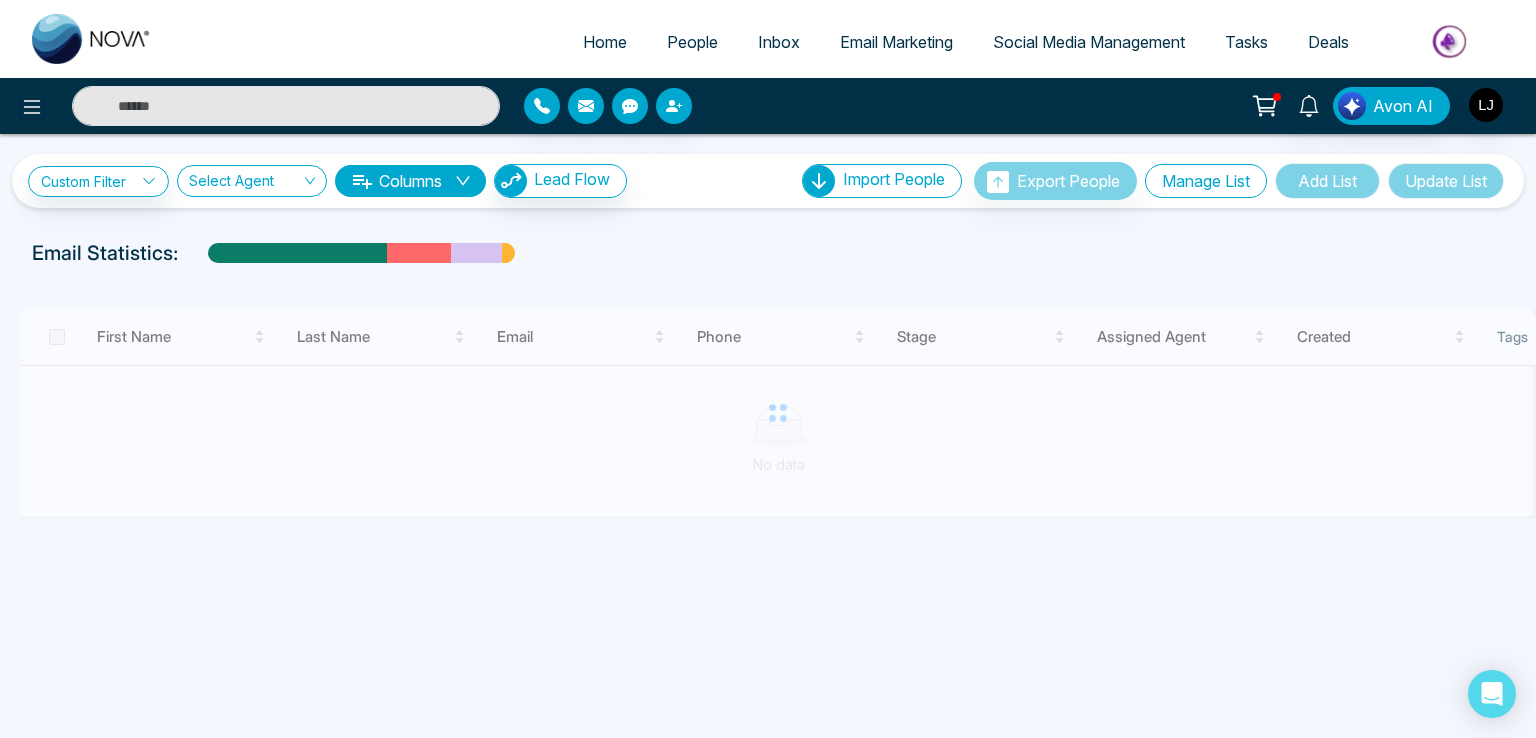 click on "Manage List" at bounding box center (1206, 181) 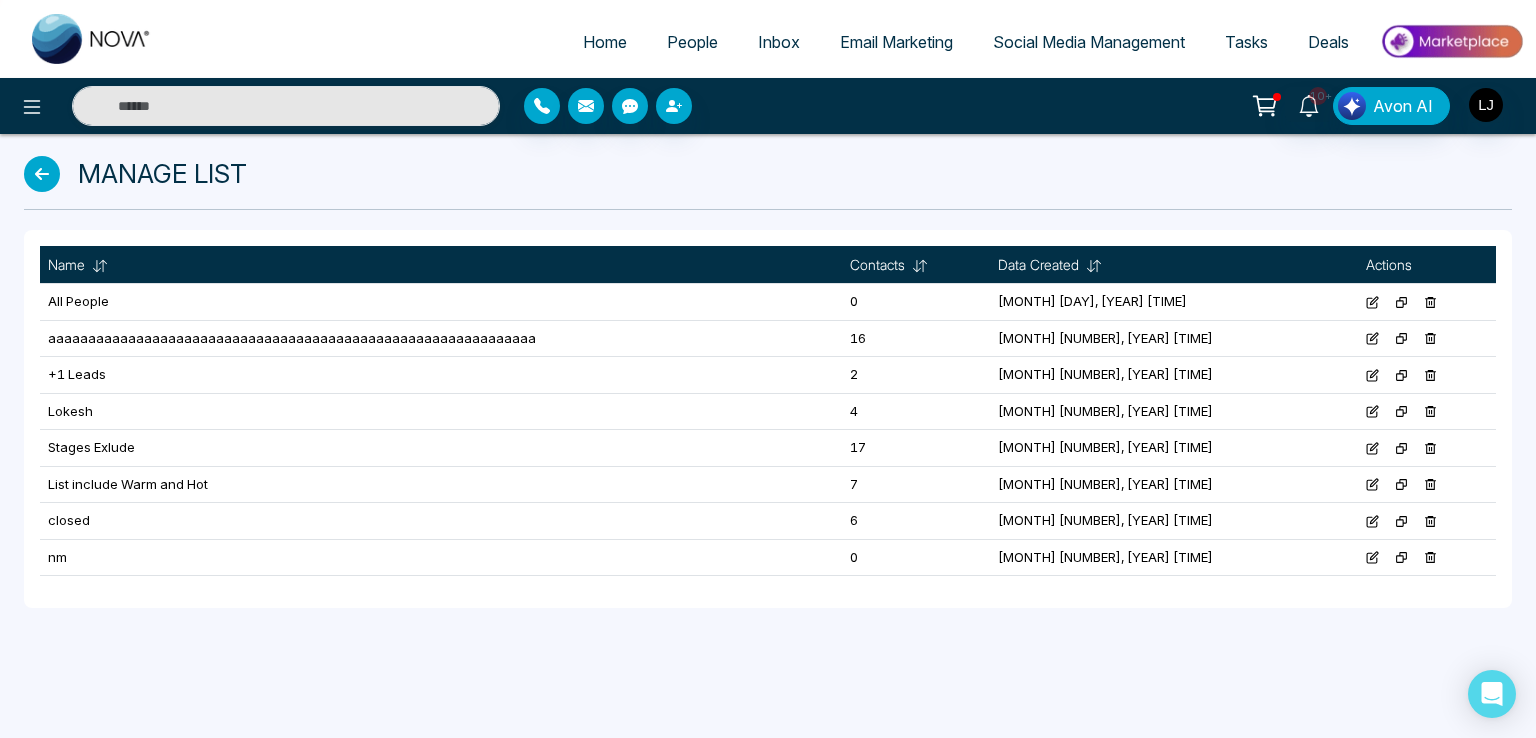 click 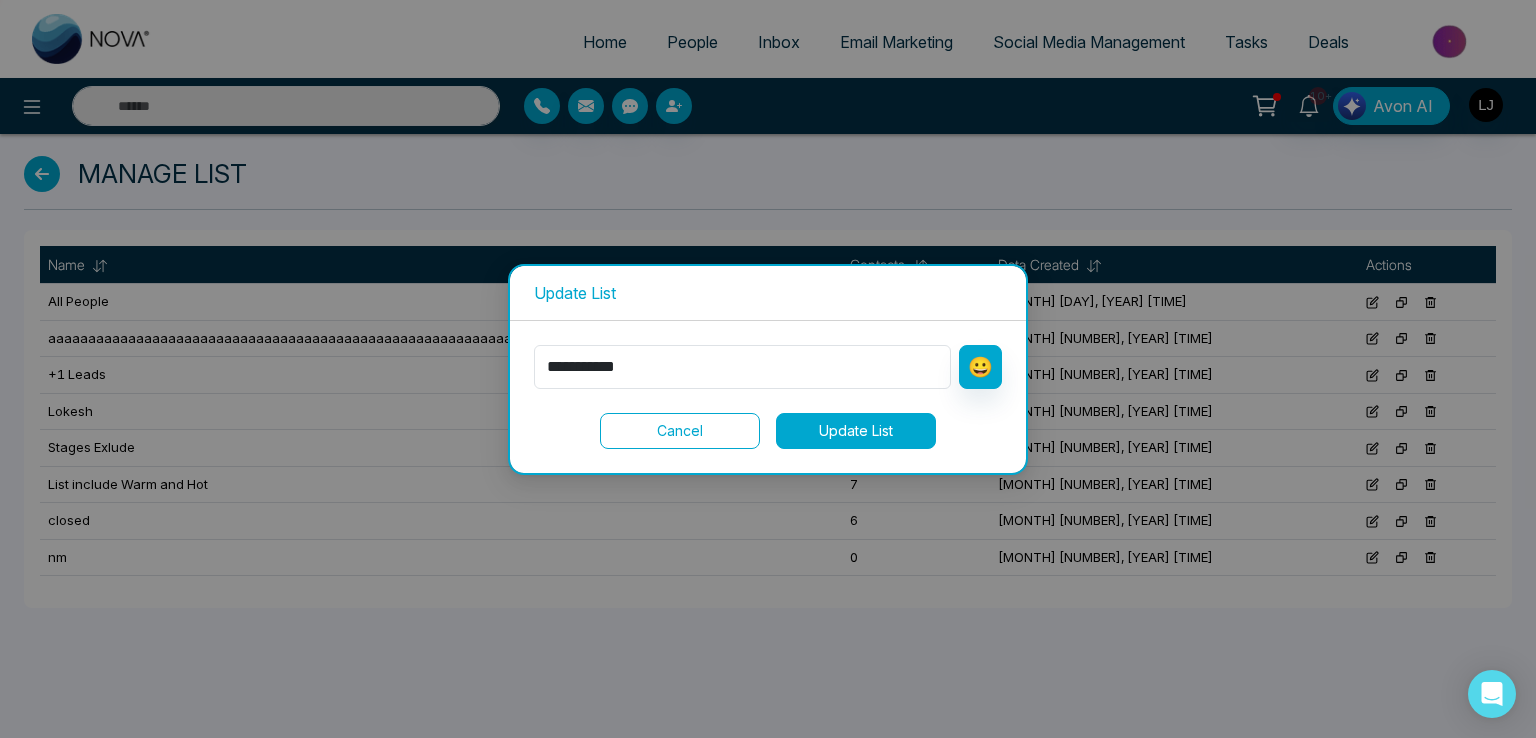 click on "Update List" at bounding box center (856, 431) 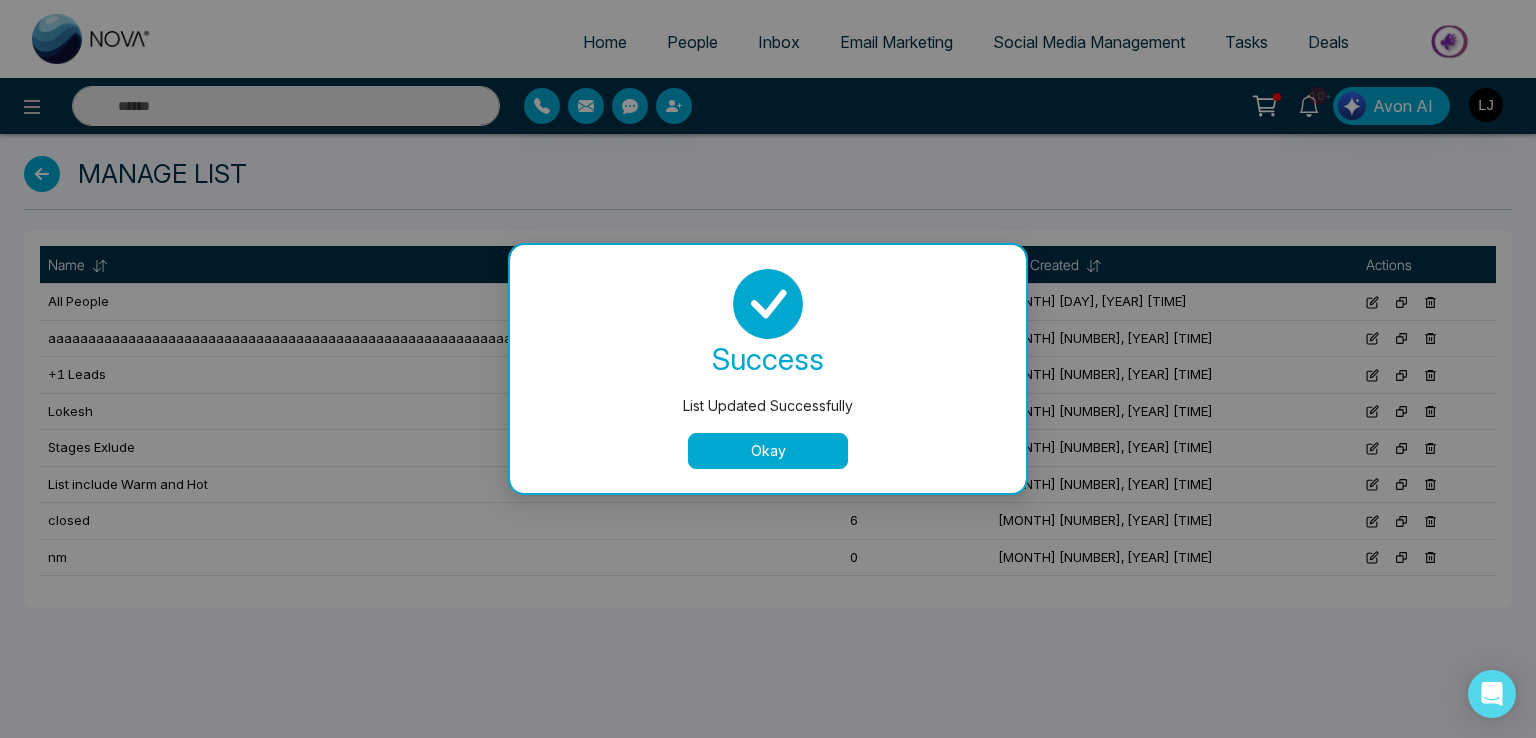 click on "Okay" at bounding box center (768, 451) 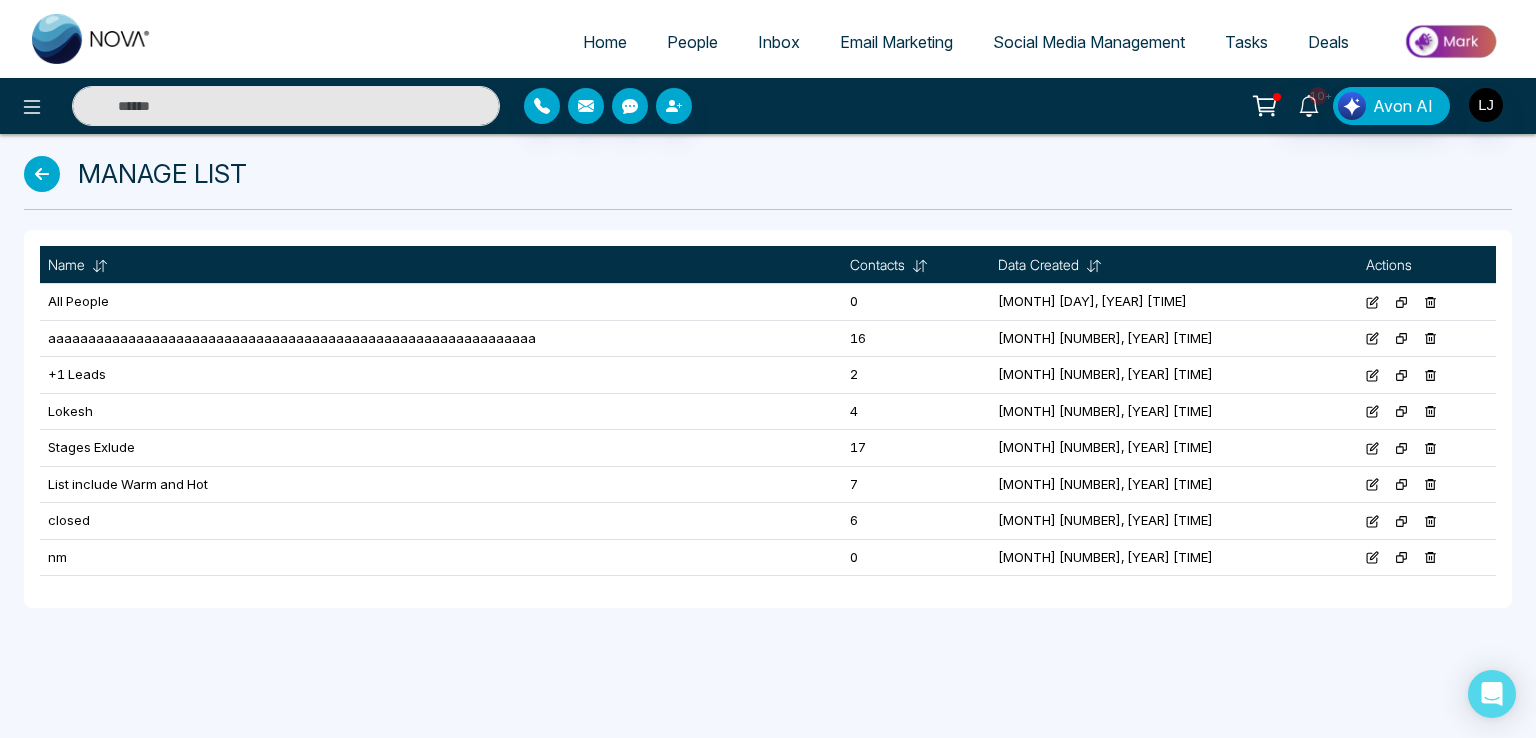 click 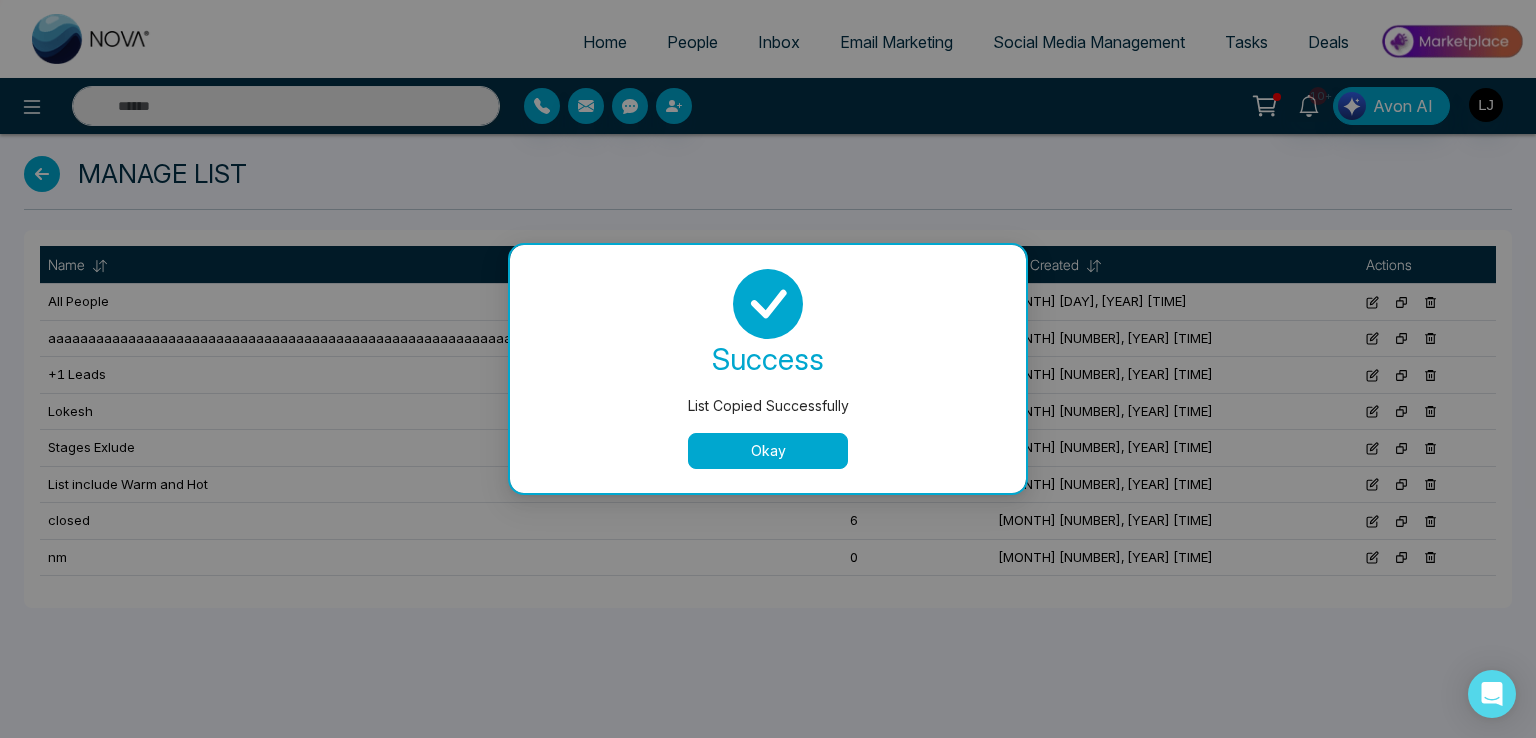 click on "Okay" at bounding box center (768, 451) 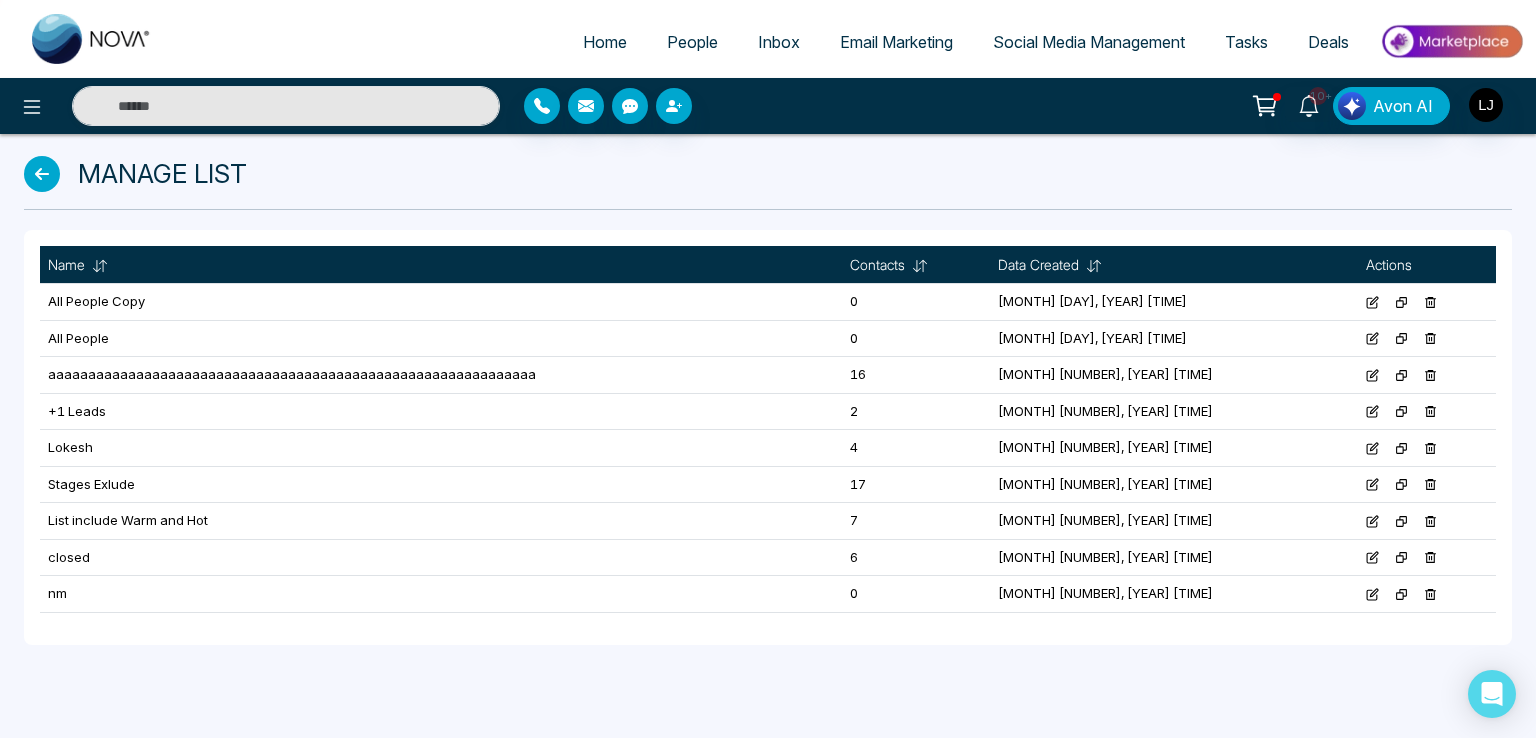 click 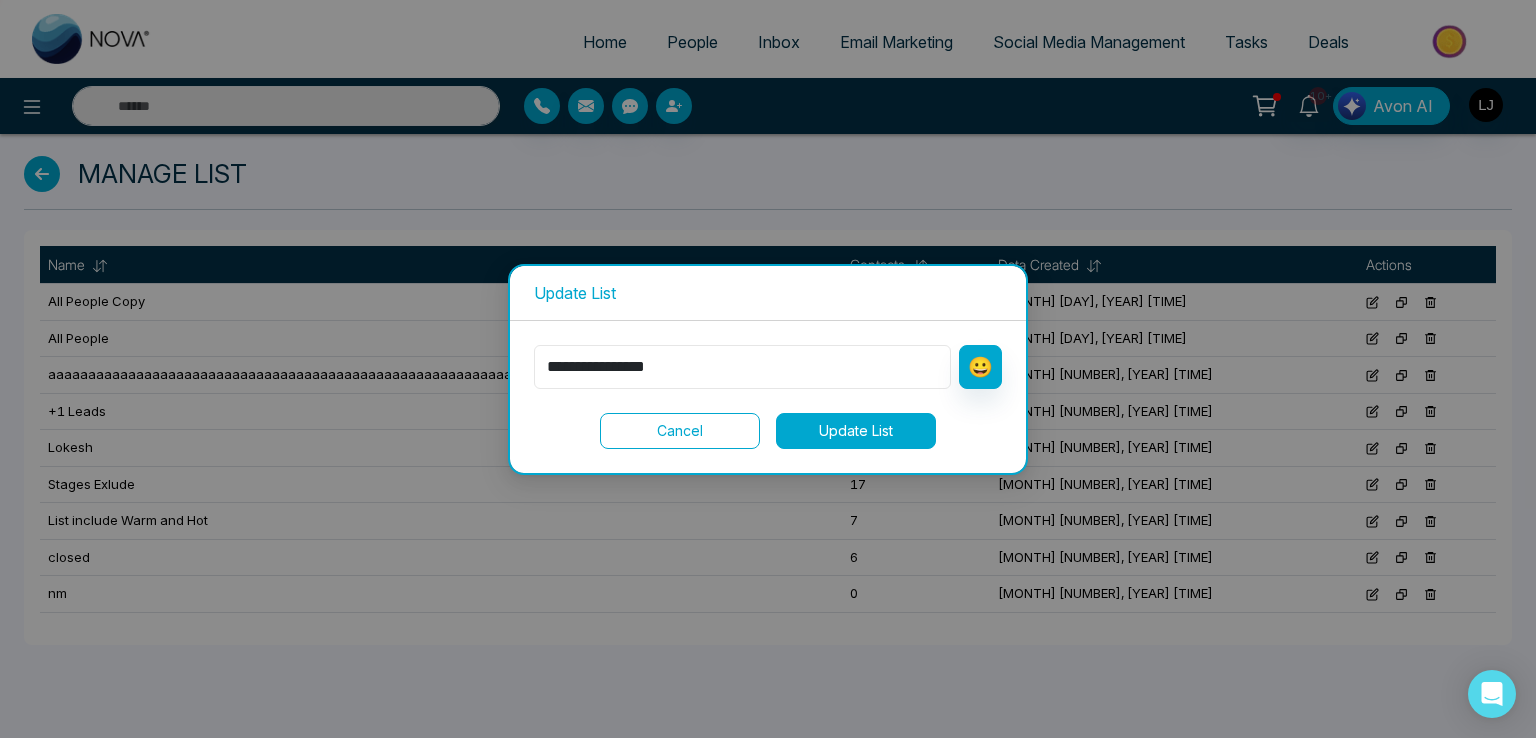 drag, startPoint x: 678, startPoint y: 366, endPoint x: 626, endPoint y: 356, distance: 52.95281 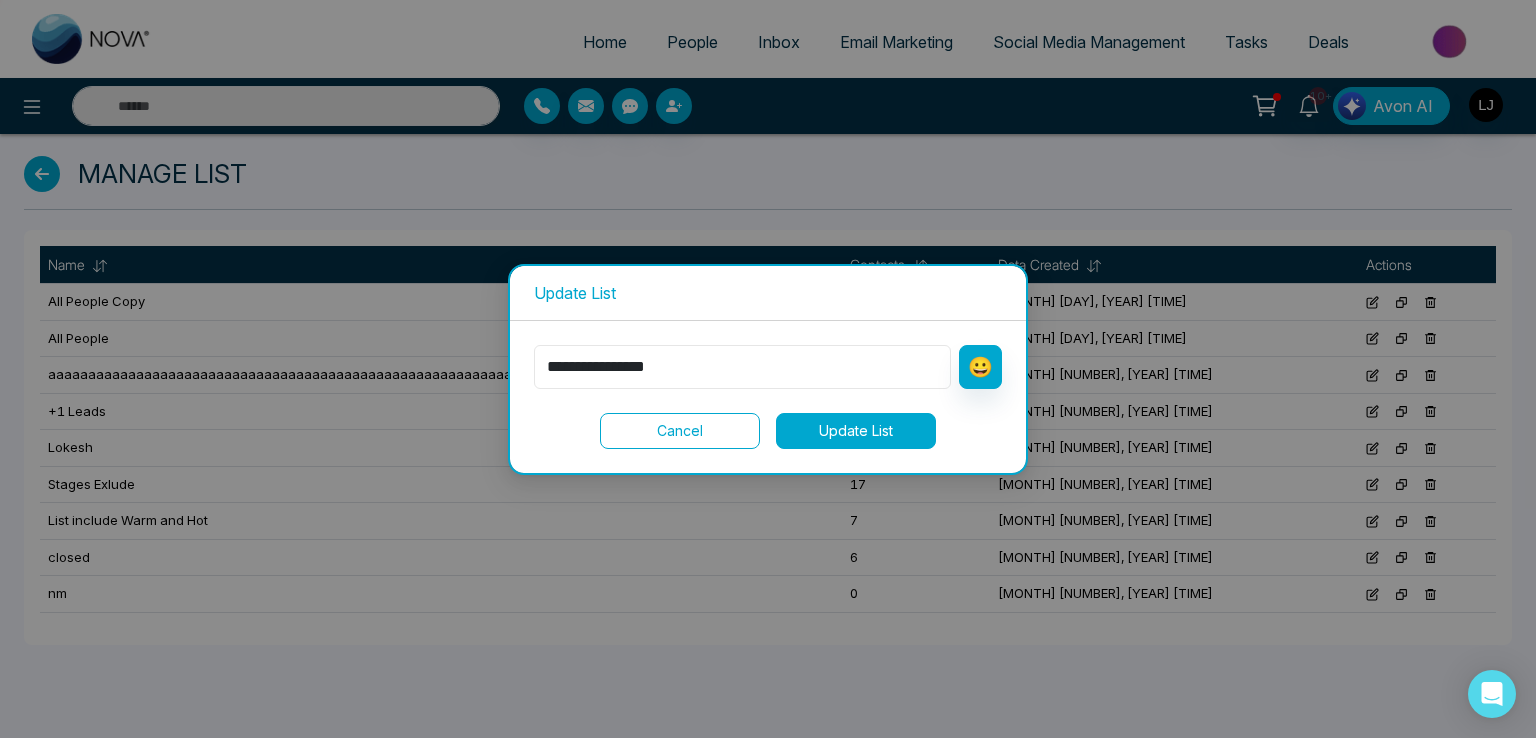 click on "**********" at bounding box center [742, 367] 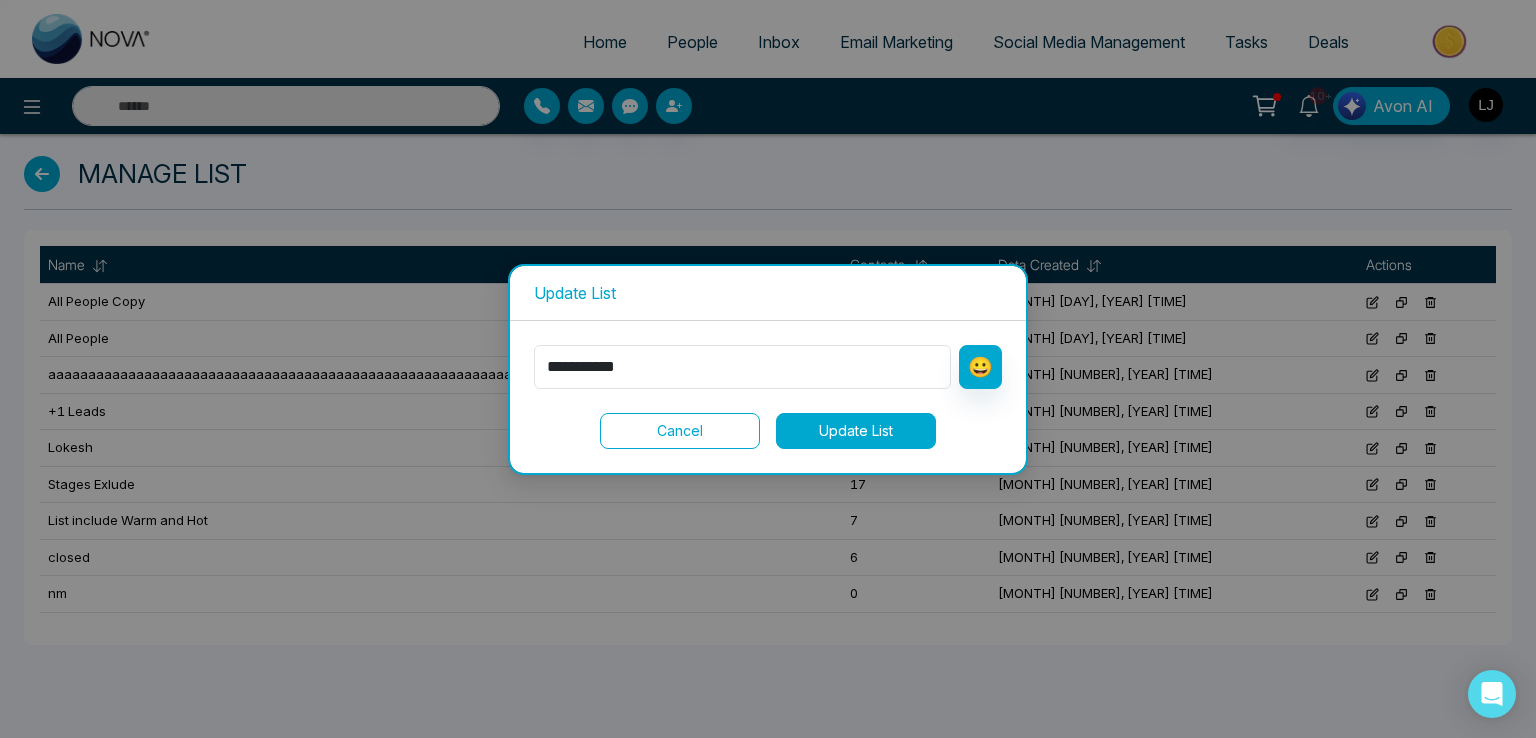click on "Update List" at bounding box center (856, 431) 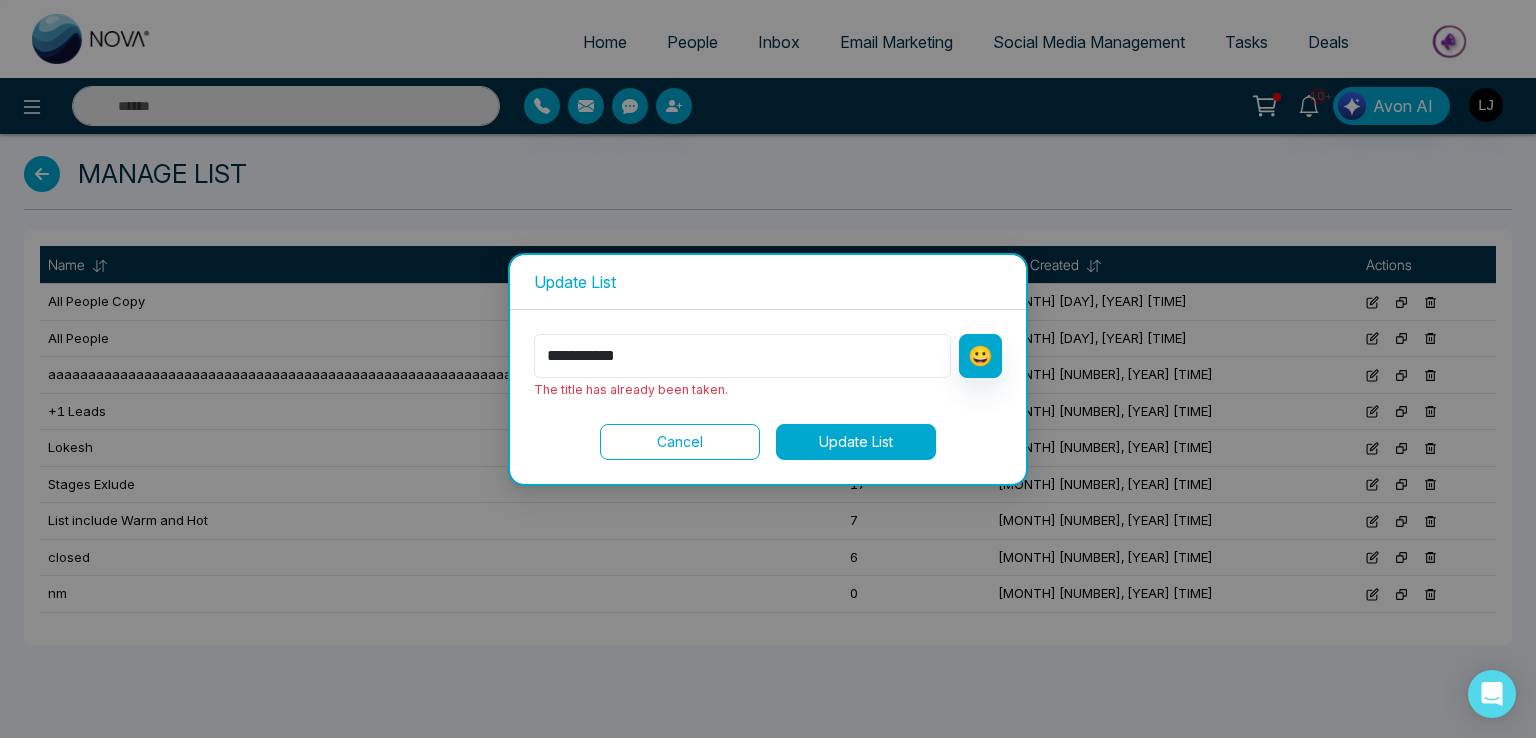 click on "**********" at bounding box center [742, 356] 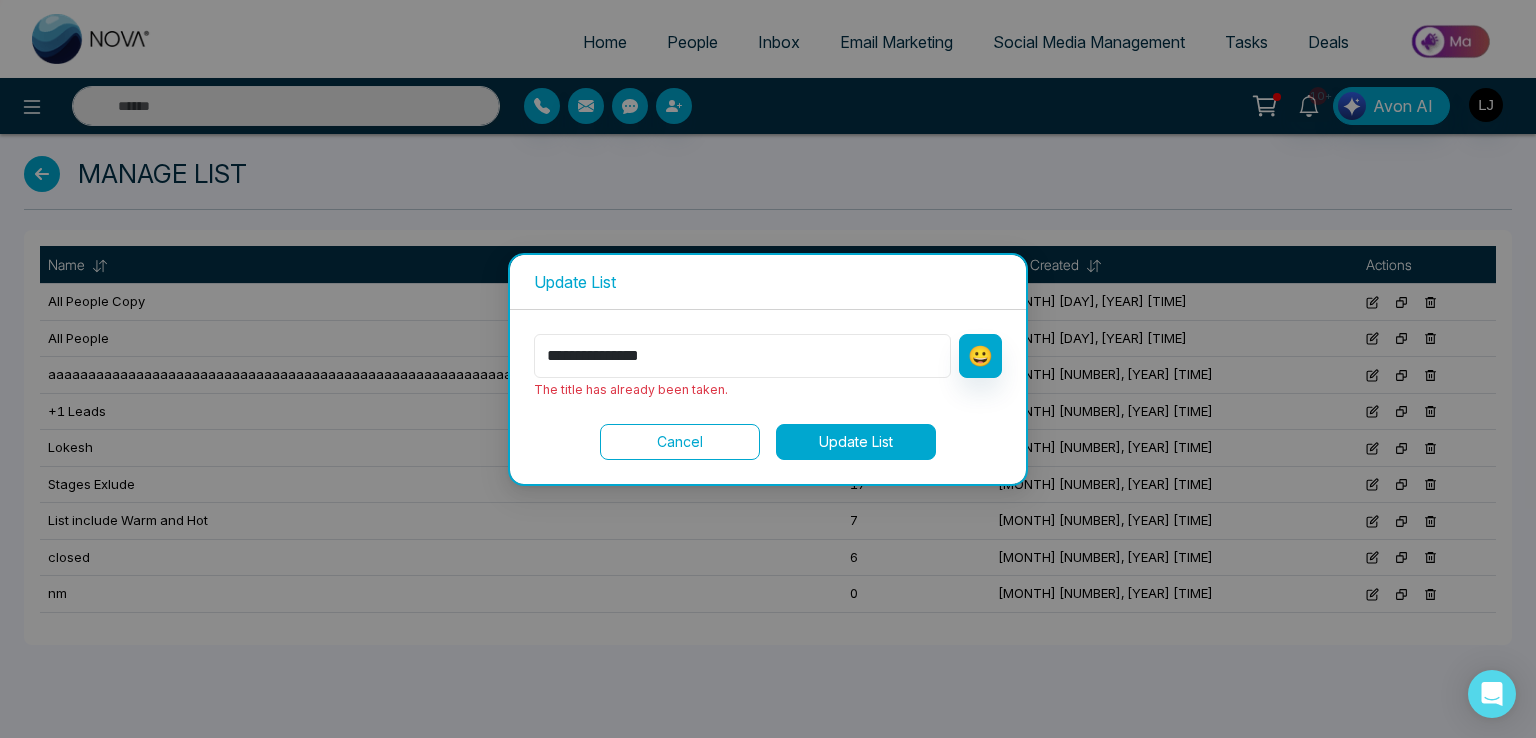 type on "**********" 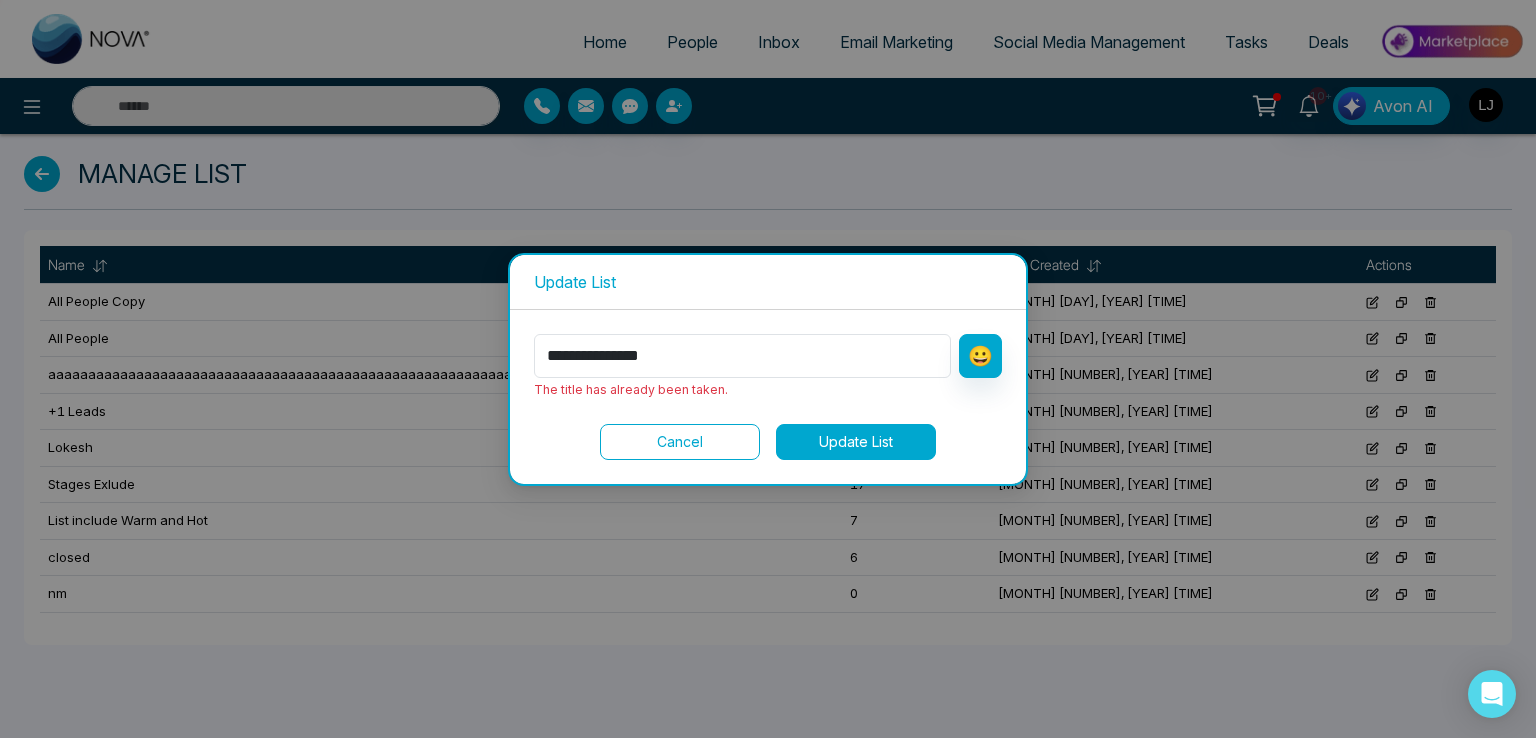 click on "Update List" at bounding box center [856, 442] 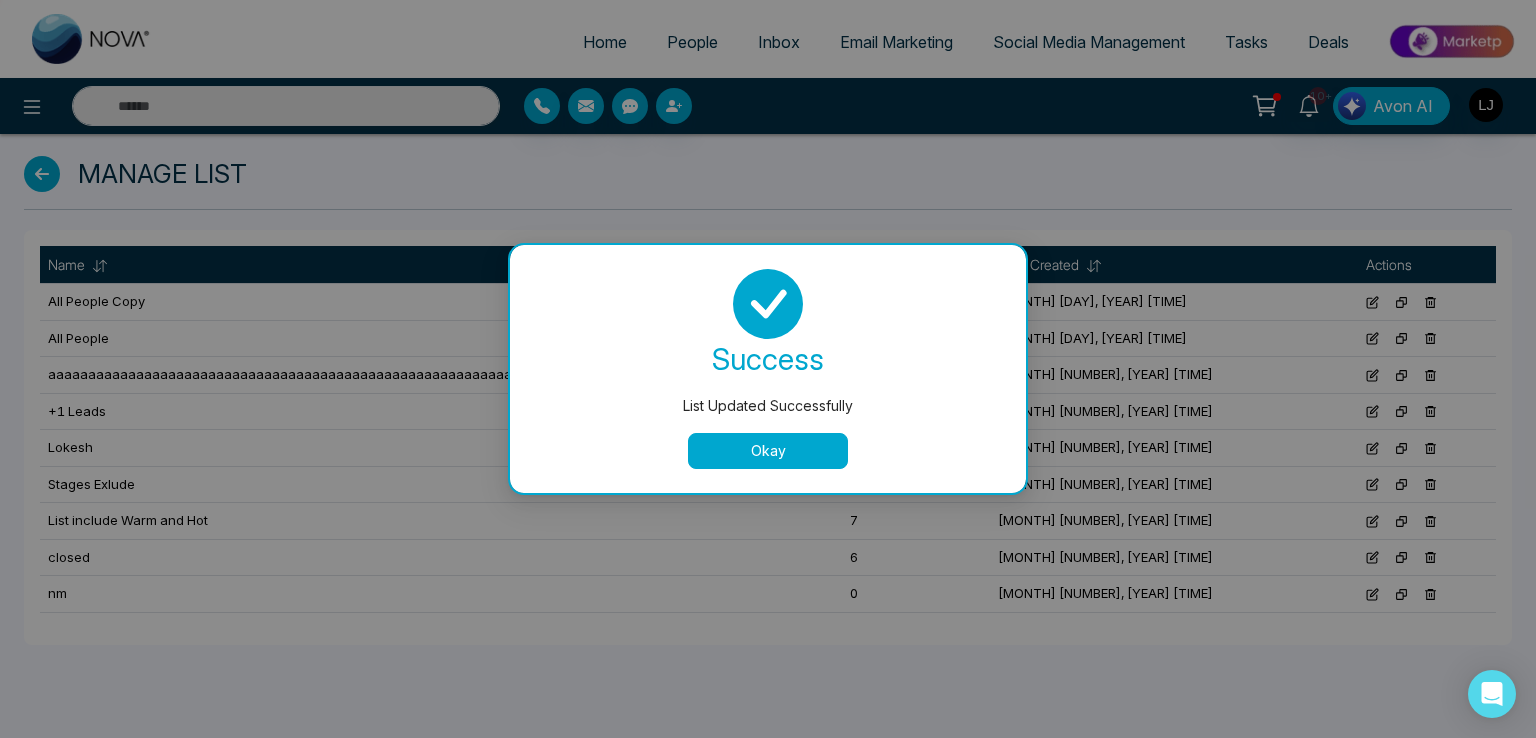 click on "Okay" at bounding box center [768, 451] 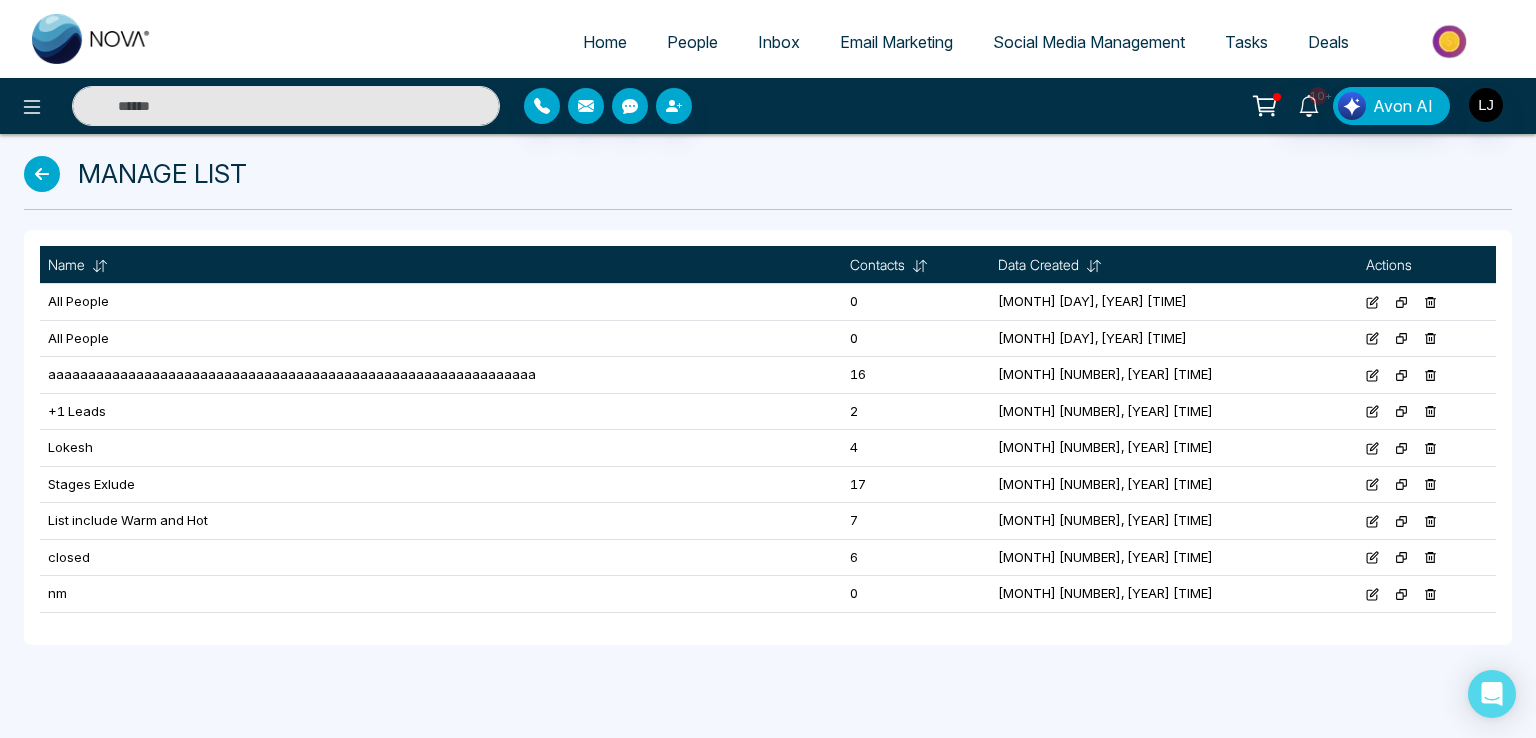 click on "People" at bounding box center [692, 42] 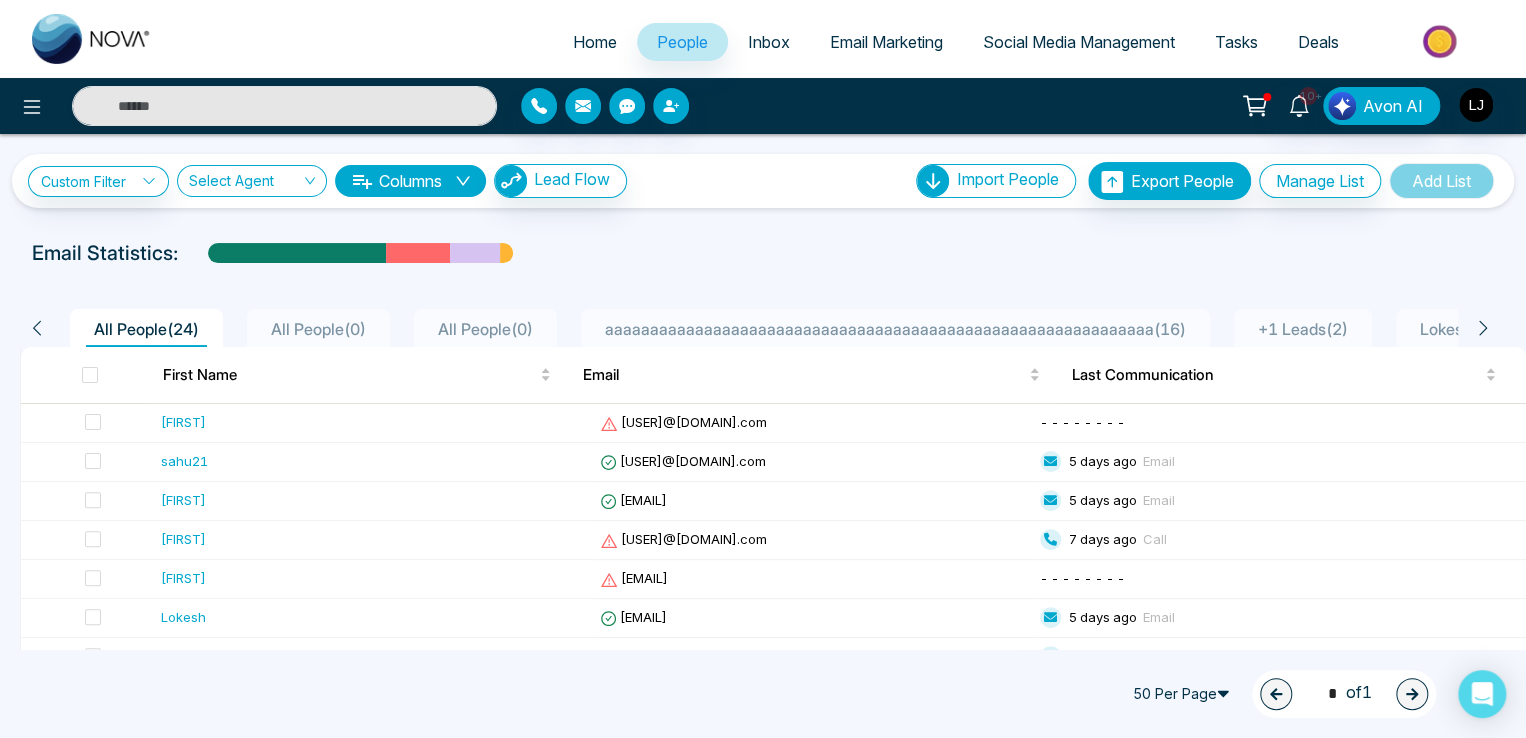 click on "All      People  ( 0 )" at bounding box center [318, 329] 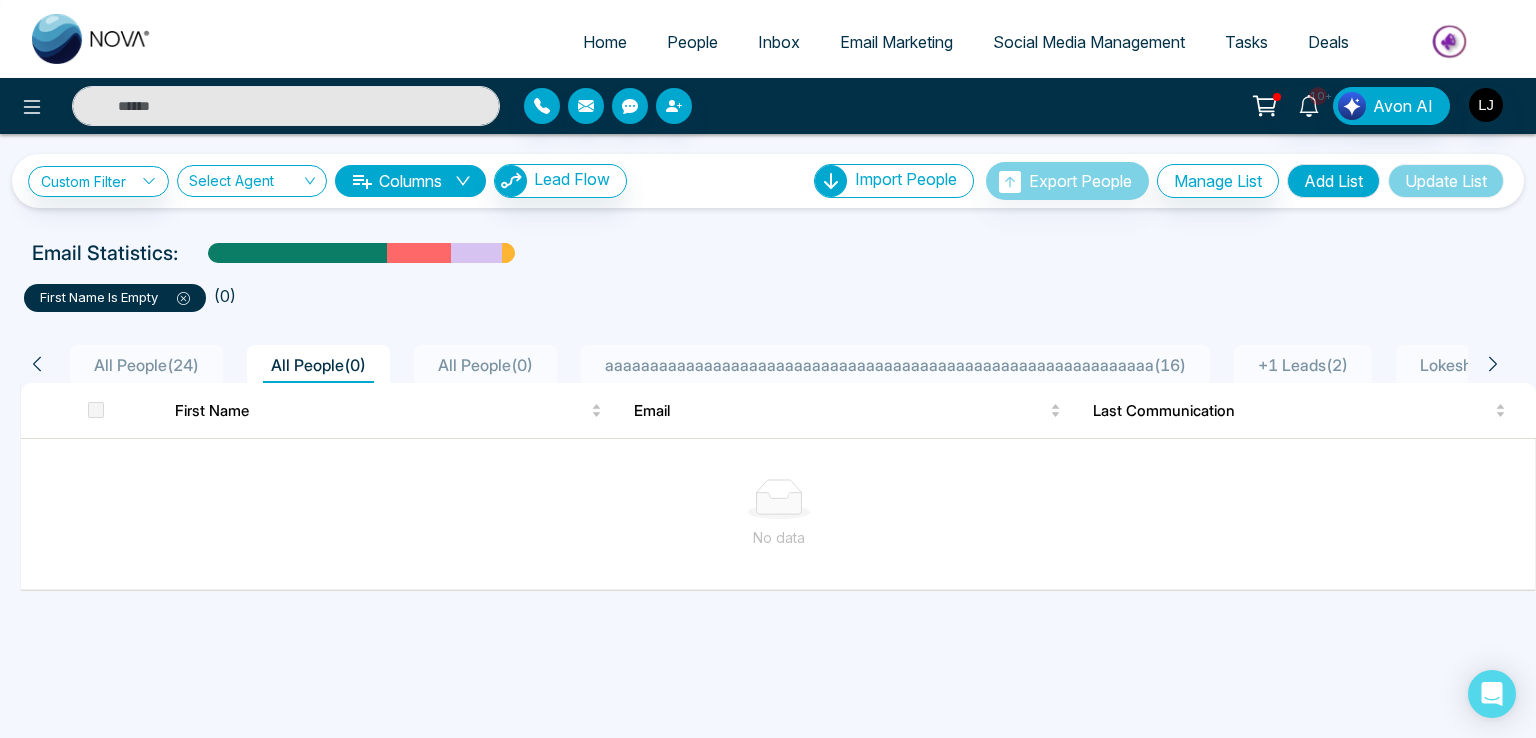 click on "All  People  ( 0 )" at bounding box center [485, 365] 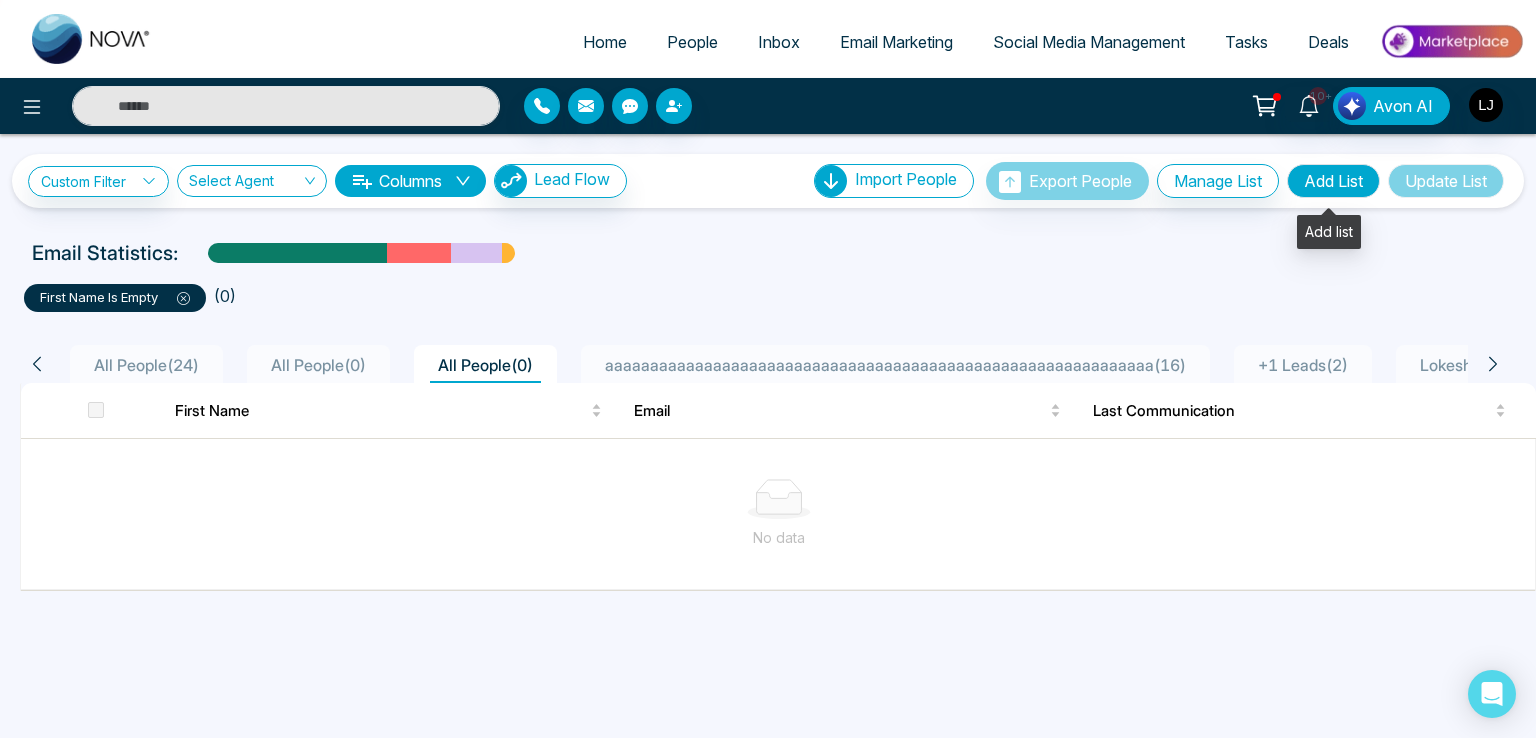 click on "Add List" at bounding box center (1333, 181) 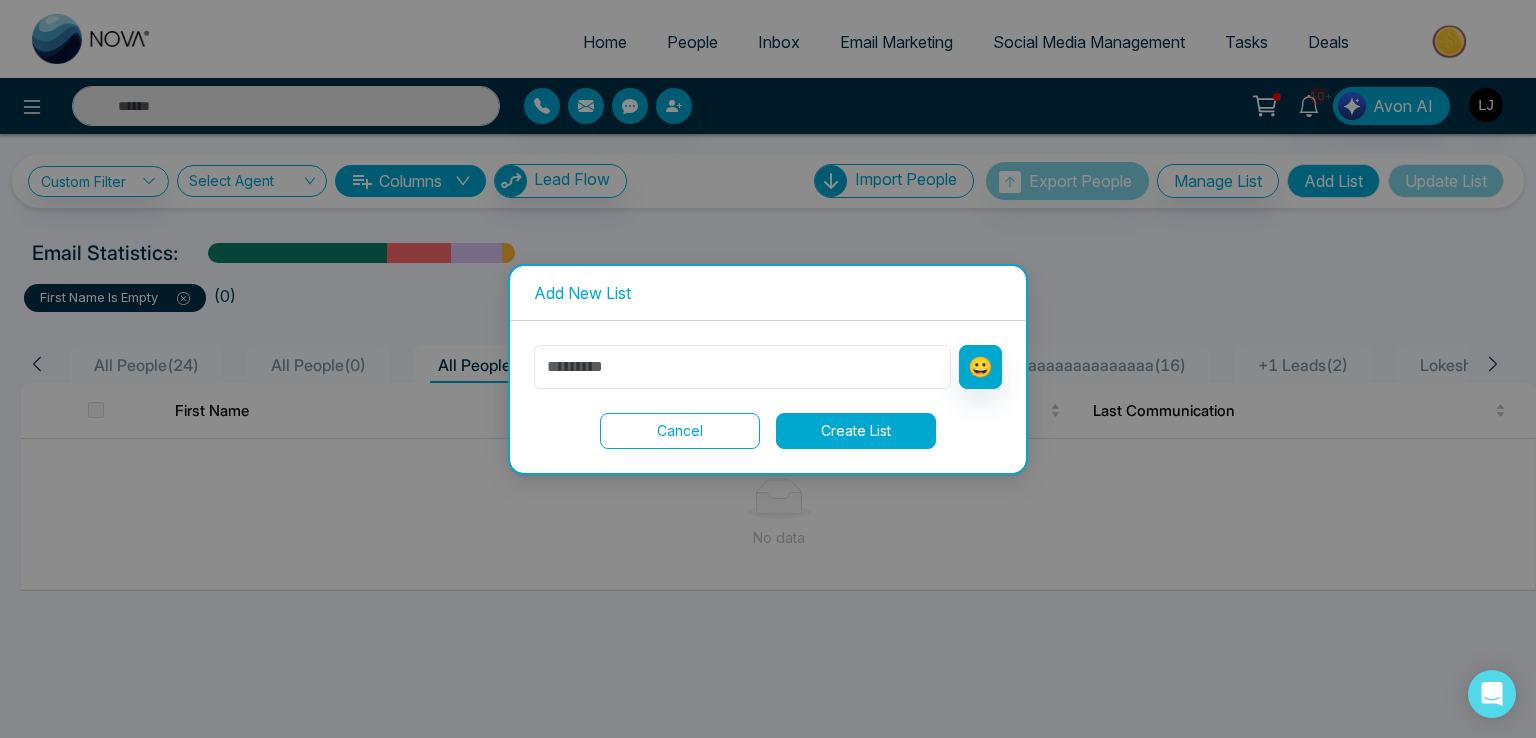 click at bounding box center [742, 367] 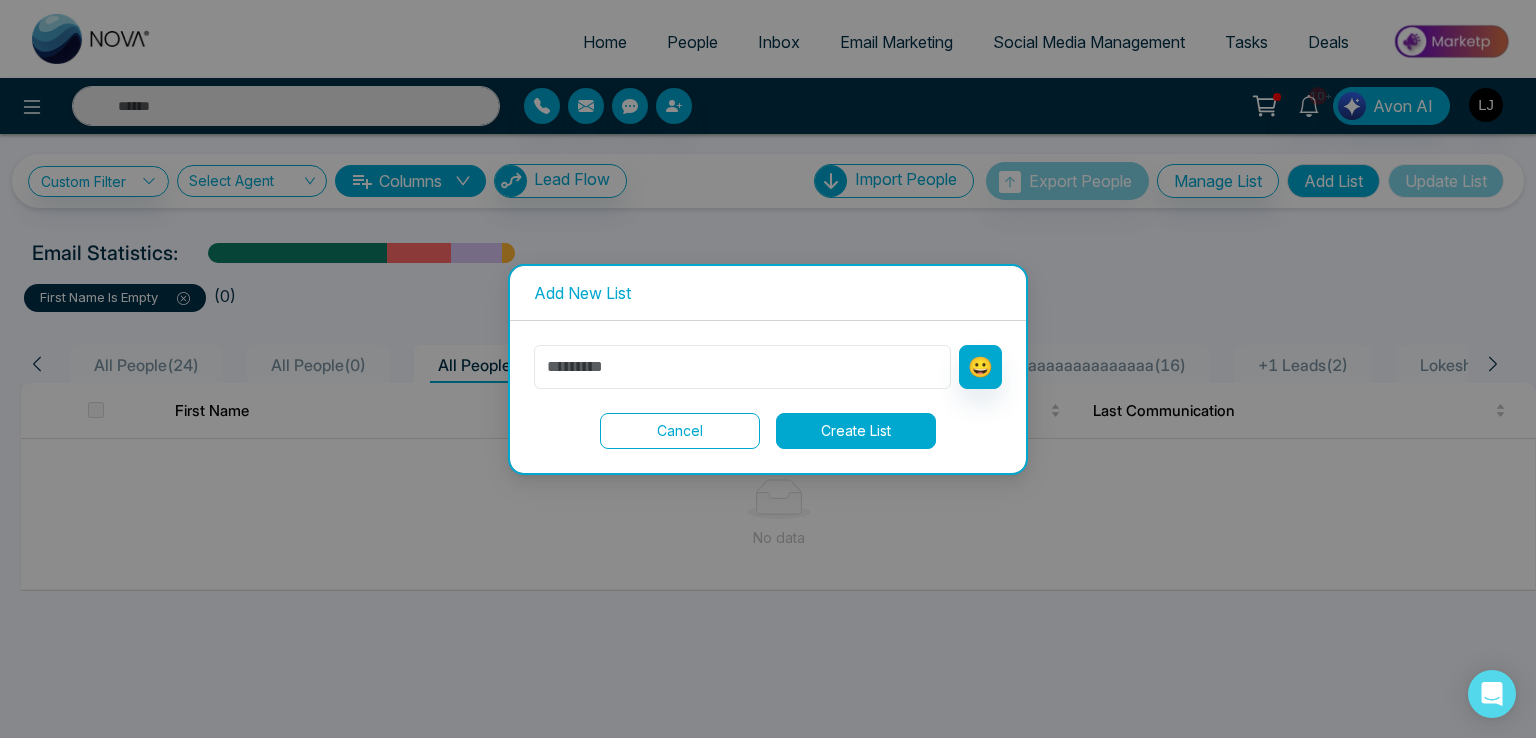 click at bounding box center (742, 367) 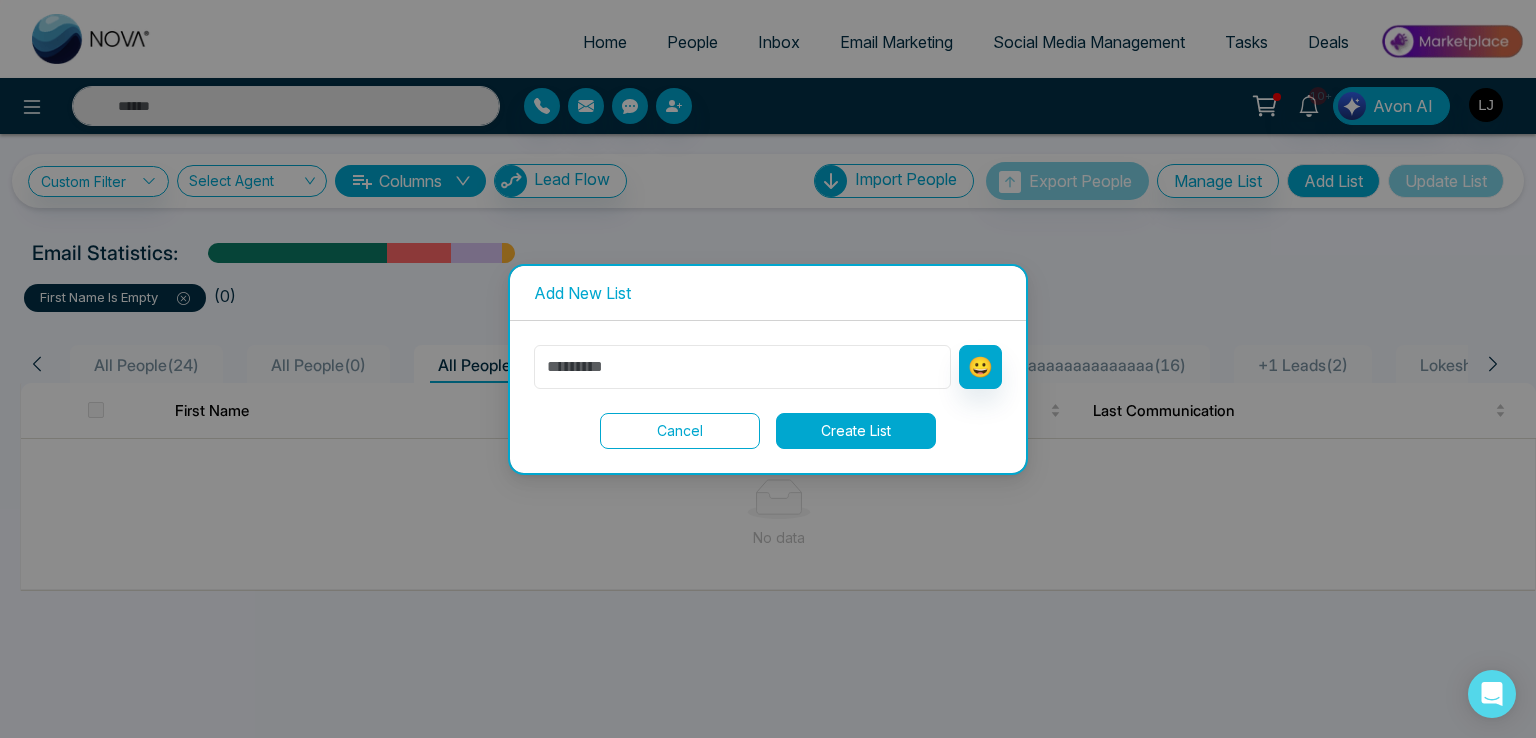 click at bounding box center [742, 367] 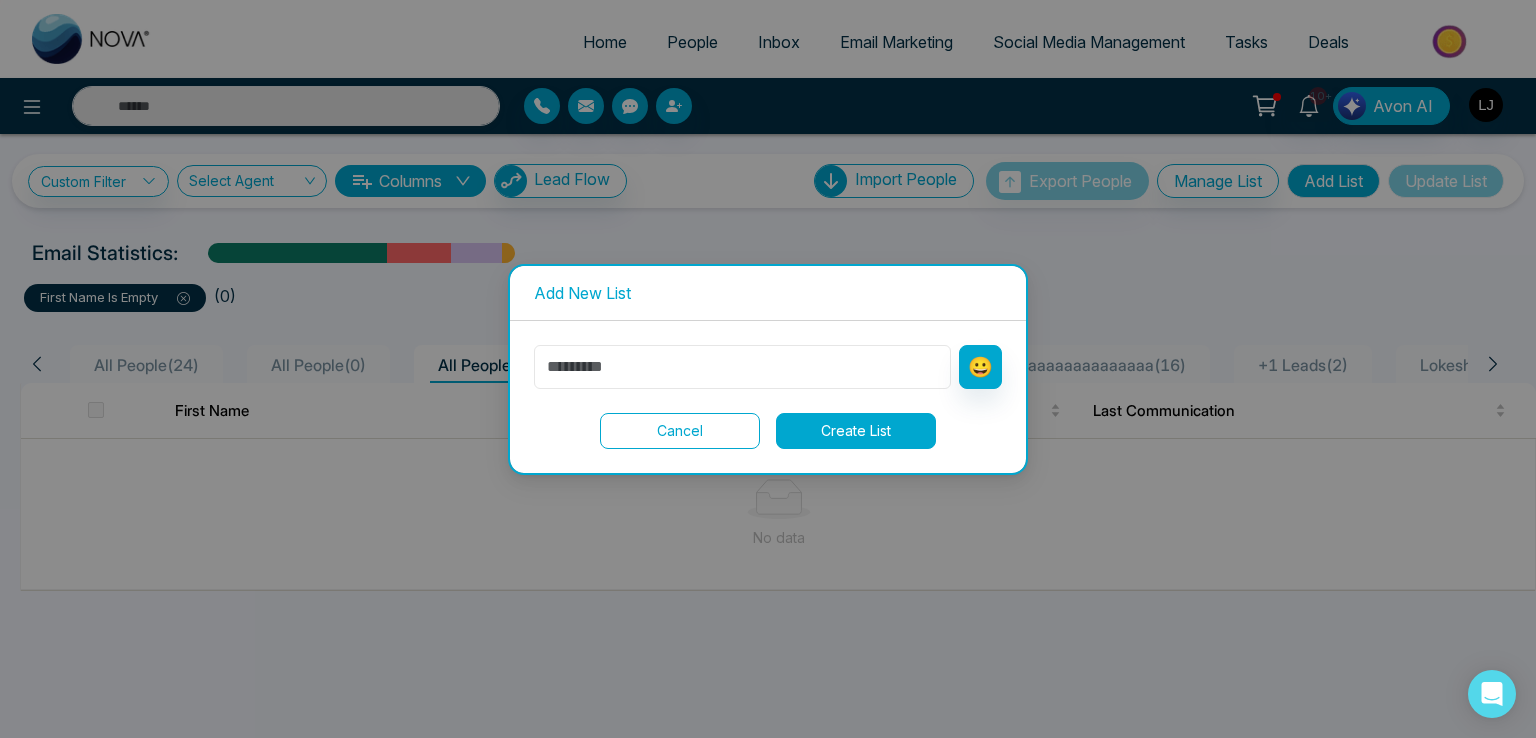 click at bounding box center (742, 367) 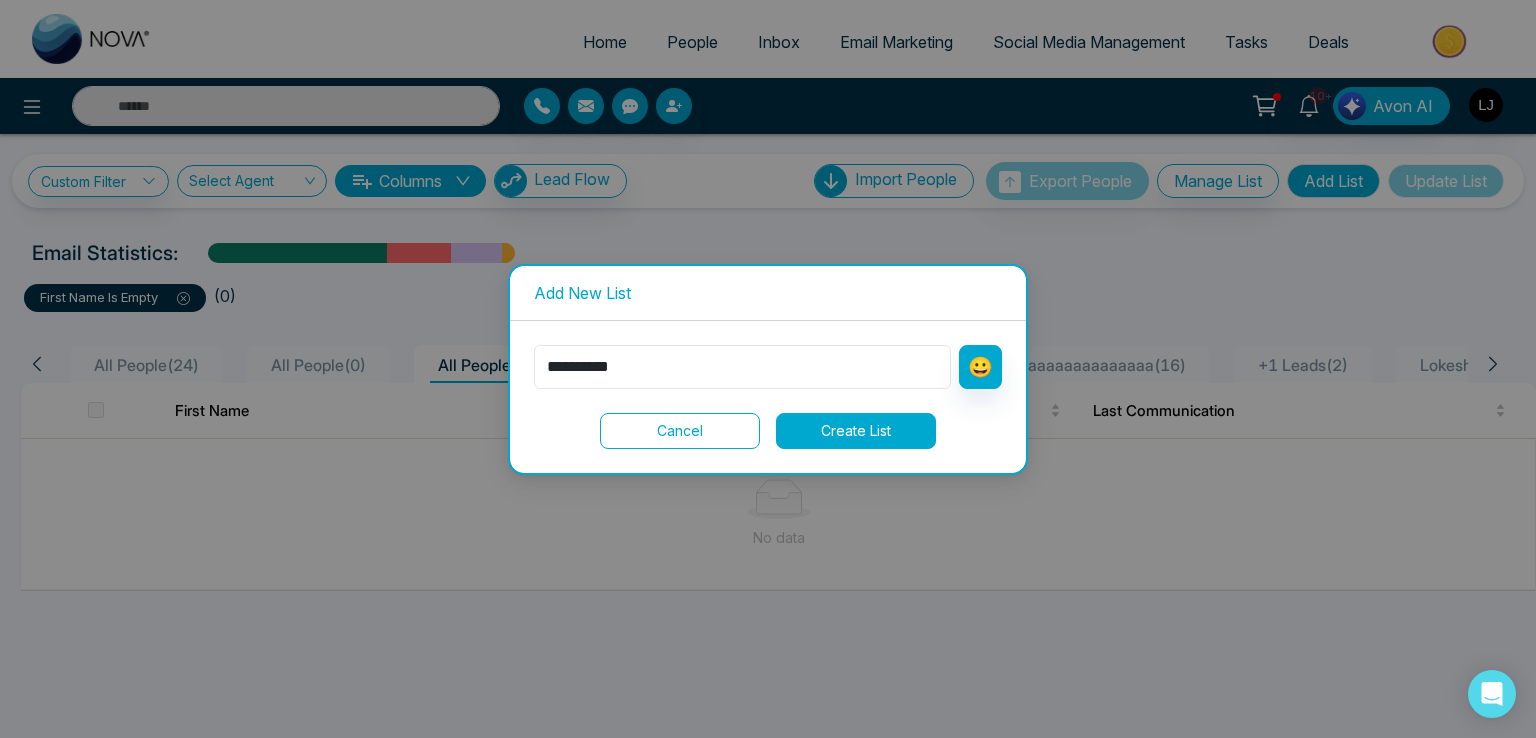 click on "**********" at bounding box center (742, 367) 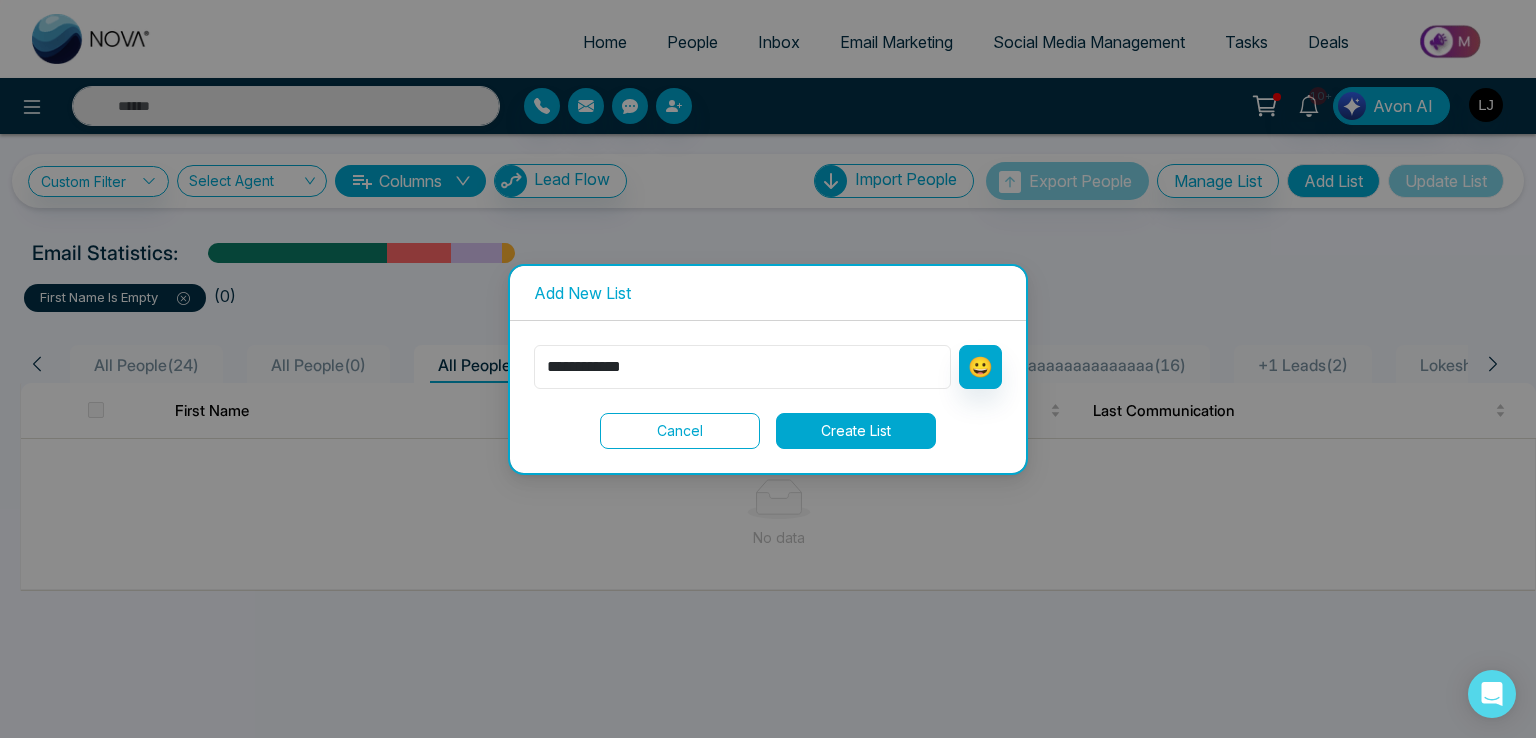 type on "**********" 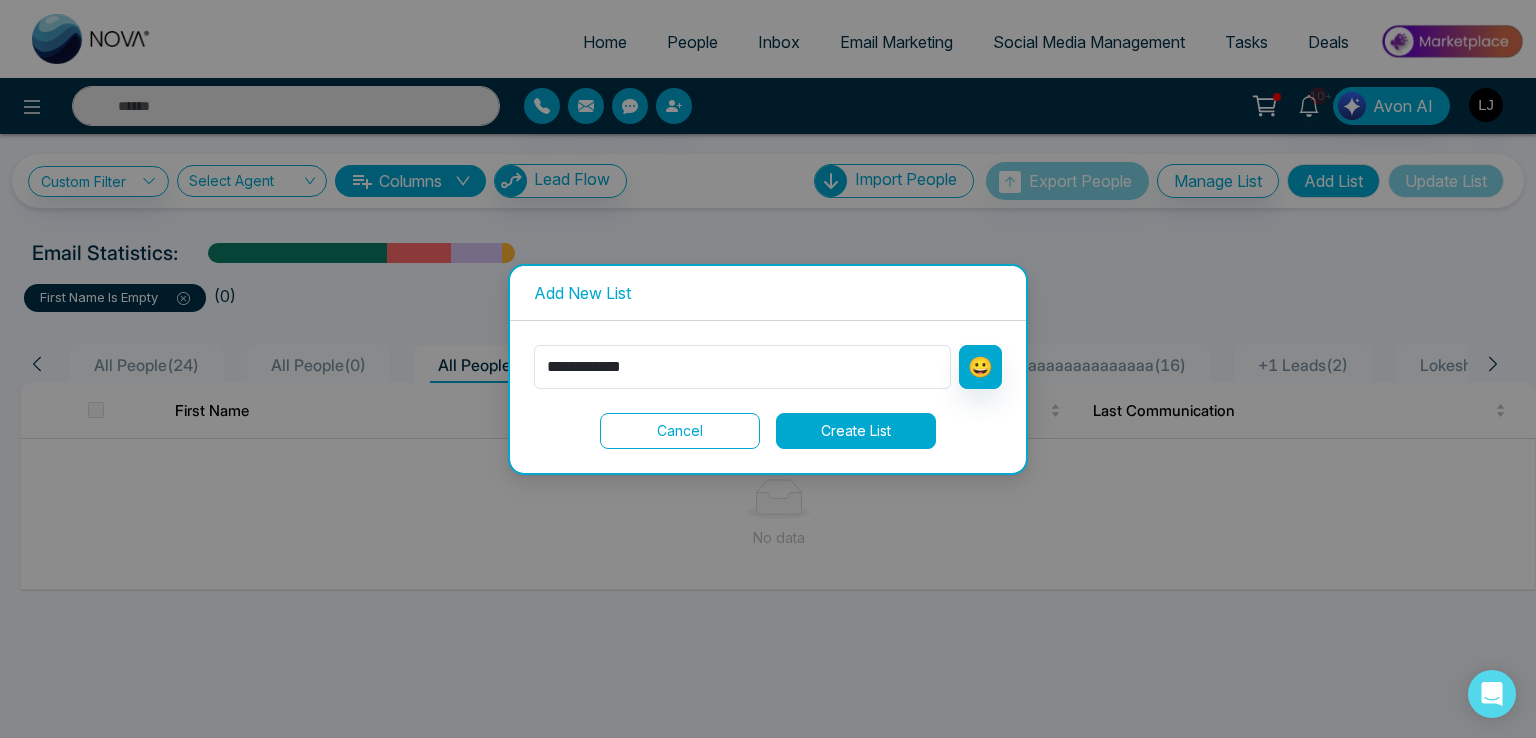 click on "Create List" at bounding box center (856, 431) 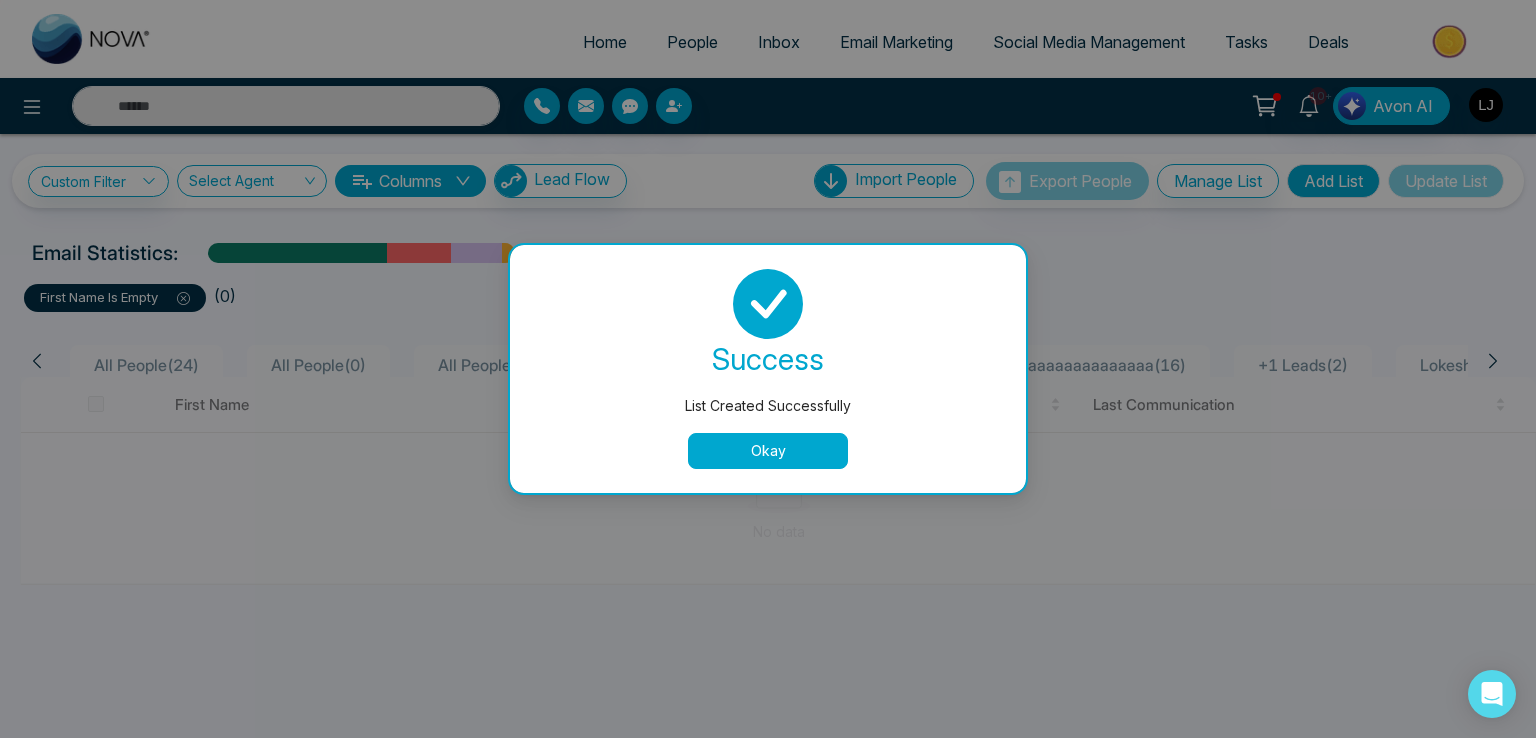 click on "Okay" at bounding box center (768, 451) 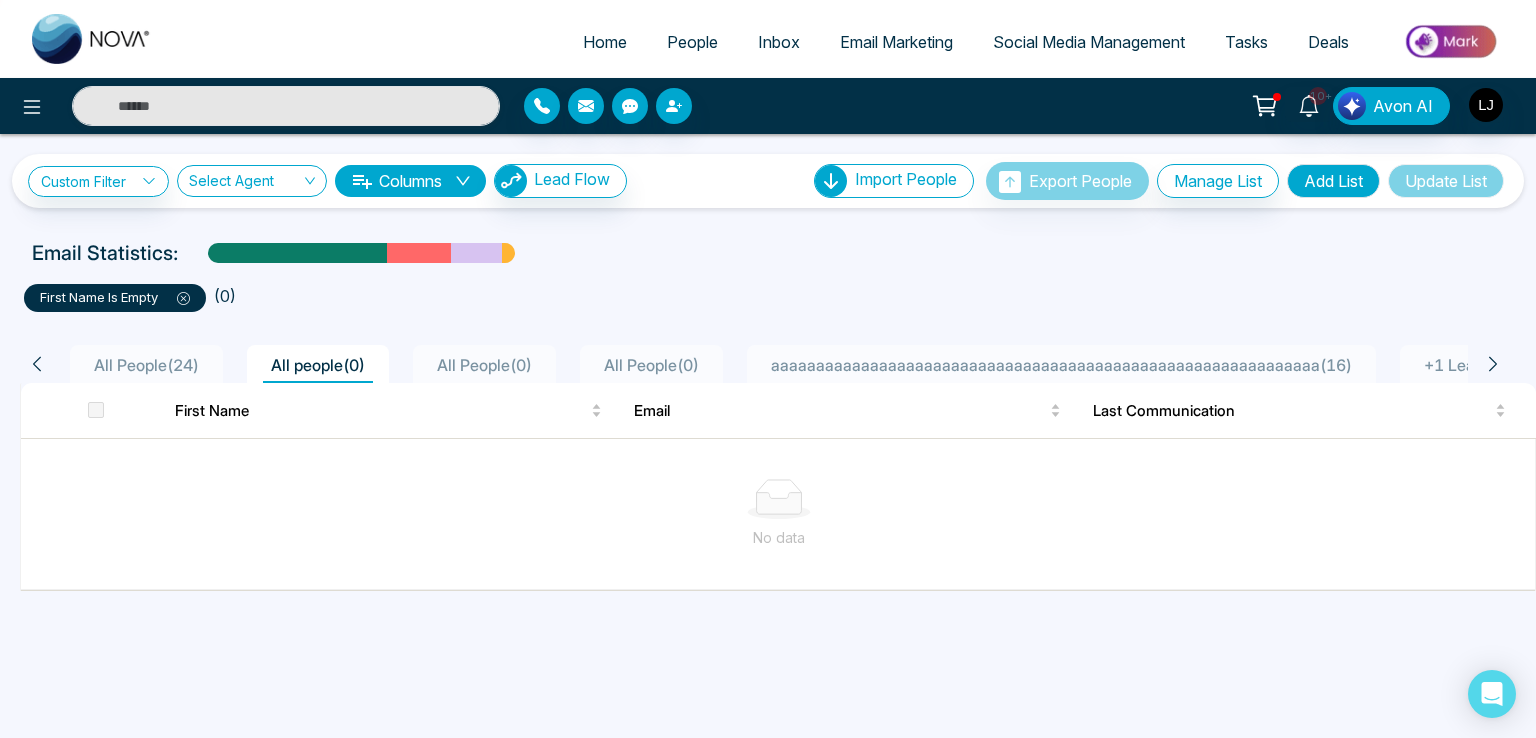 click on "All      People  ( 0 )" at bounding box center [484, 365] 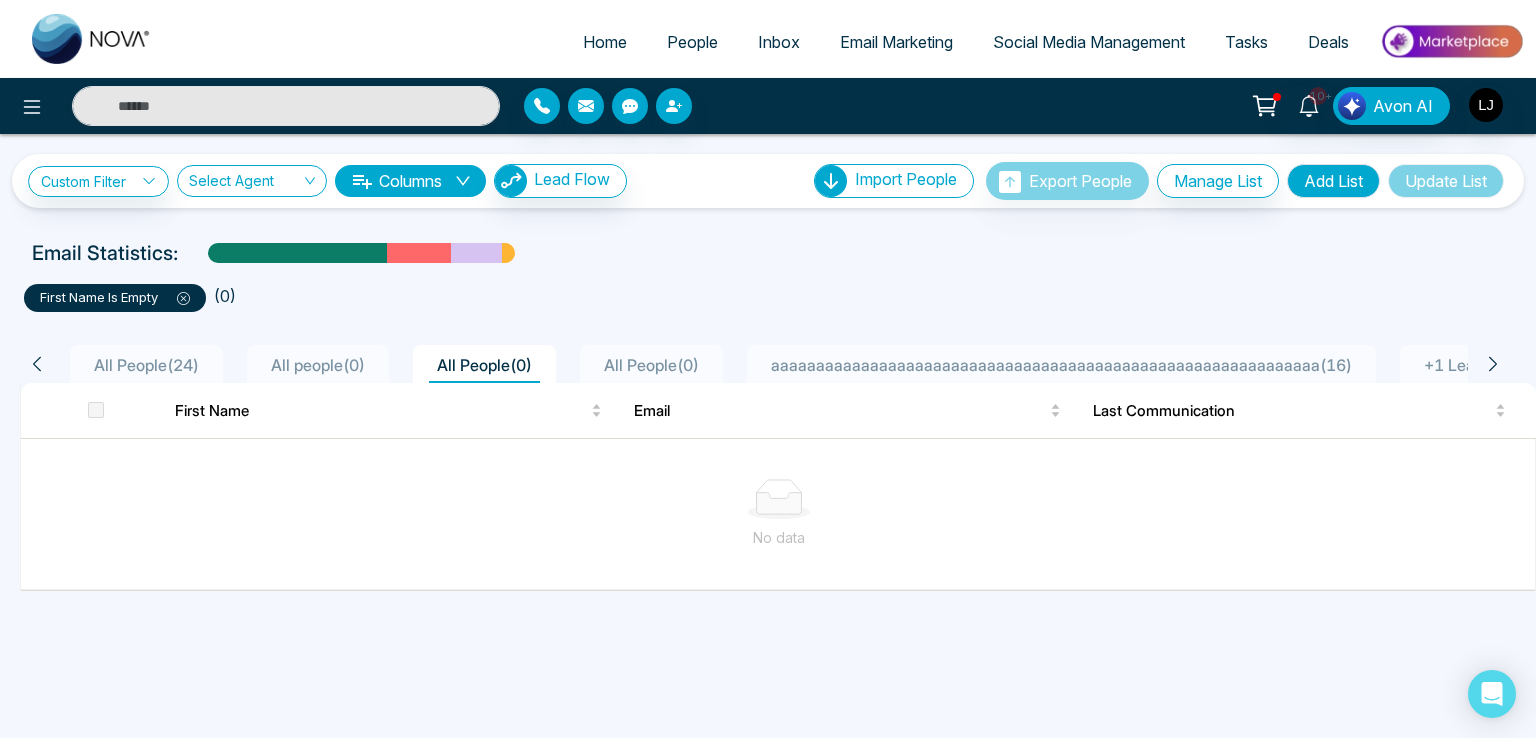 click on "All   people  ( 0 )" at bounding box center [318, 365] 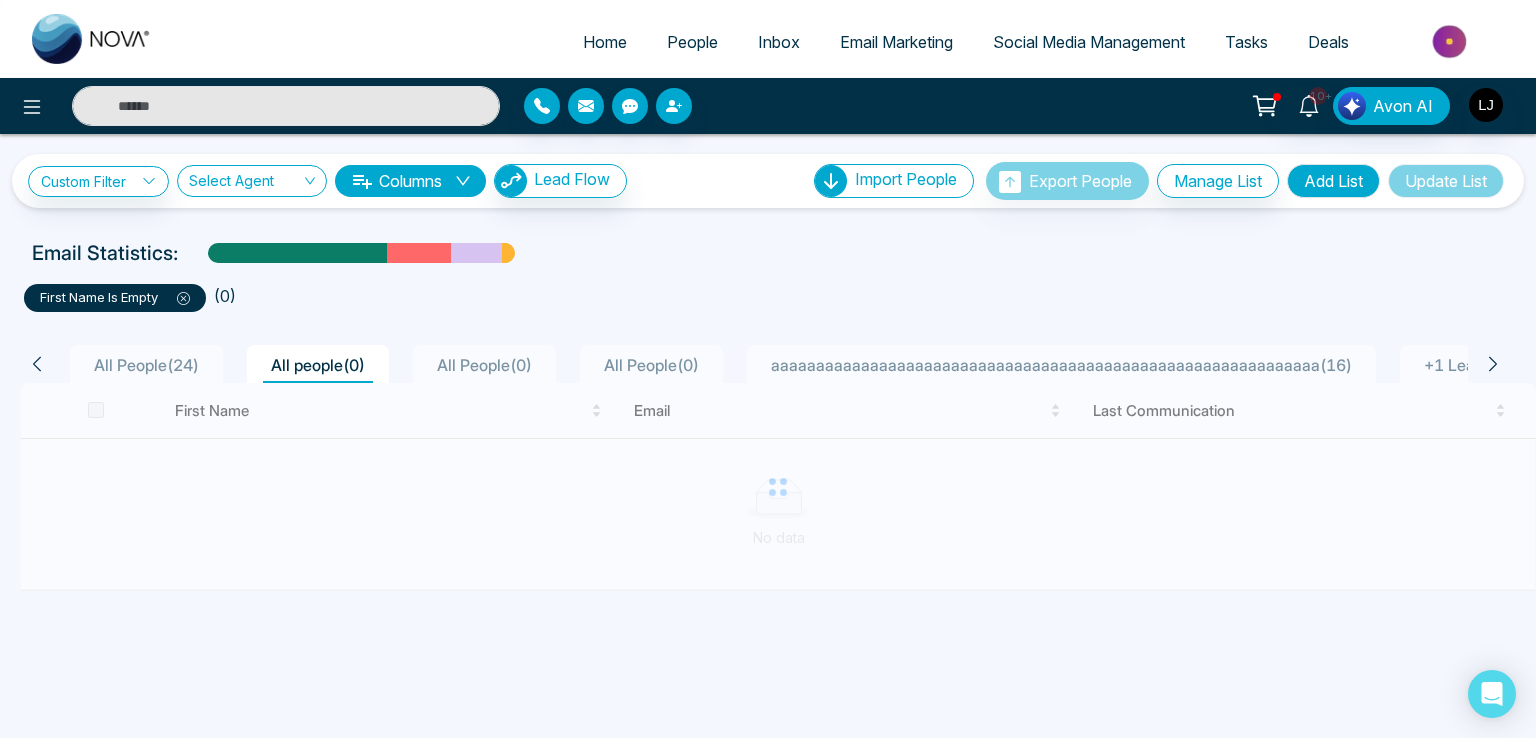 click on "All      People  ( 0 )" at bounding box center (484, 365) 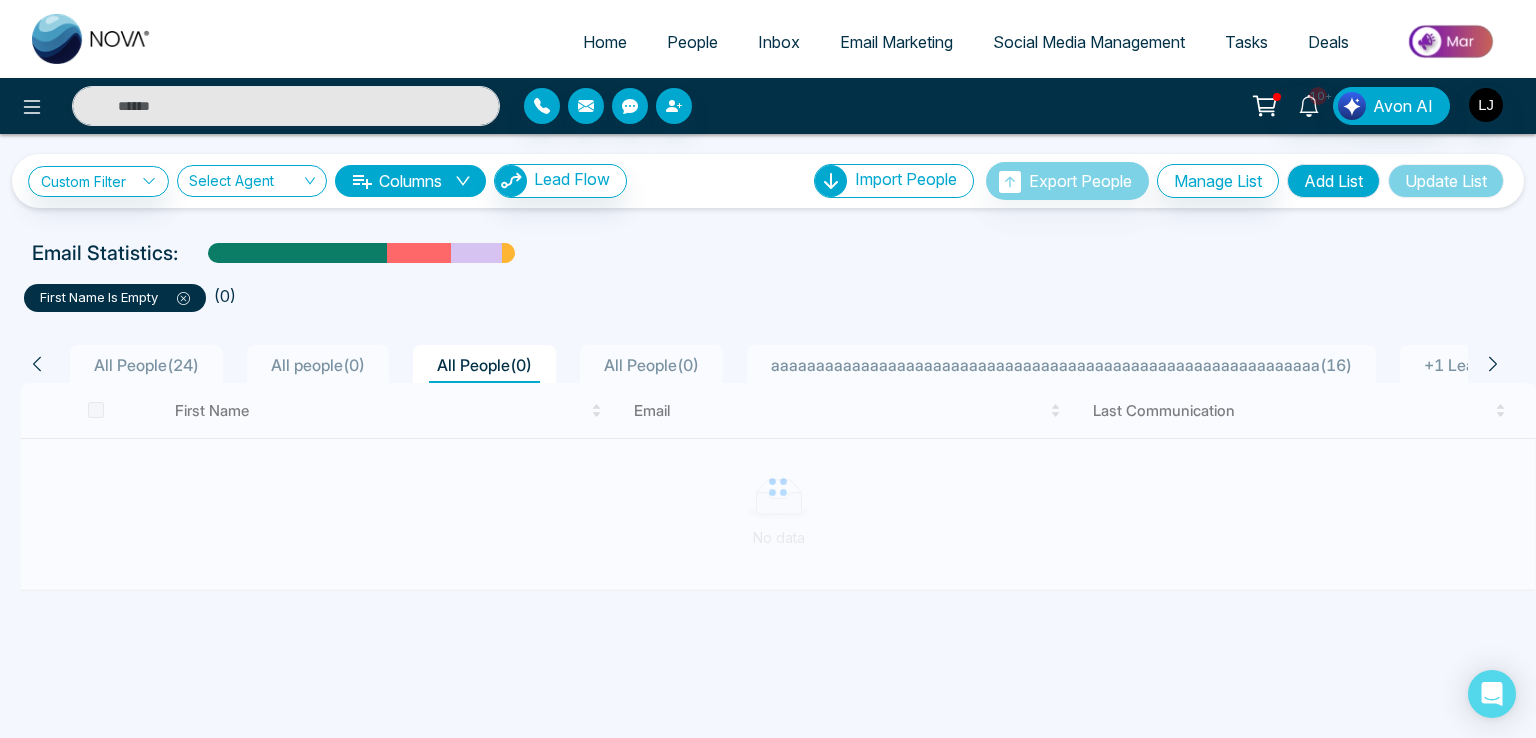 click on "All   people  ( 0 )" at bounding box center [318, 365] 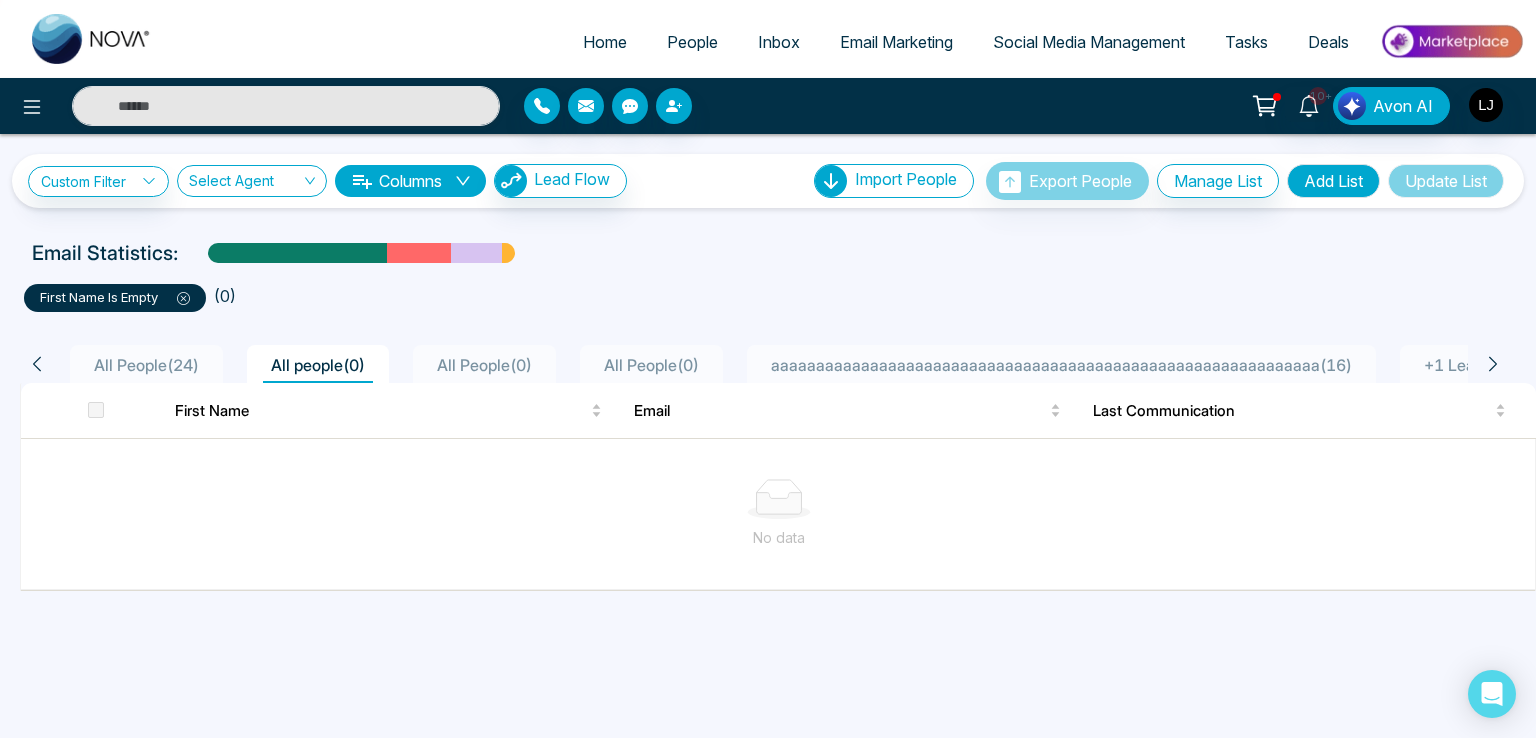 click on "All      People  ( 0 )" at bounding box center [484, 365] 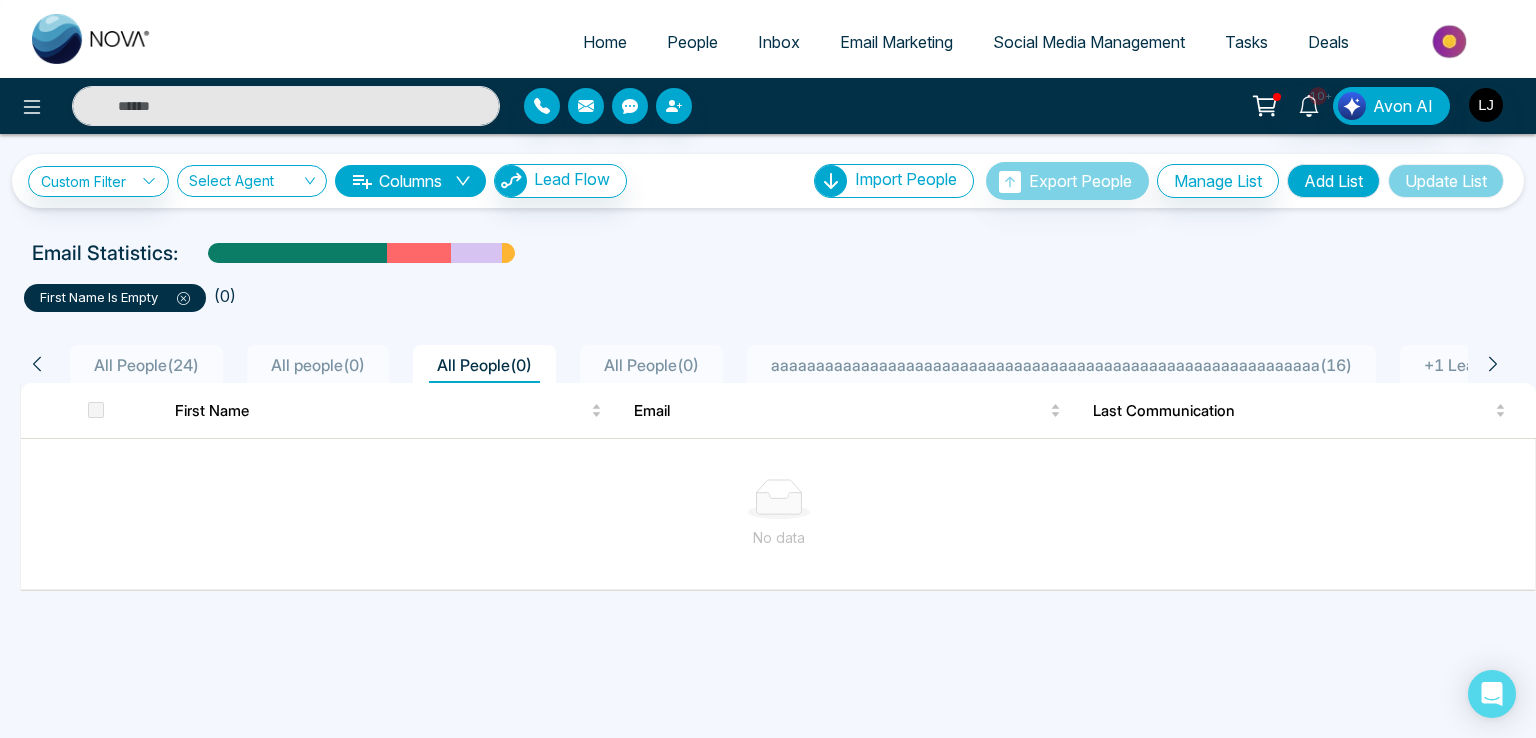click on "All   people  ( 0 )" at bounding box center [318, 365] 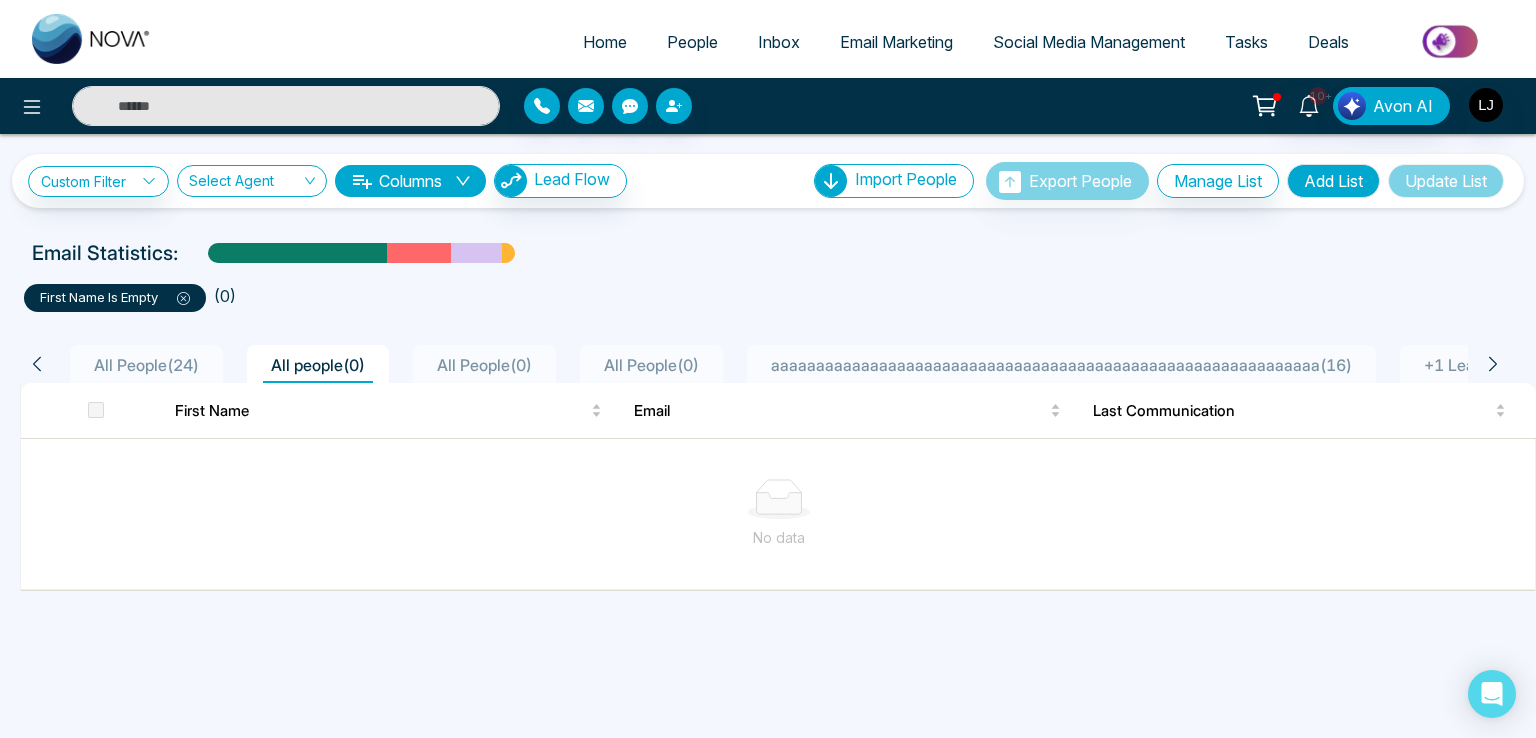 click on "All      People  ( 0 )" at bounding box center [484, 365] 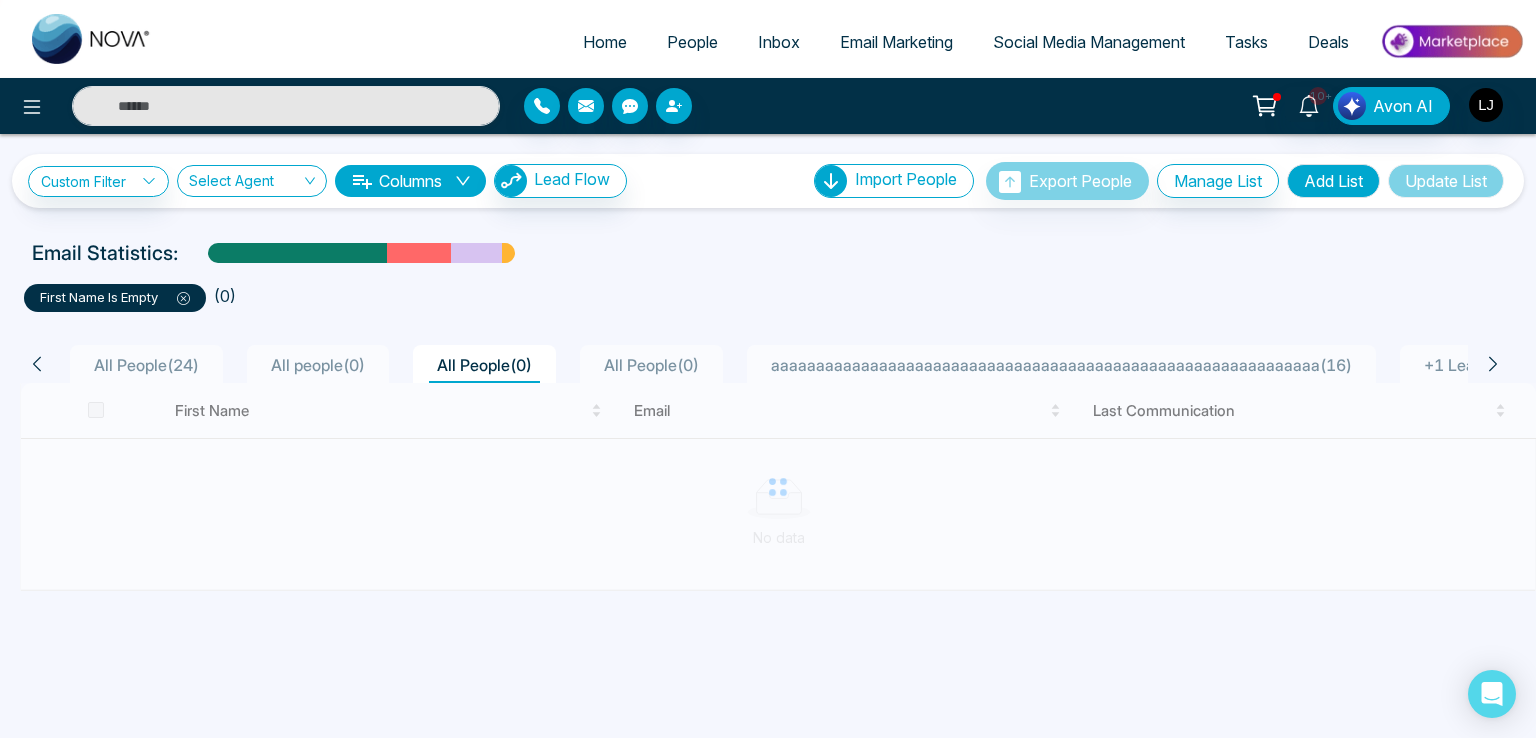 click on "All   people  ( 0 )" at bounding box center [318, 365] 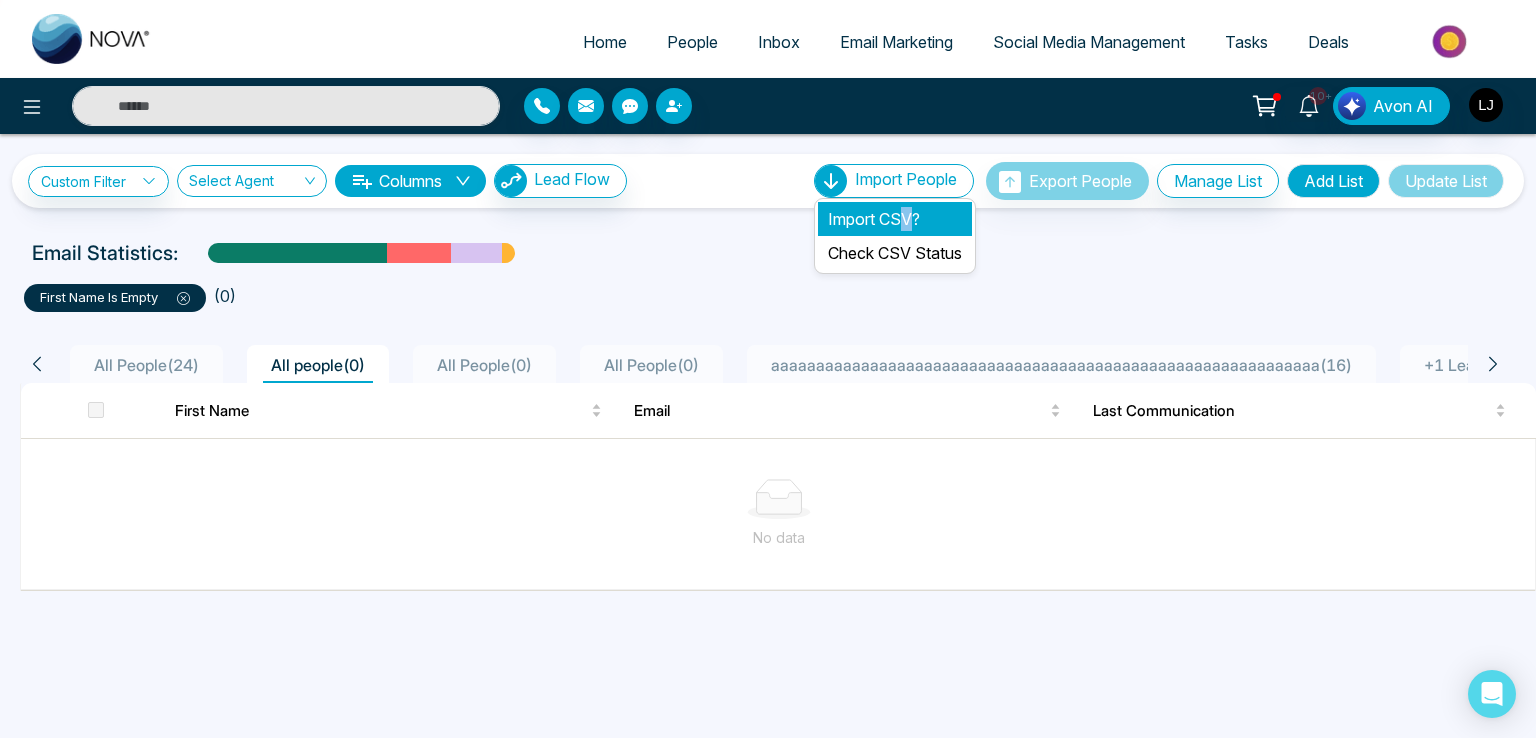 click on "Import CSV?" at bounding box center [895, 219] 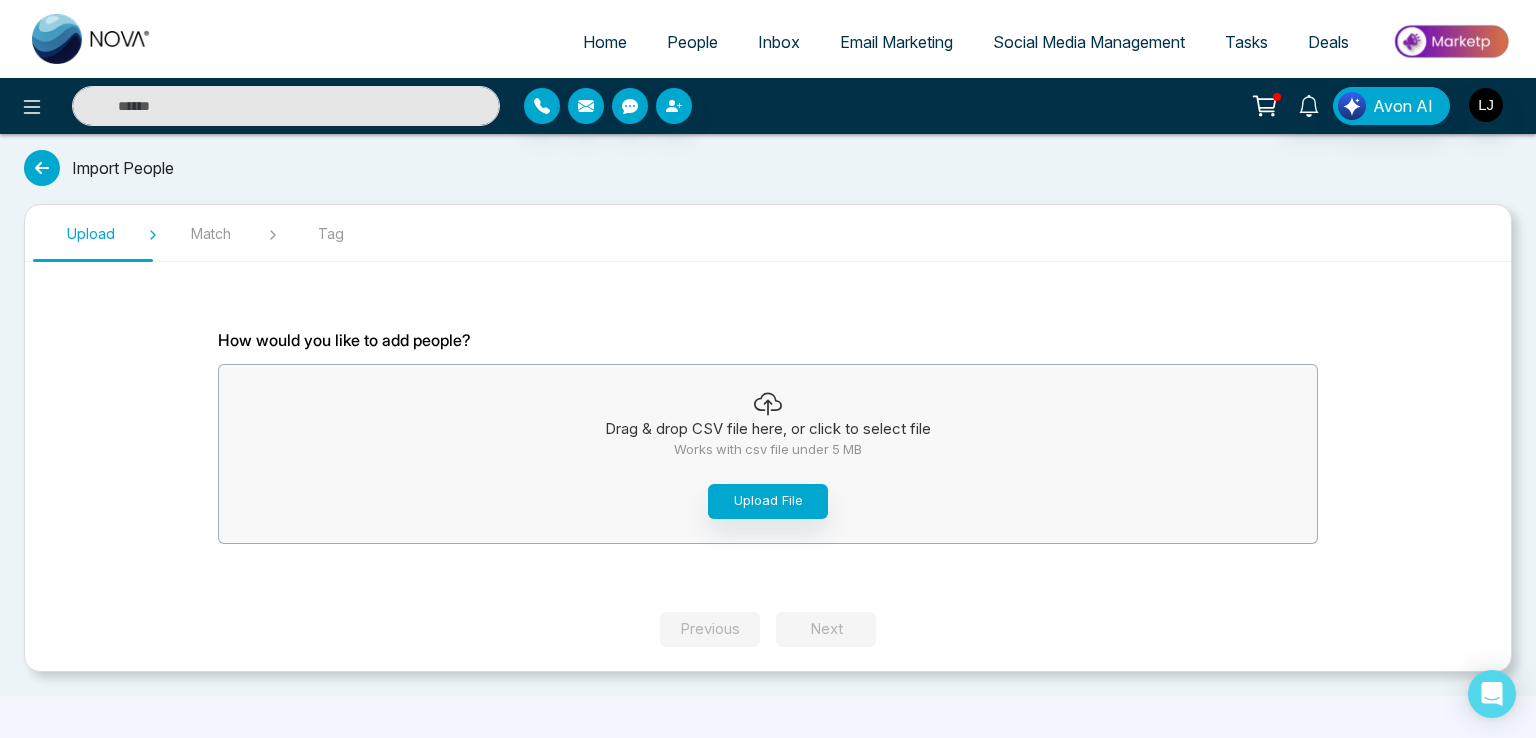 click on "Email Marketing" at bounding box center [896, 42] 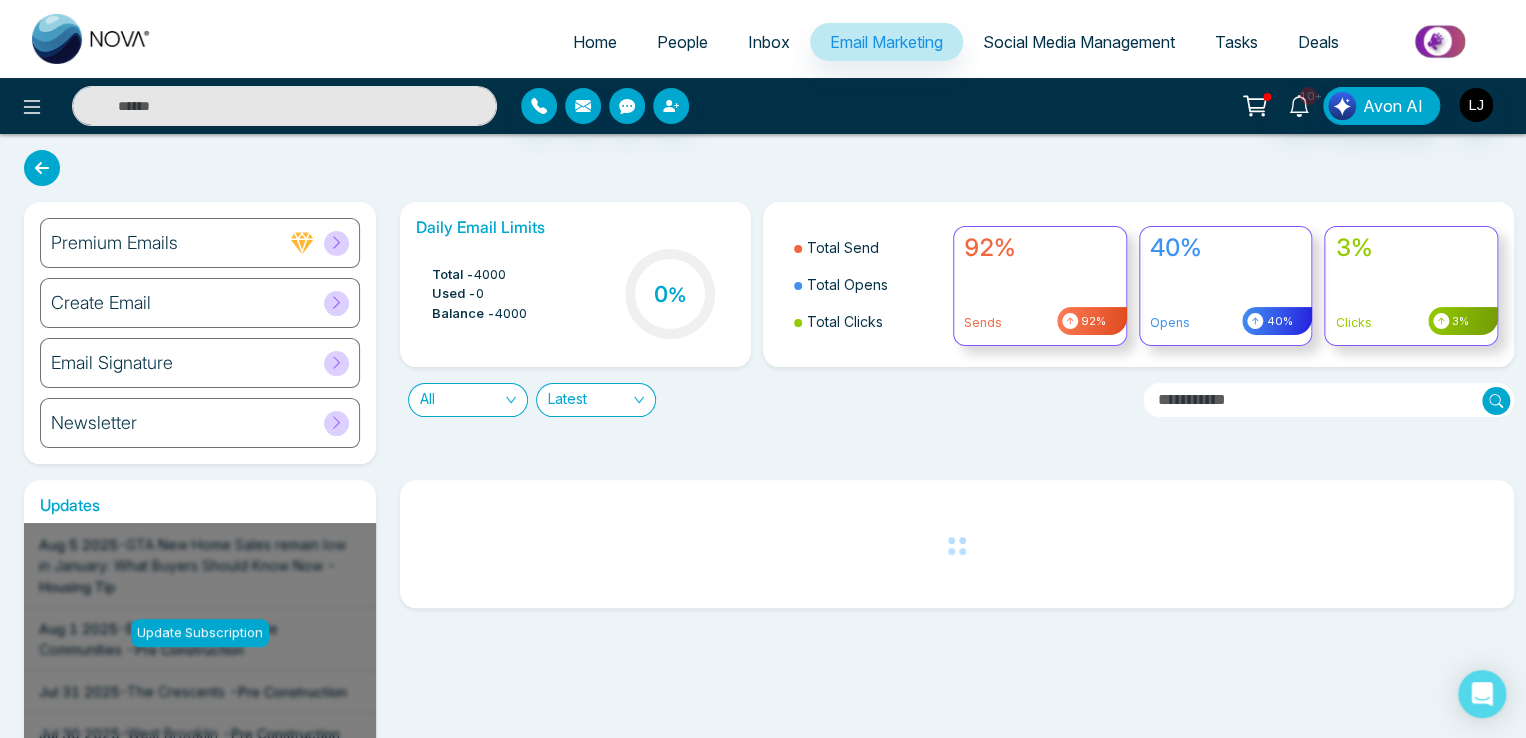 click on "Email Signature" at bounding box center (200, 363) 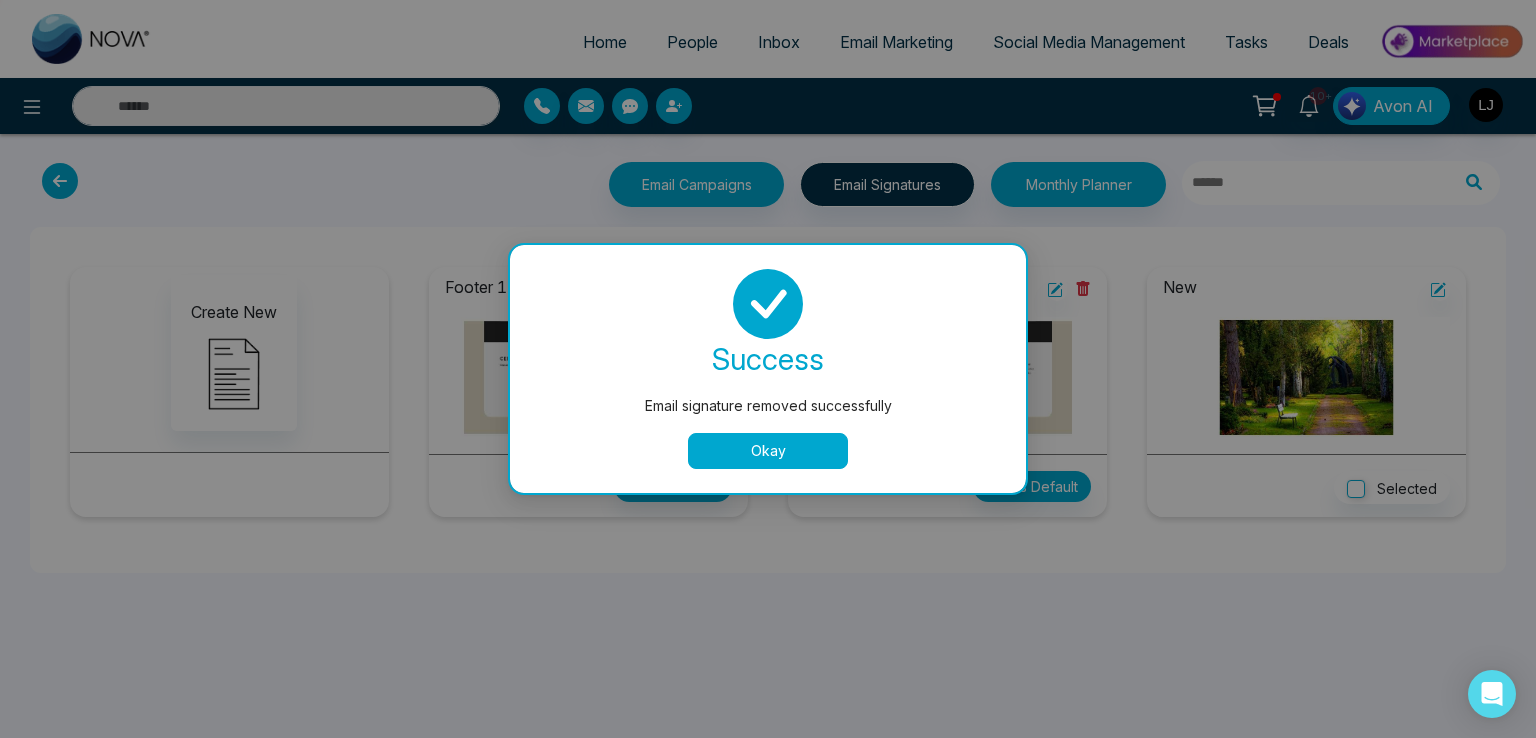 click on "Okay" at bounding box center [768, 451] 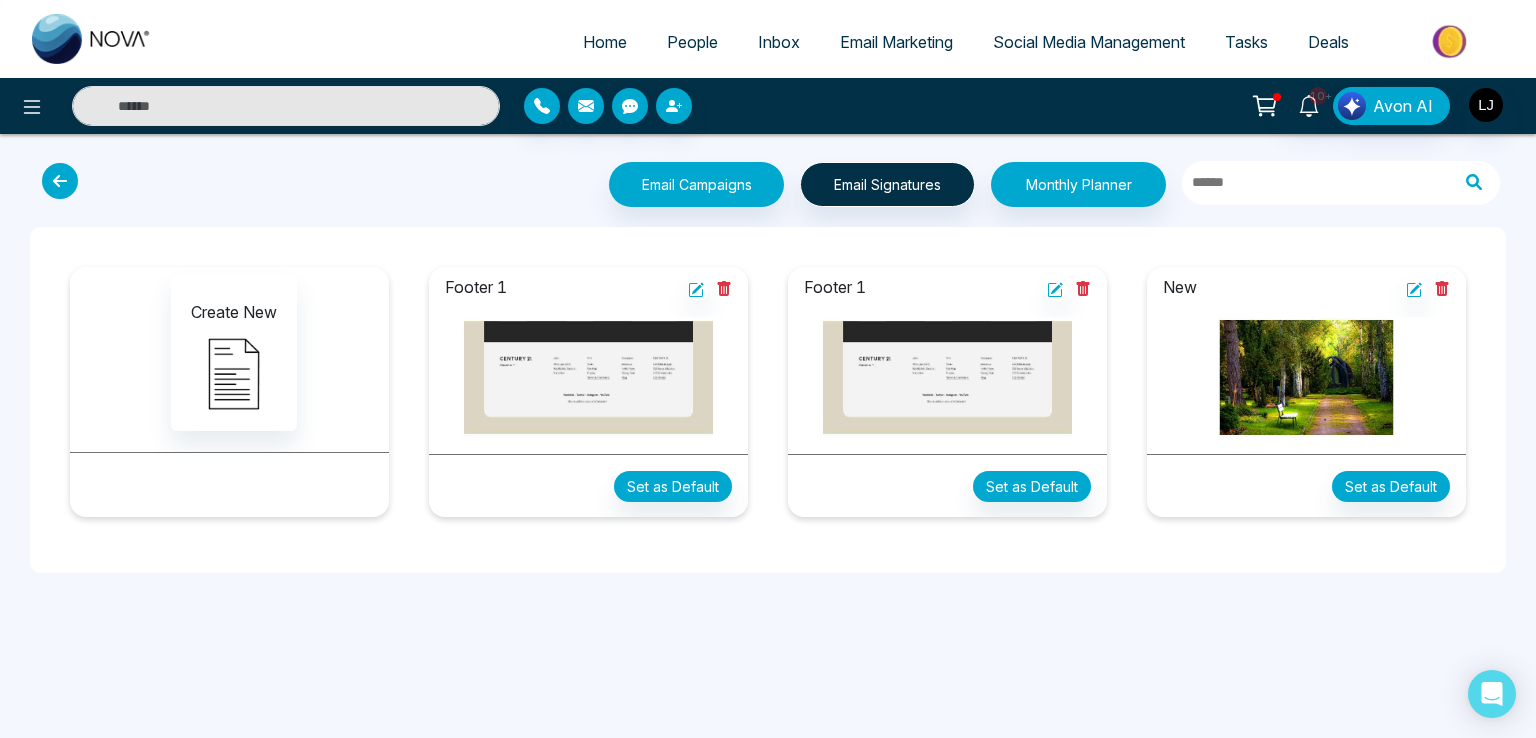 click on "Email Marketing" at bounding box center (896, 42) 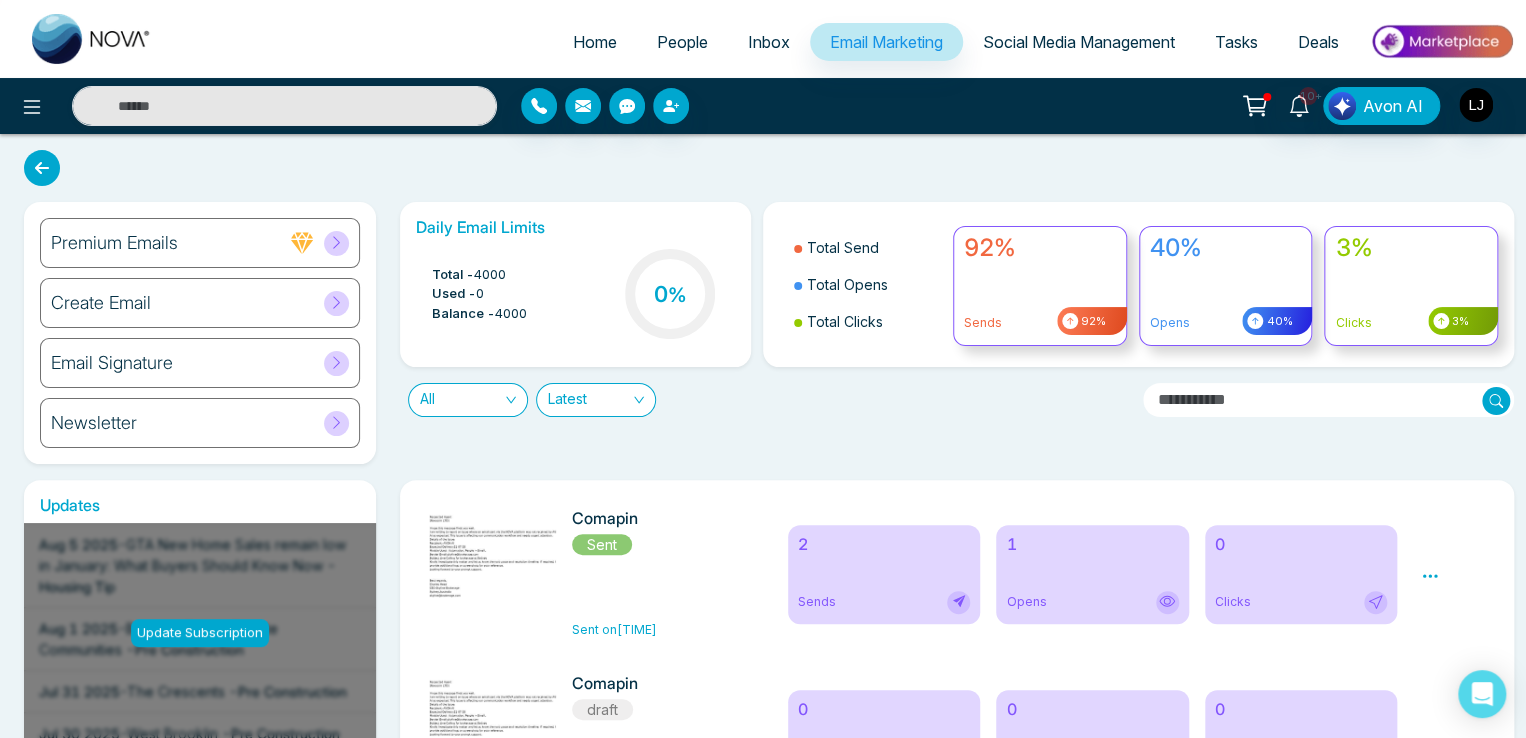 click on "Email Signature" at bounding box center [200, 363] 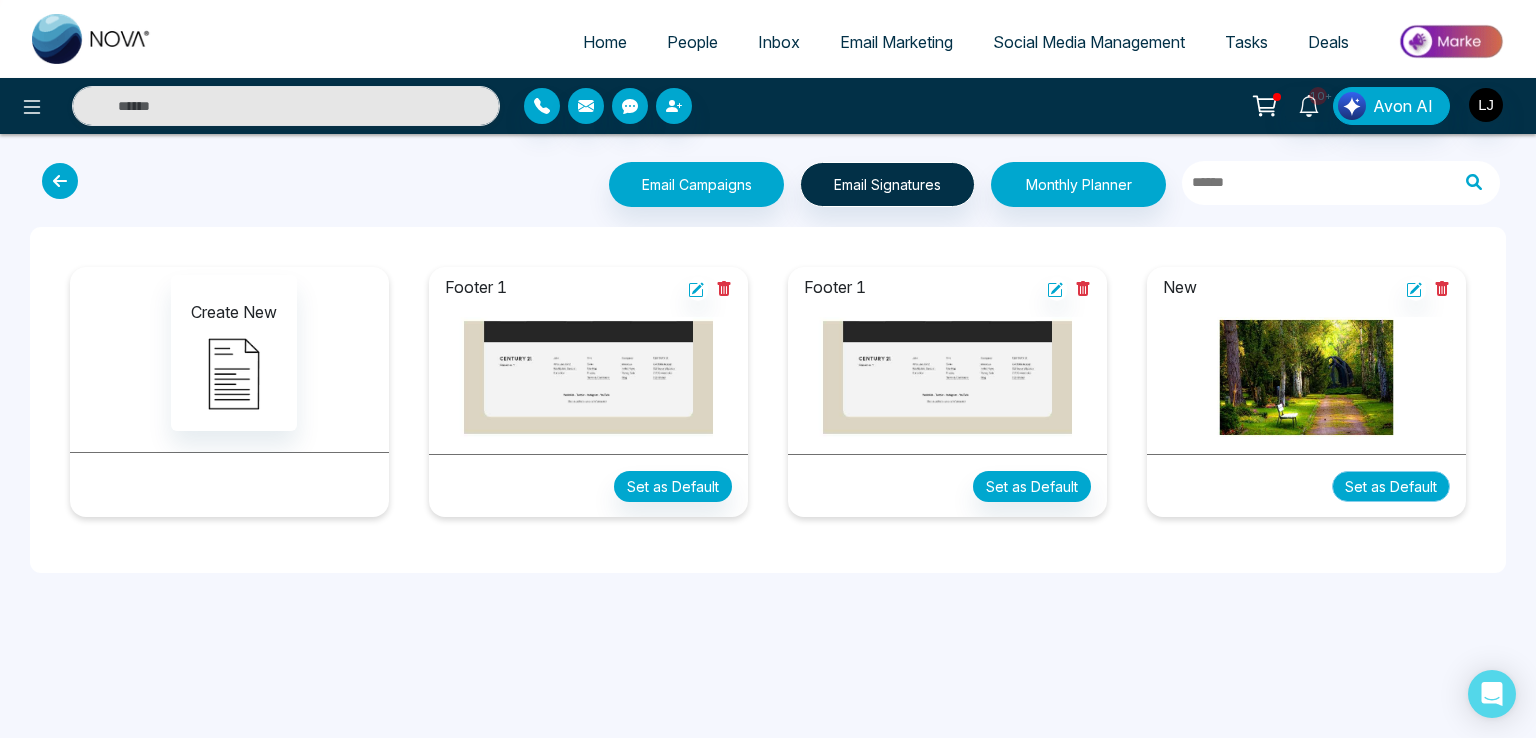 click on "Set as Default" at bounding box center [1391, 486] 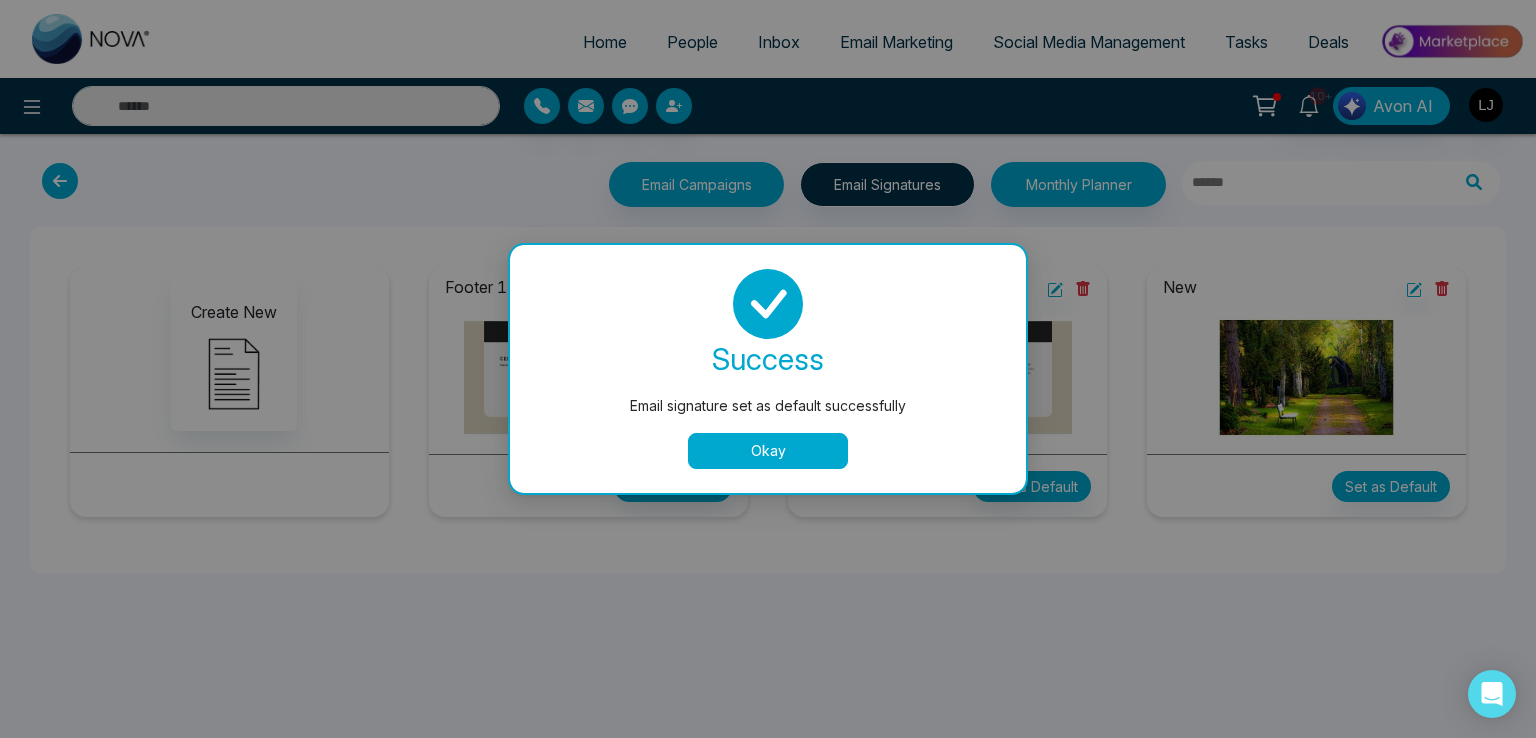 click on "Okay" at bounding box center [768, 451] 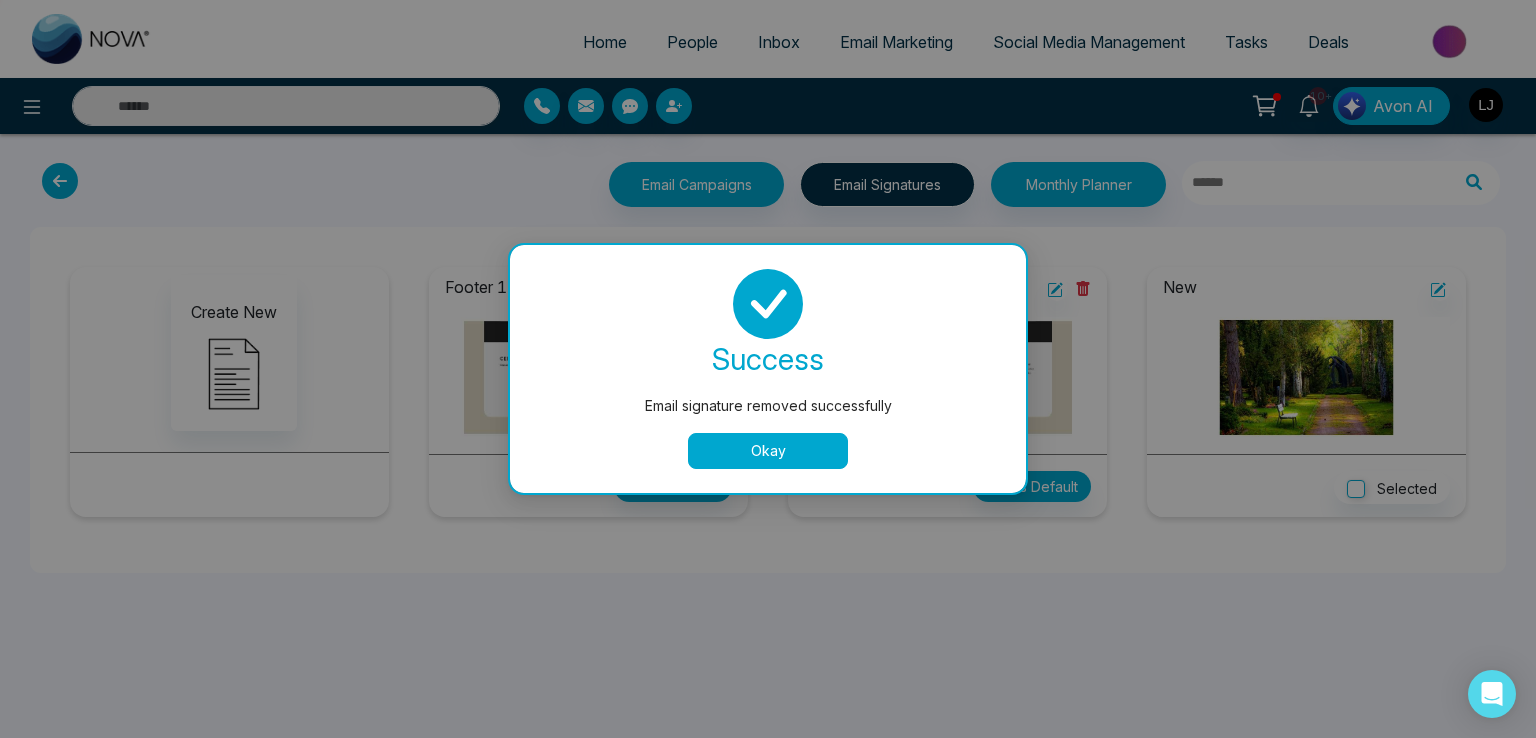 click on "Email signature removed successfully success Email signature removed successfully   Okay" at bounding box center (768, 369) 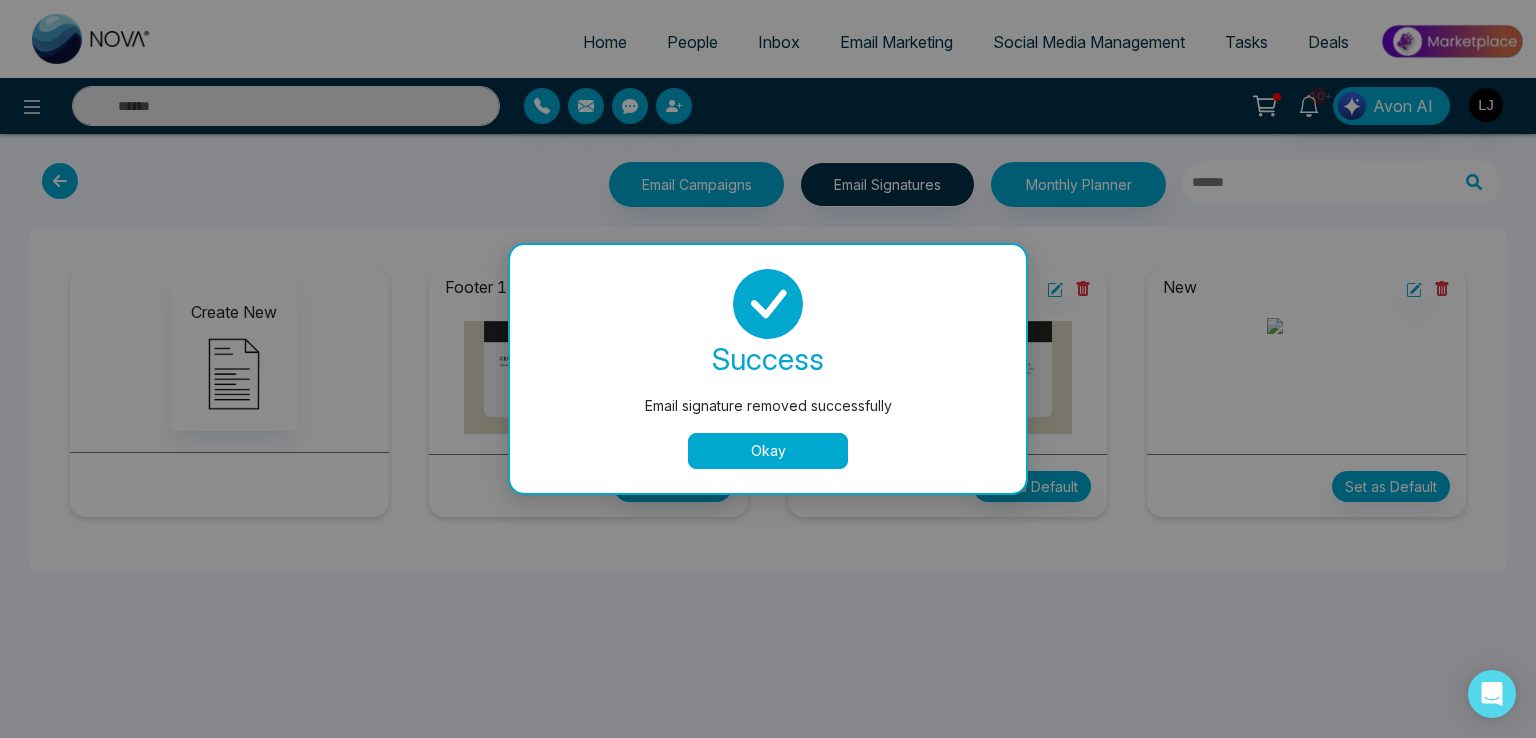 click on "Okay" at bounding box center (768, 451) 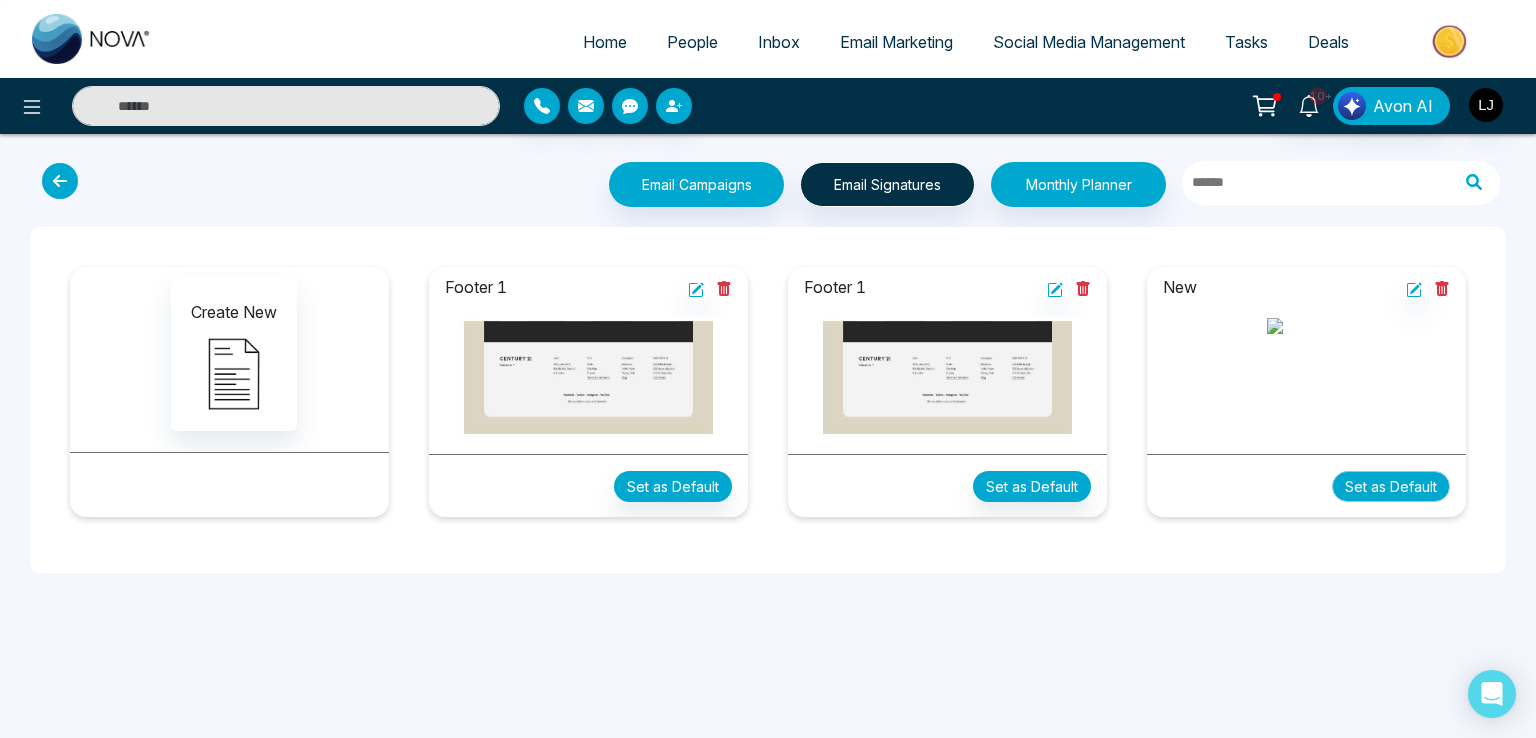 click on "Set as Default" at bounding box center [1391, 486] 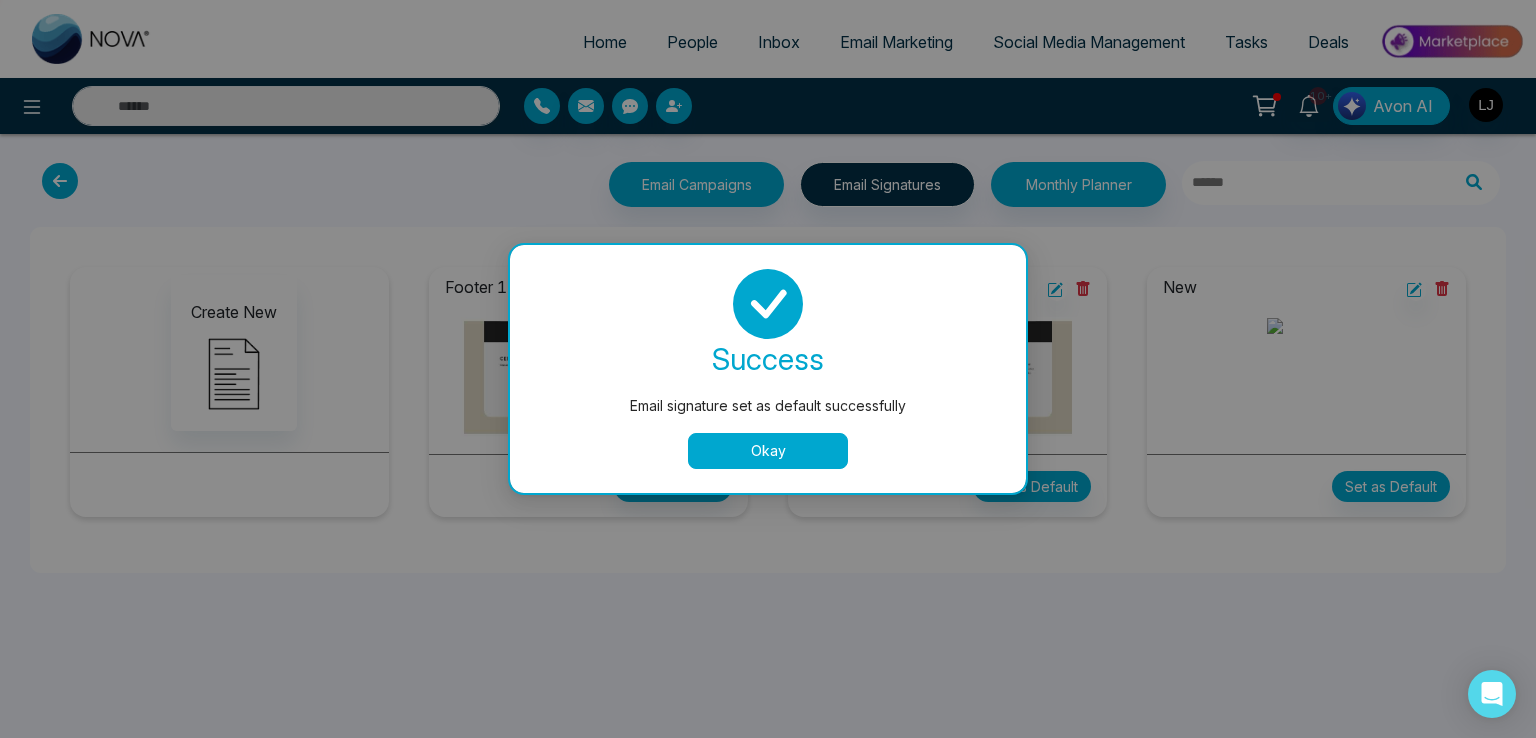 click on "Okay" at bounding box center [768, 451] 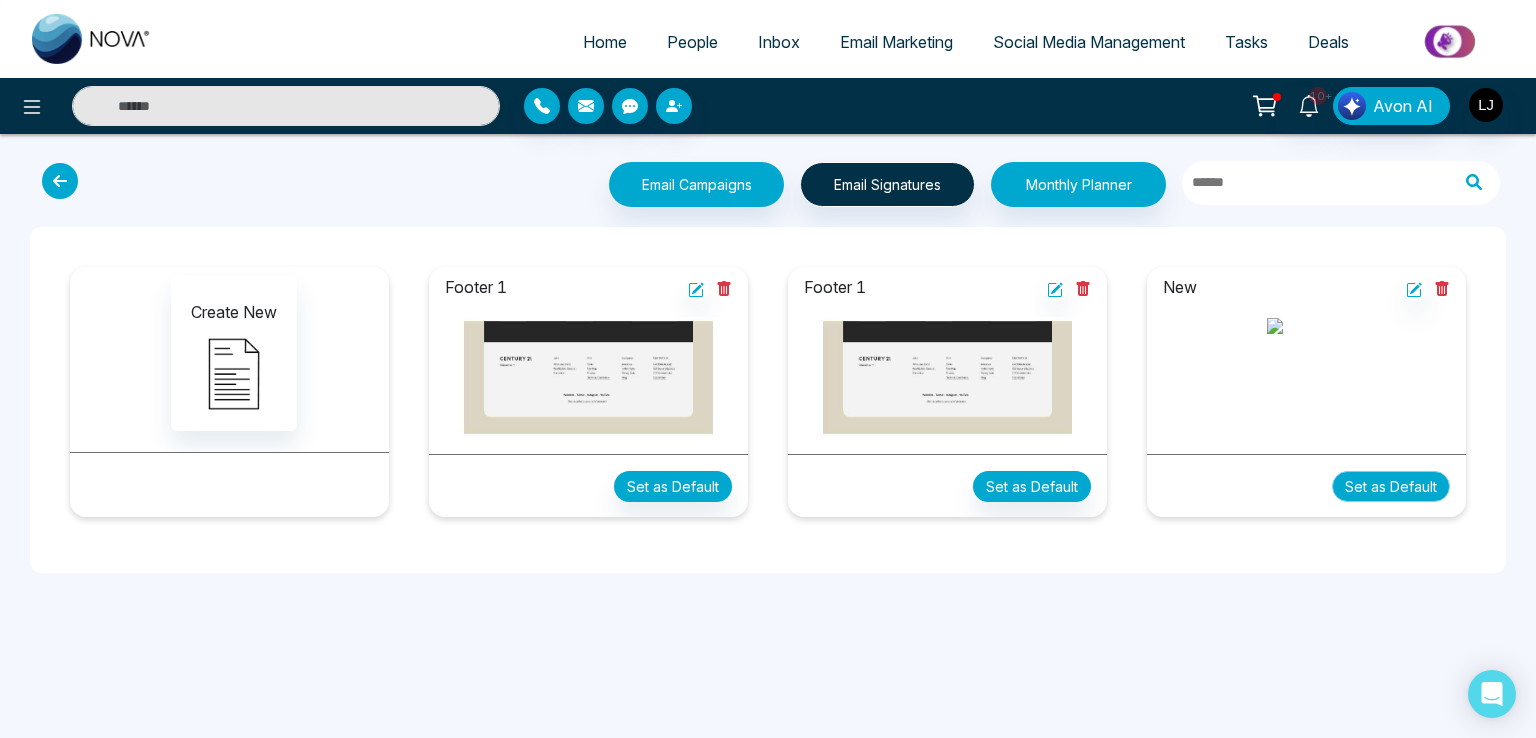 click on "Set as Default" at bounding box center (1391, 486) 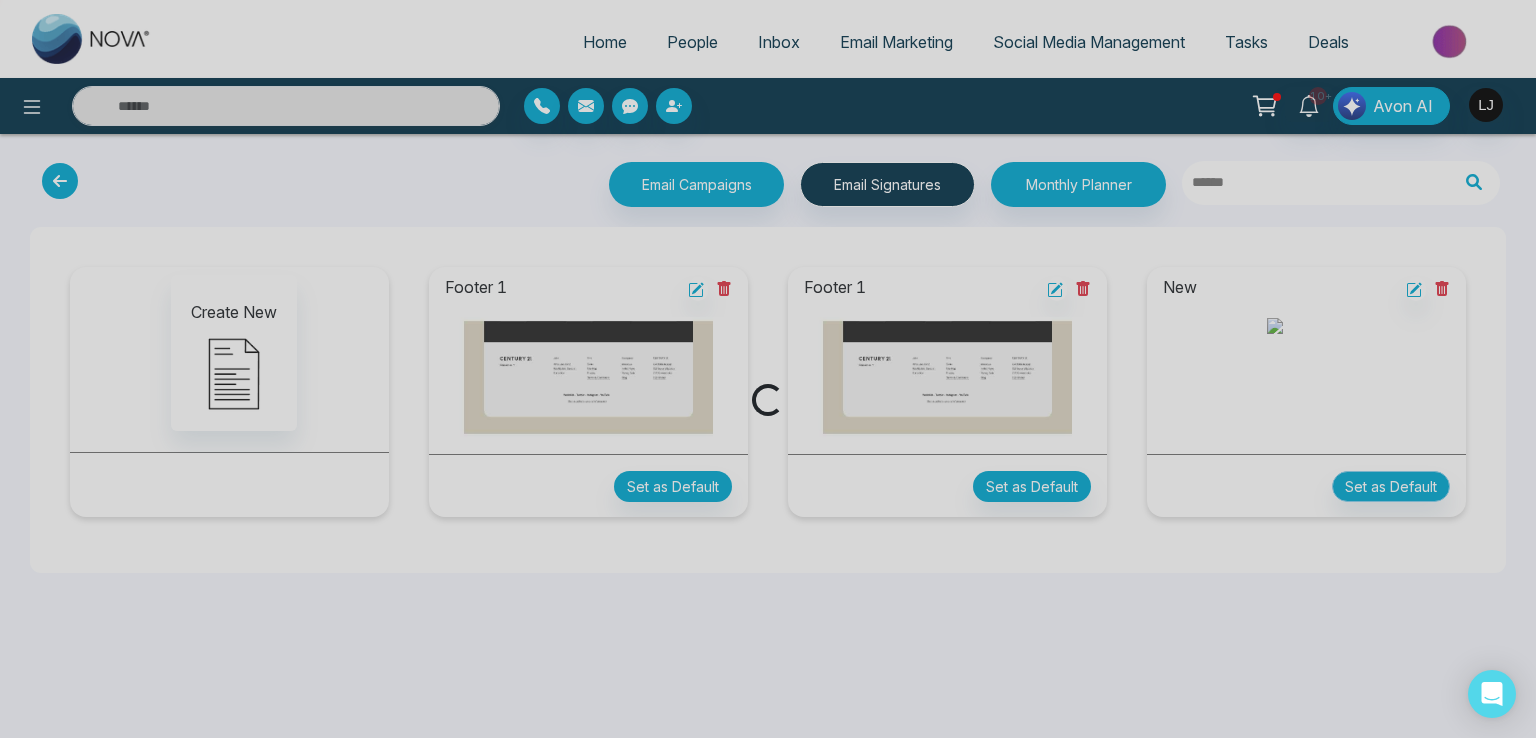 click on "Loading..." at bounding box center [768, 369] 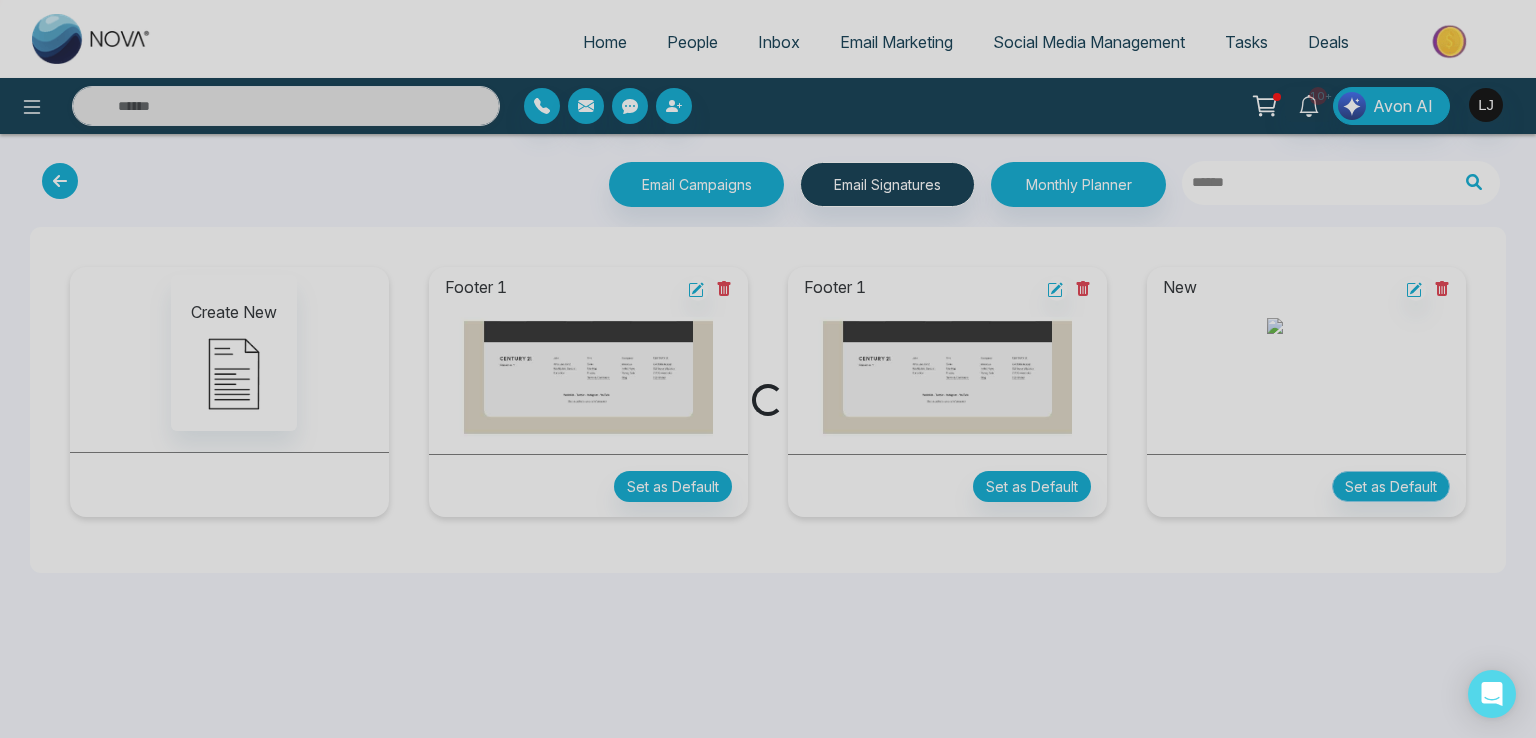 click on "Loading..." at bounding box center (768, 369) 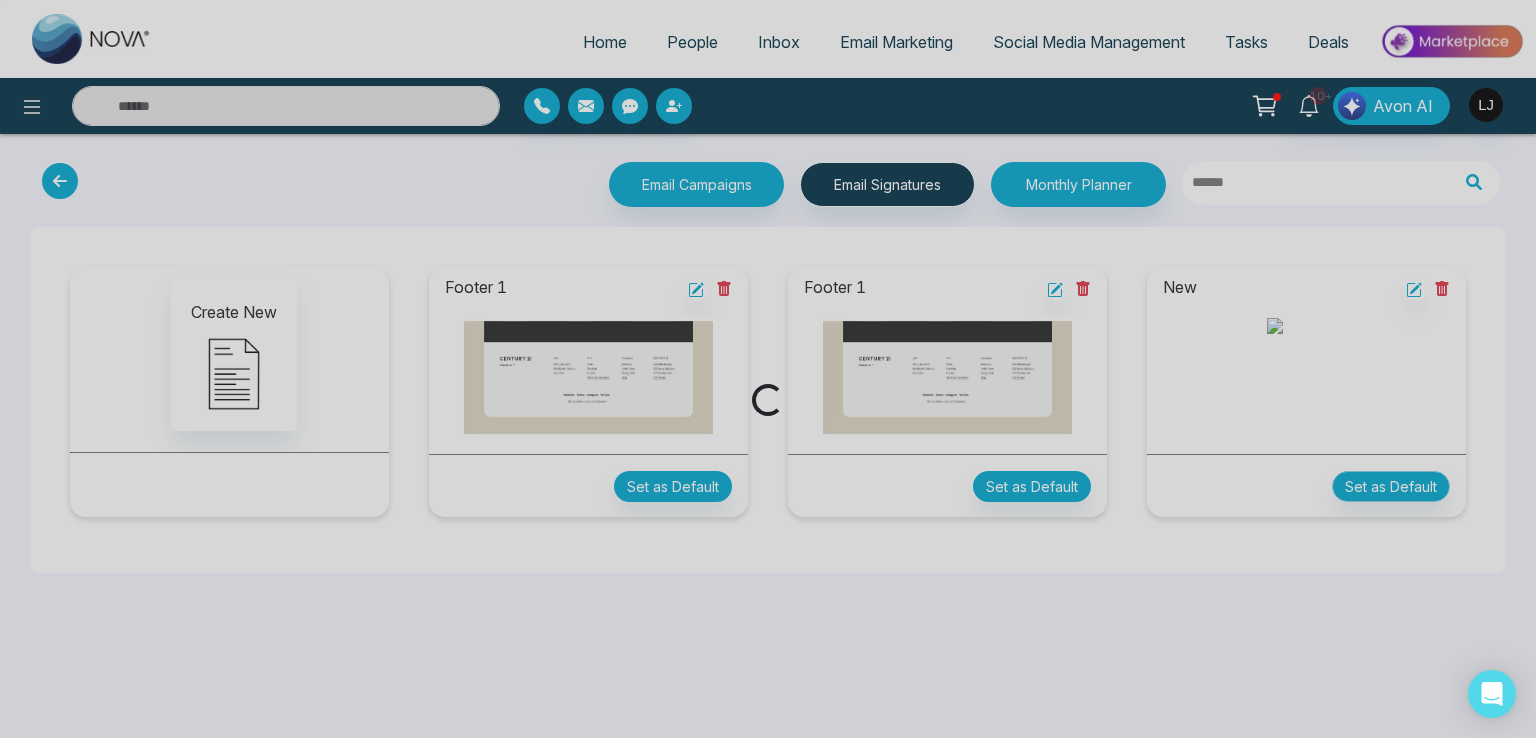 click on "Loading..." at bounding box center (768, 369) 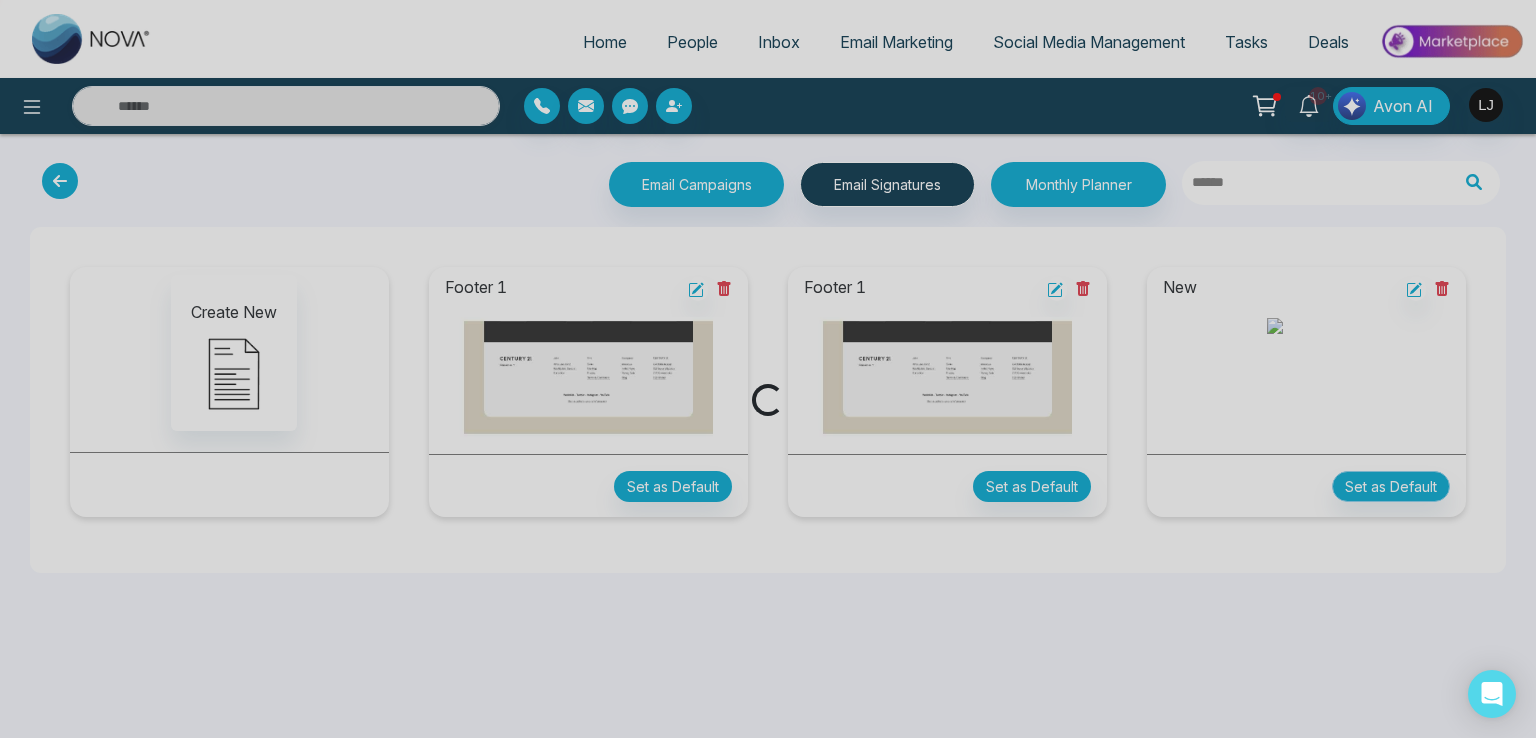 click on "Loading..." at bounding box center (768, 369) 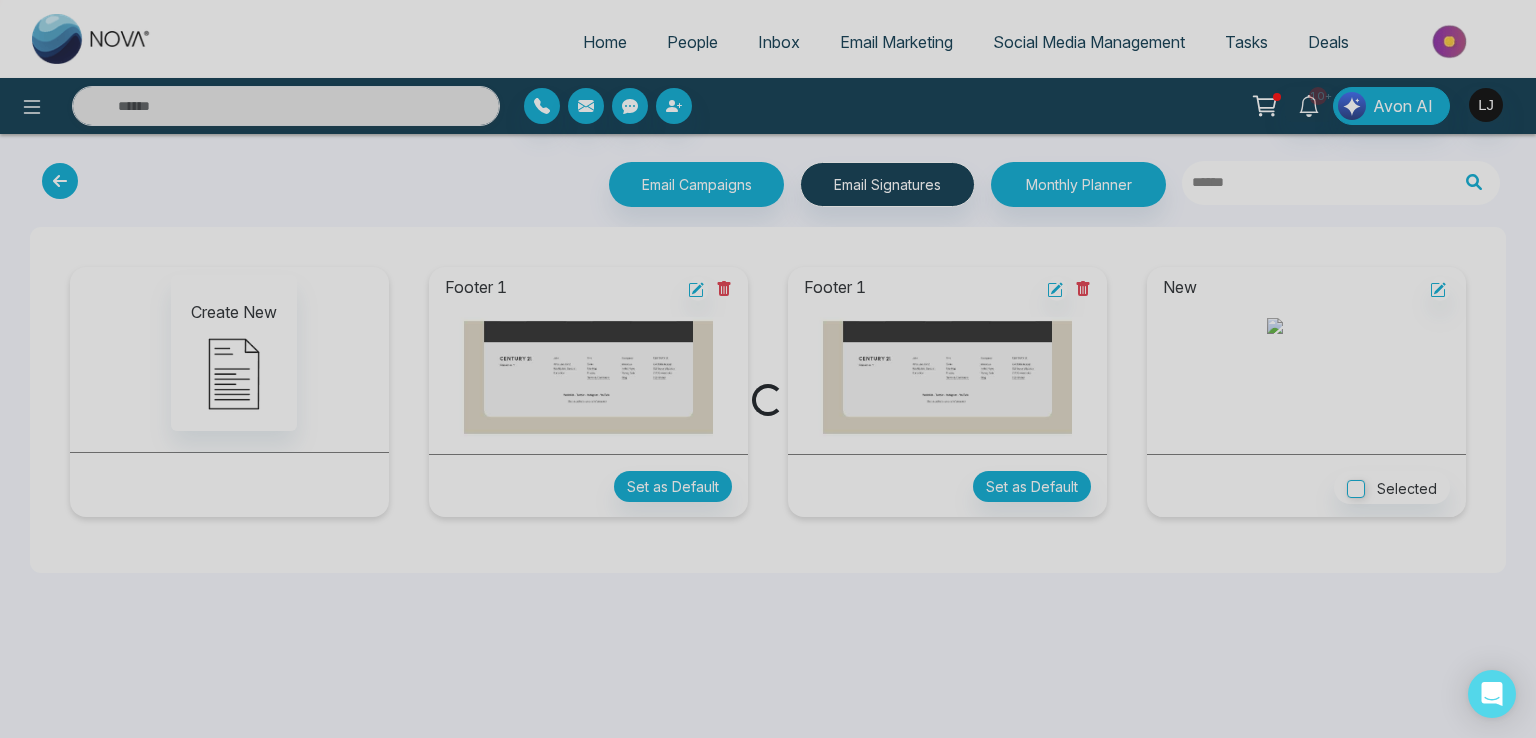 click on "Loading..." at bounding box center [768, 369] 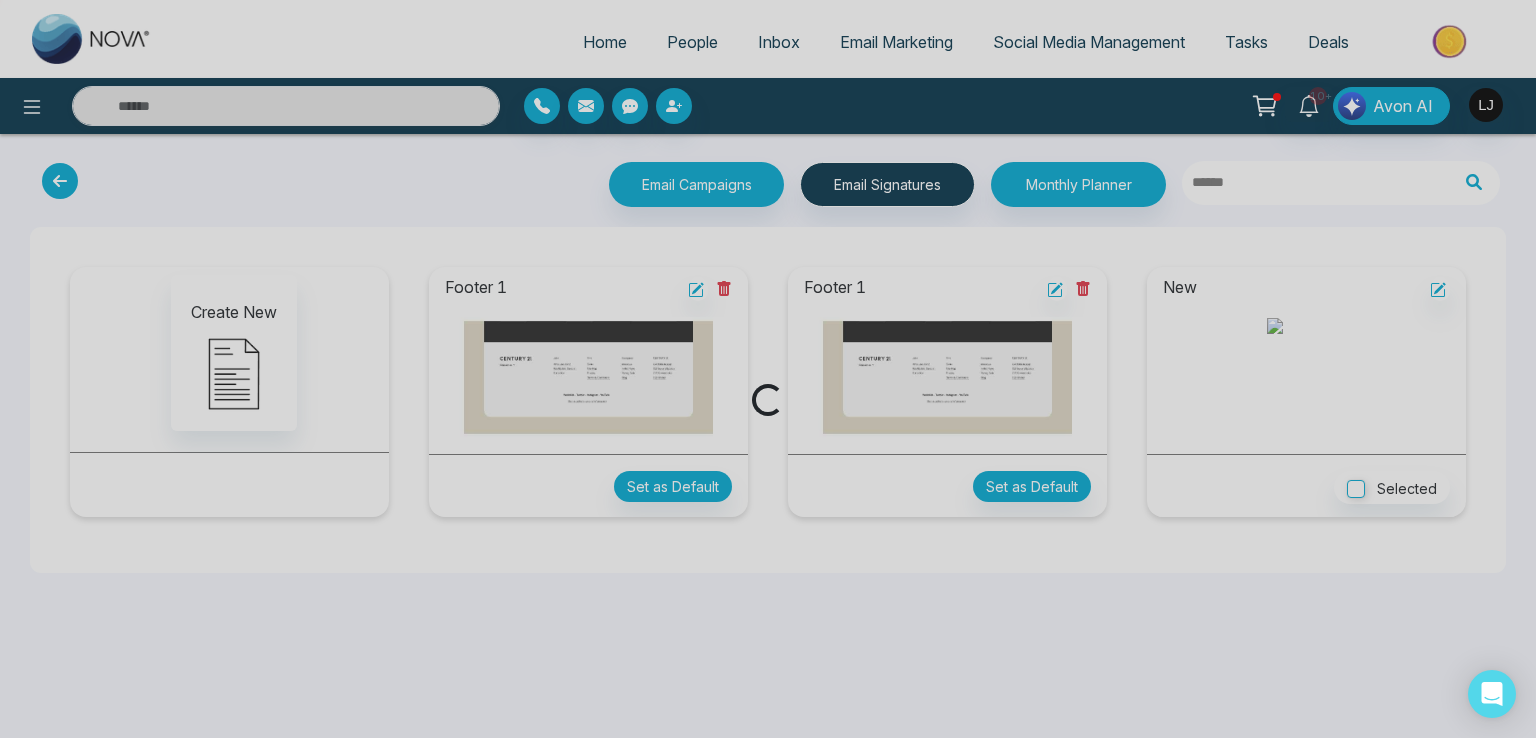 click on "Loading..." at bounding box center (768, 369) 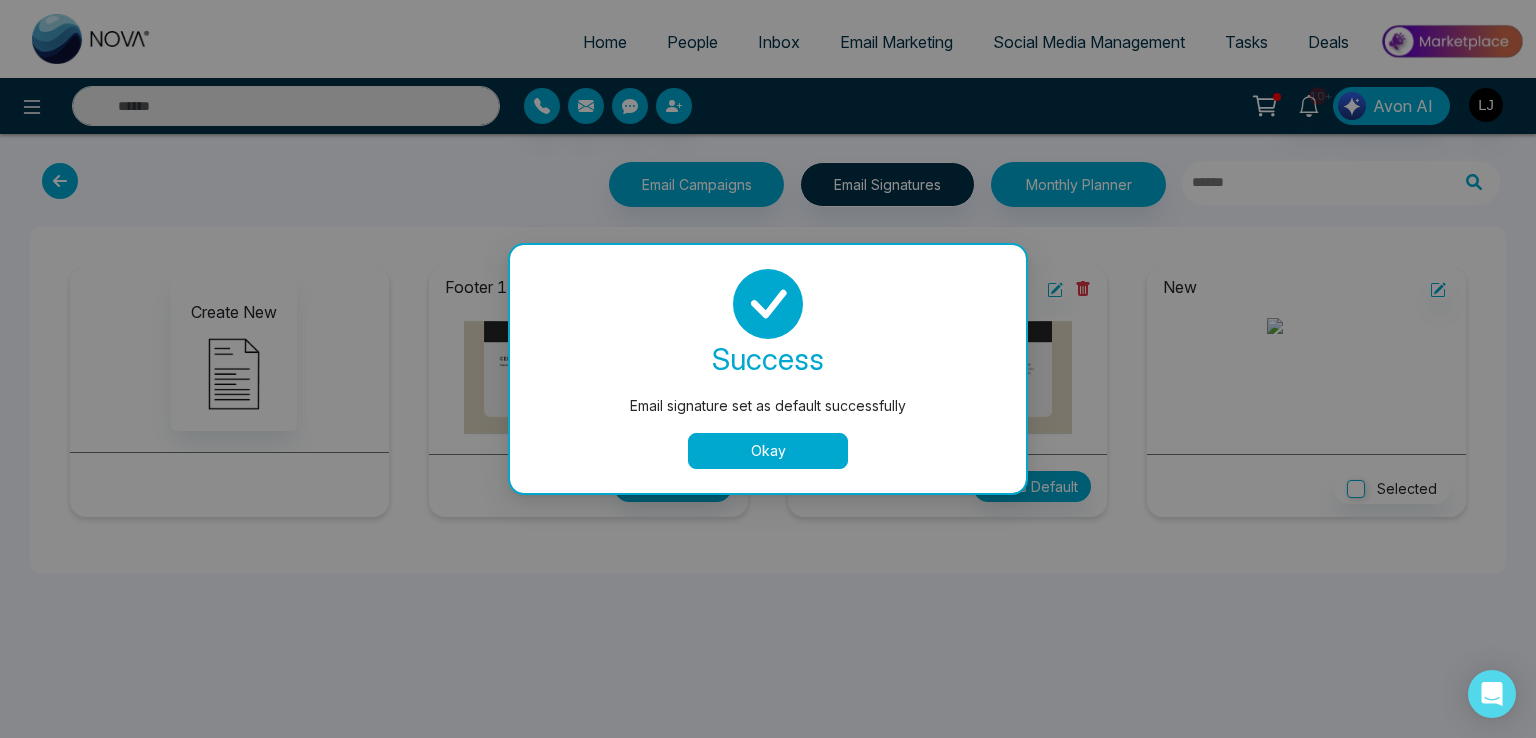 click on "Email signature set as default successfully success Email signature set as default successfully   Okay" at bounding box center [768, 369] 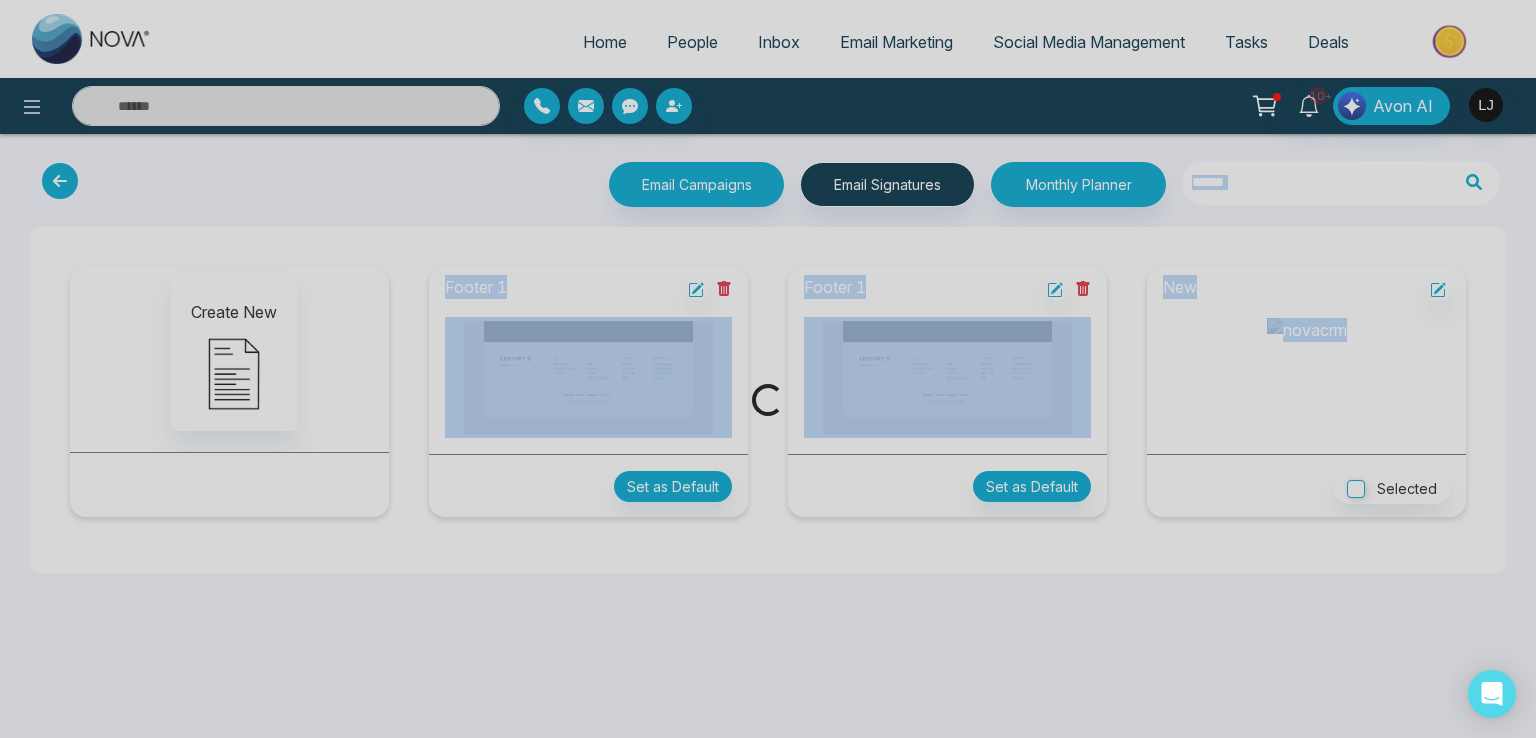 click on "Loading..." at bounding box center [768, 369] 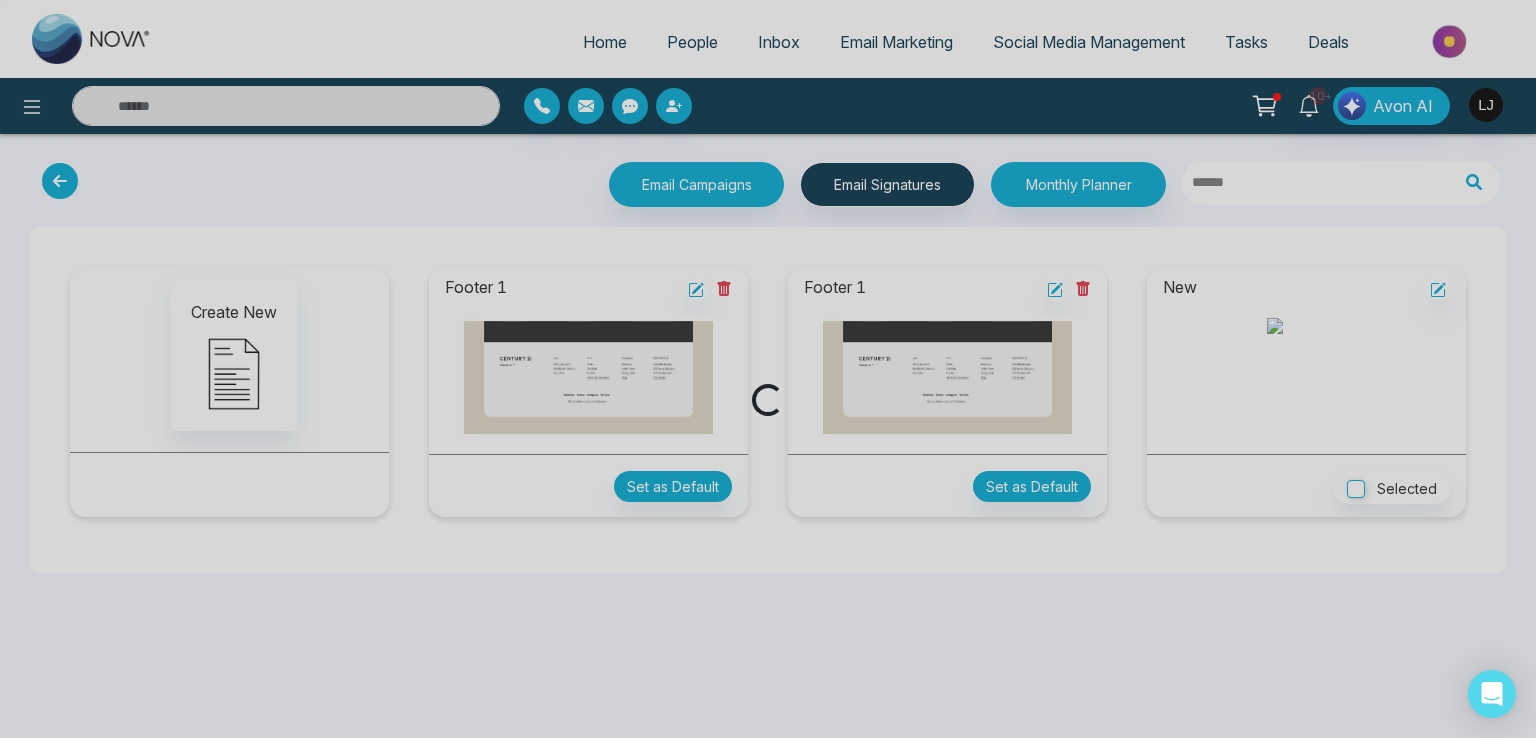 click on "Loading..." at bounding box center (768, 369) 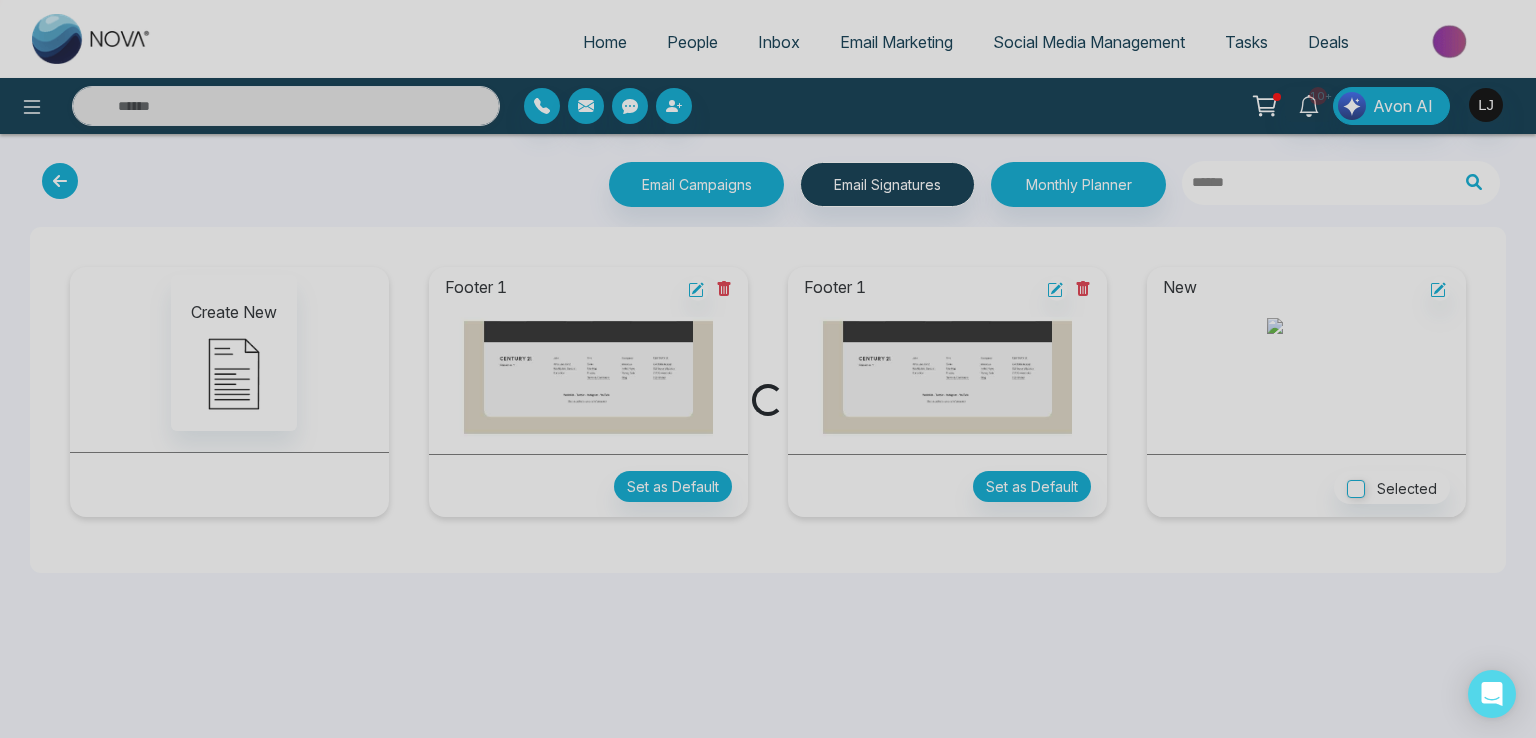 click on "Loading..." at bounding box center (768, 369) 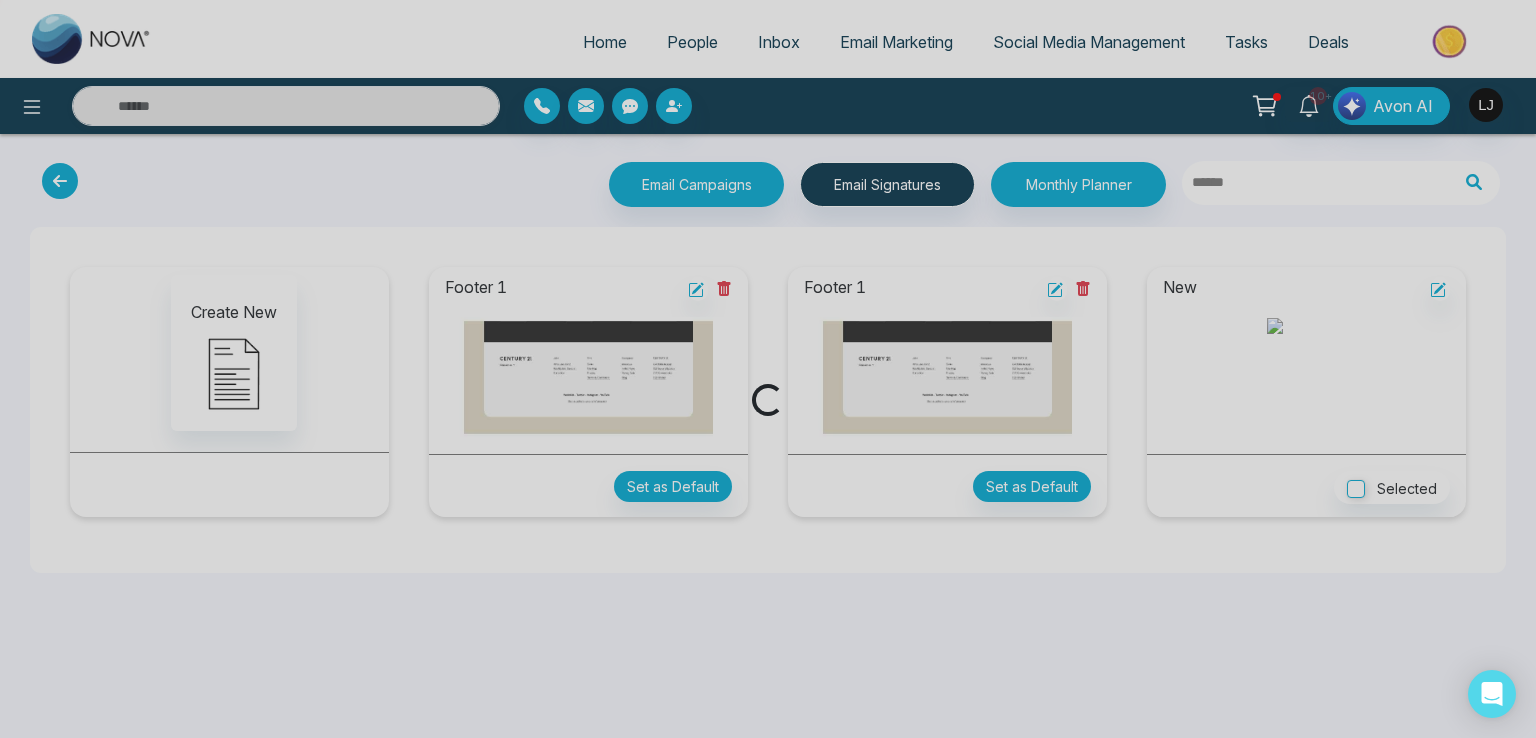 click on "Loading..." at bounding box center (768, 369) 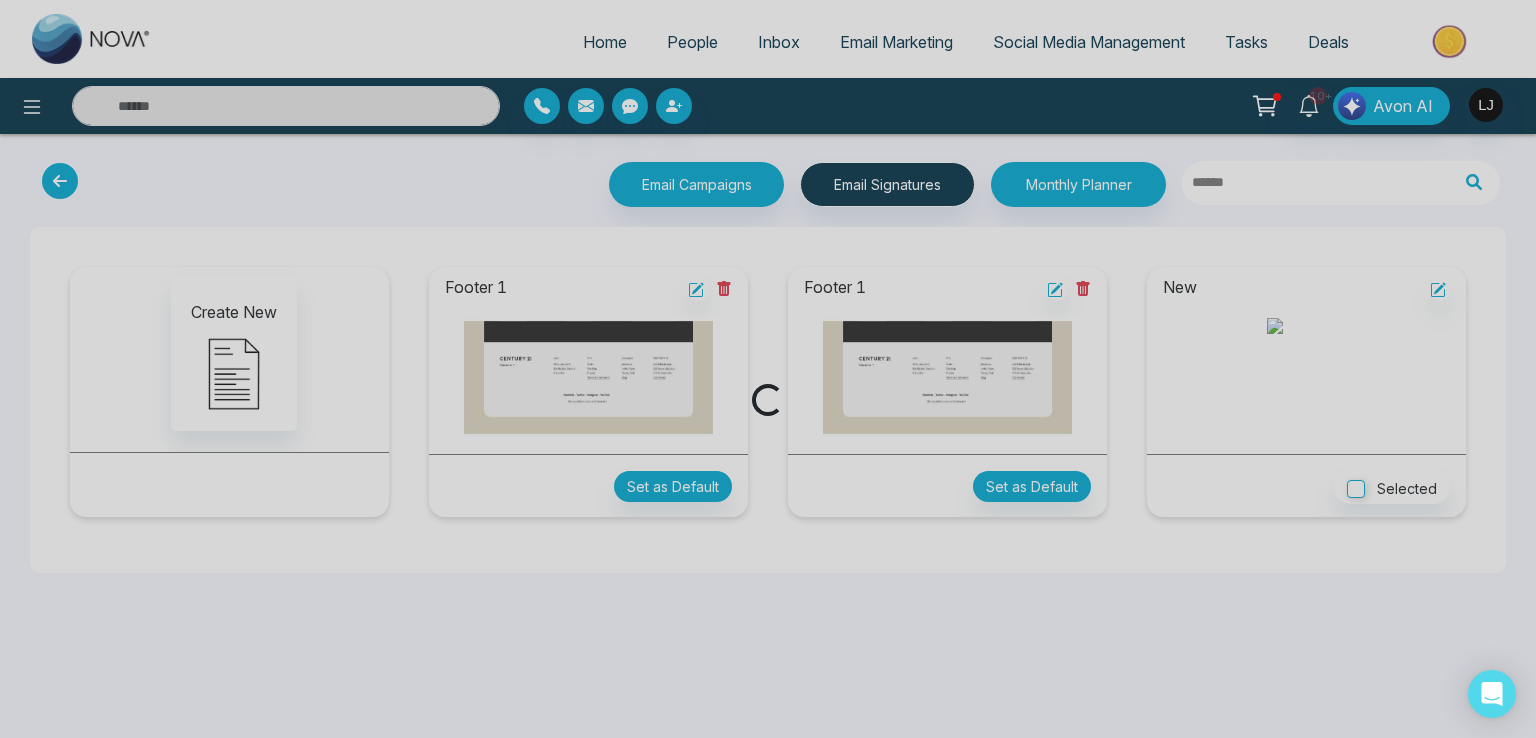 click on "Loading..." at bounding box center [768, 369] 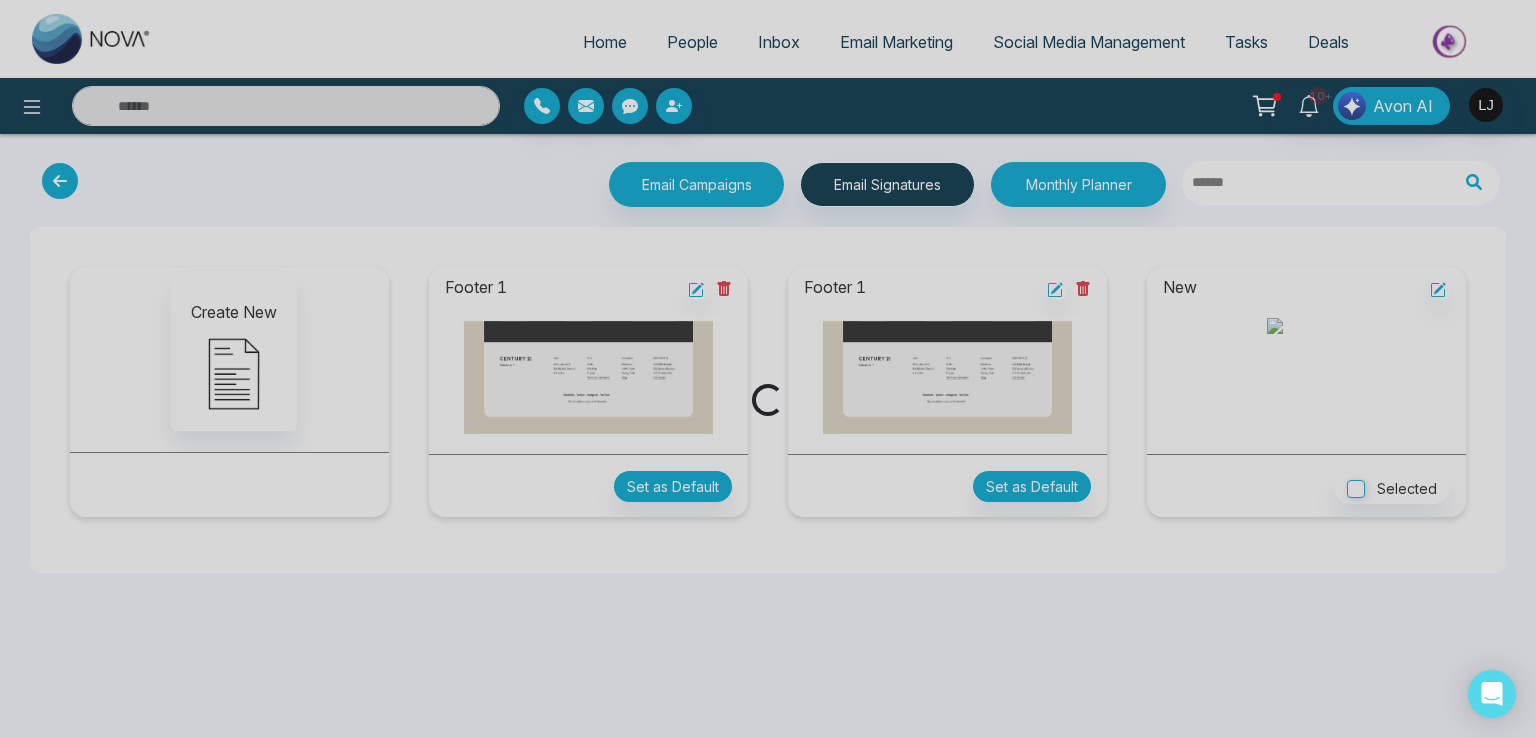click on "Loading..." at bounding box center [768, 369] 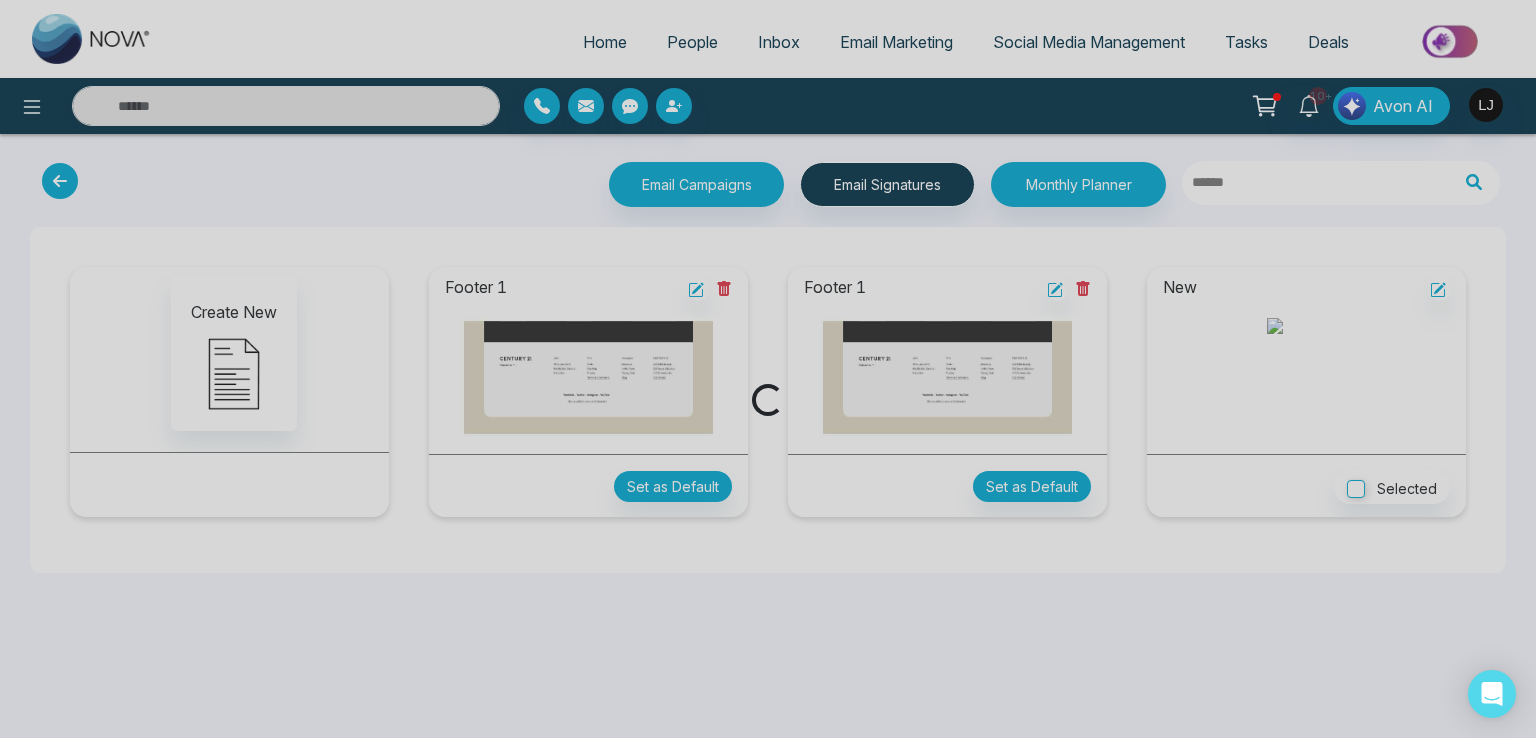 click on "Loading..." at bounding box center (768, 369) 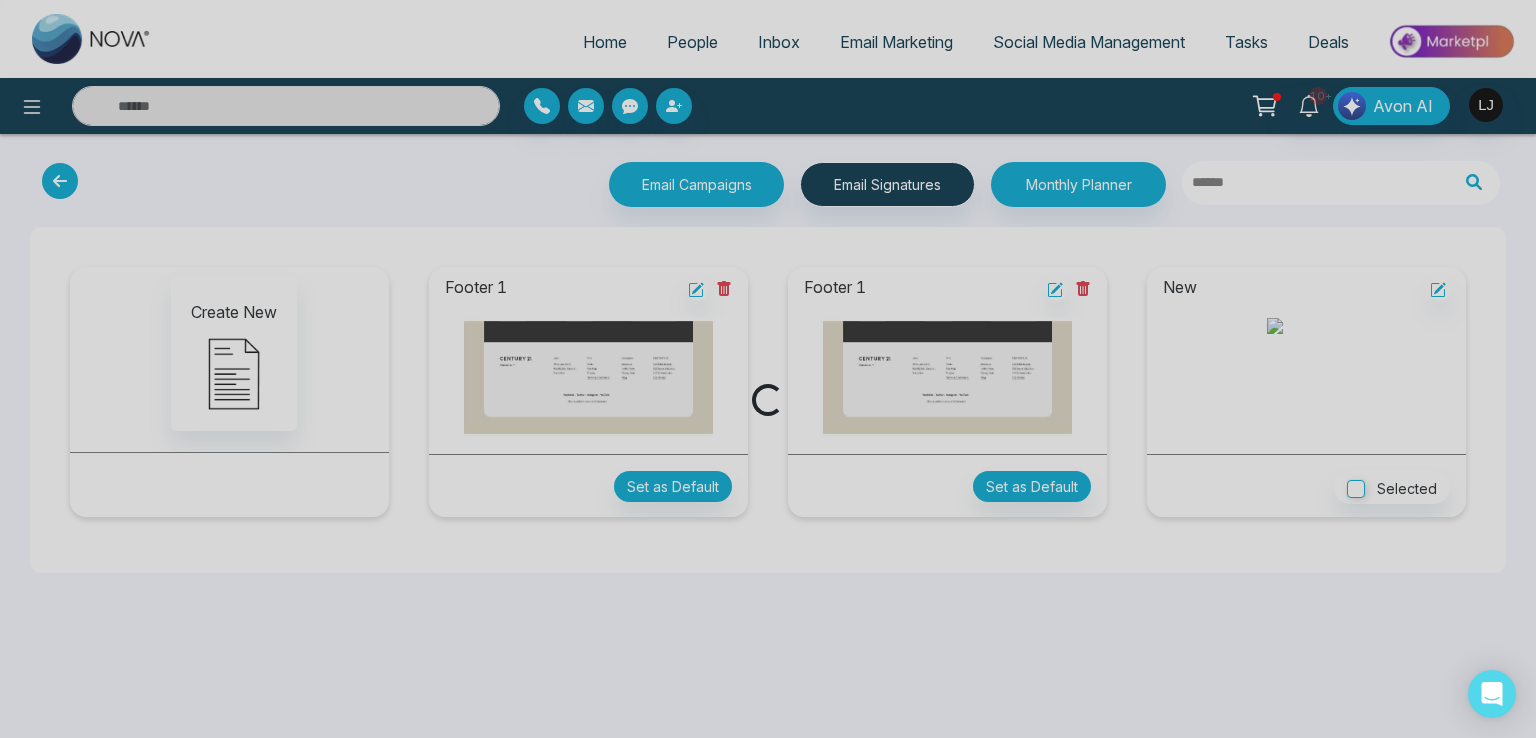 click on "Loading..." at bounding box center (768, 369) 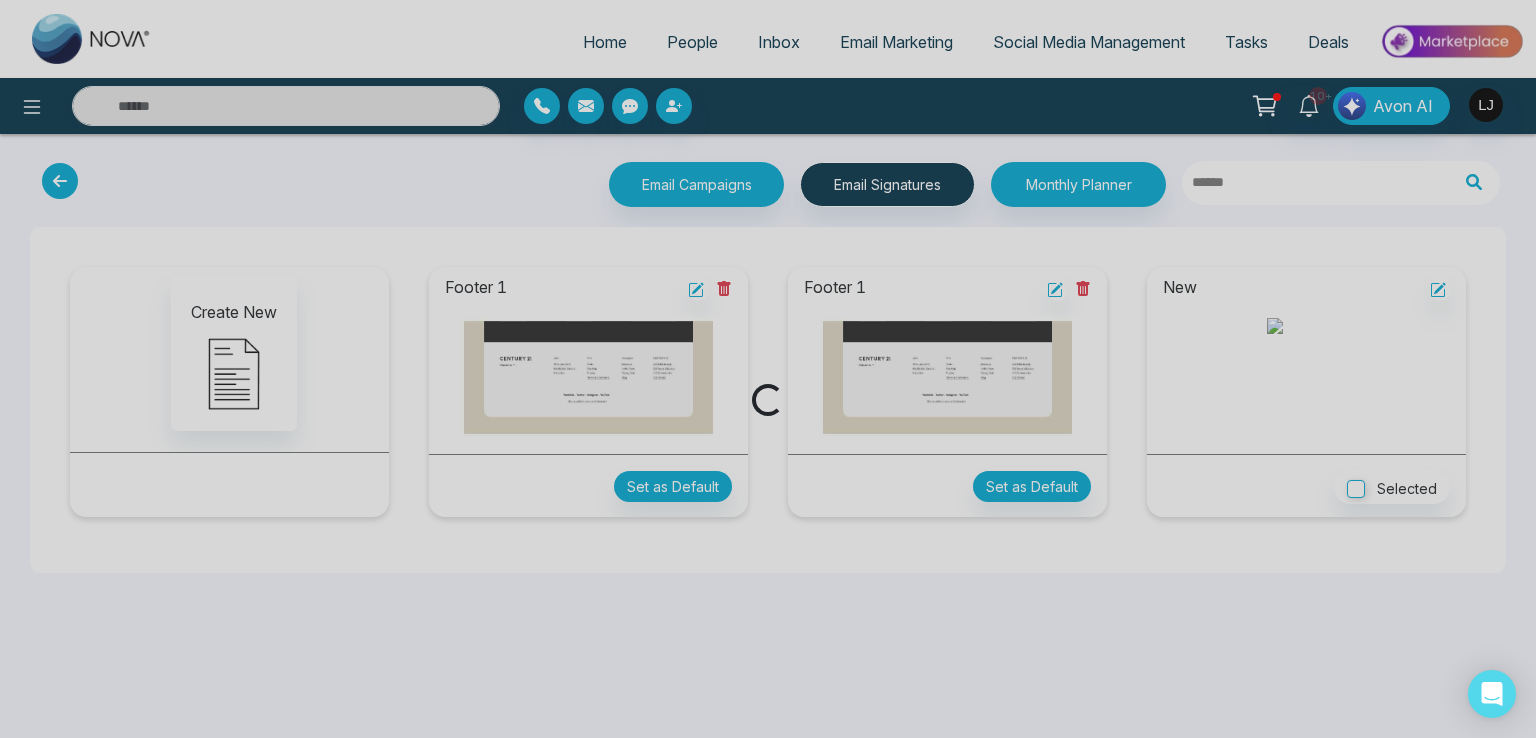 click on "Loading..." at bounding box center [768, 369] 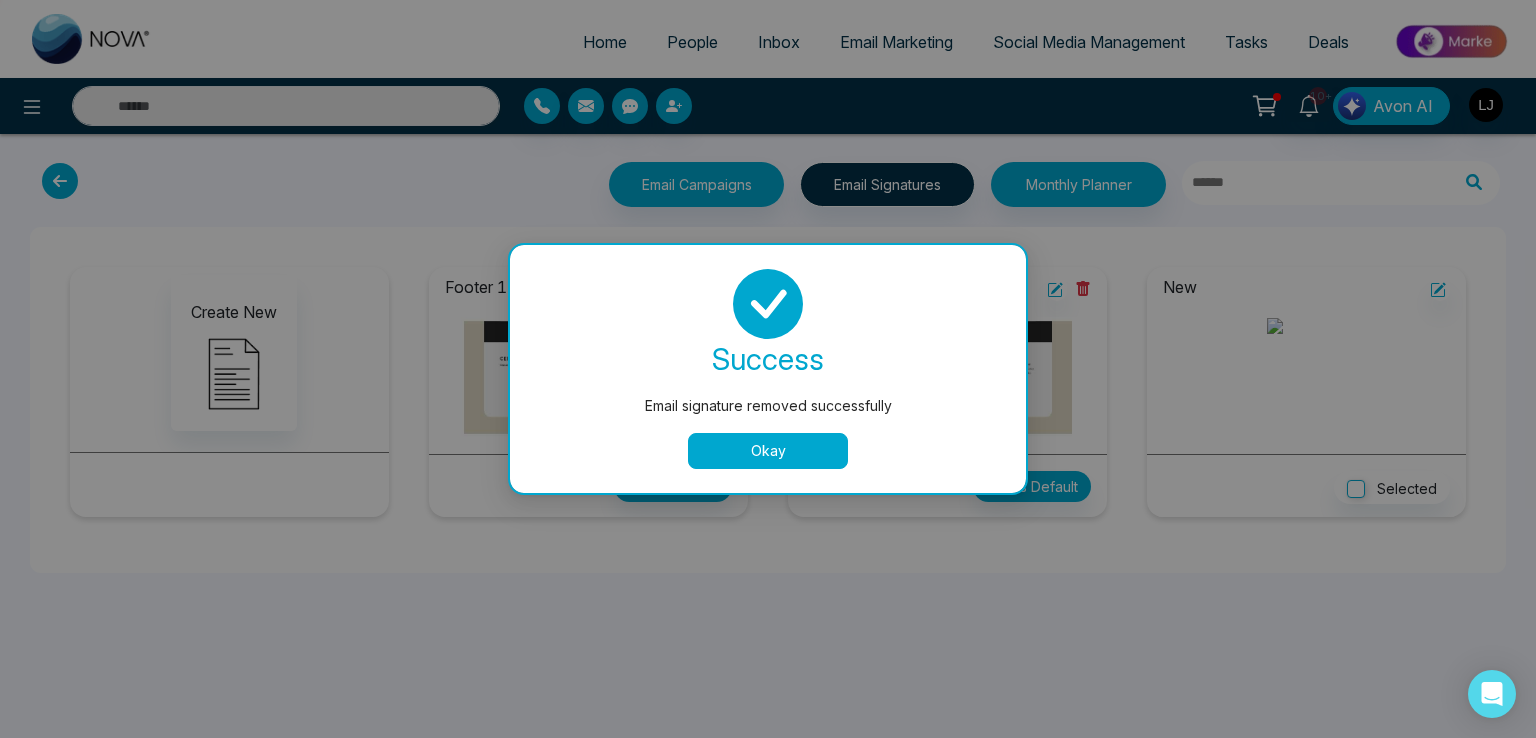 click on "Okay" at bounding box center [768, 451] 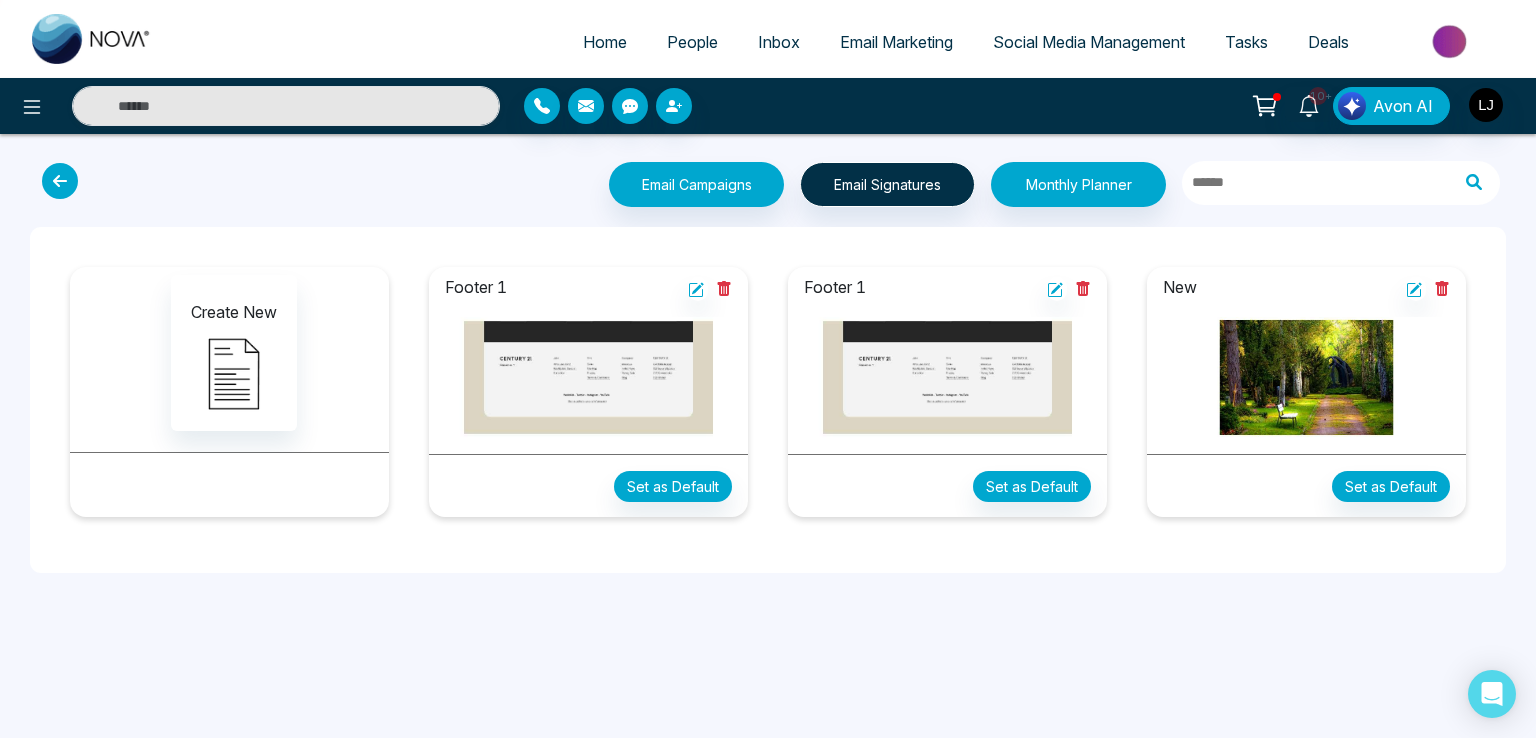 click on "People" at bounding box center (692, 42) 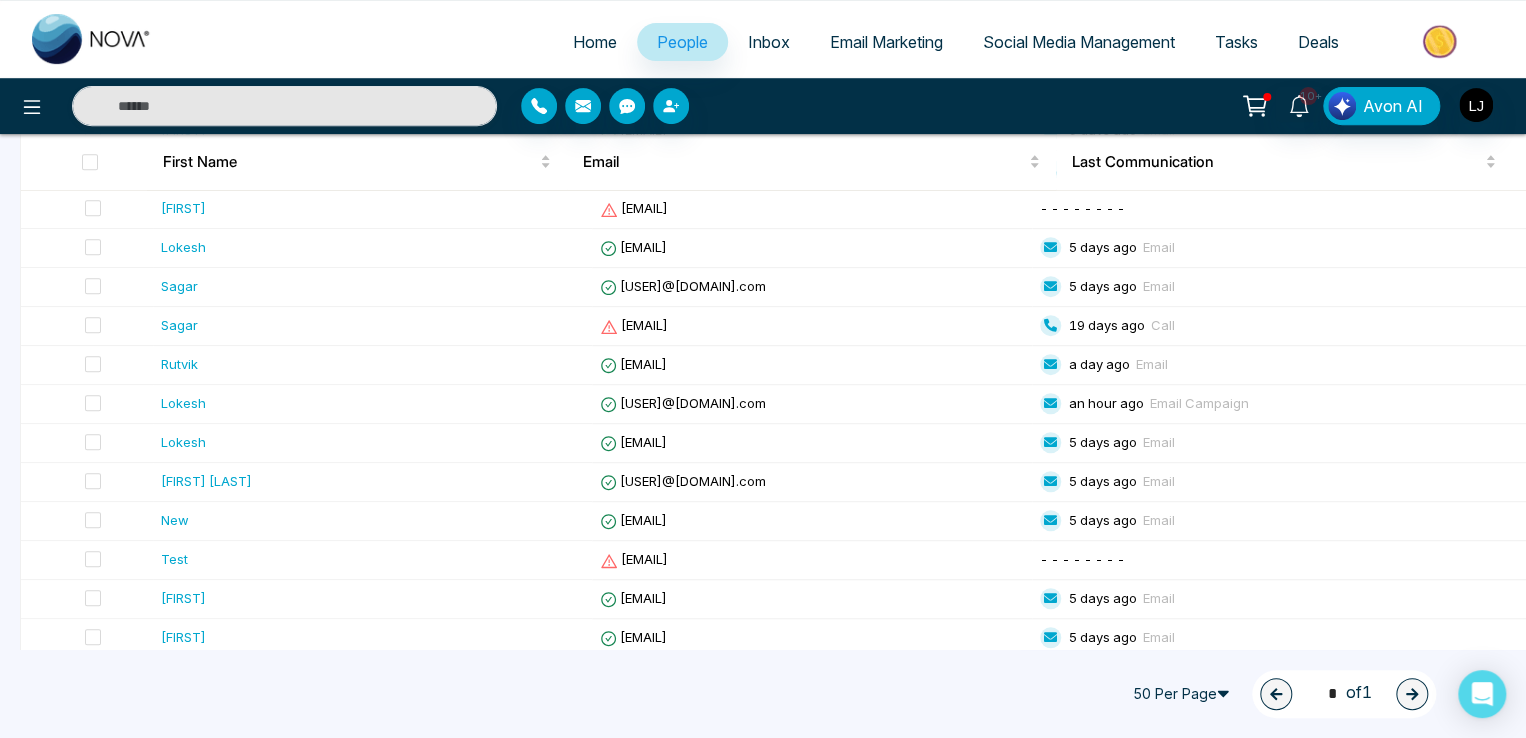 scroll, scrollTop: 685, scrollLeft: 0, axis: vertical 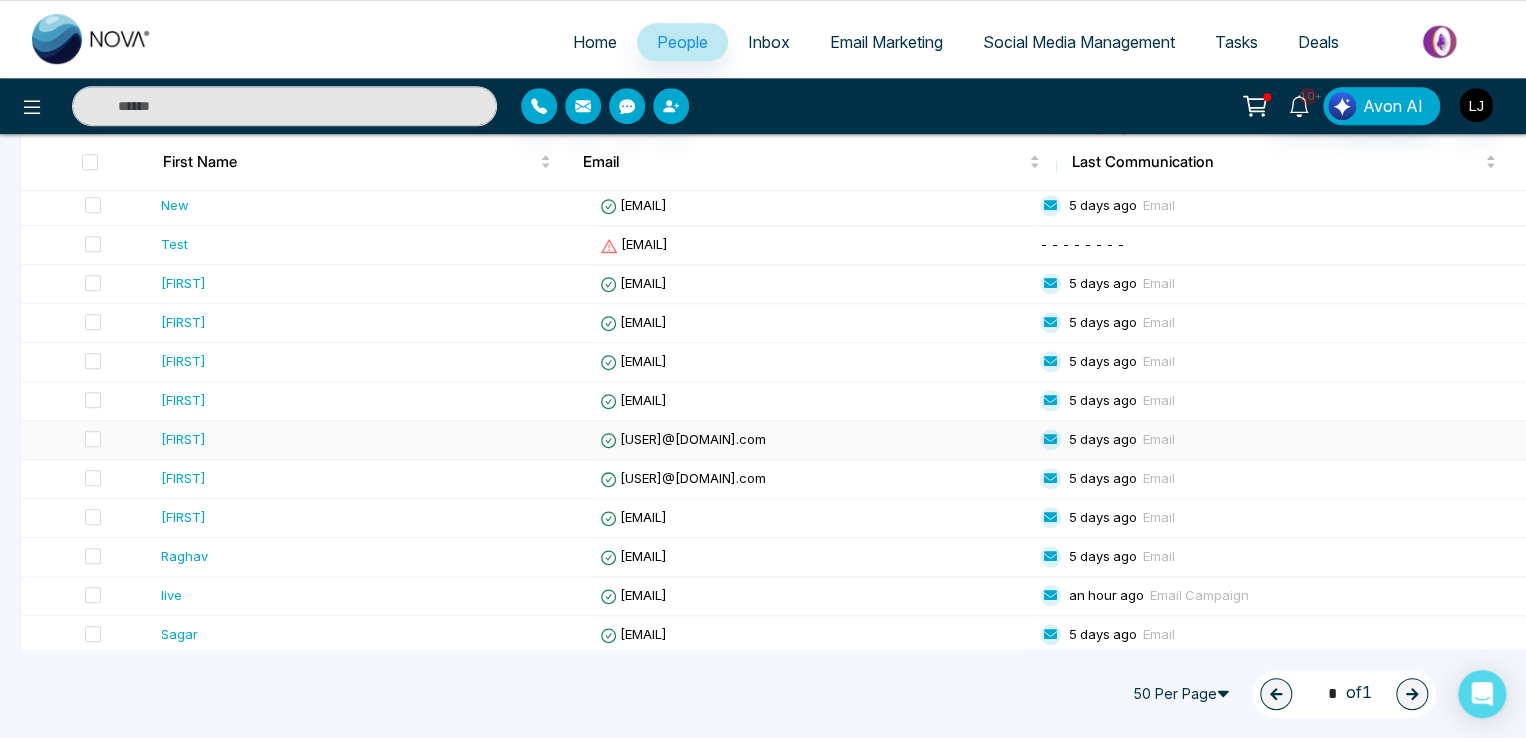 click on "[USER]@[DOMAIN].com" at bounding box center (683, 439) 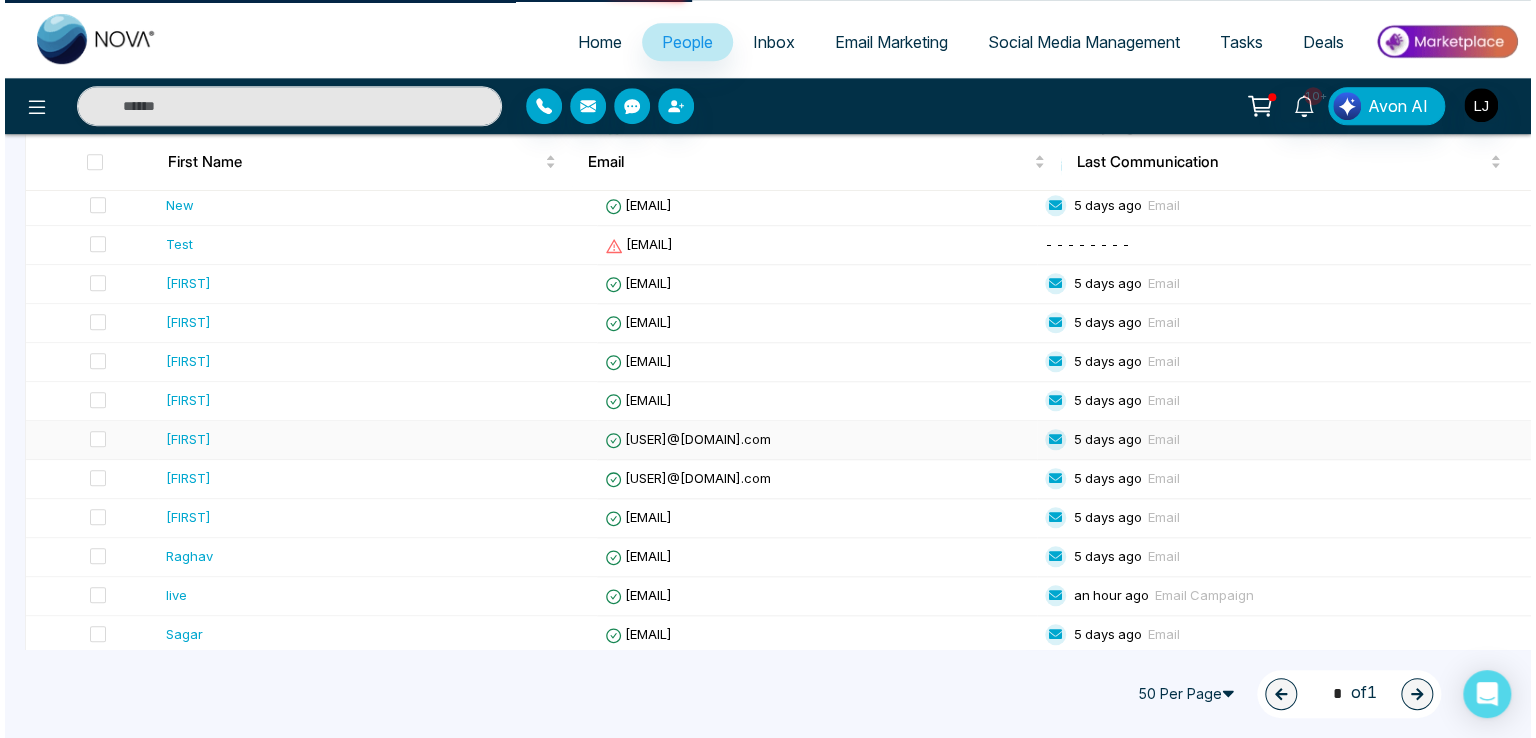 scroll, scrollTop: 0, scrollLeft: 0, axis: both 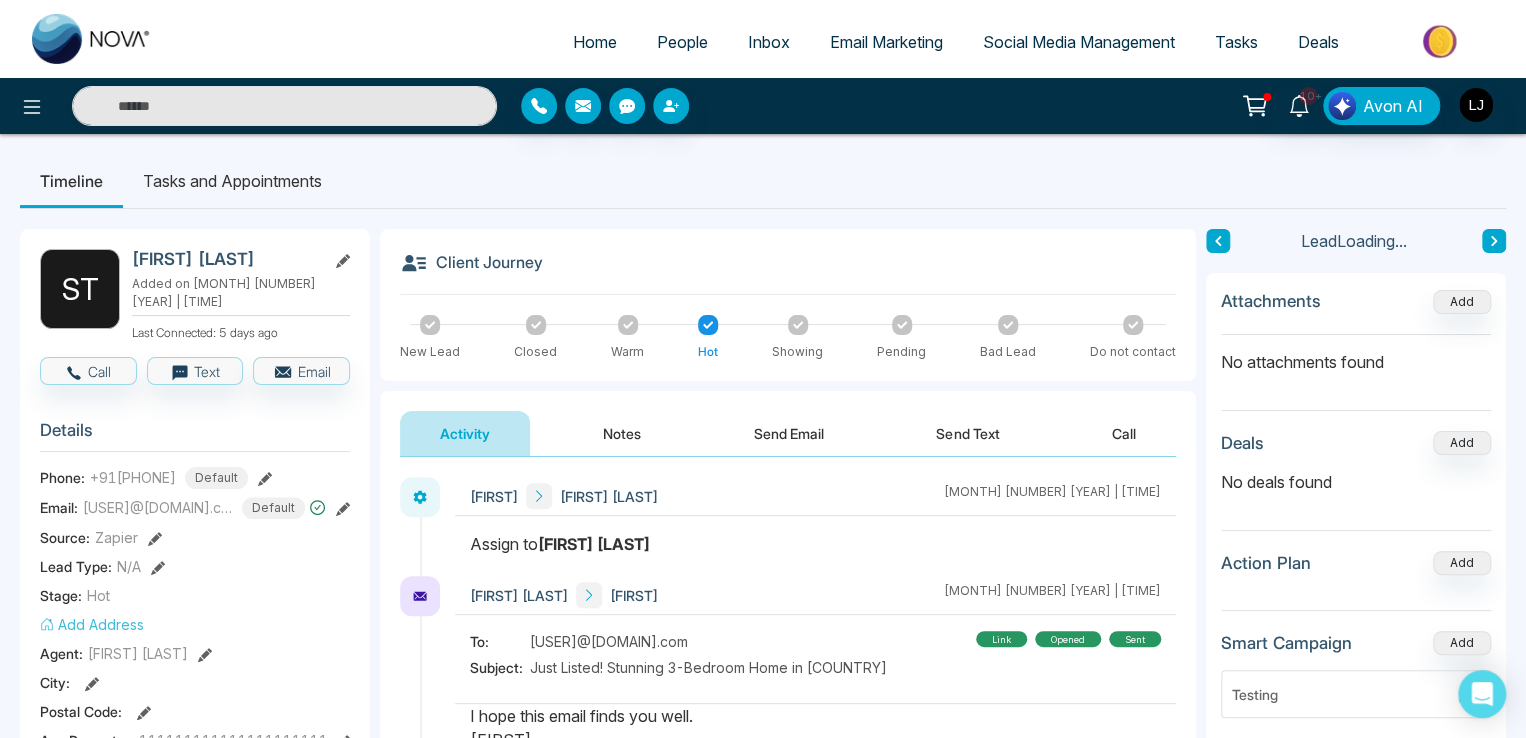 click on "Send Email" at bounding box center (789, 433) 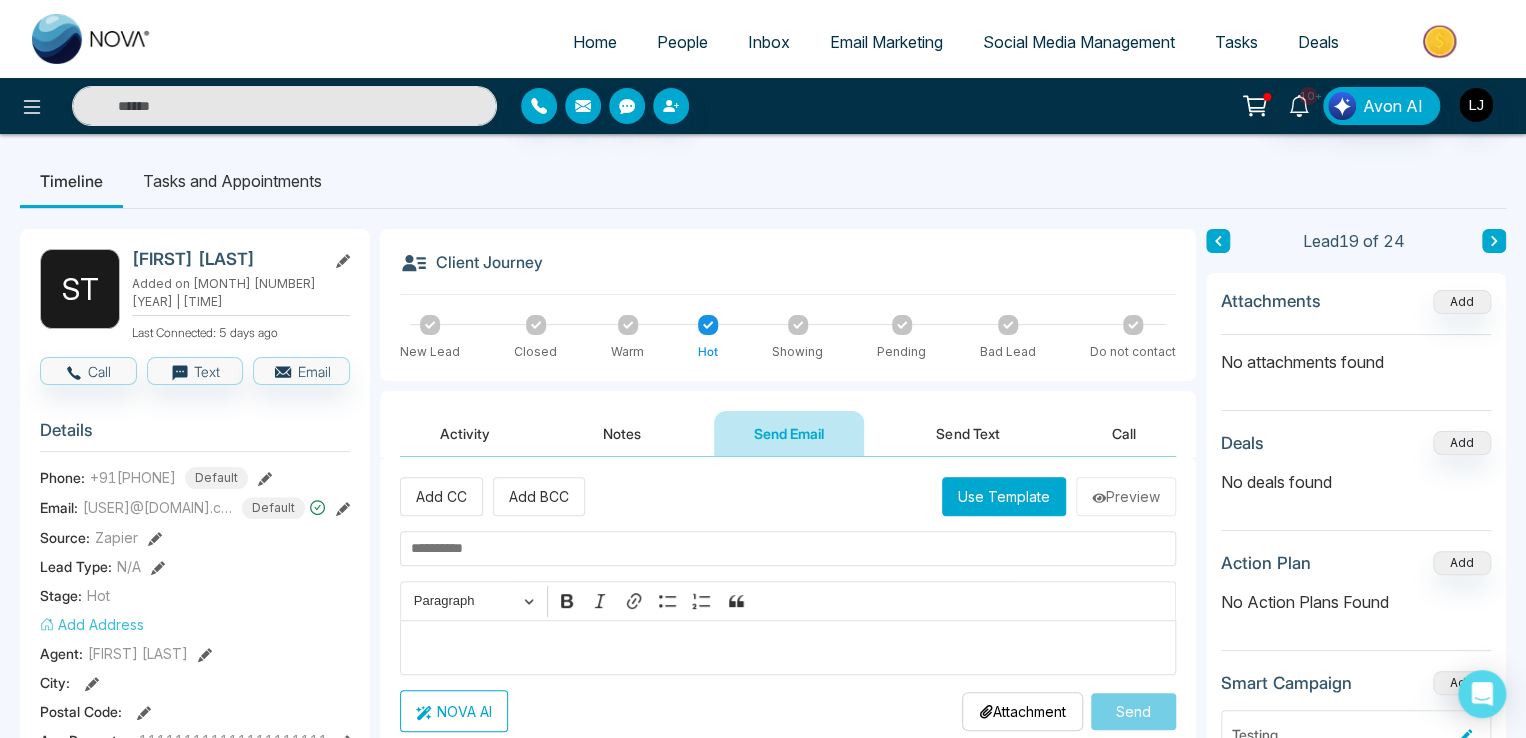 click on "Use Template" at bounding box center [1004, 496] 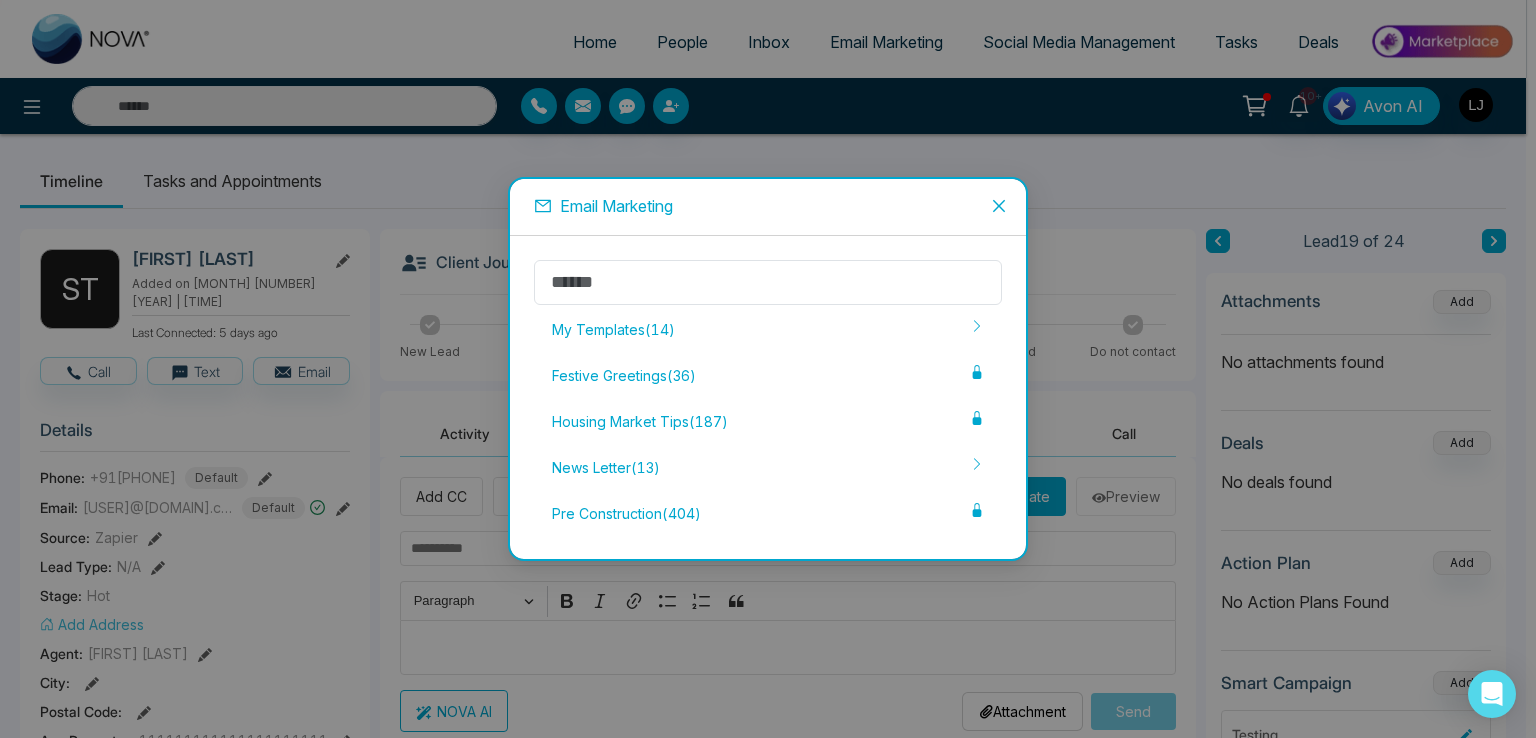 click on "My Templates  ( 14 ) Festive Greetings  ( 36 ) Housing Market Tips  ( 187 ) News Letter  ( 13 ) Pre Construction  ( 404 )" at bounding box center (768, 397) 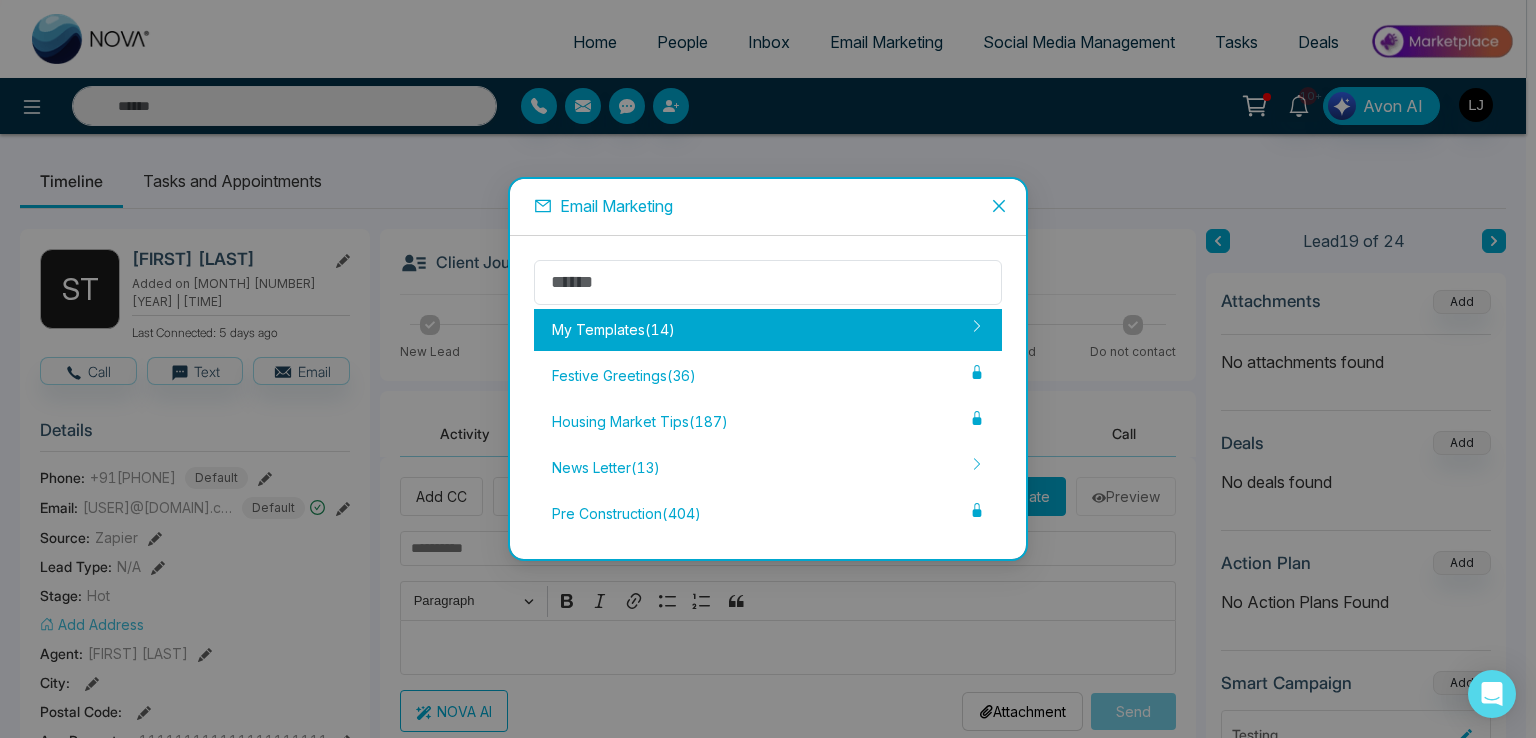 click on "My Templates  ( 14 )" at bounding box center [768, 330] 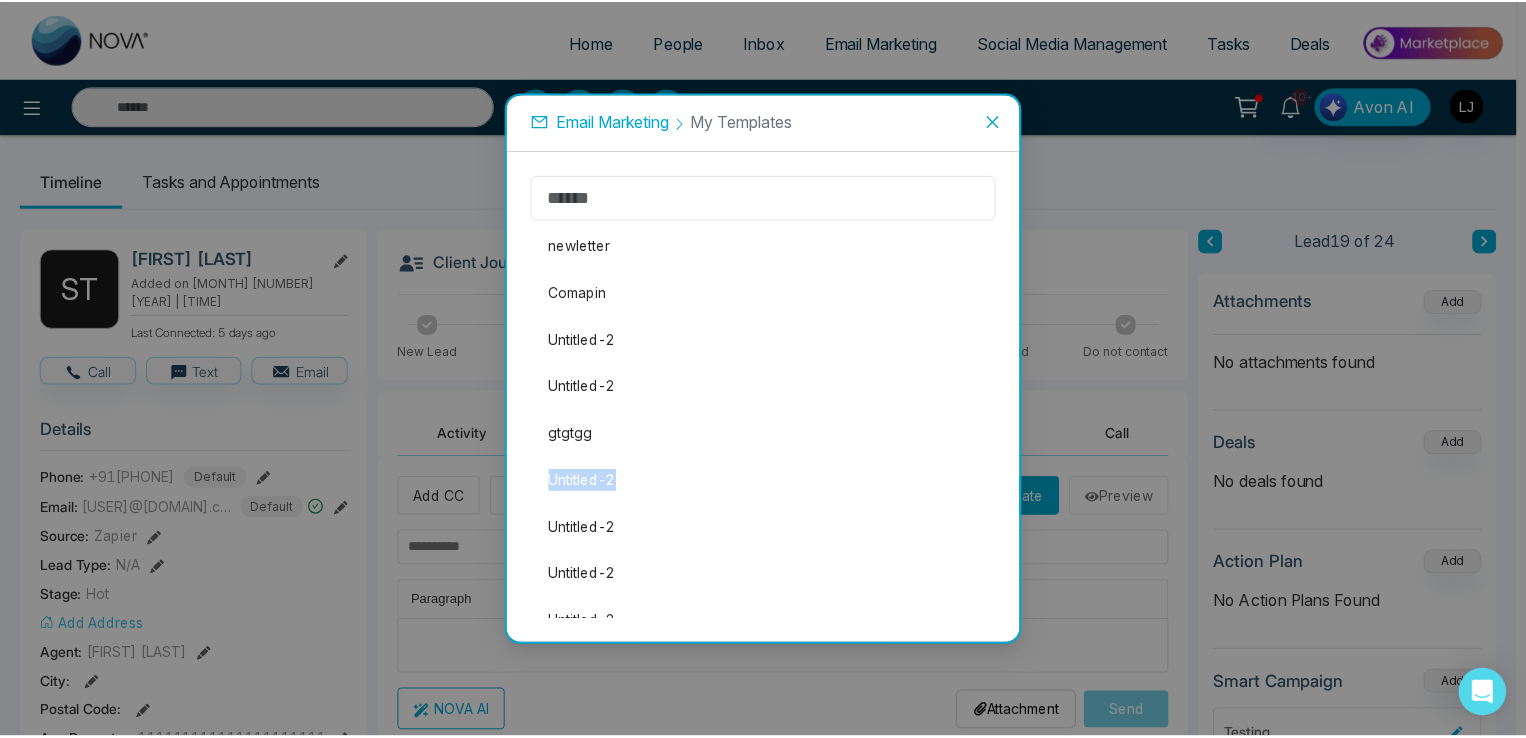 scroll, scrollTop: 273, scrollLeft: 0, axis: vertical 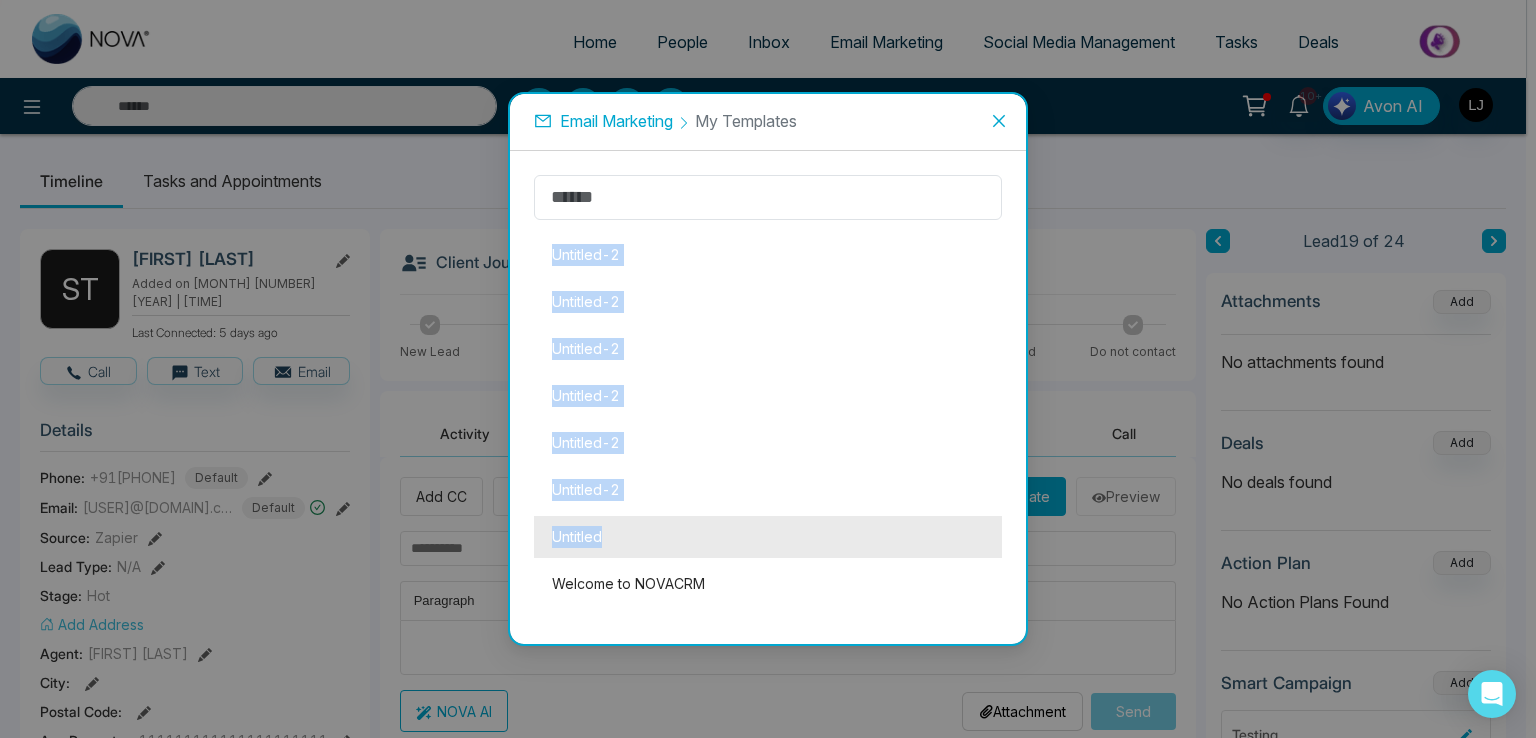 drag, startPoint x: 634, startPoint y: 415, endPoint x: 636, endPoint y: 551, distance: 136.01471 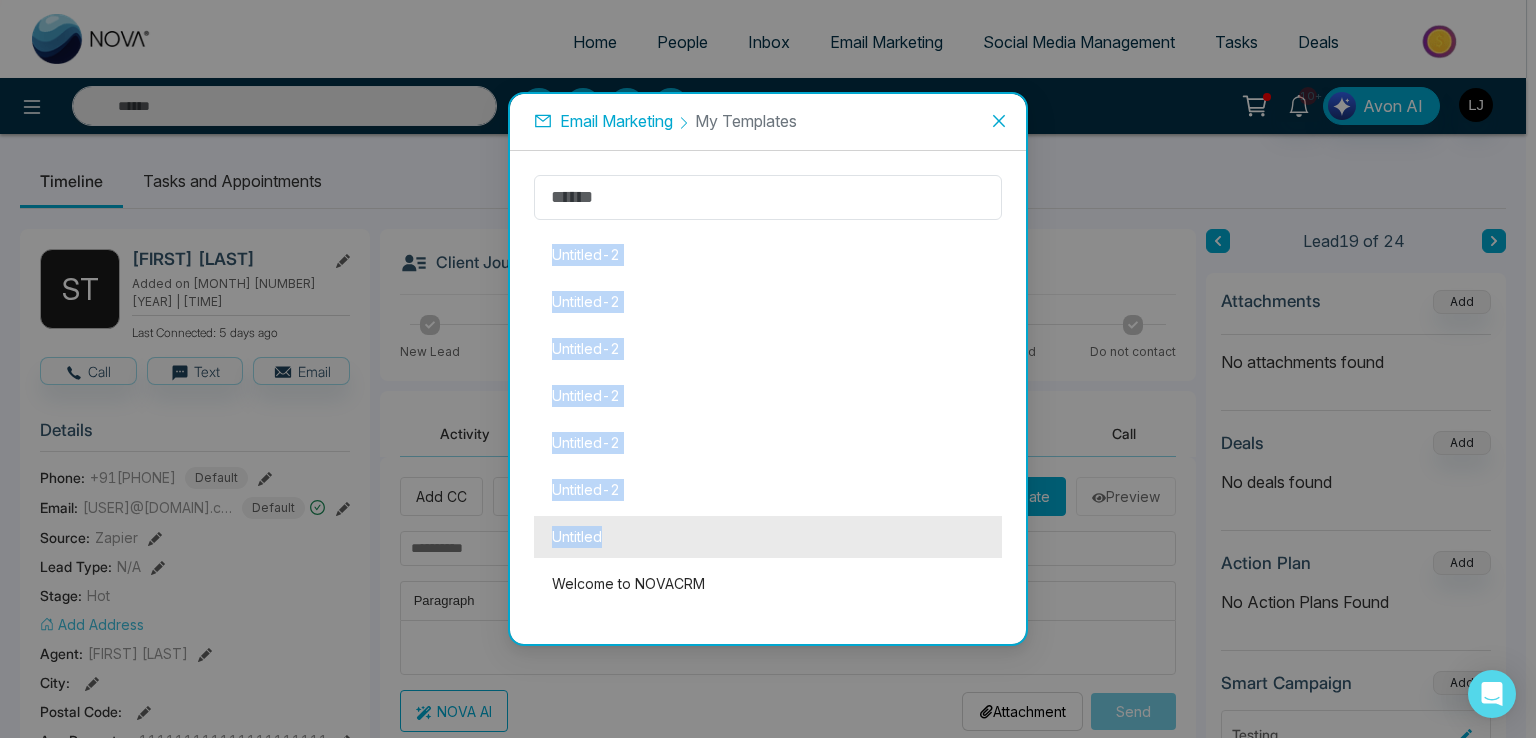 click on "newletter Comapin Untitled-2 Untitled-2 gtgtgg Untitled-2 Untitled-2 Untitled-2 Untitled-2 Untitled-2 Untitled-2 Untitled-2 Untitled Welcome to NOVACRM" at bounding box center [768, 278] 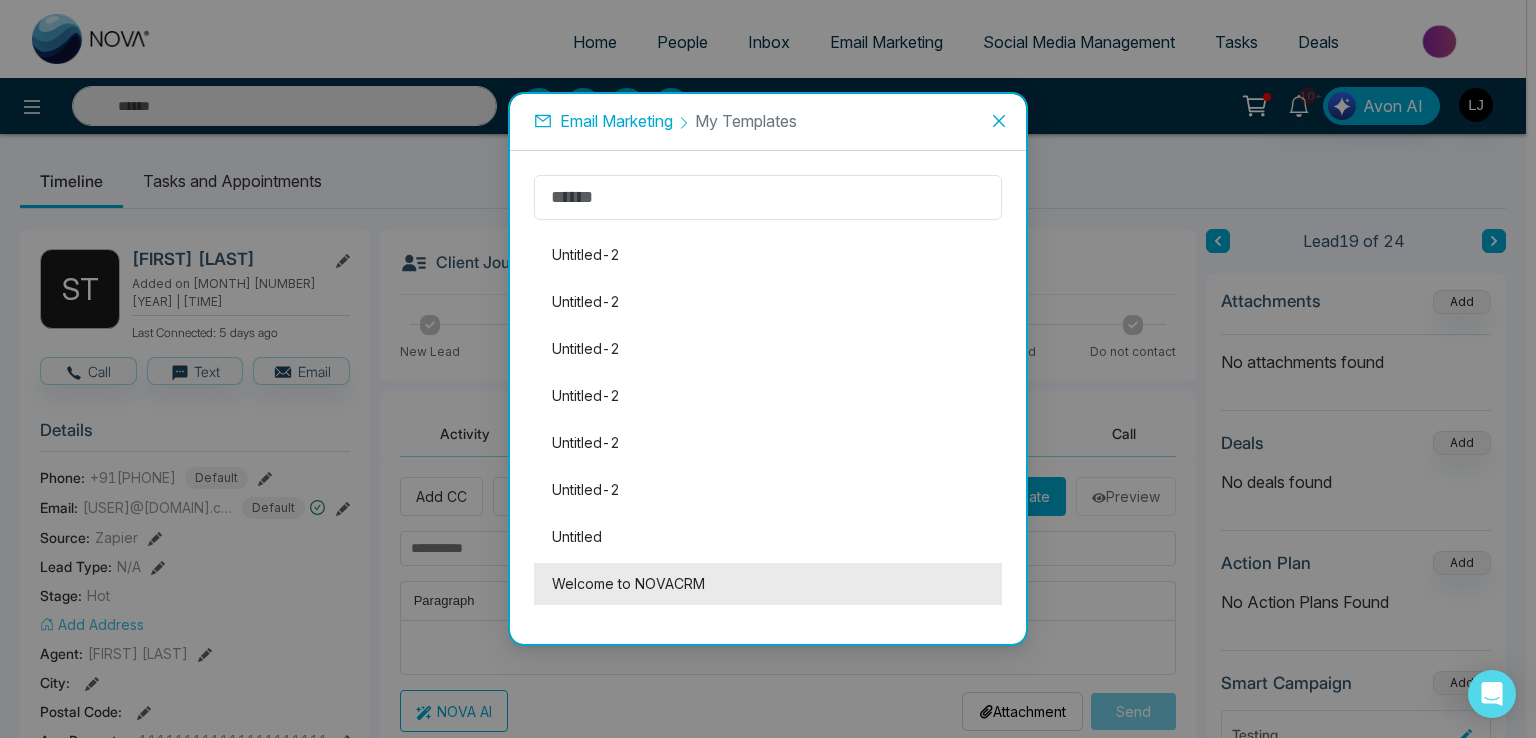 click on "Welcome to NOVACRM" at bounding box center [768, 584] 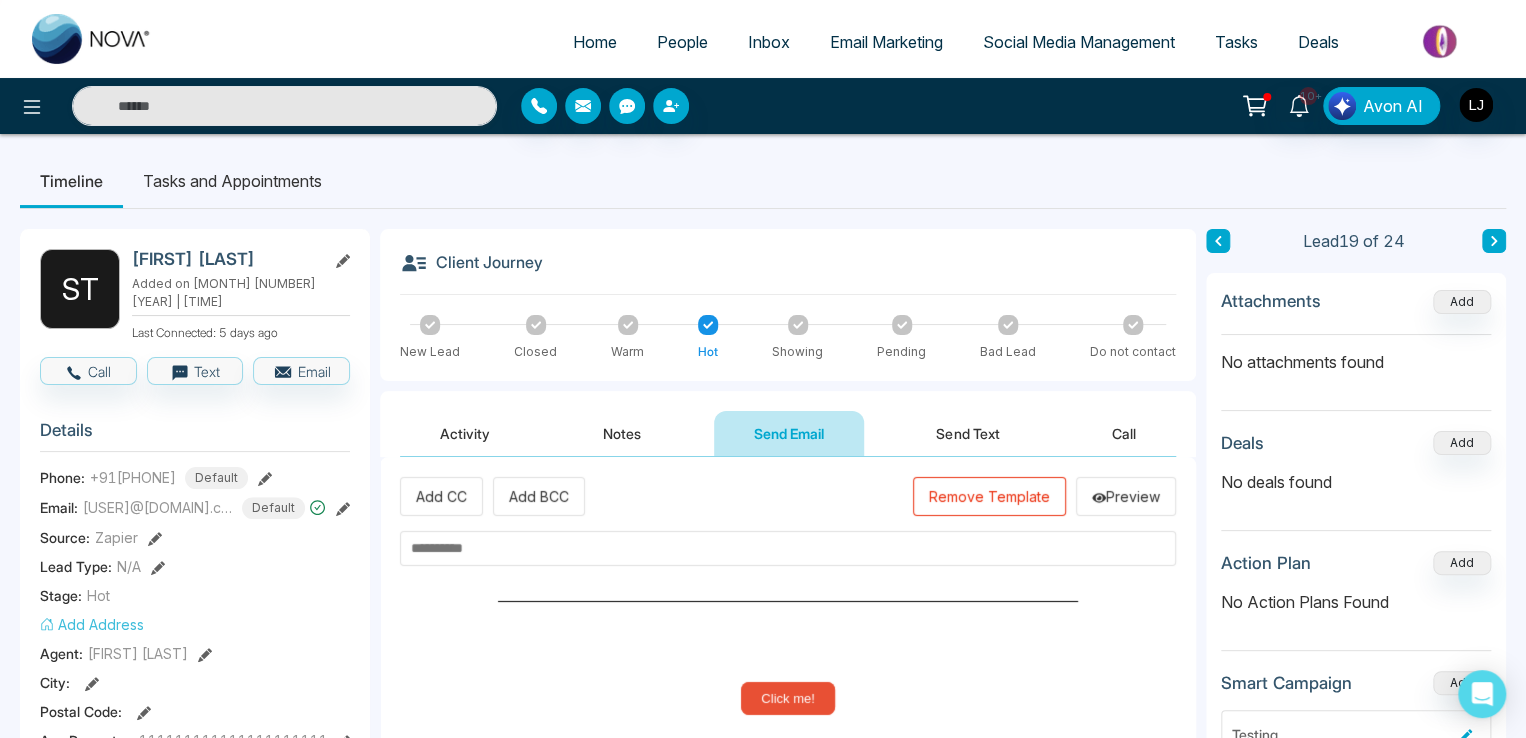 click on "Remove Template" at bounding box center [989, 496] 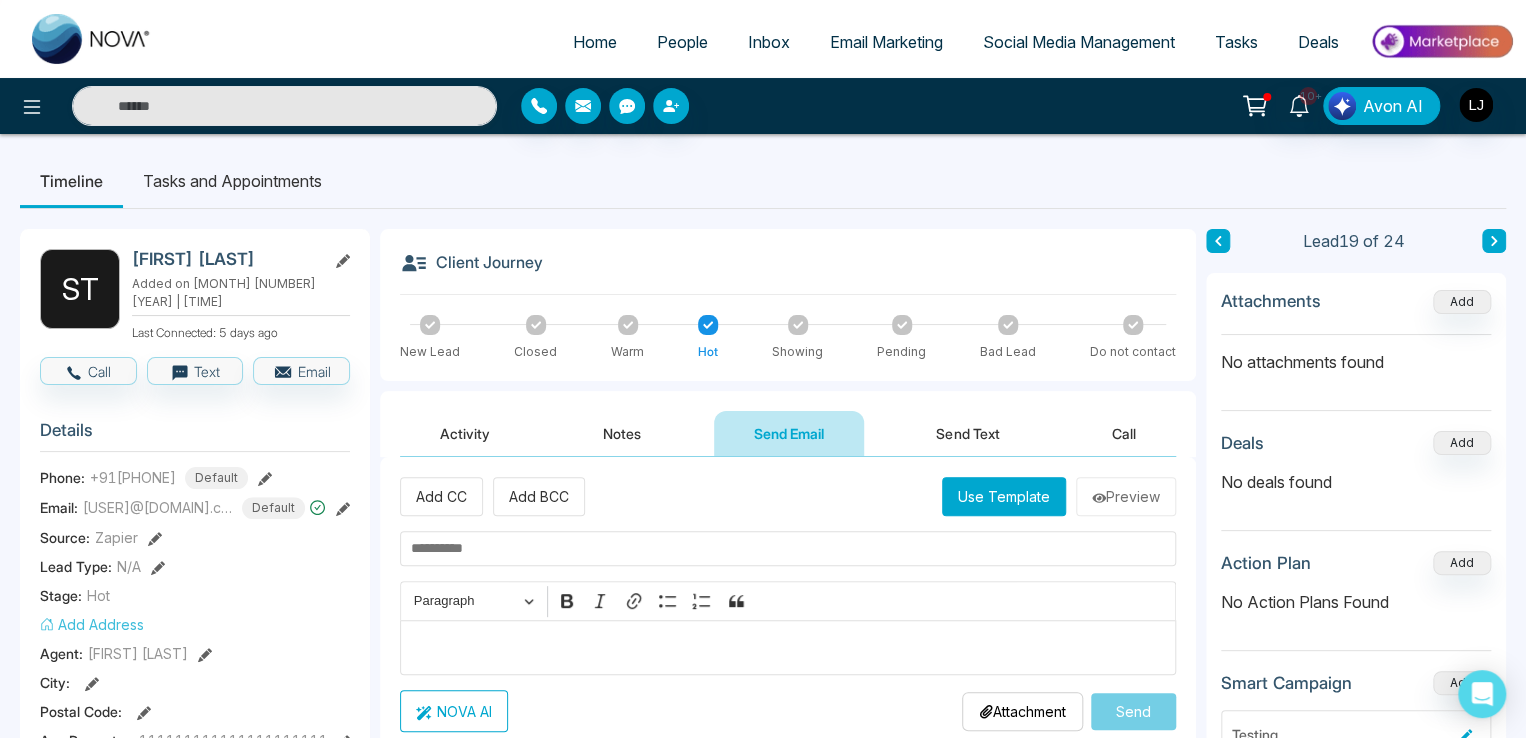 click on "People" at bounding box center (682, 42) 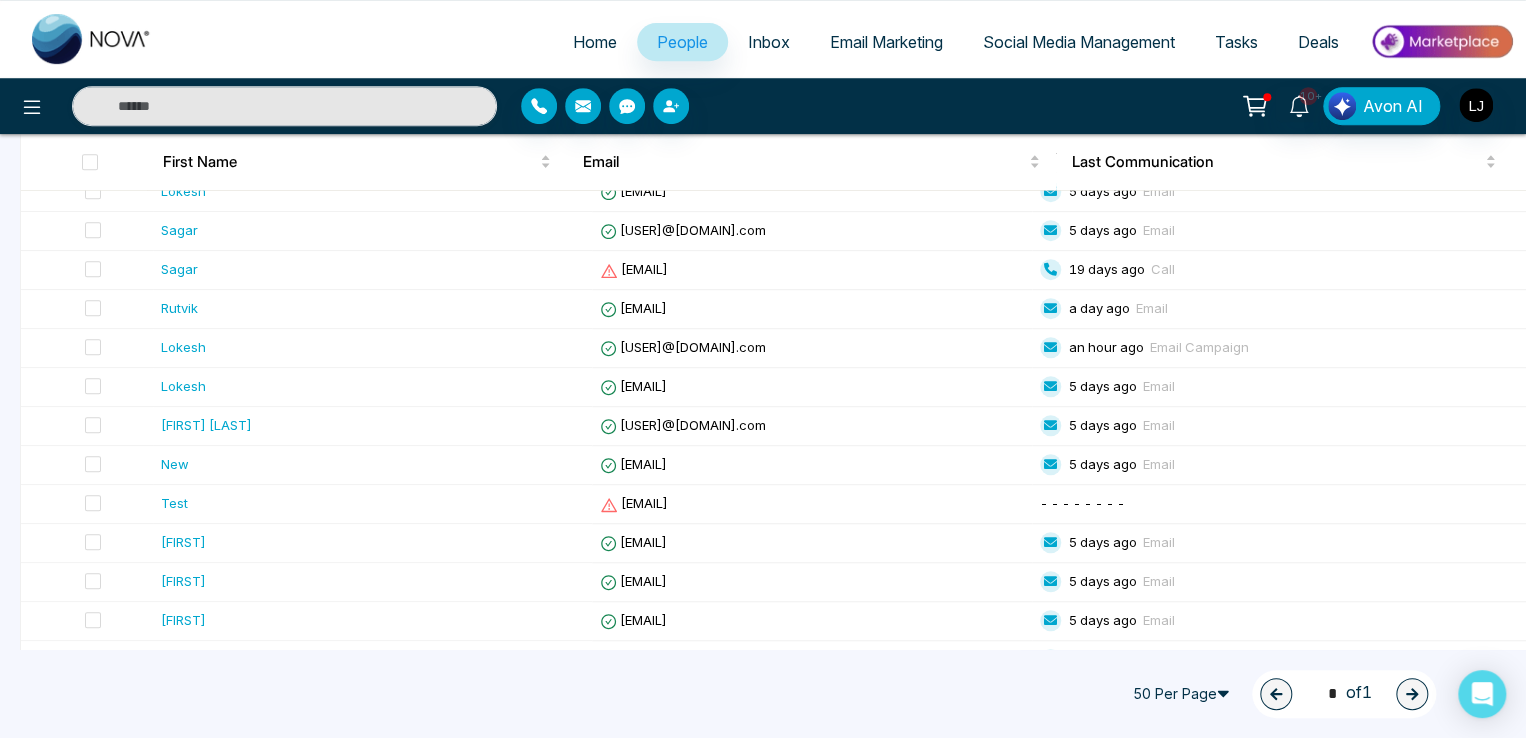 scroll, scrollTop: 685, scrollLeft: 0, axis: vertical 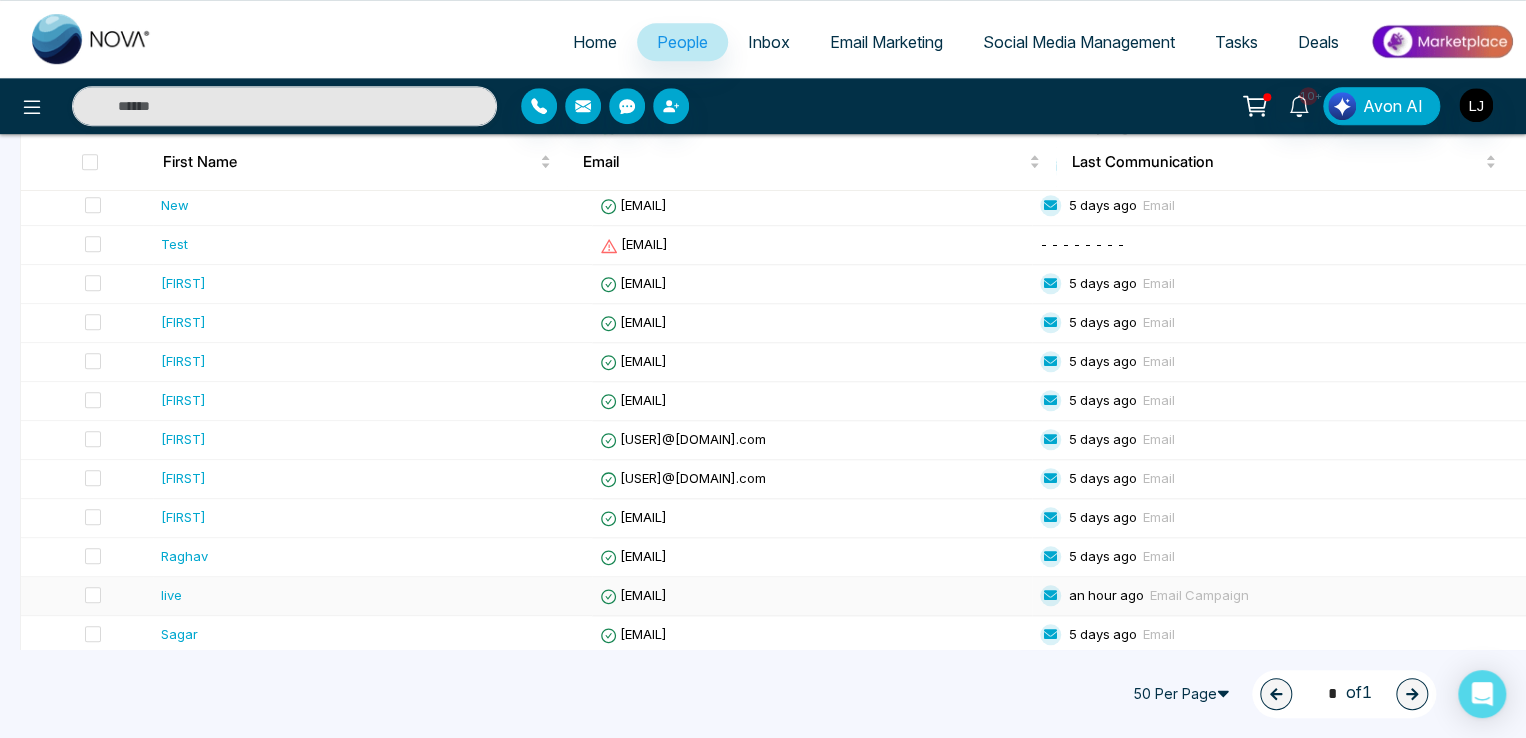 click on "[EMAIL]" at bounding box center [633, 595] 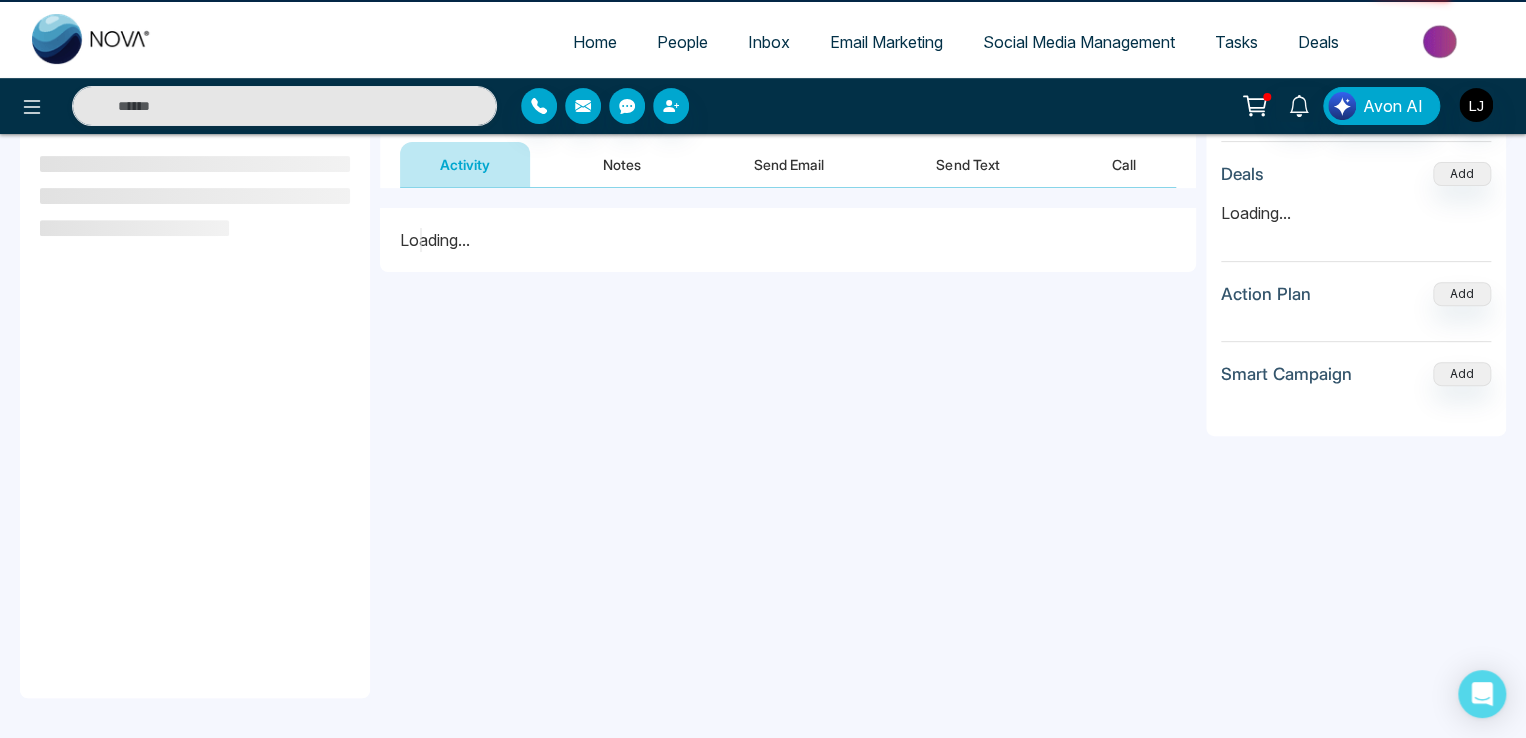 scroll, scrollTop: 0, scrollLeft: 0, axis: both 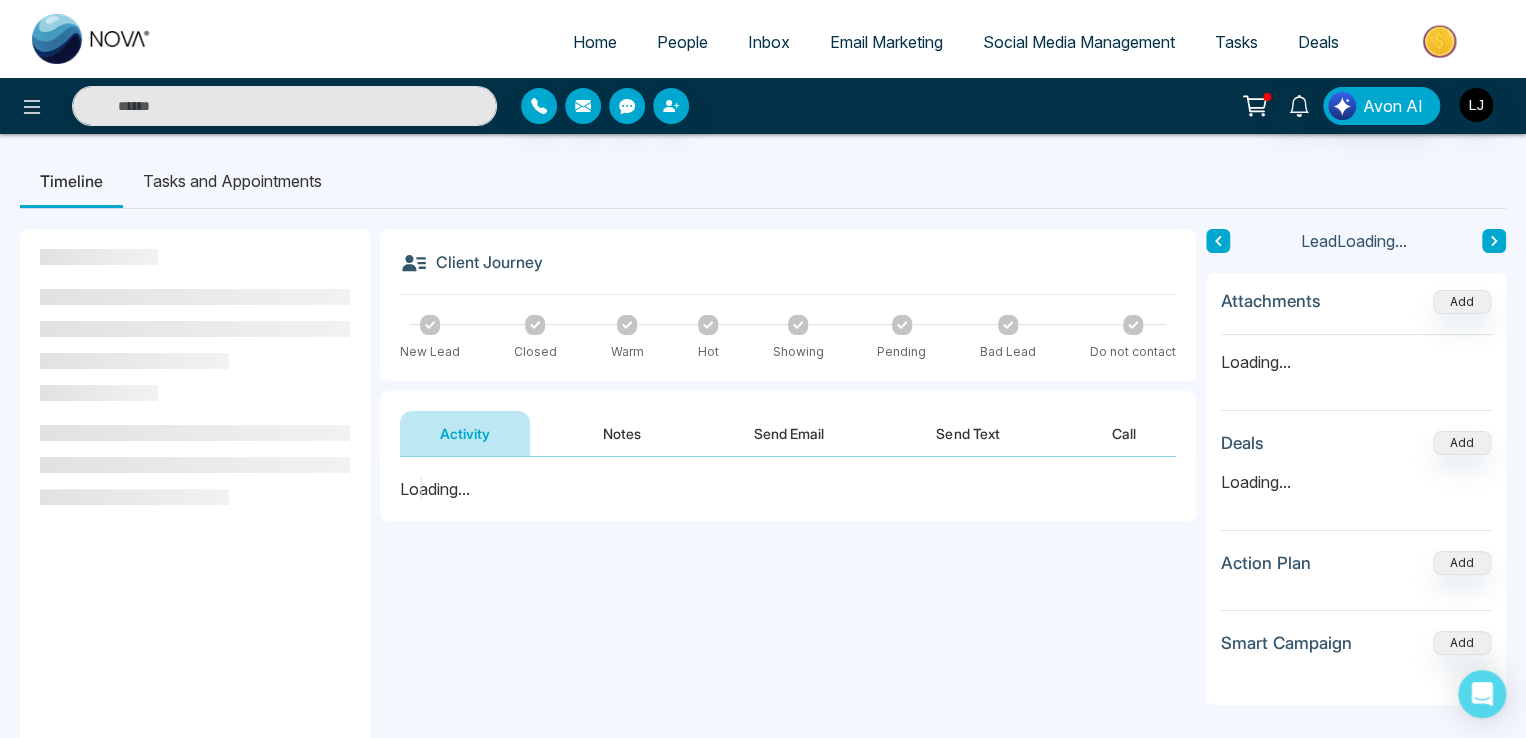 click on "Send Email" at bounding box center (789, 433) 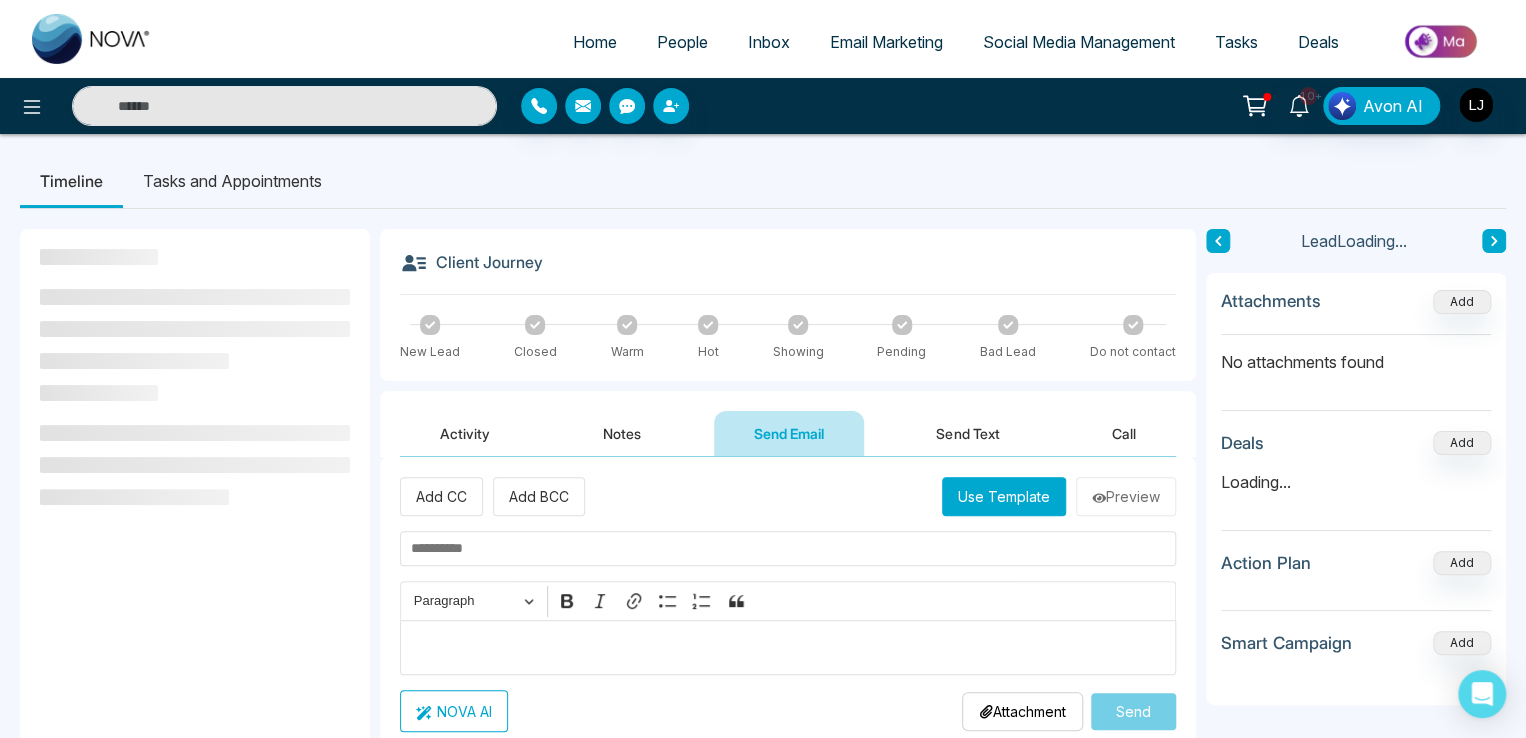 click on "Use Template" at bounding box center [1004, 496] 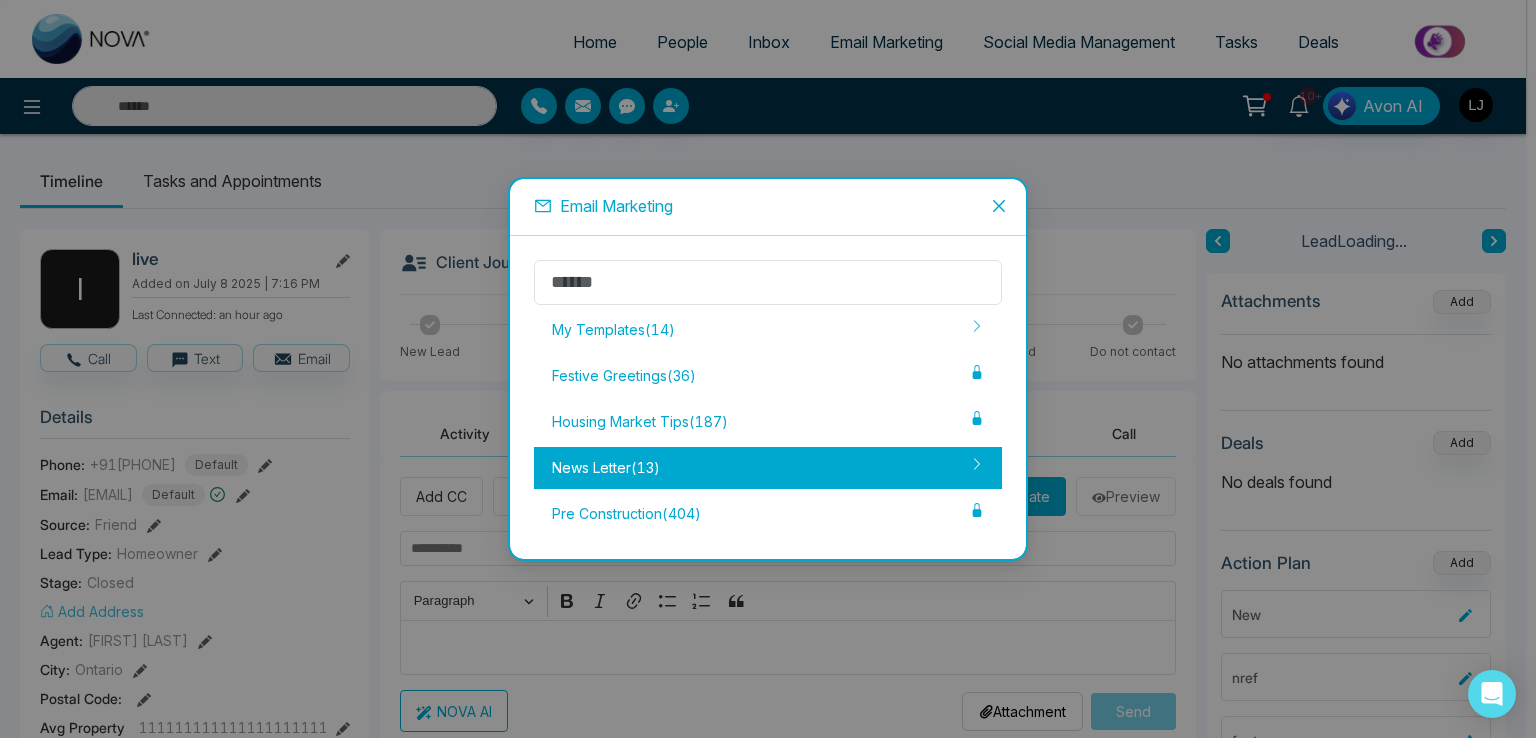 click on "News Letter  ( 13 )" at bounding box center [768, 468] 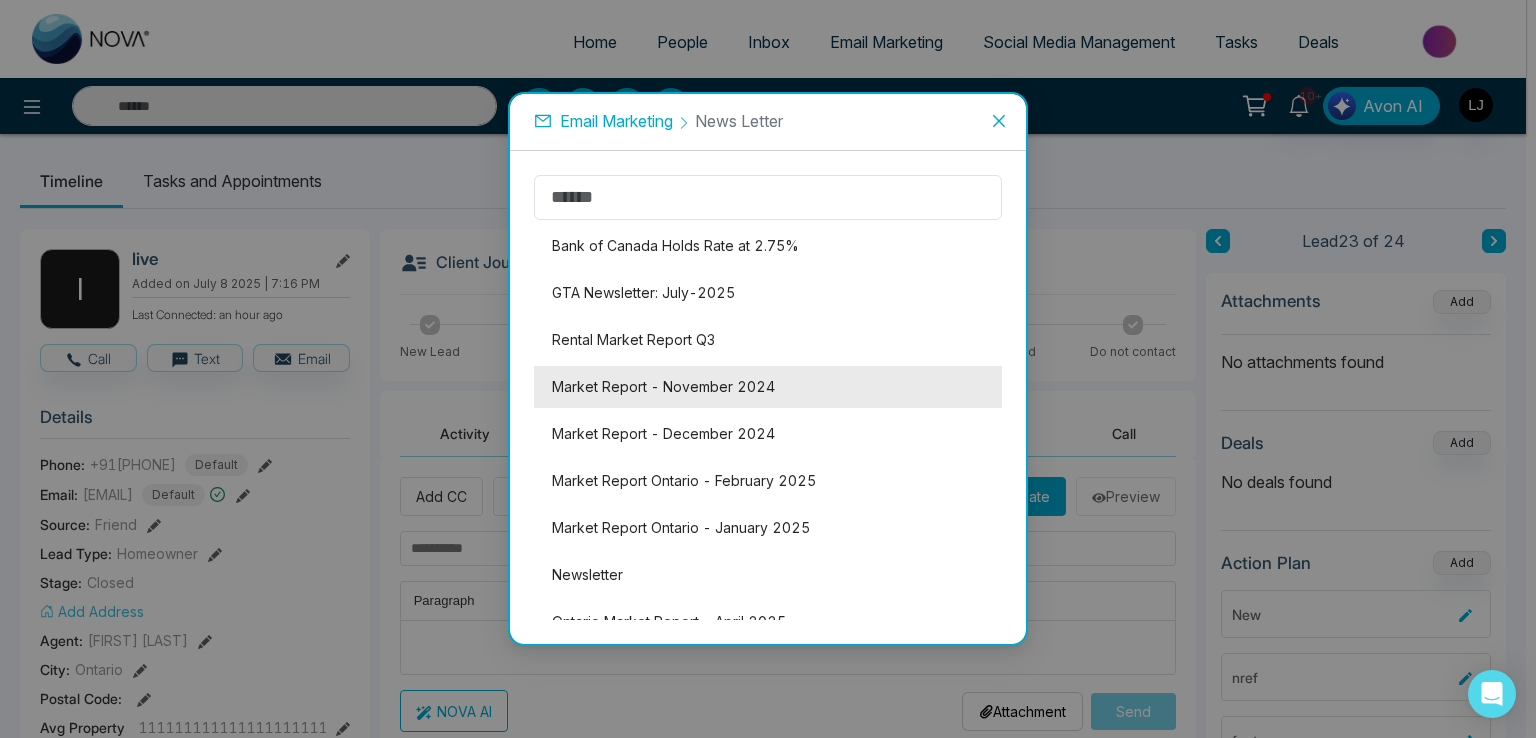 click on "Market Report - November 2024" at bounding box center [768, 387] 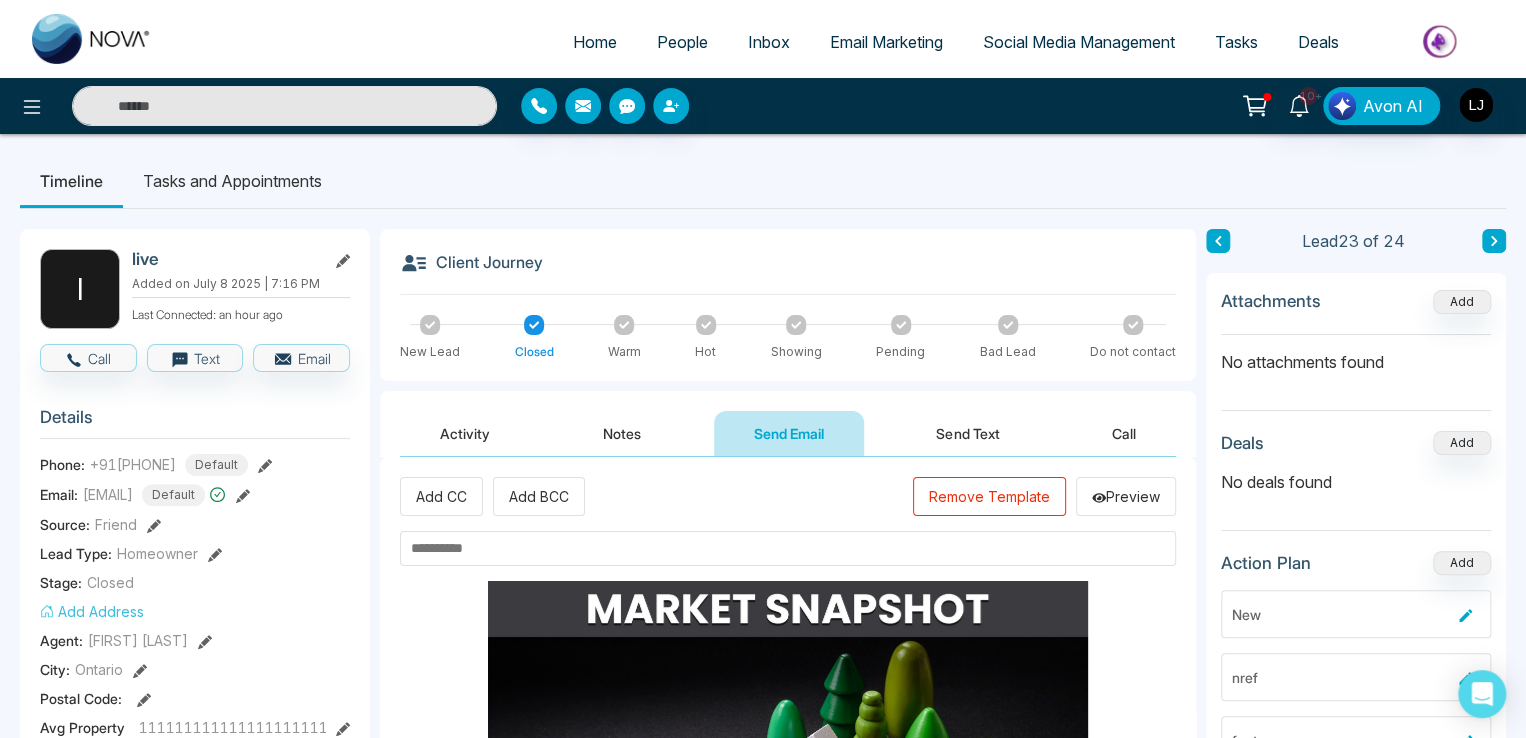 click at bounding box center (788, 548) 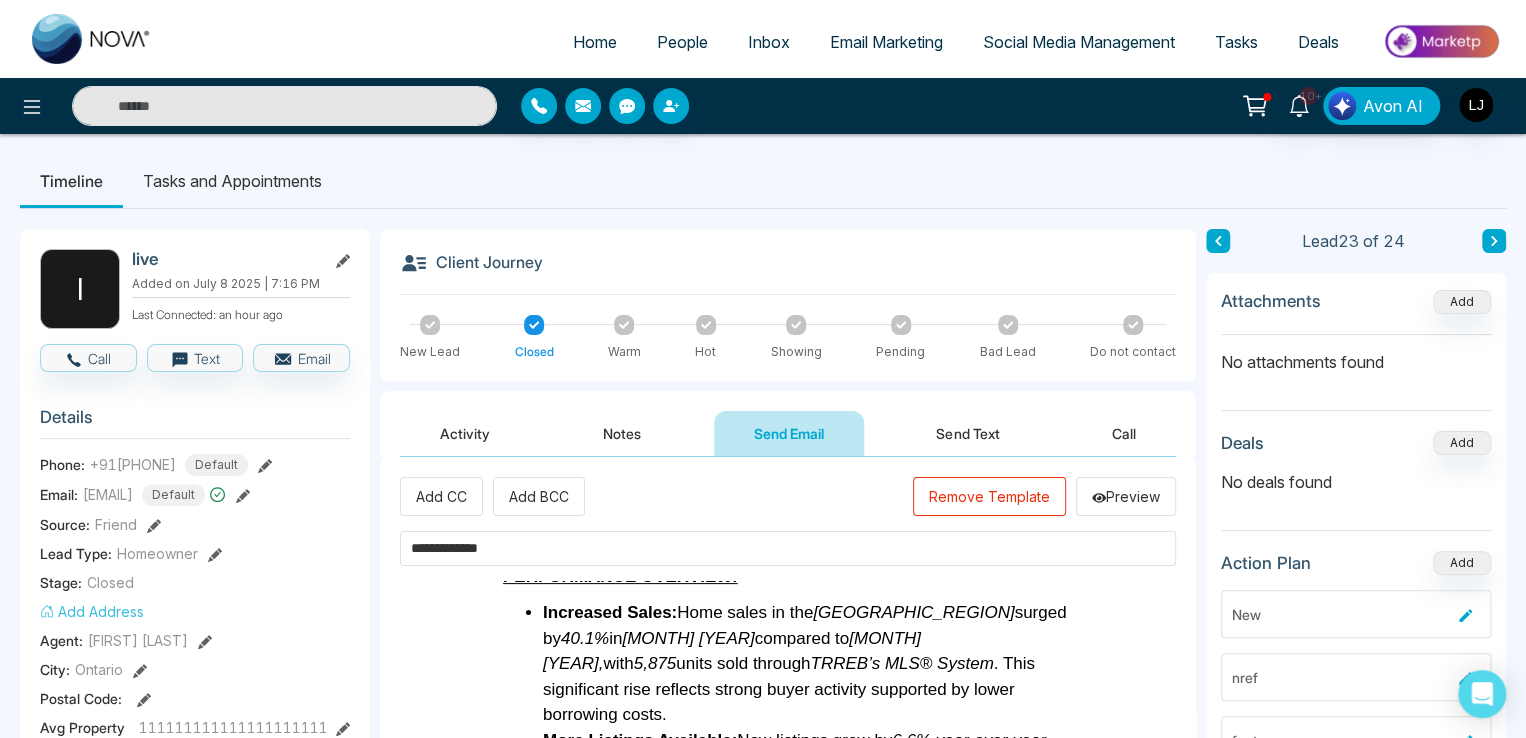 scroll, scrollTop: 600, scrollLeft: 0, axis: vertical 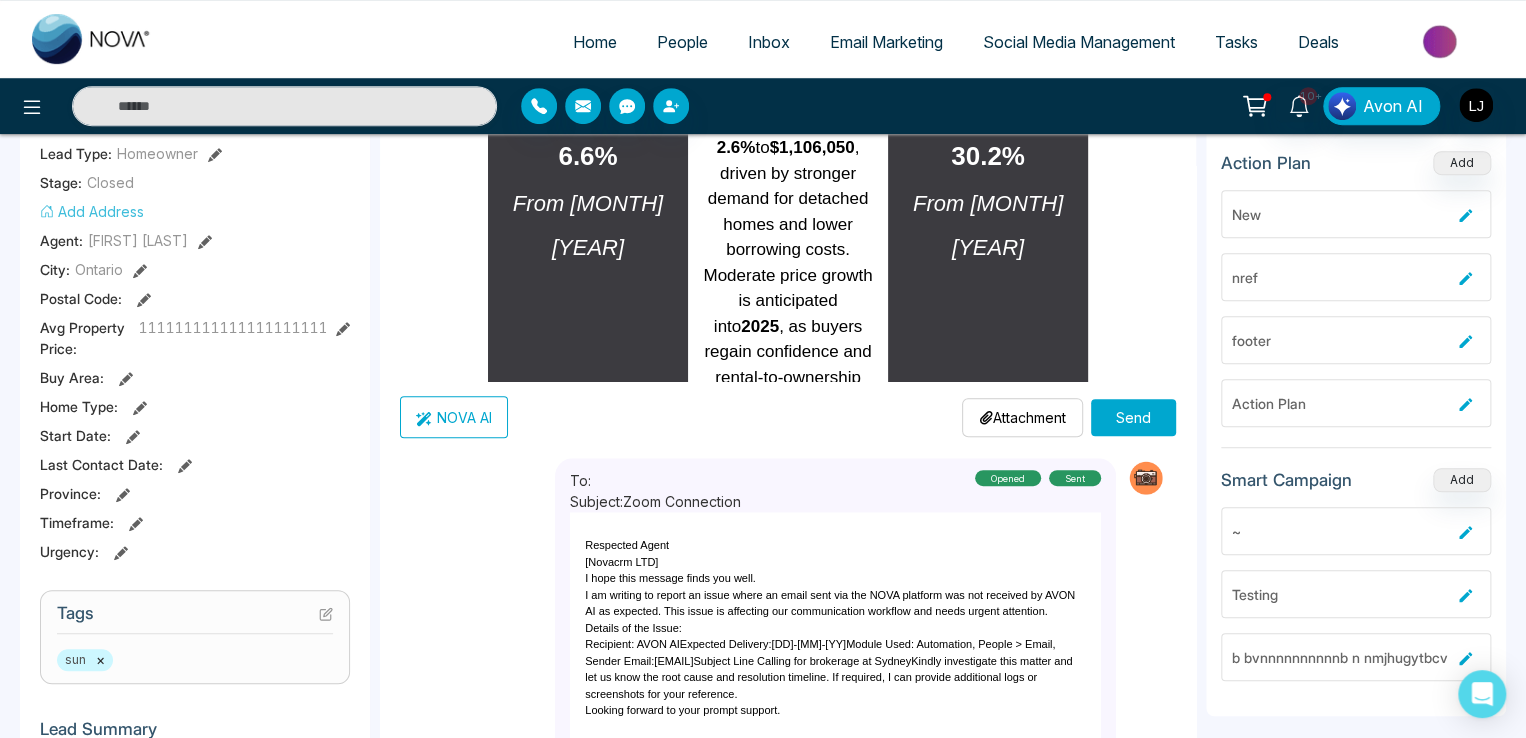 type on "**********" 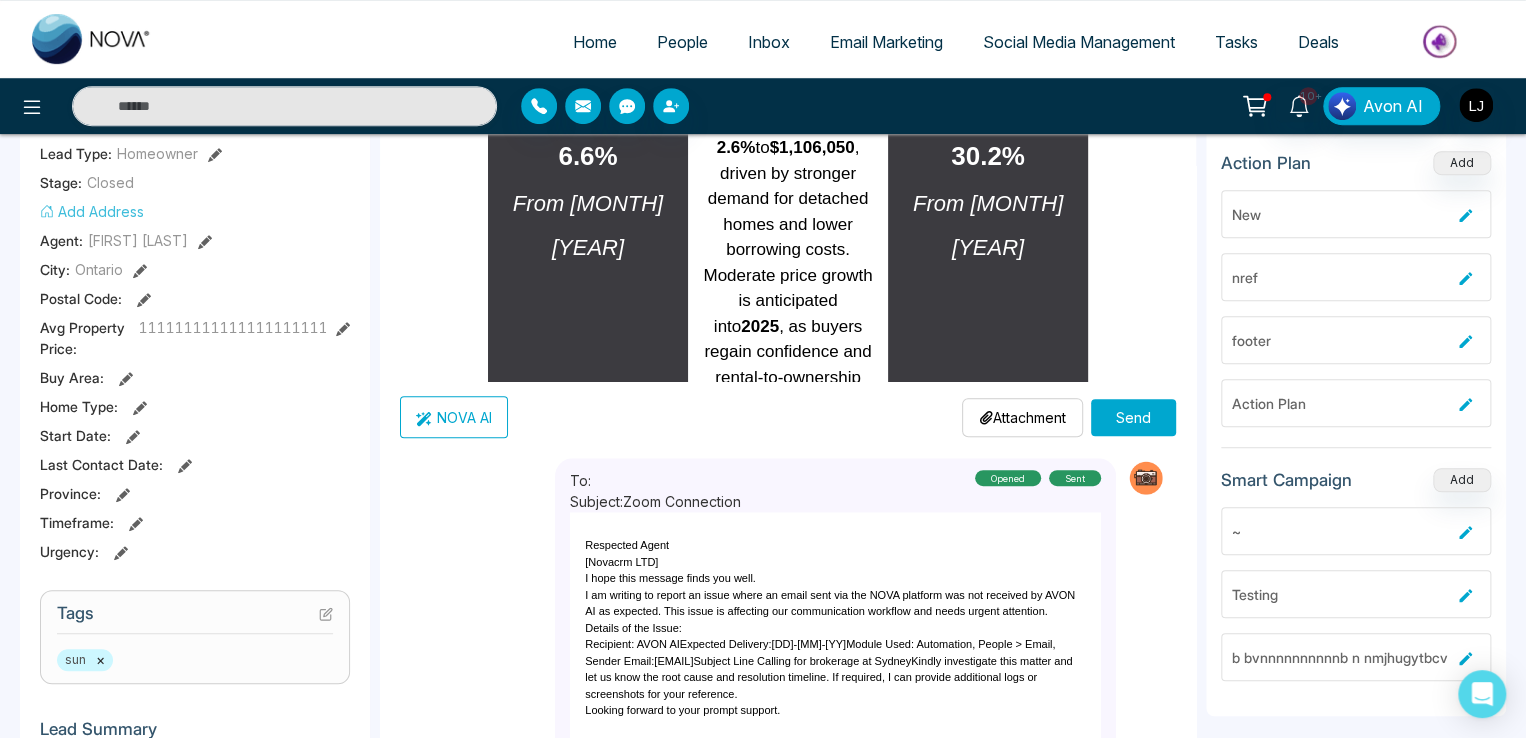 click on "Send" at bounding box center [1133, 417] 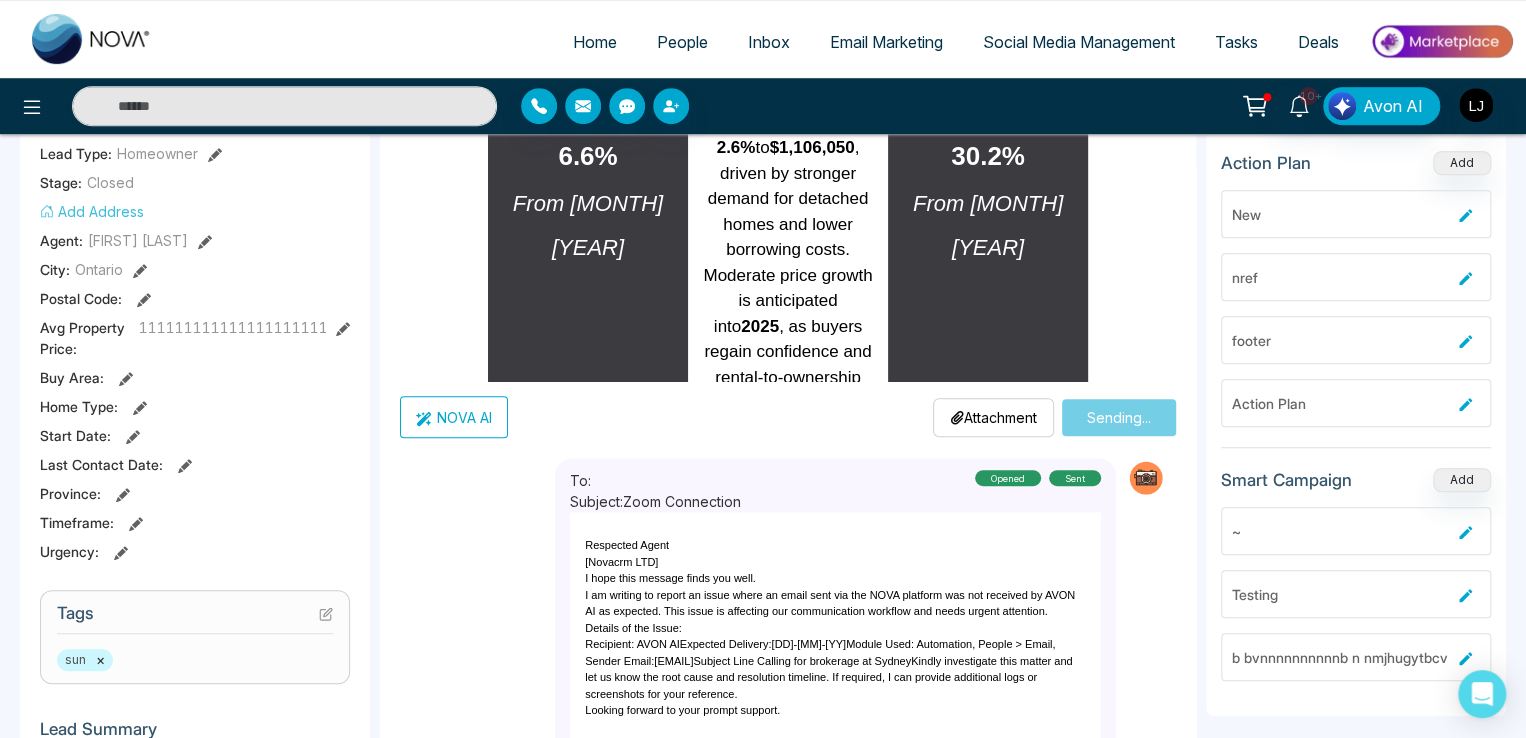 type 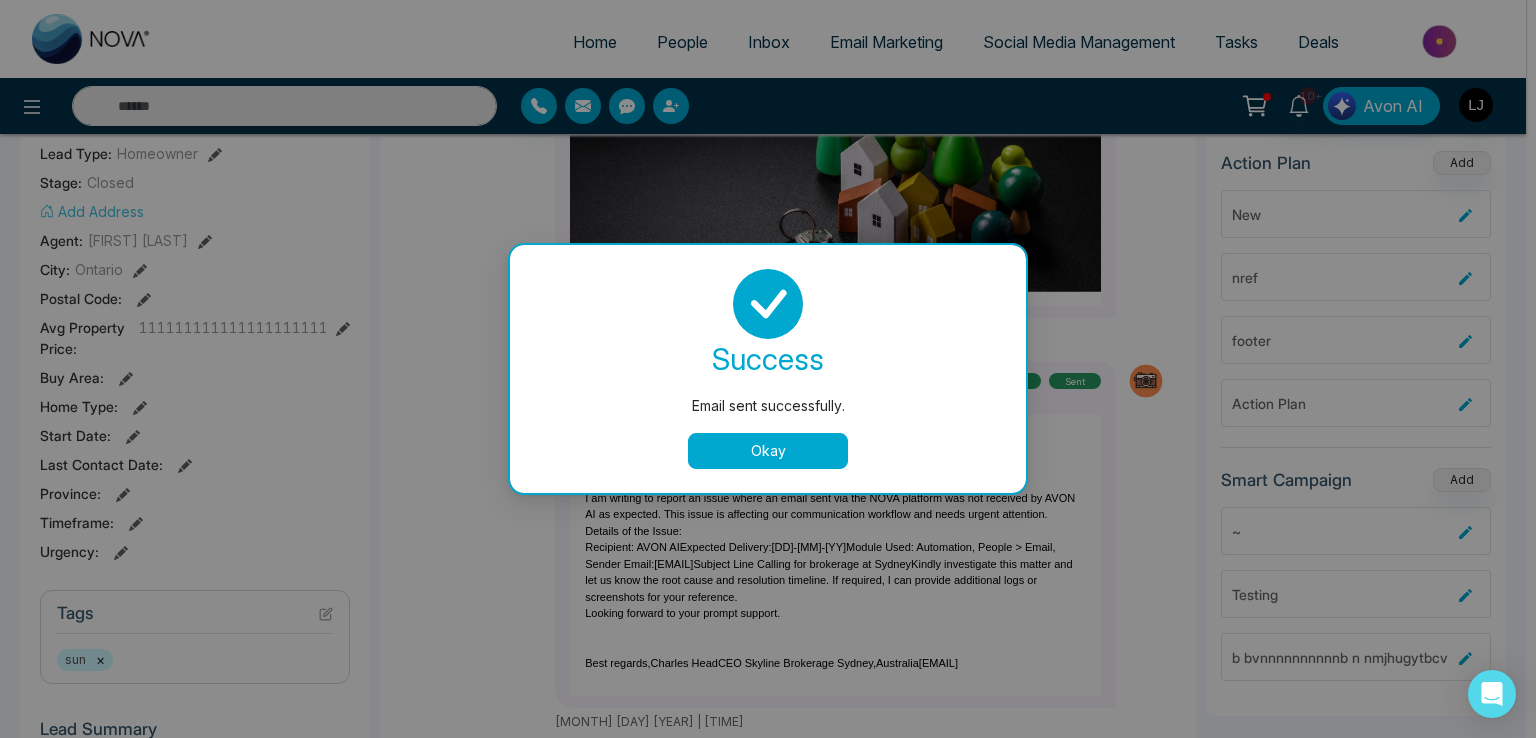 click on "Okay" at bounding box center [768, 451] 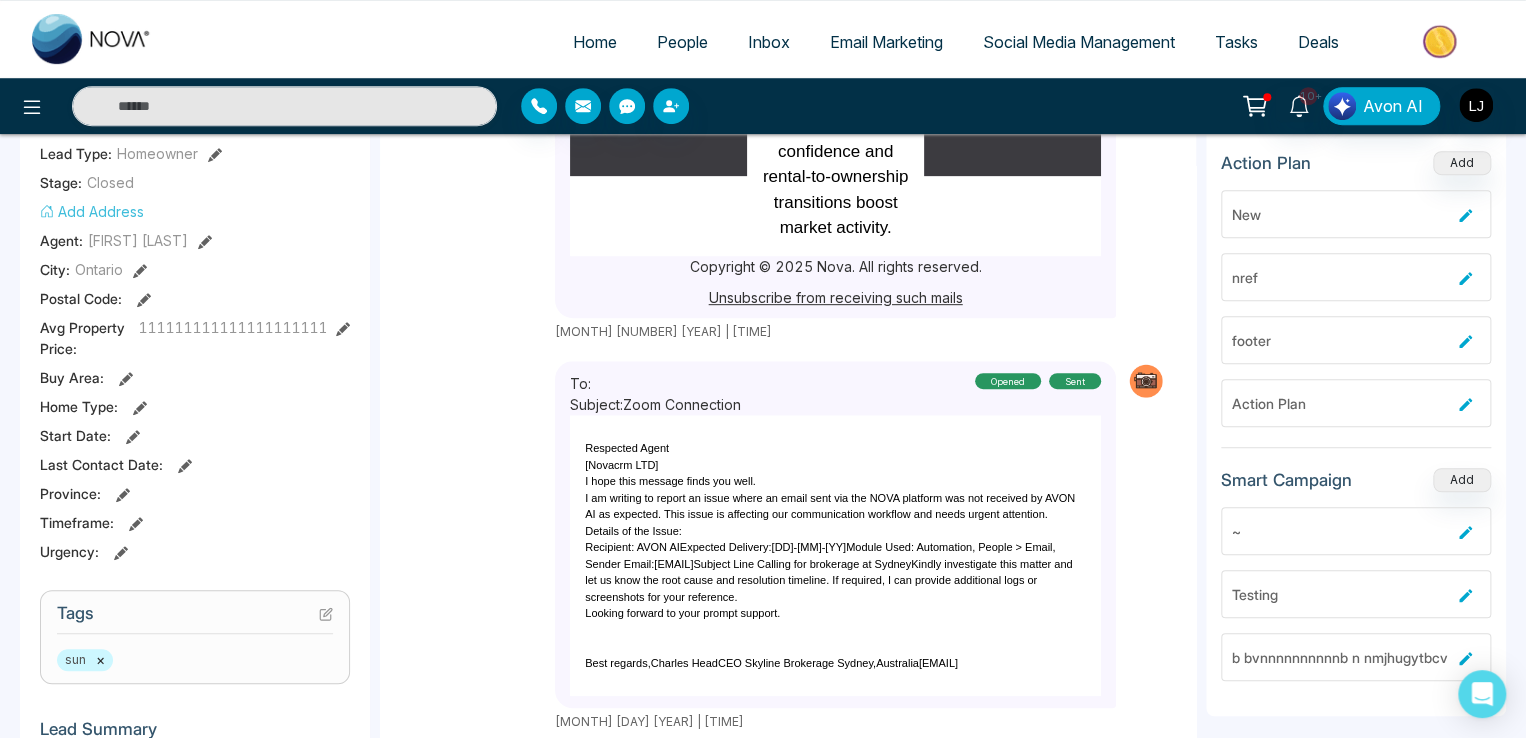 scroll, scrollTop: 3907, scrollLeft: 0, axis: vertical 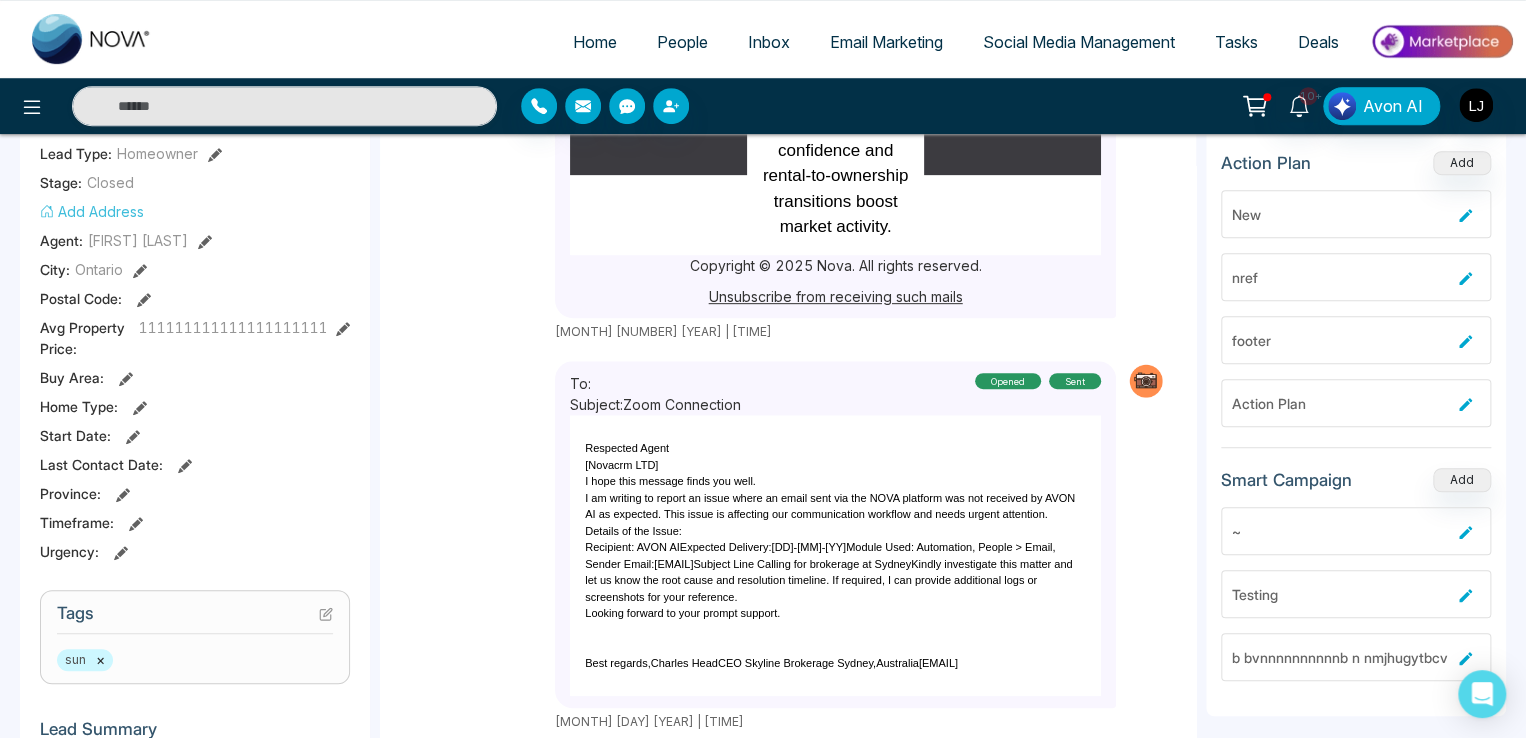 click on "Email Marketing" at bounding box center [886, 42] 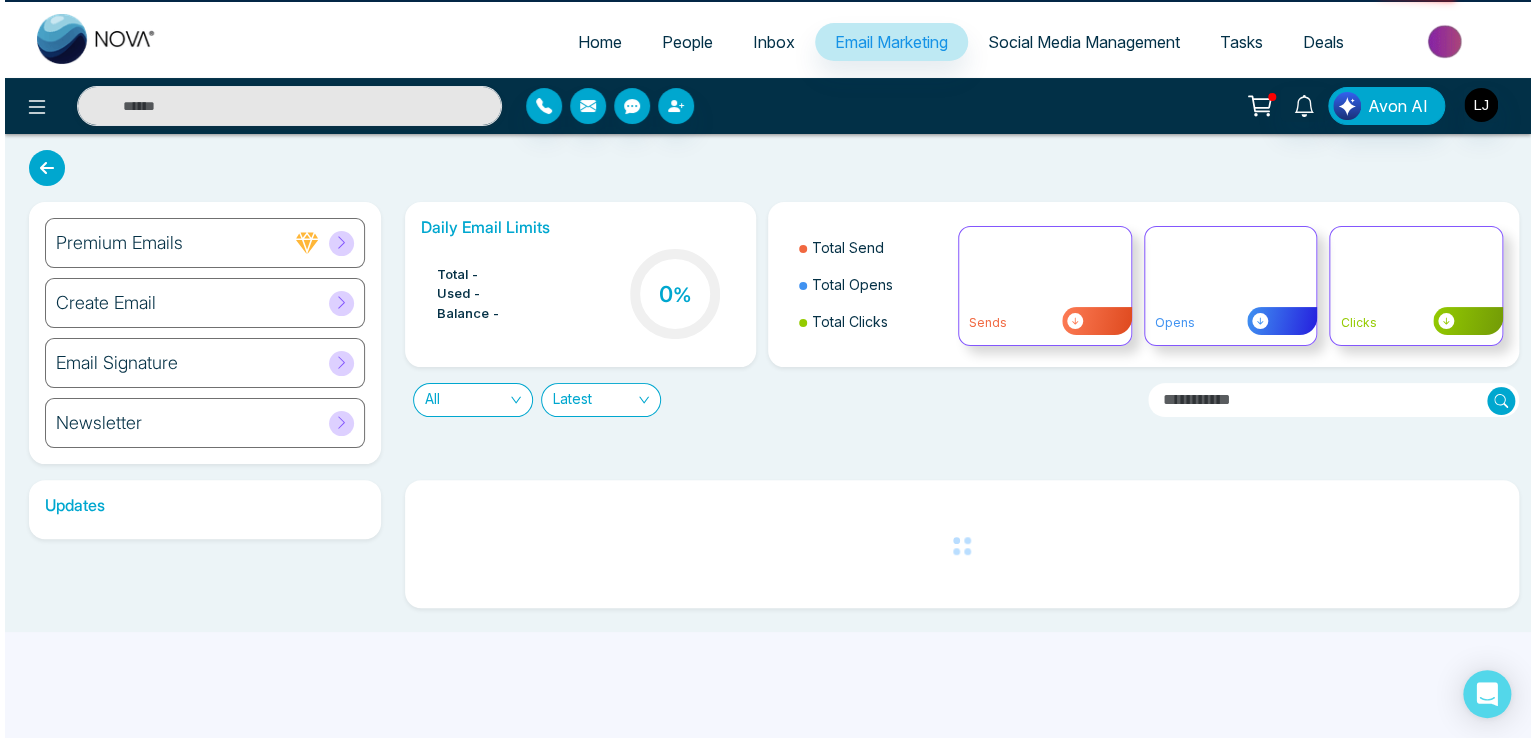 scroll, scrollTop: 0, scrollLeft: 0, axis: both 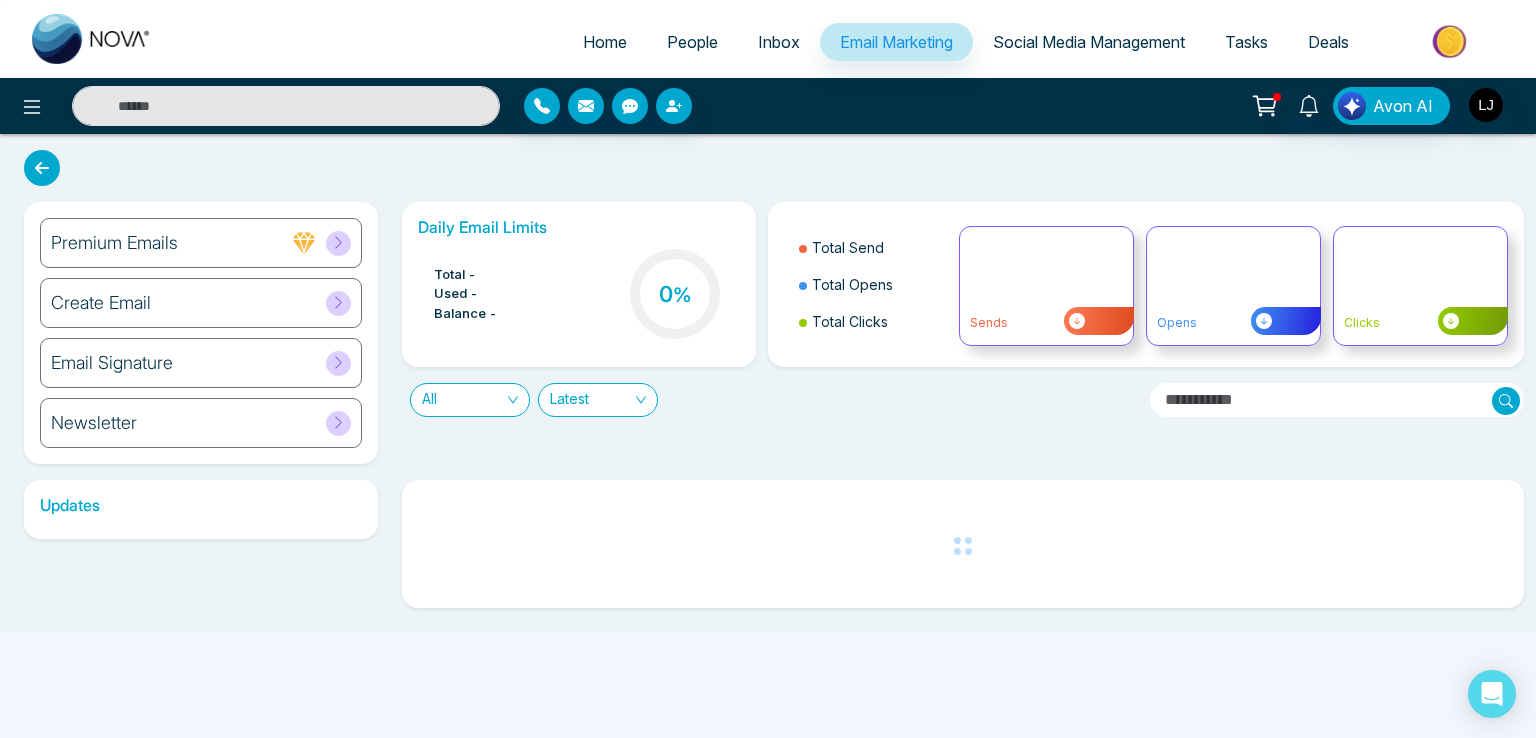 click on "Email Signature" at bounding box center (112, 363) 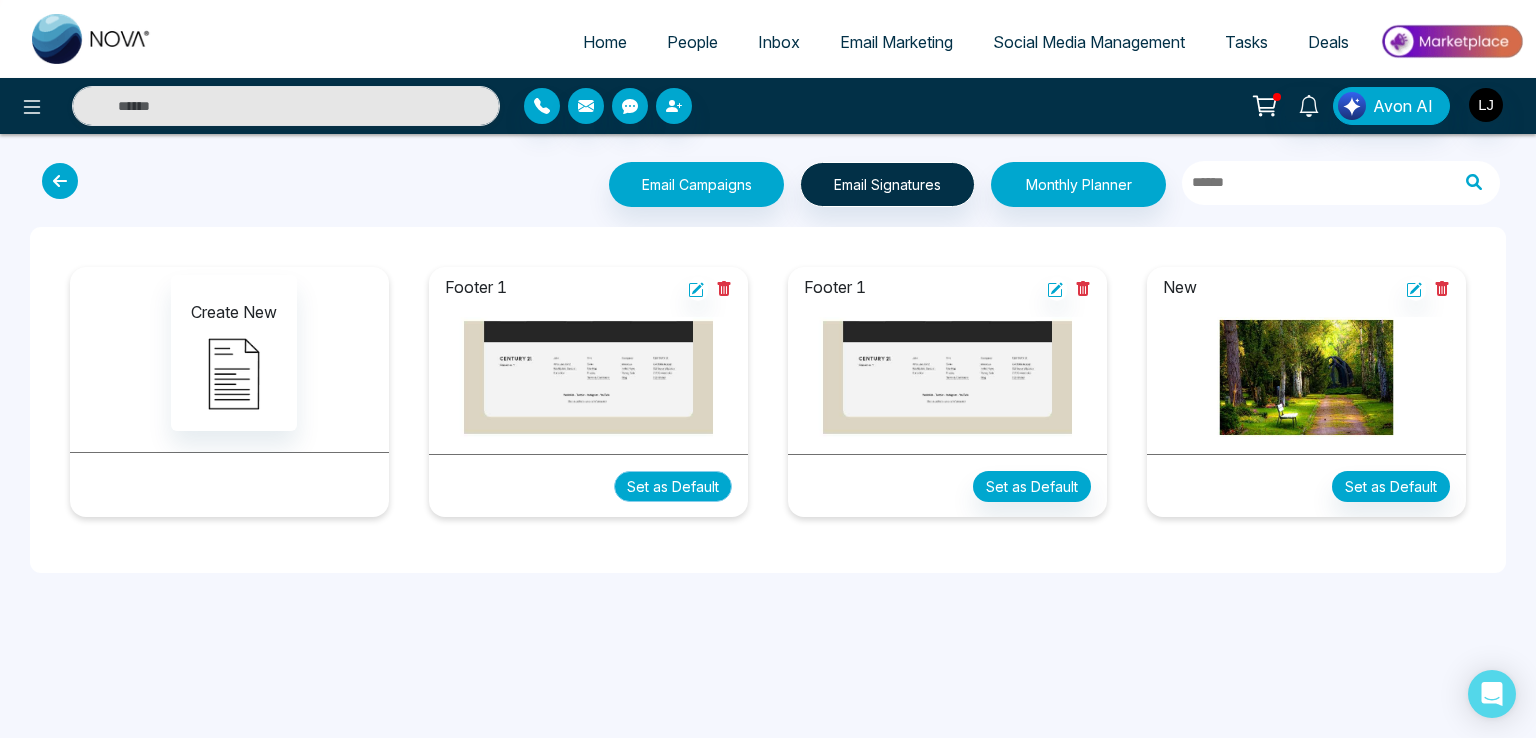 click on "Set as Default" at bounding box center [673, 486] 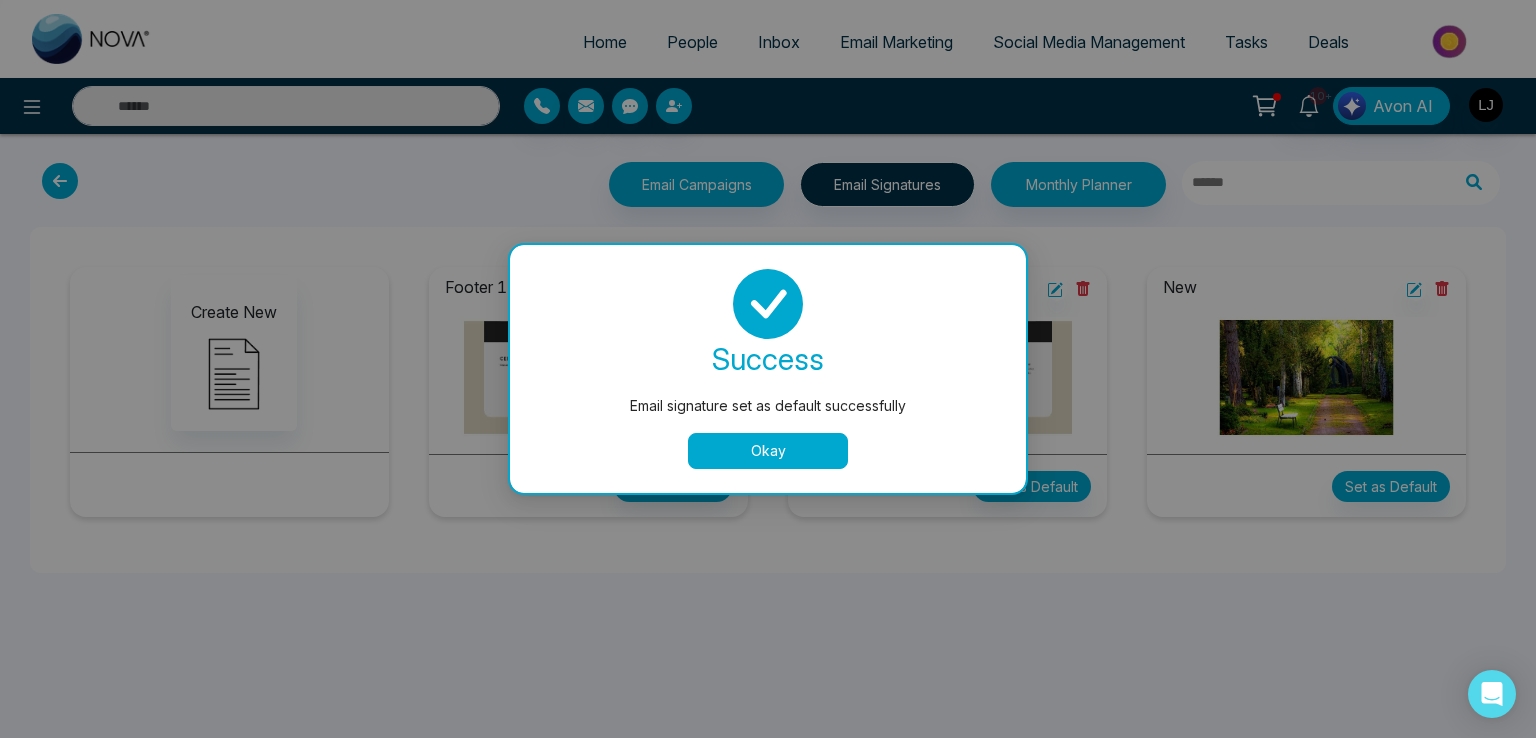 click on "Okay" at bounding box center (768, 451) 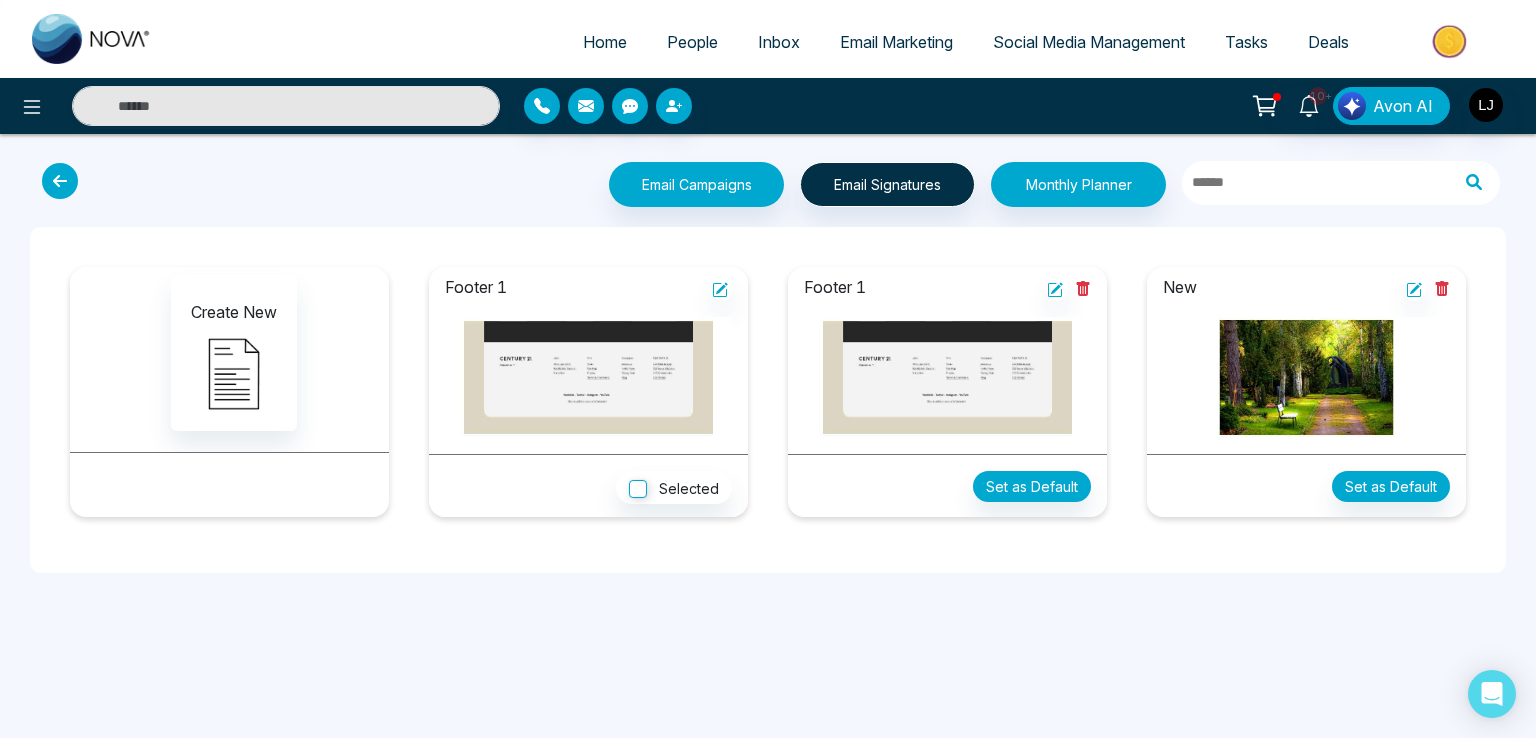 click at bounding box center (65, 181) 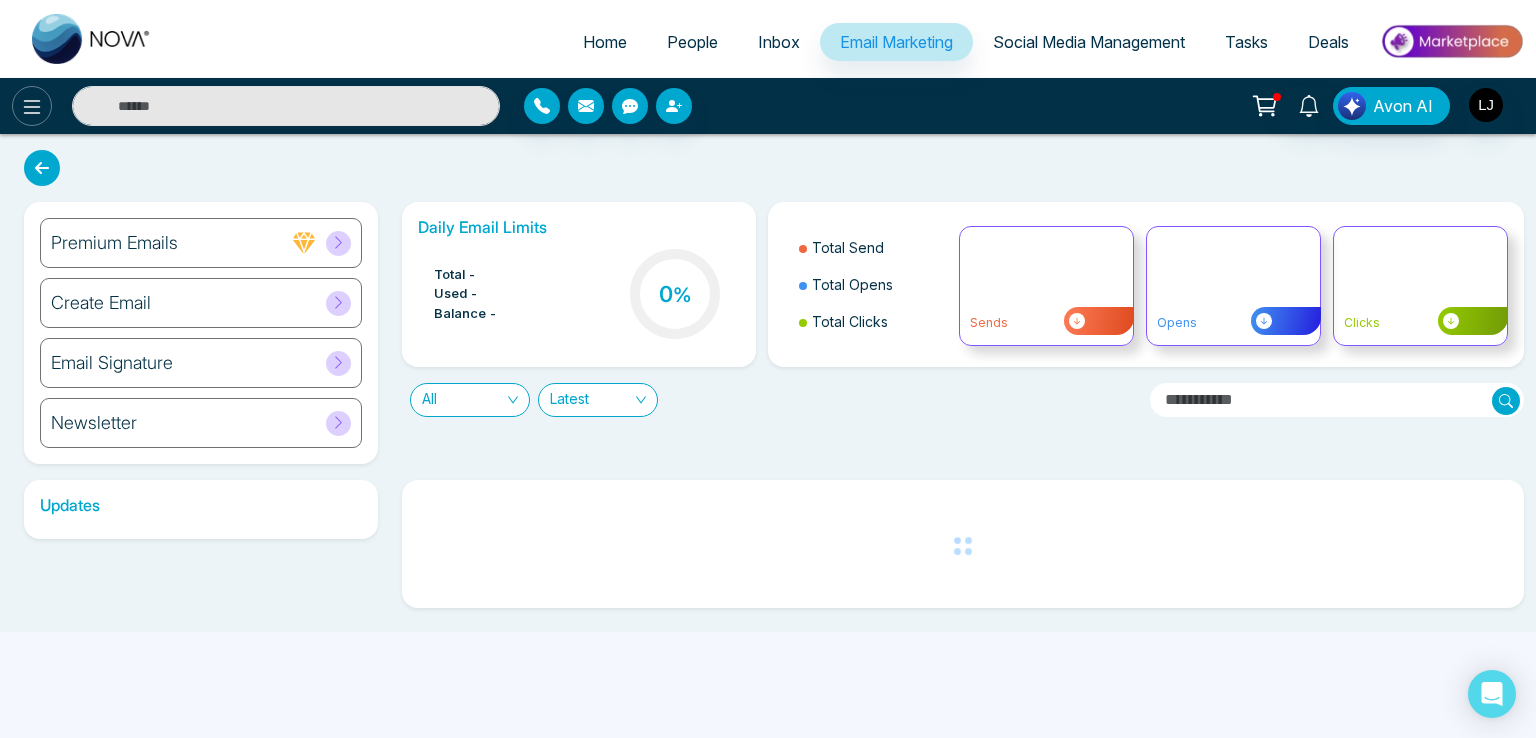 click 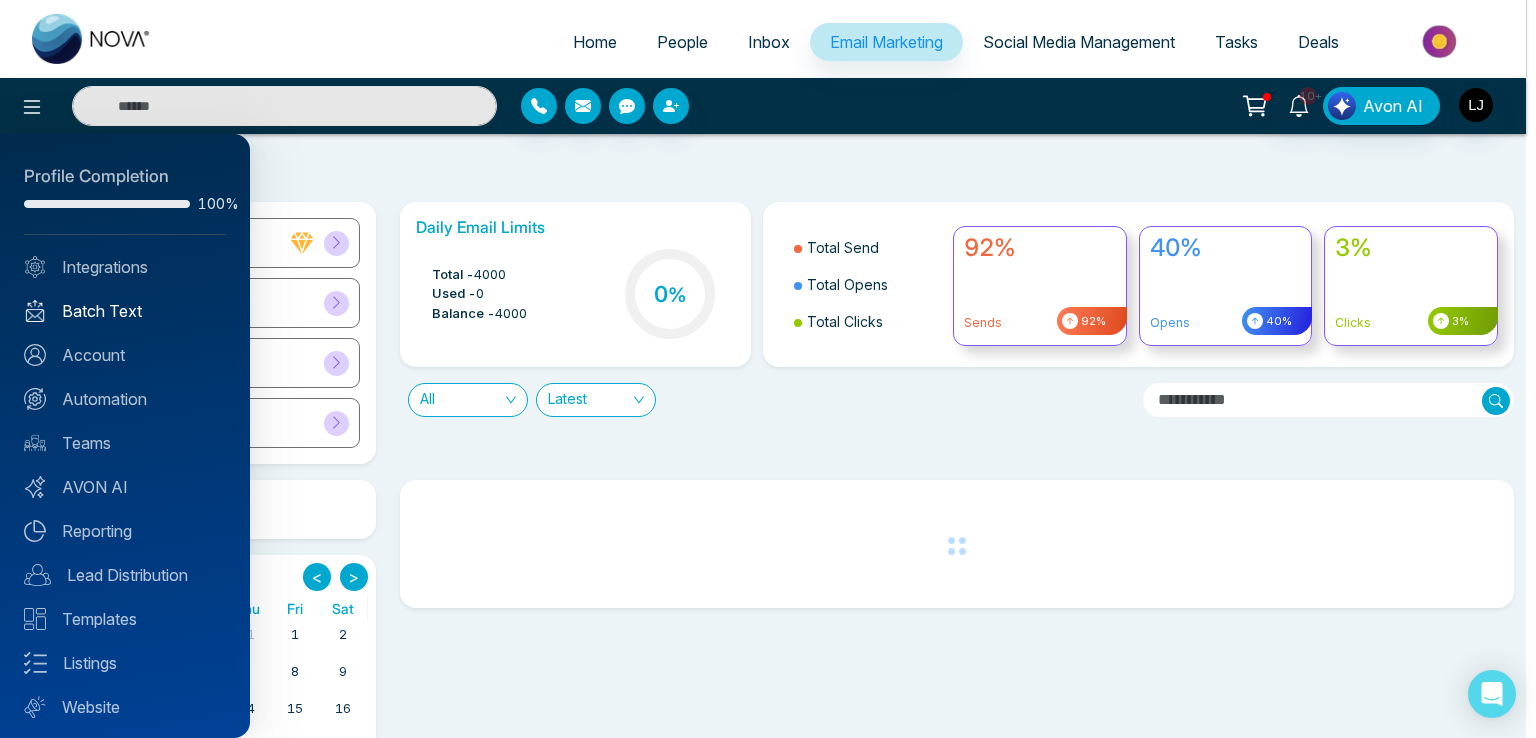 click on "Batch Text" at bounding box center (125, 311) 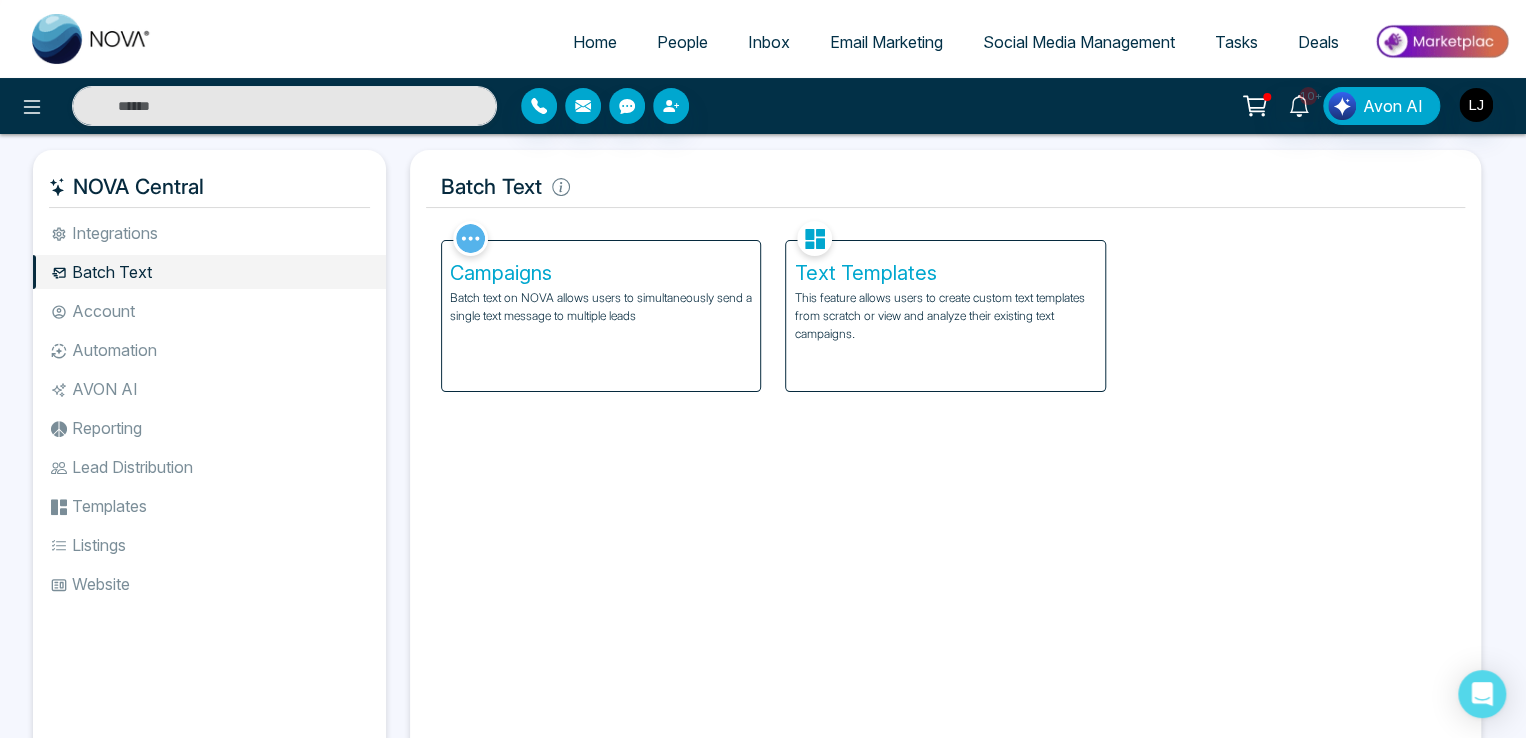 click on "This feature allows users to create custom text templates from scratch or view and analyze their existing text campaigns." at bounding box center (945, 316) 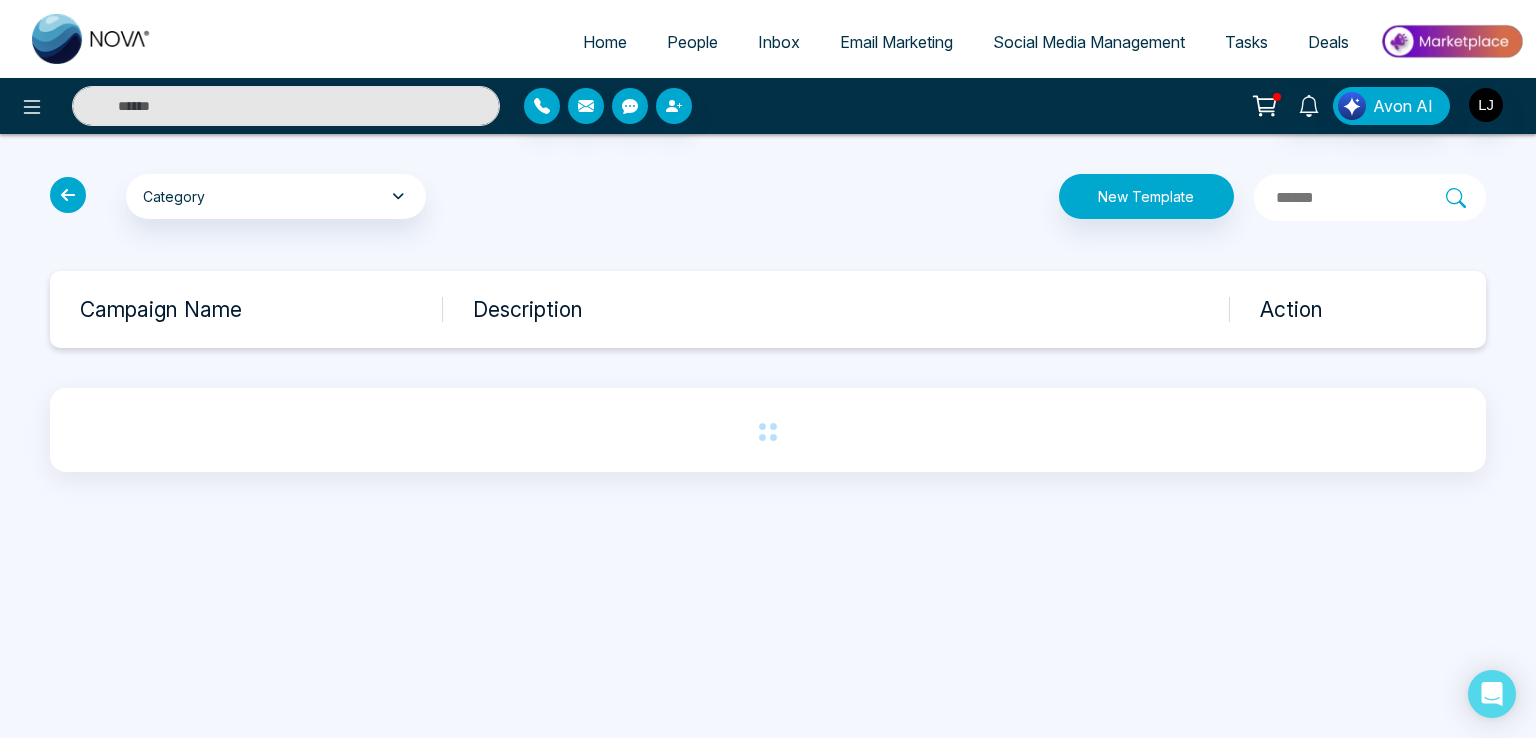click at bounding box center [68, 195] 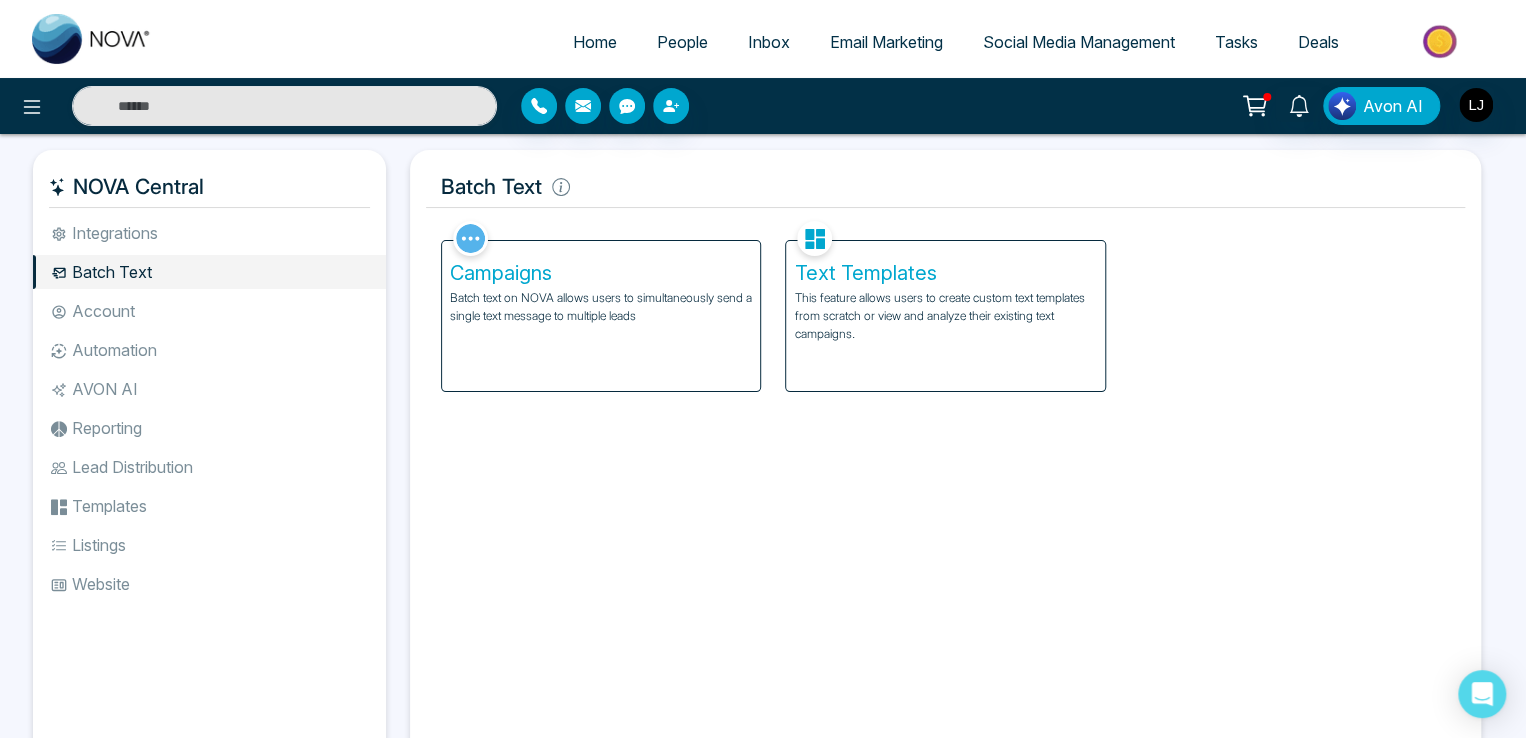 click on "Batch text on NOVA allows users to simultaneously send a single text message to multiple leads" at bounding box center [601, 307] 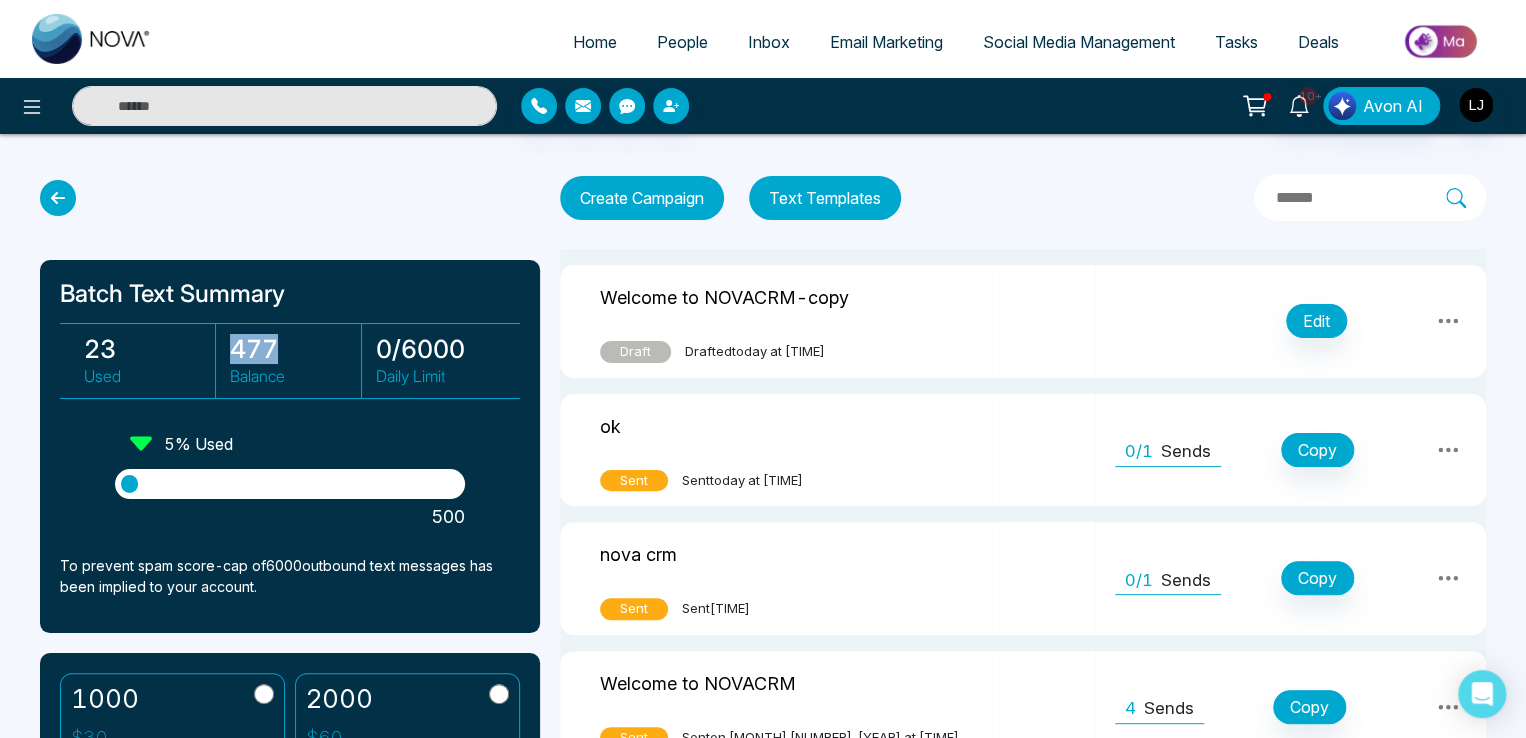 drag, startPoint x: 233, startPoint y: 339, endPoint x: 345, endPoint y: 345, distance: 112.1606 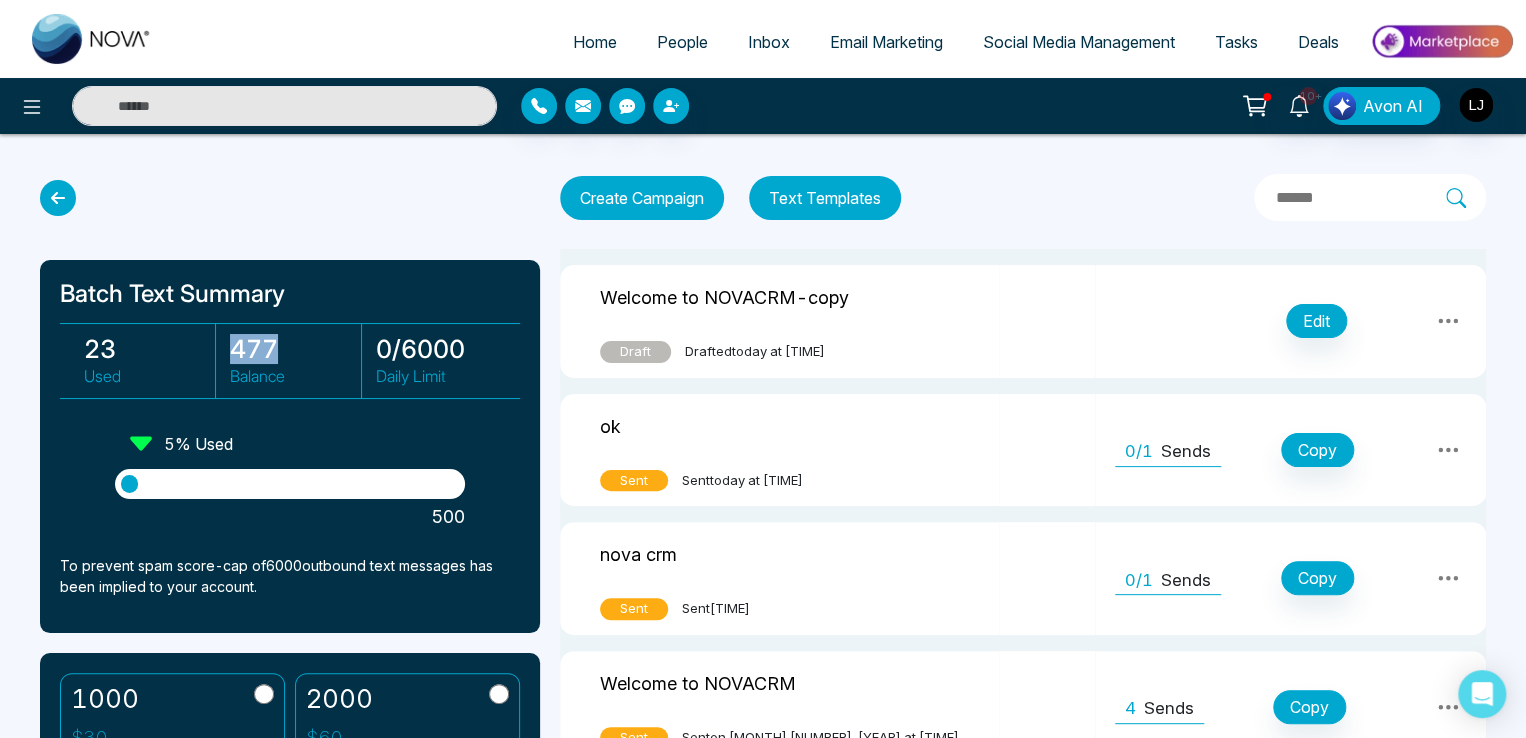click on "477" at bounding box center [295, 349] 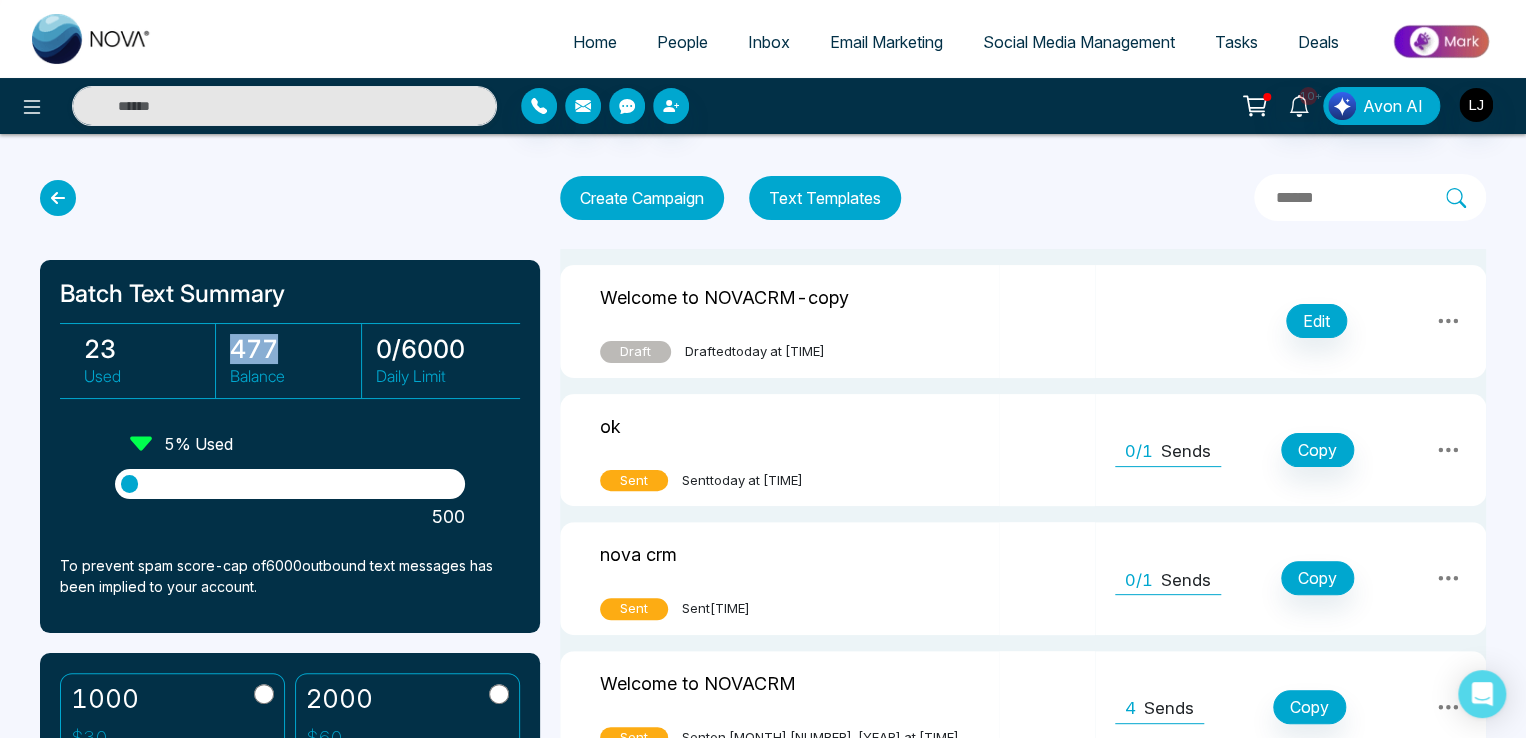 click on "Text Templates" at bounding box center (825, 198) 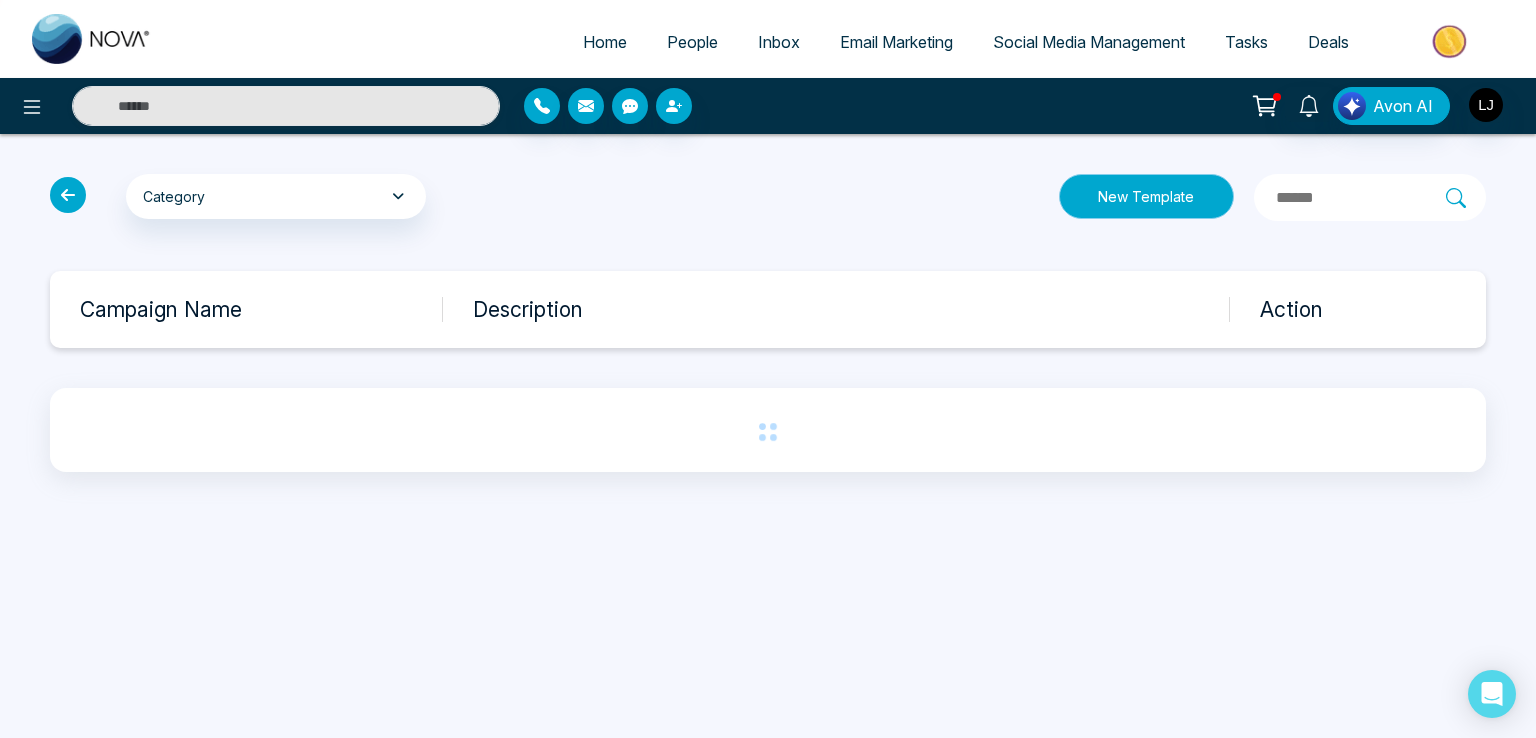 click on "New Template" at bounding box center (1146, 196) 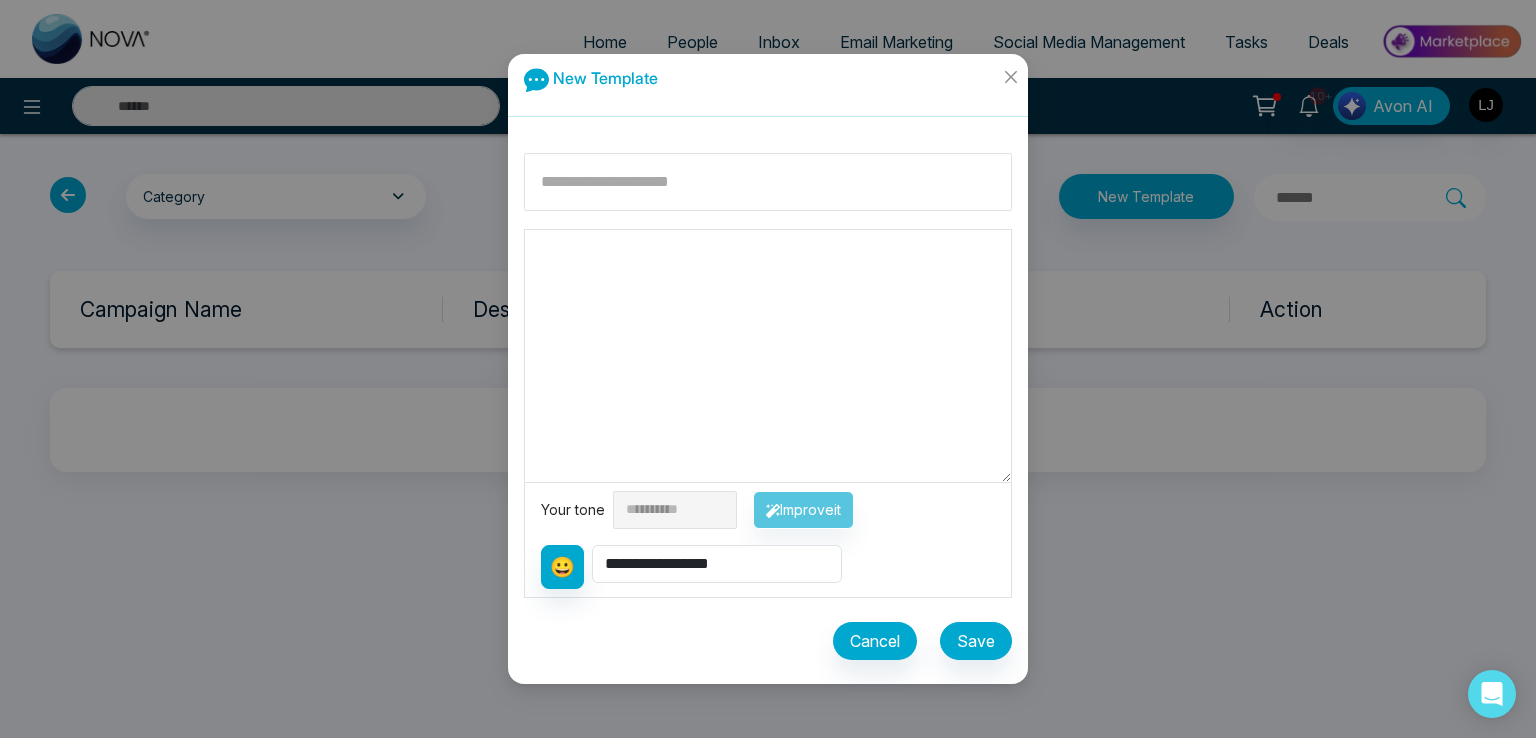 drag, startPoint x: 589, startPoint y: 246, endPoint x: 556, endPoint y: 217, distance: 43.931767 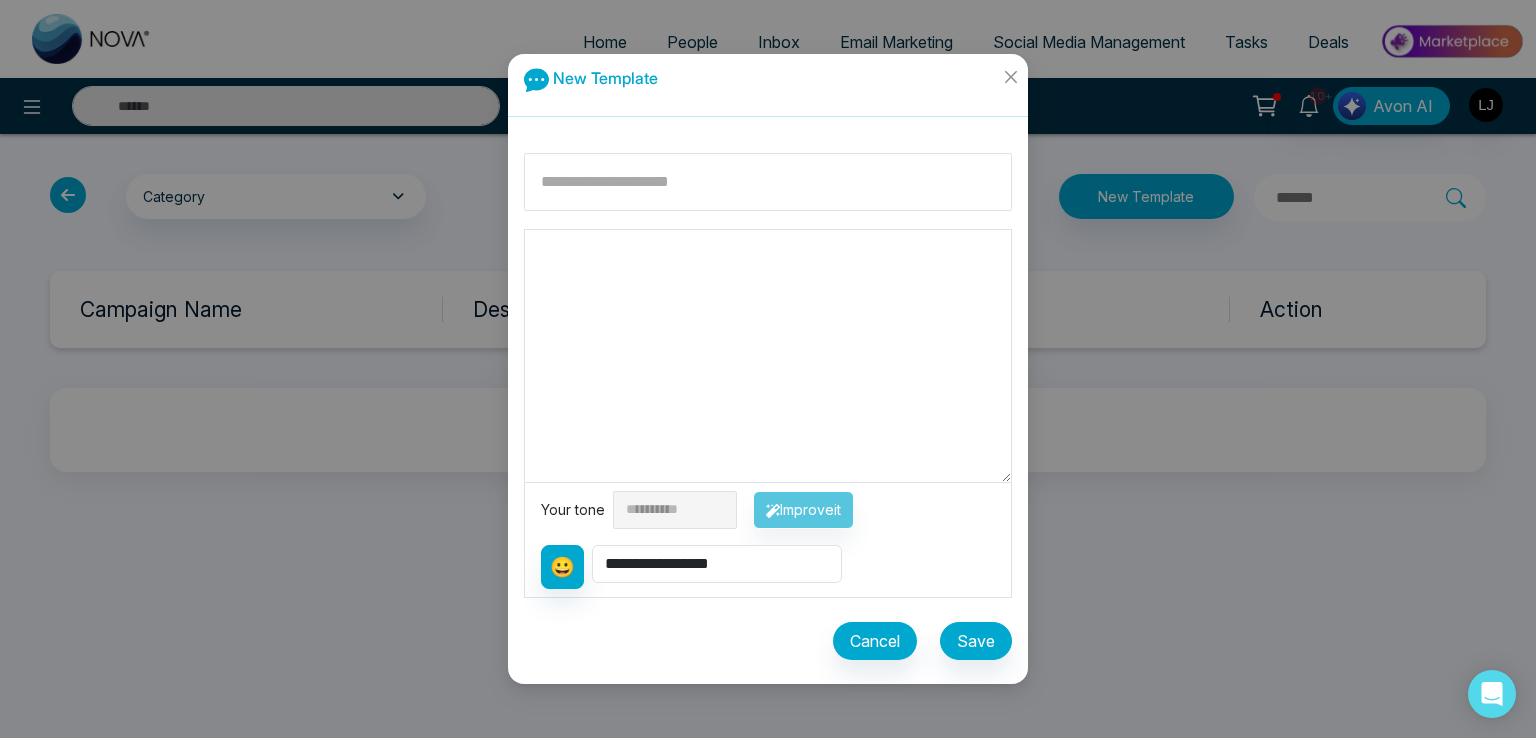click at bounding box center (768, 356) 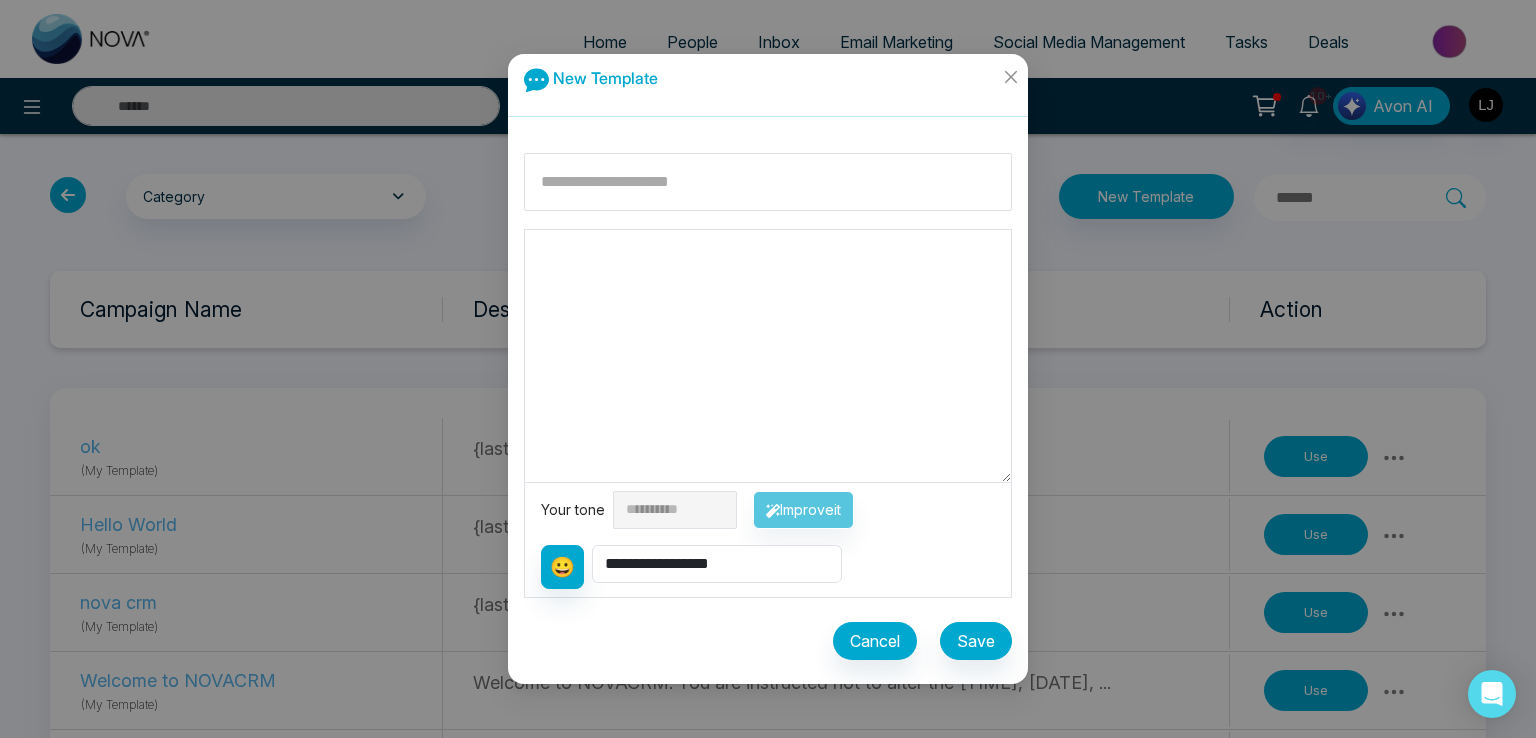 click at bounding box center [768, 356] 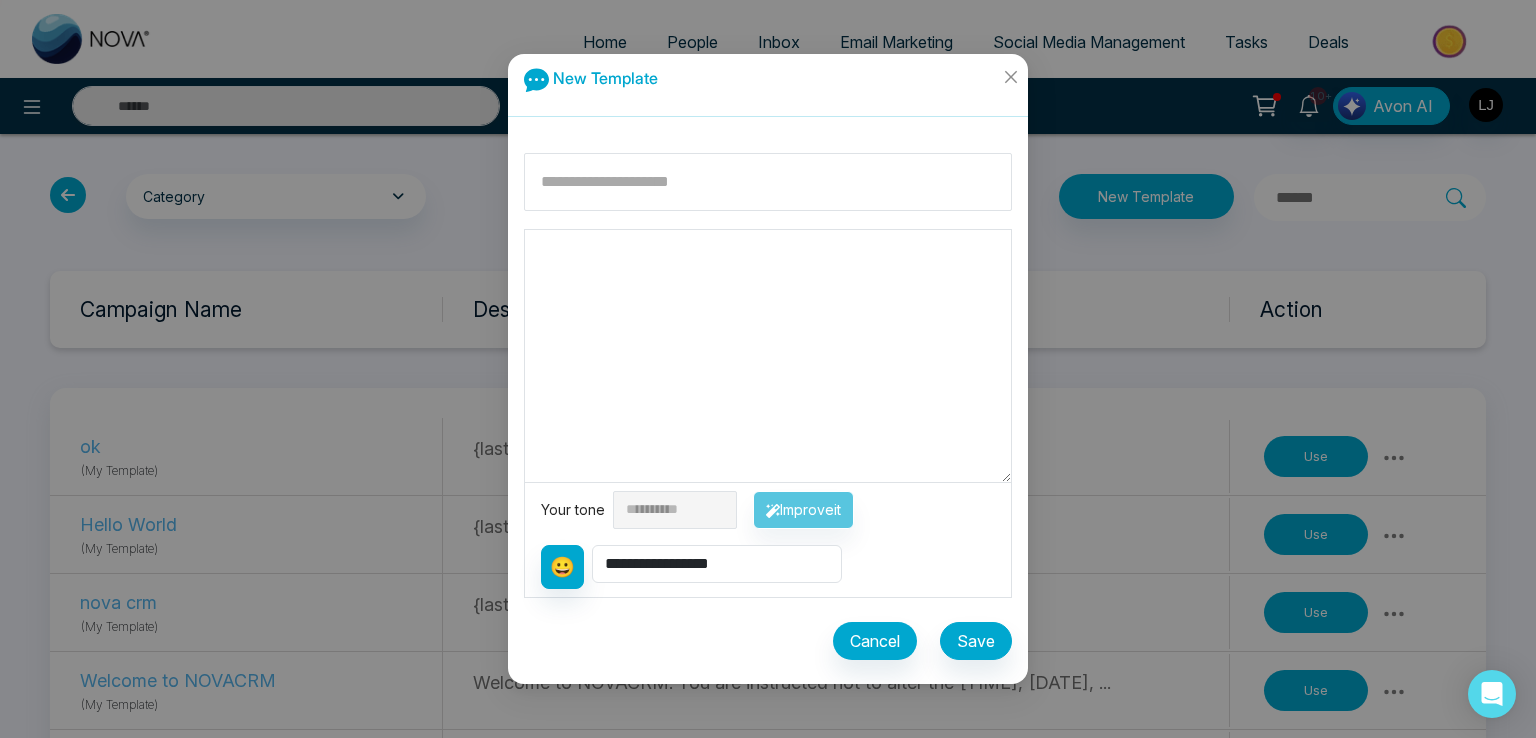 paste on "**********" 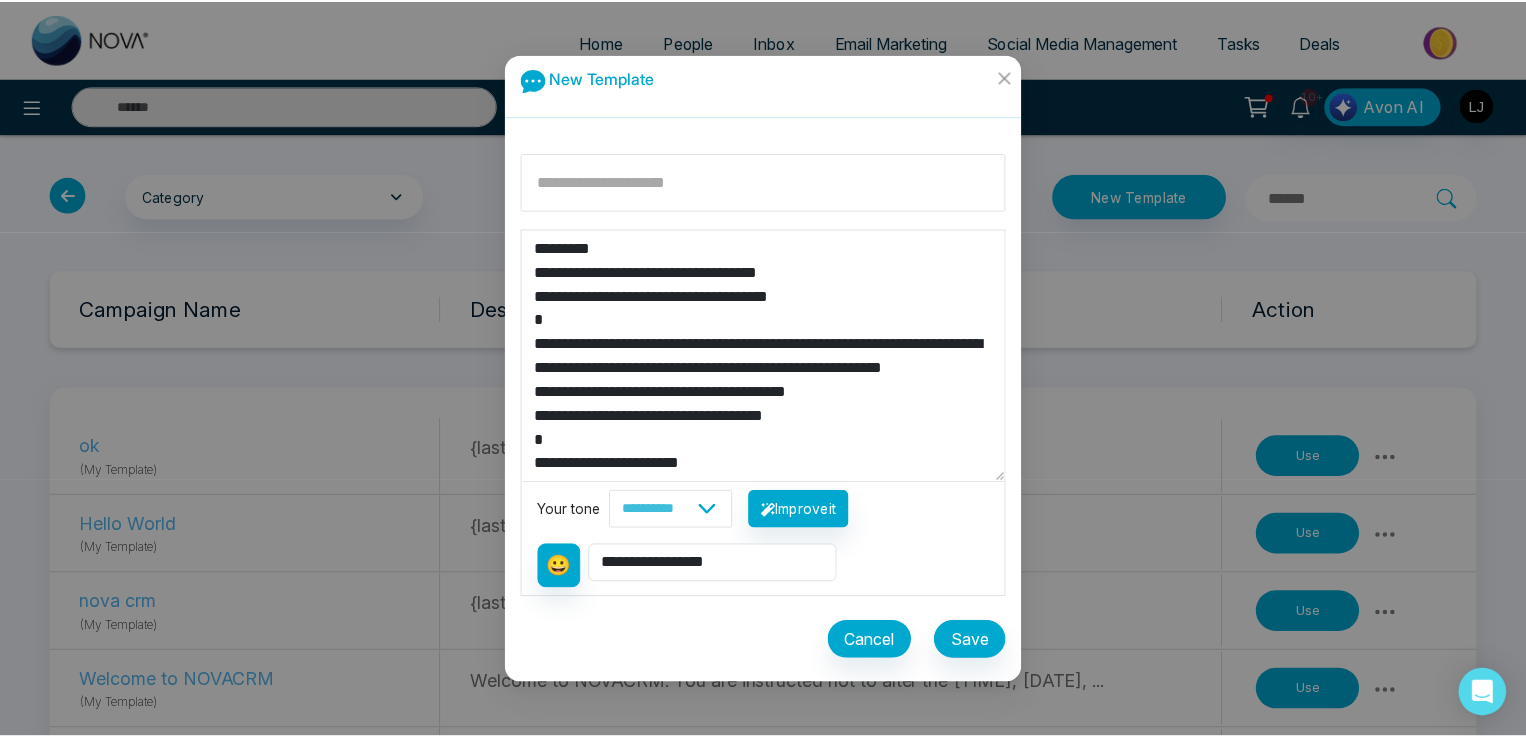 scroll, scrollTop: 64, scrollLeft: 0, axis: vertical 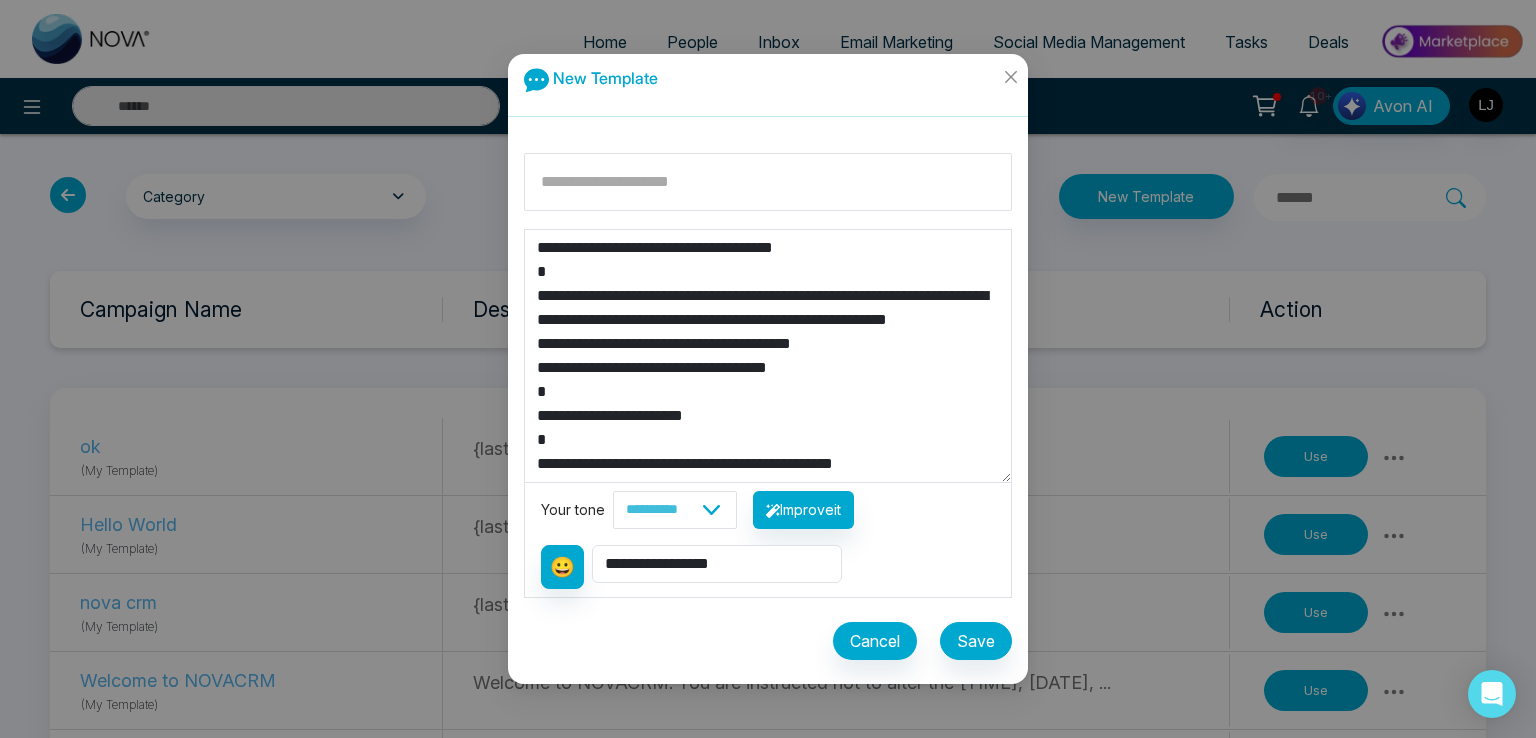 type on "**********" 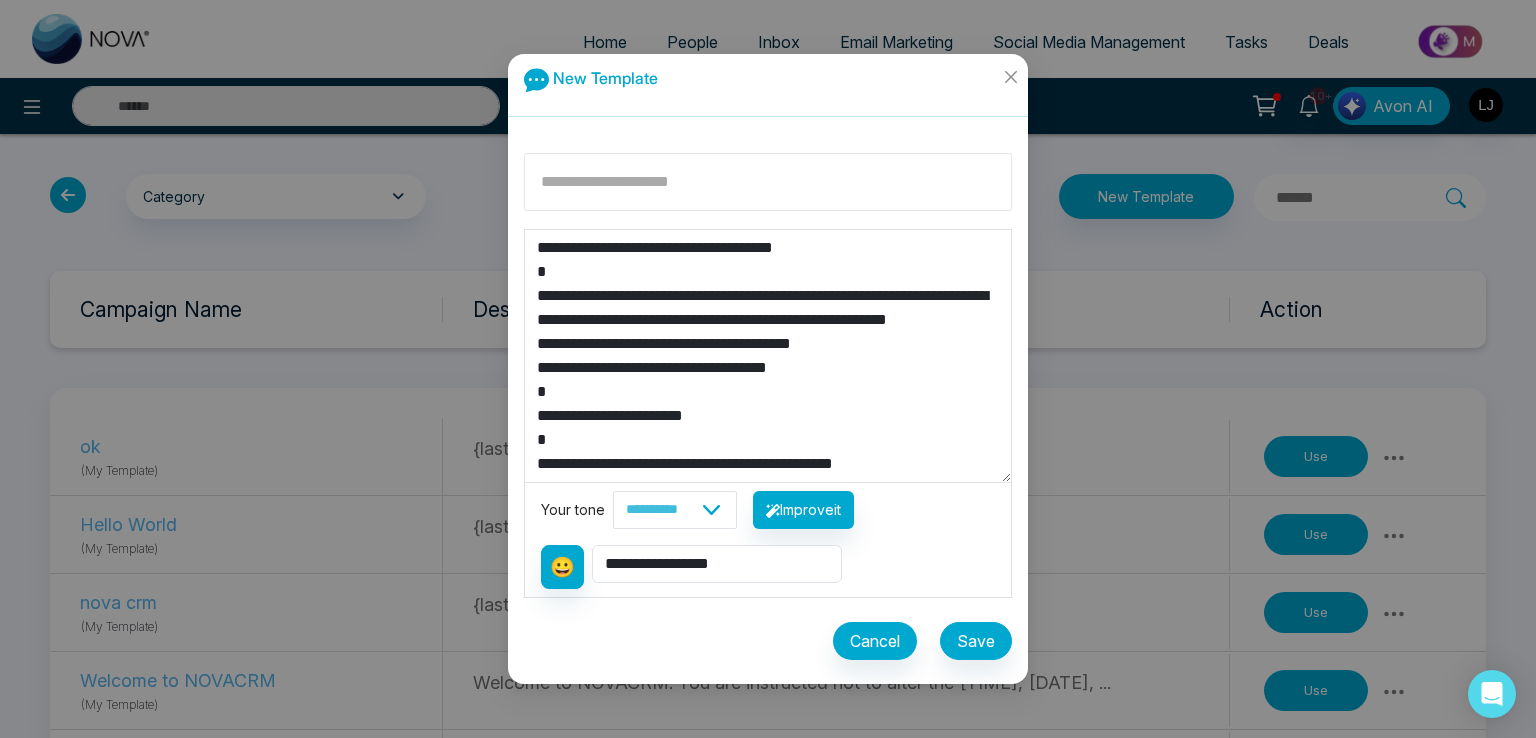 click at bounding box center (768, 182) 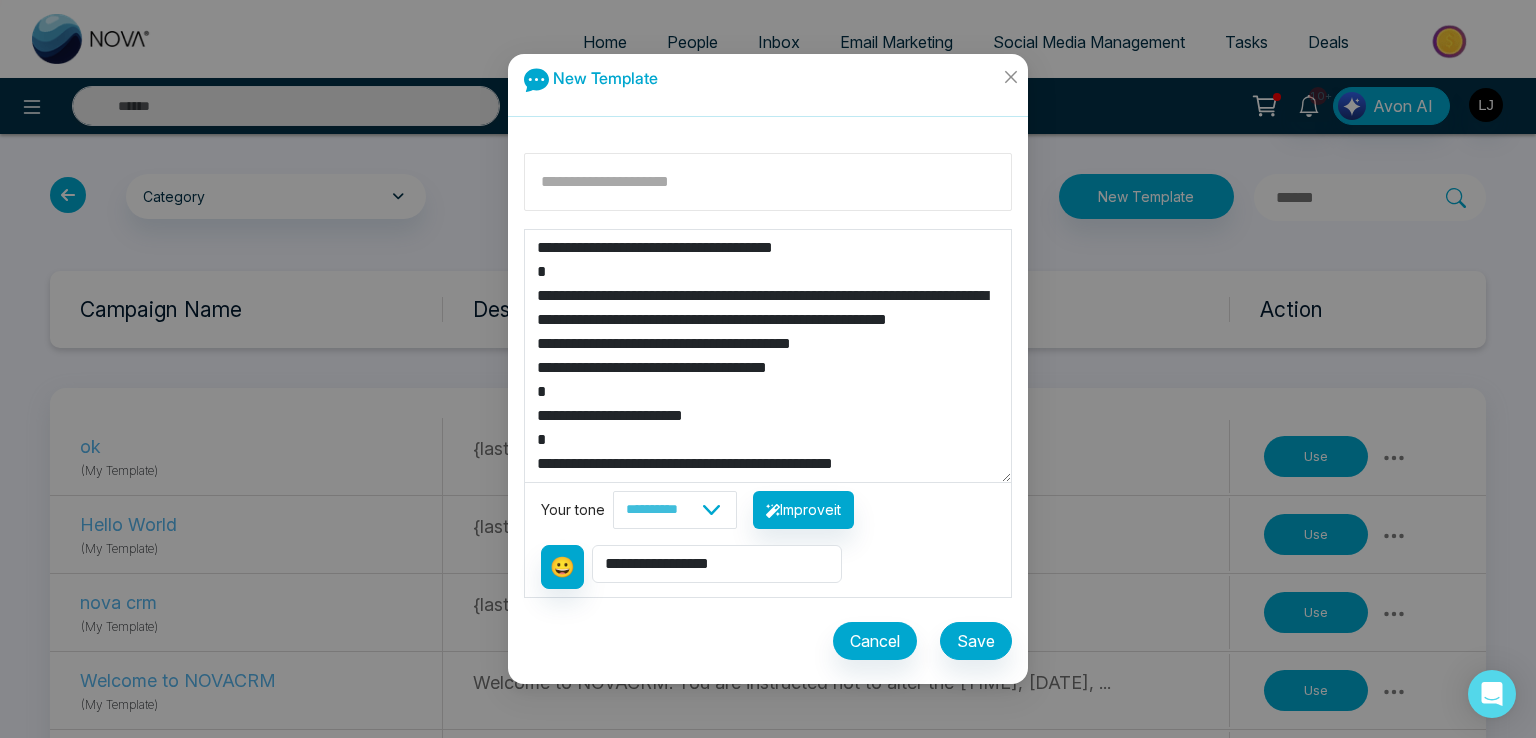 type on "**********" 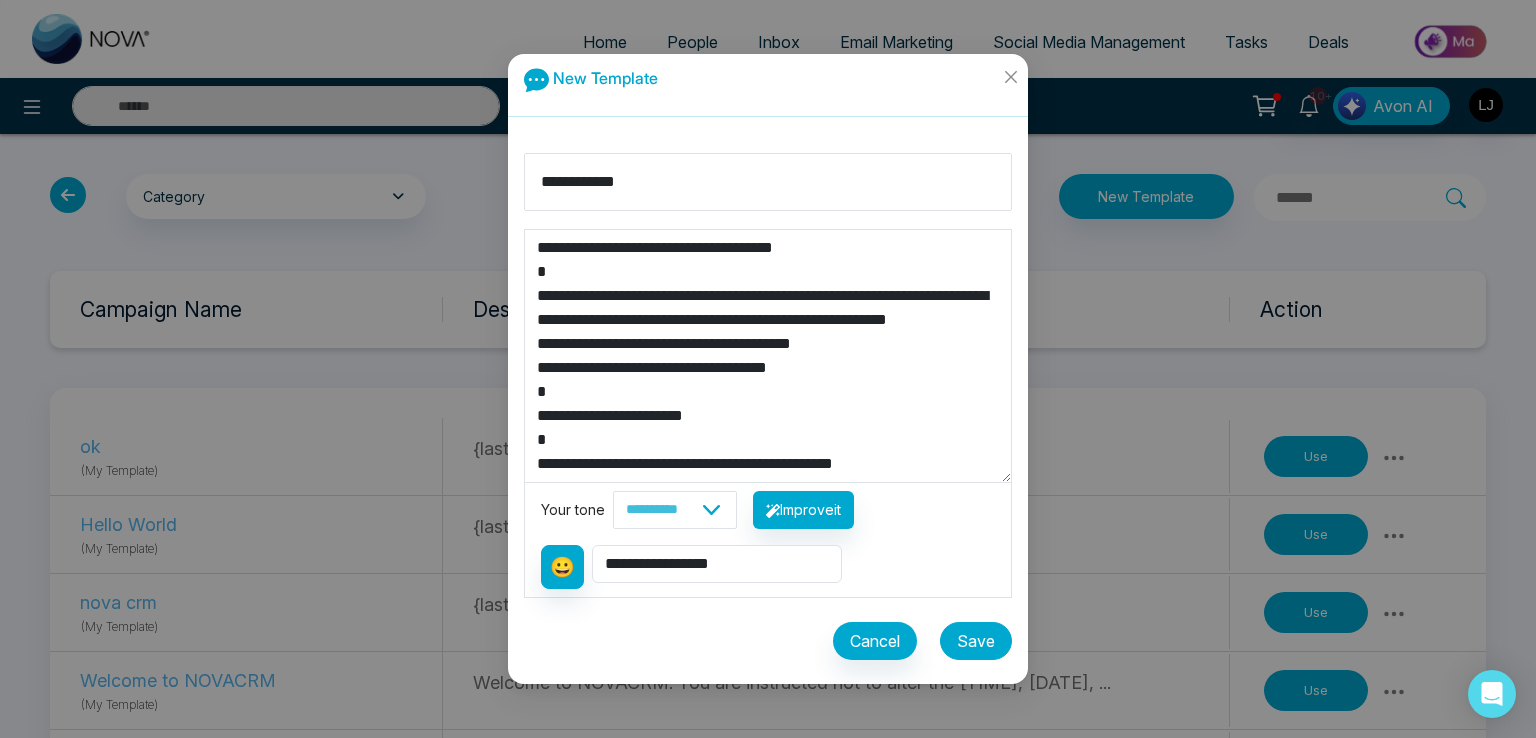click on "Save" at bounding box center (976, 641) 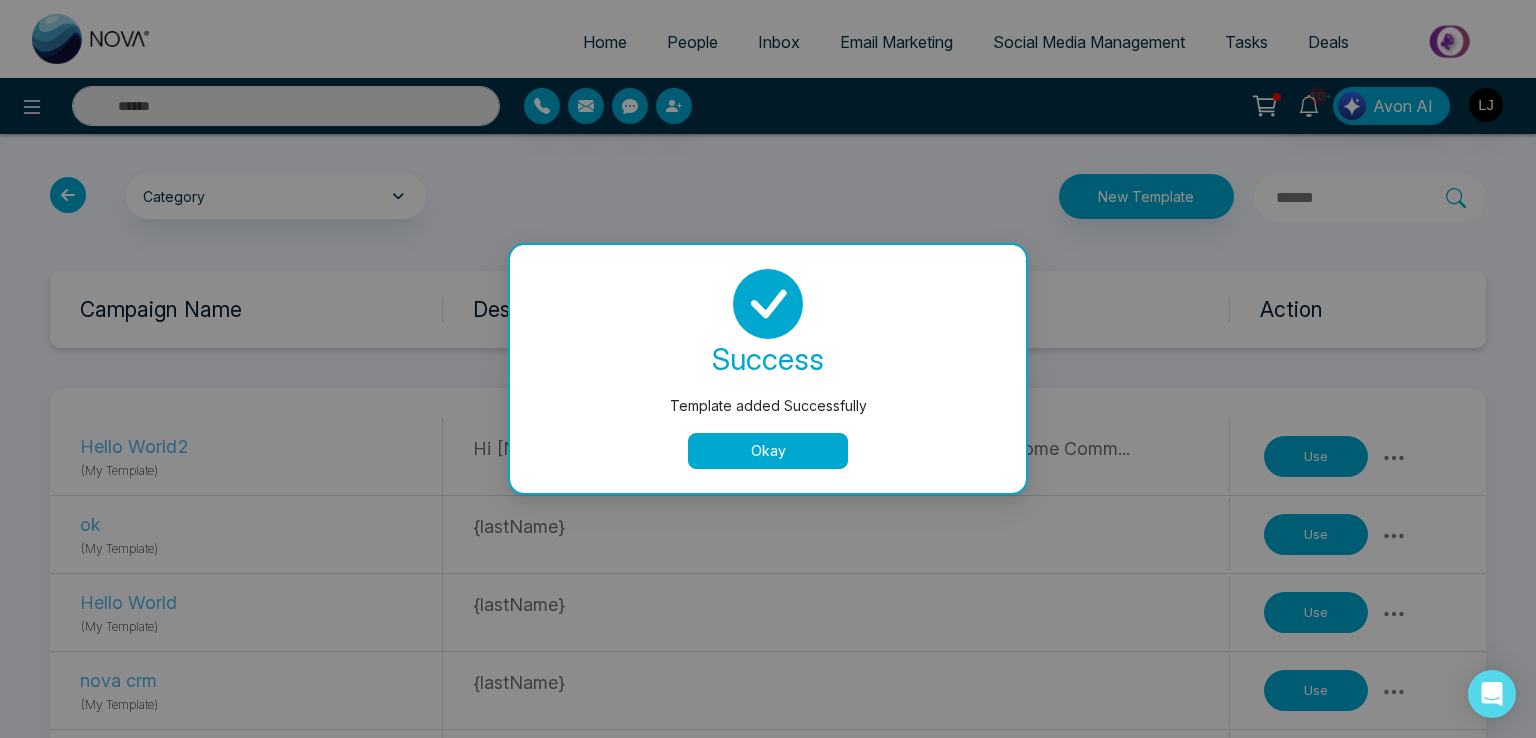 click on "Okay" at bounding box center (768, 451) 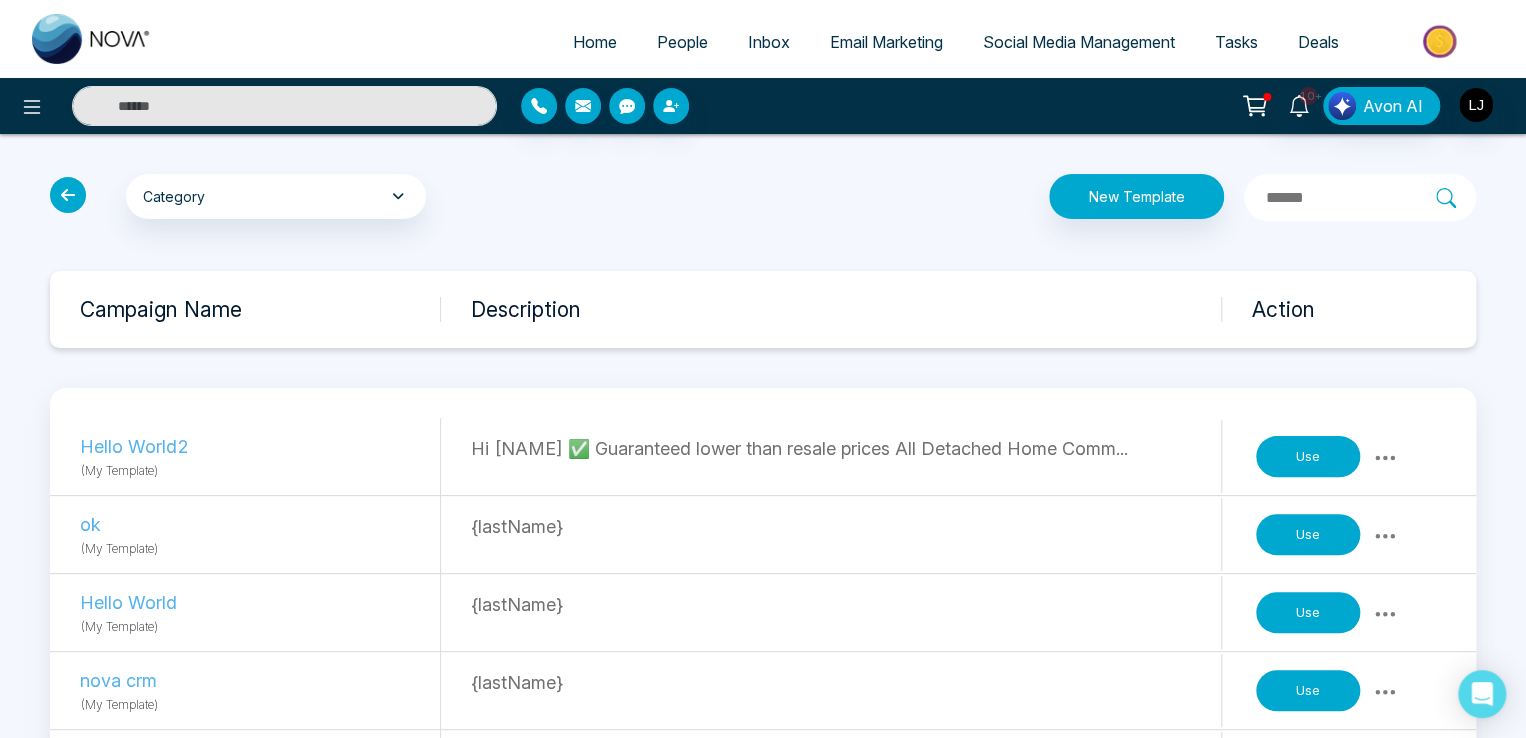 click on "Use" at bounding box center (1308, 457) 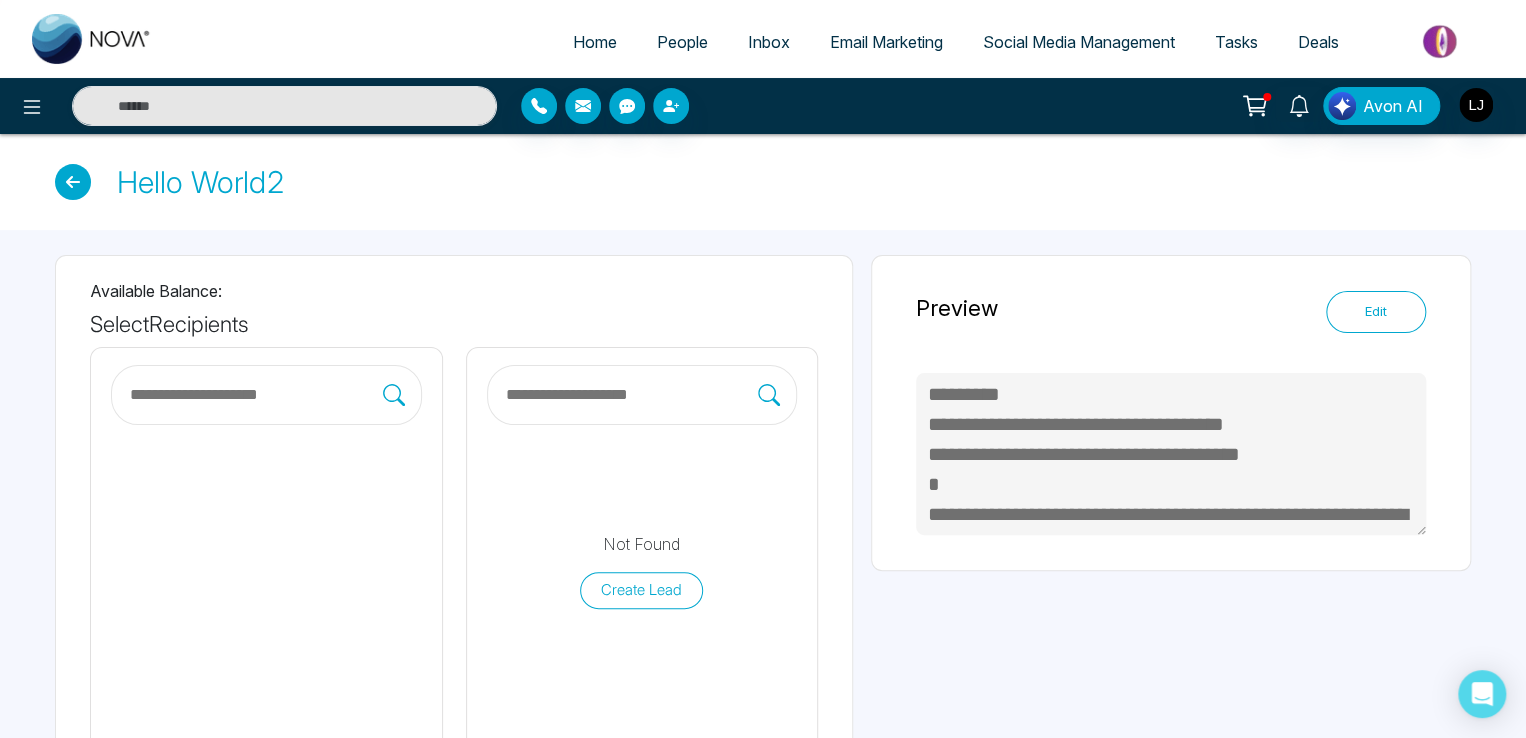 type on "**********" 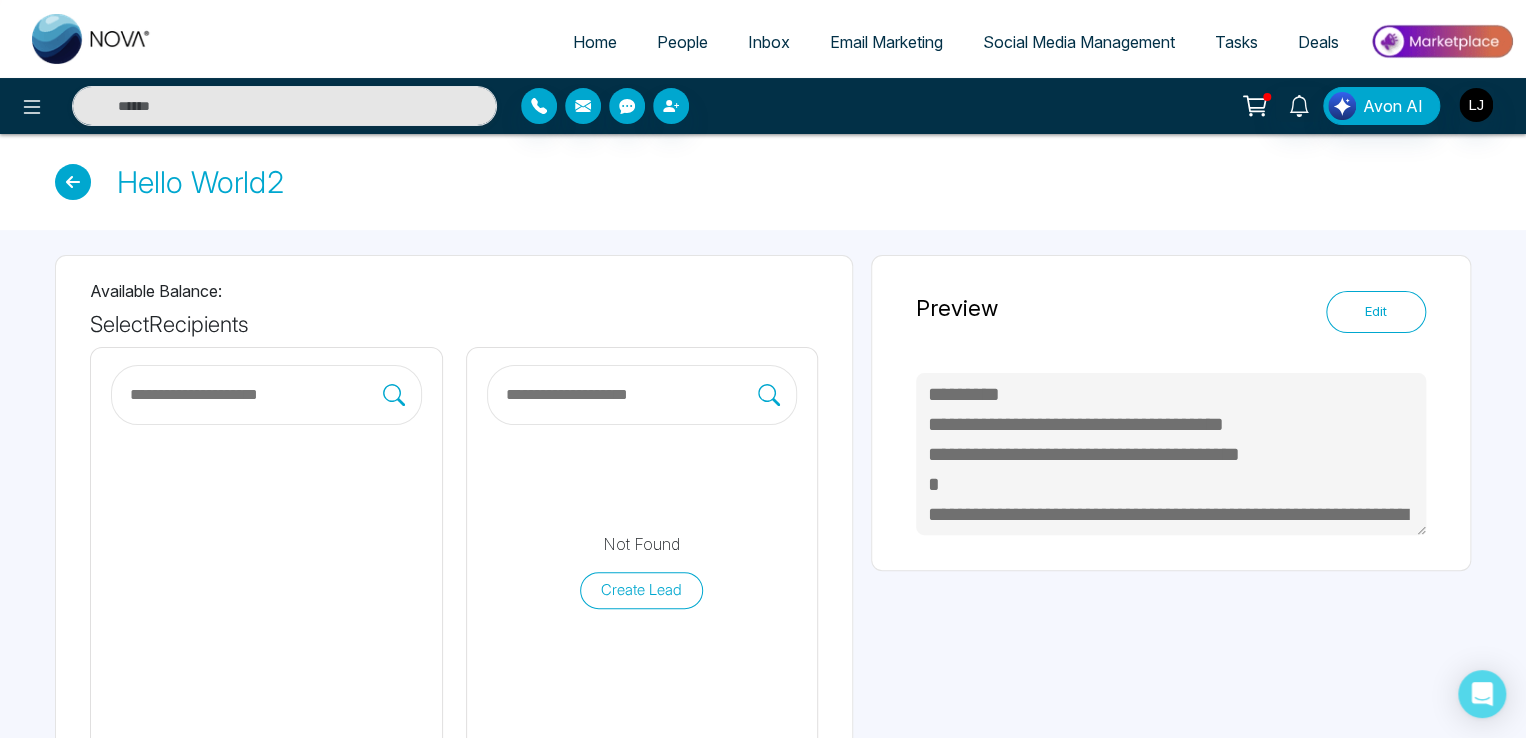 click at bounding box center [631, 395] 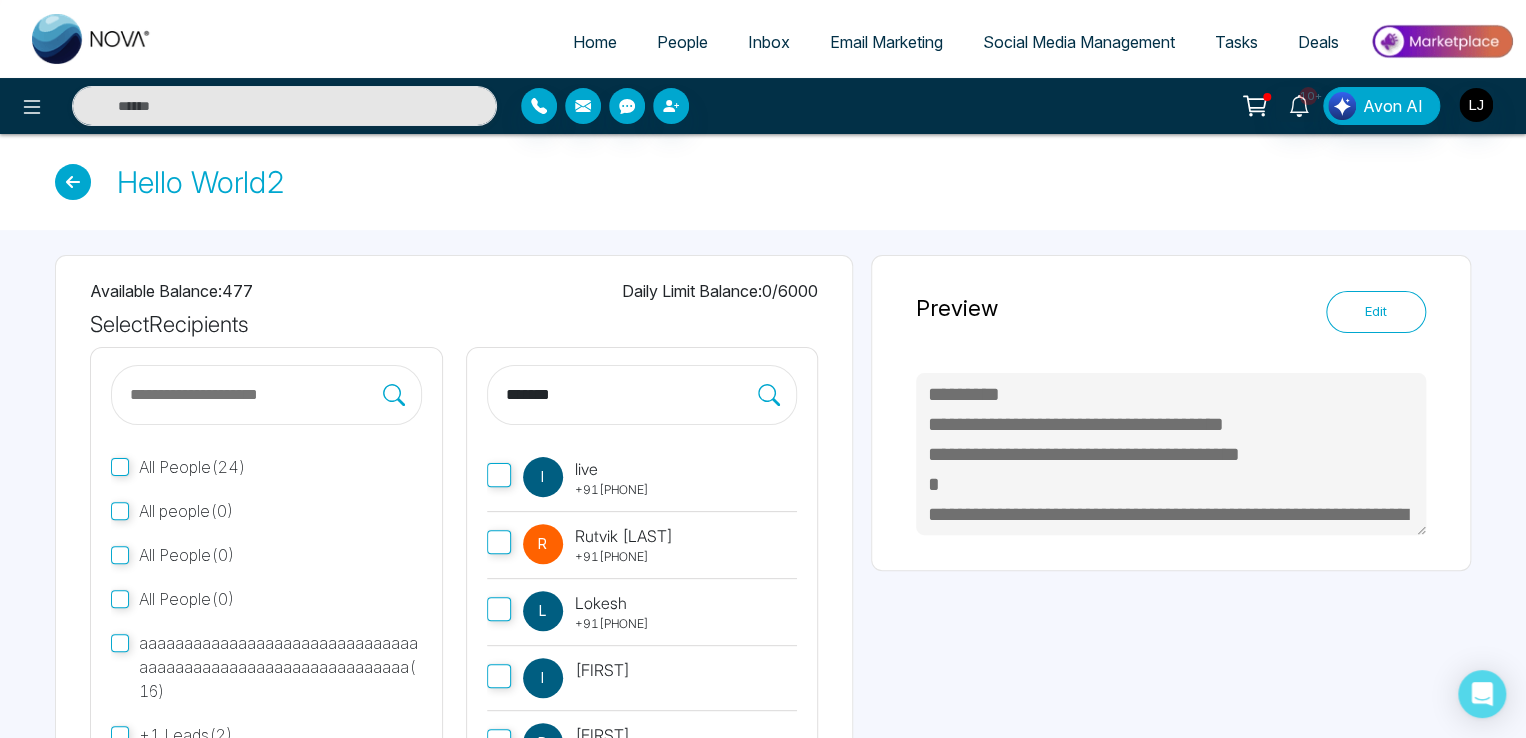 type on "*******" 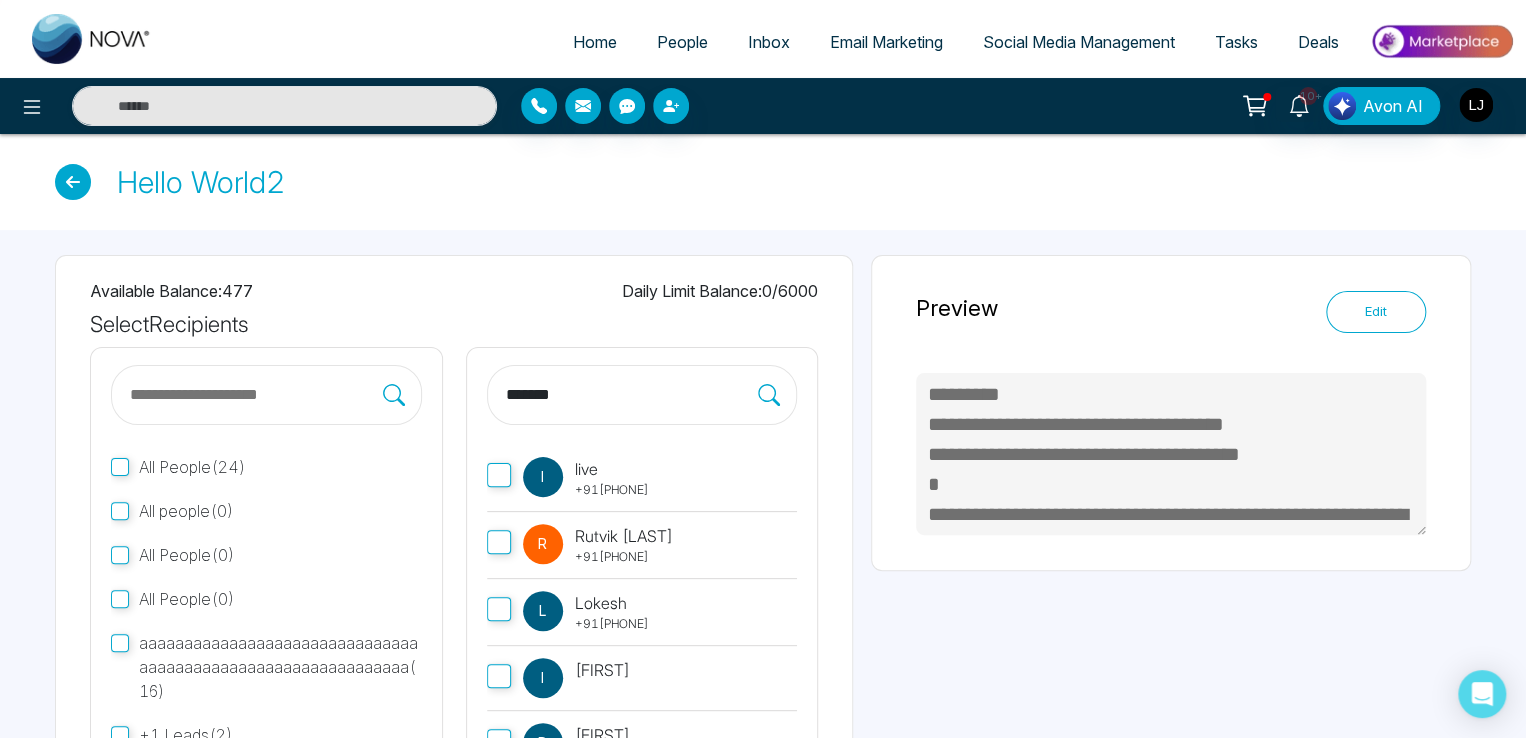 click on "R [FIRST] [LAST] +91[PHONE]" at bounding box center [642, 545] 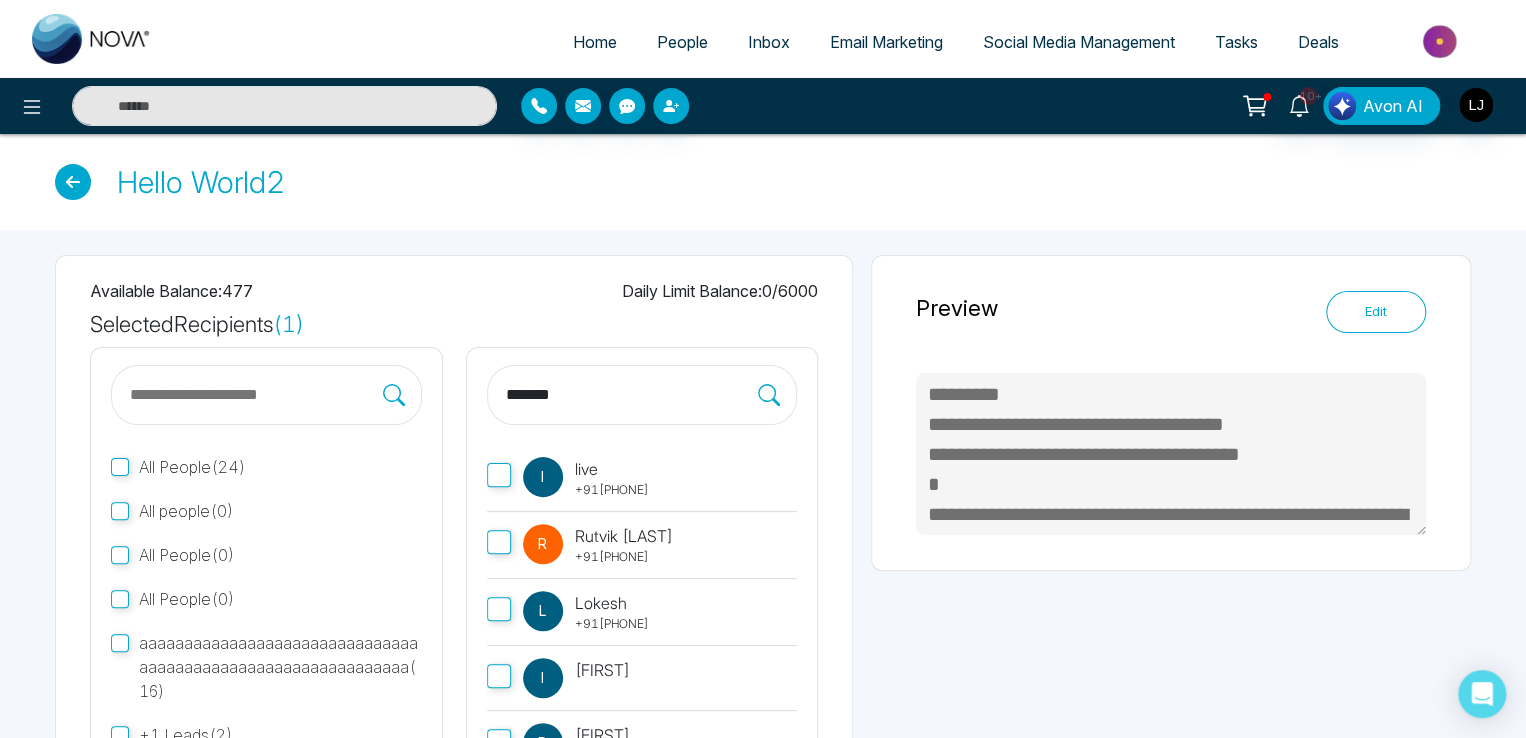 click on "[FIRST] [LAST]" at bounding box center [624, 536] 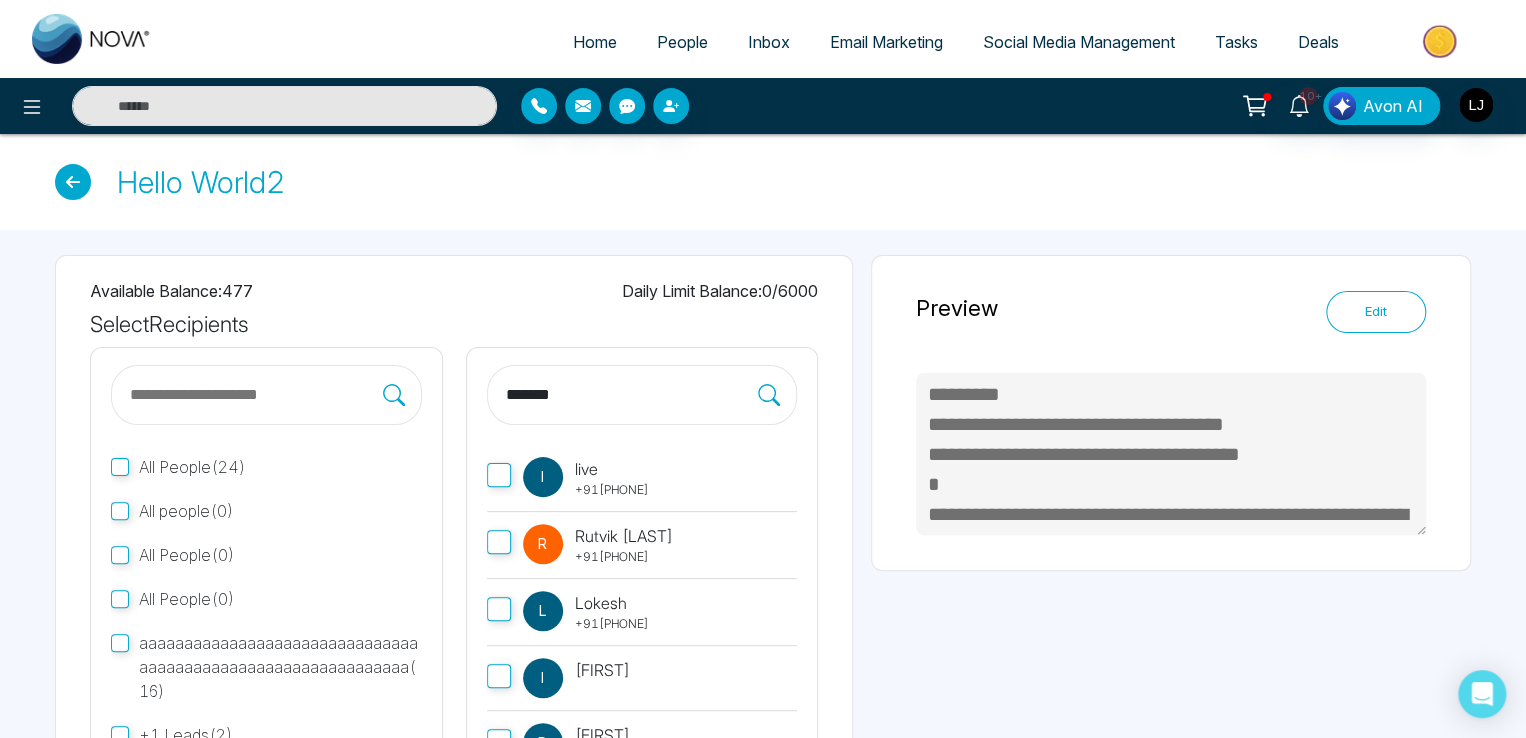 click on "+91[PHONE]" at bounding box center (612, 624) 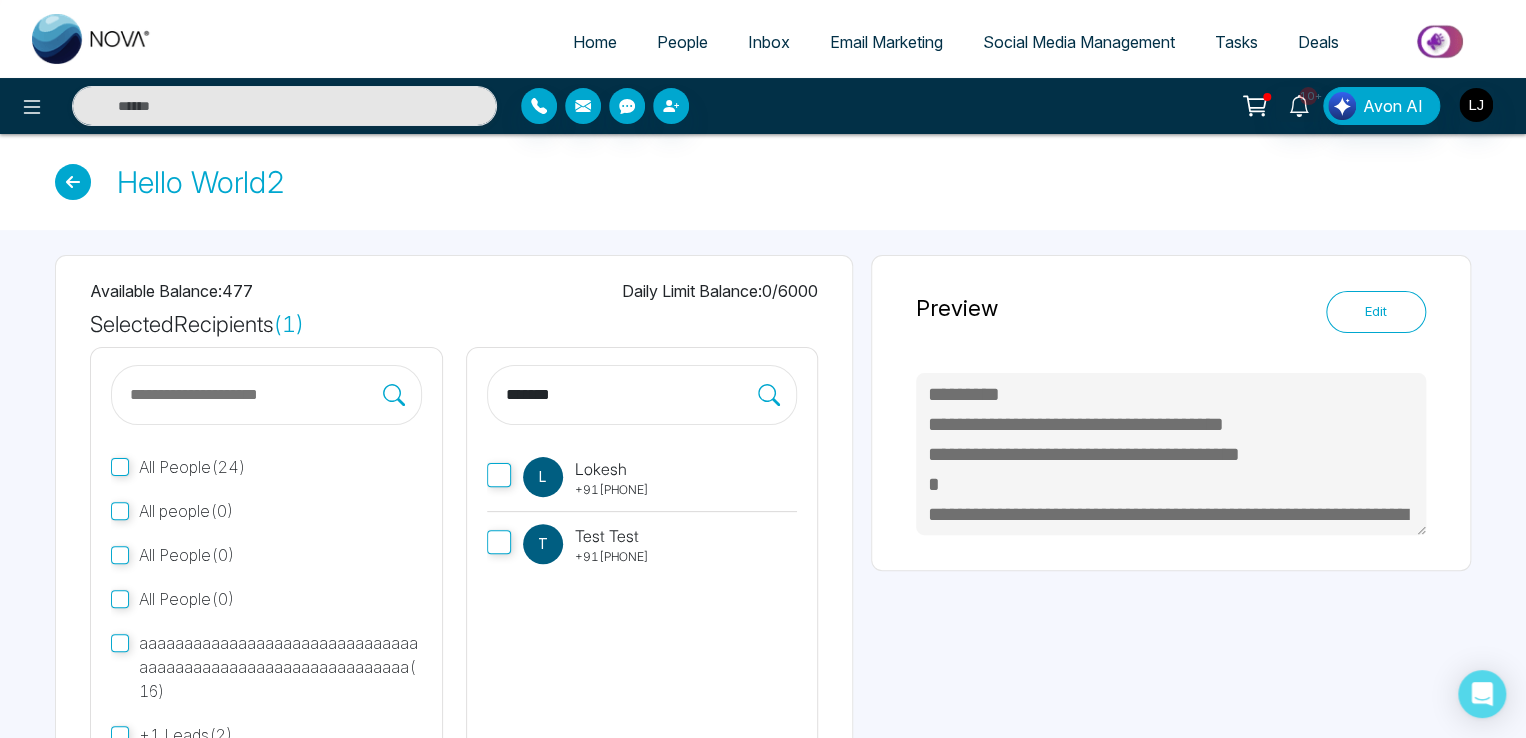 click on "Test   Test" at bounding box center (612, 536) 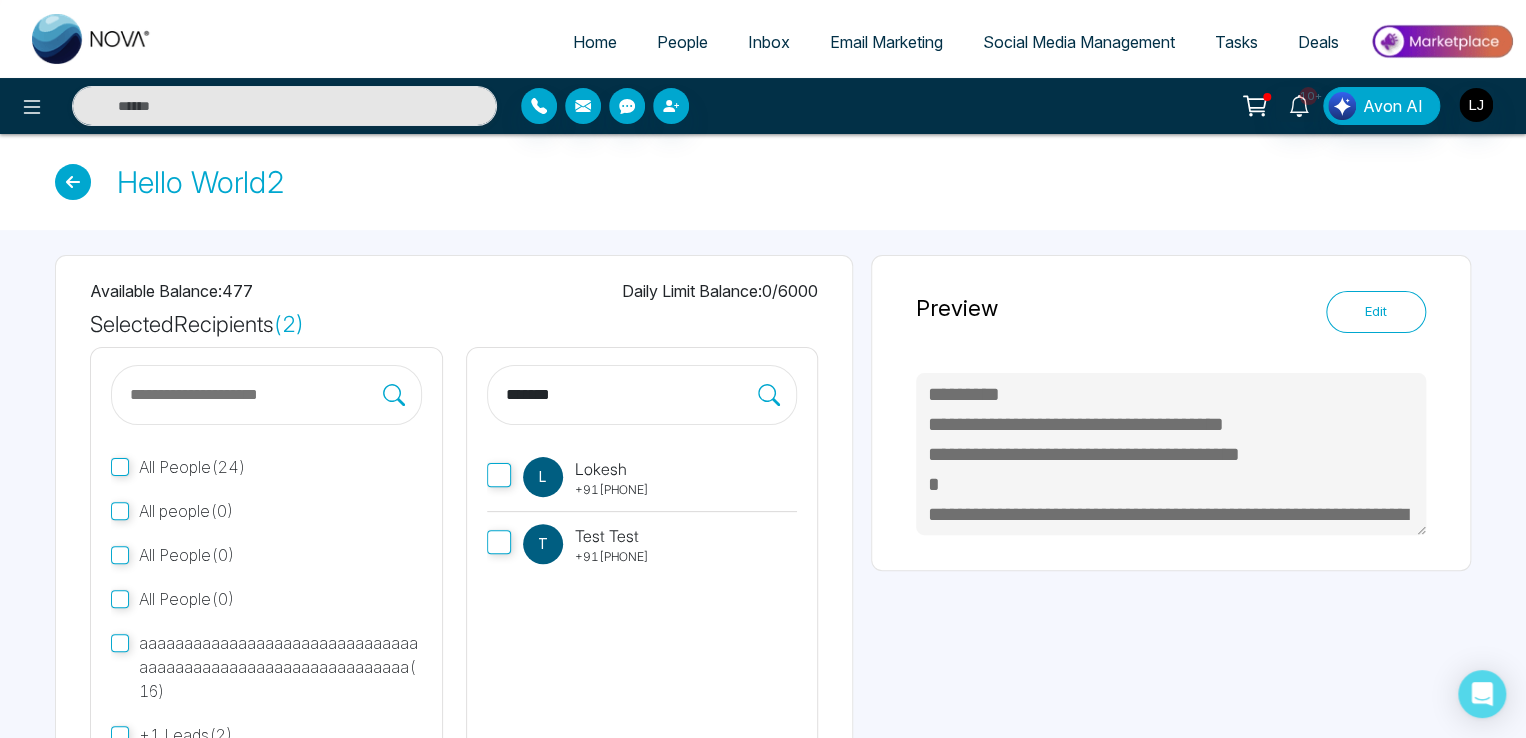 click on "Test   Test" at bounding box center (612, 536) 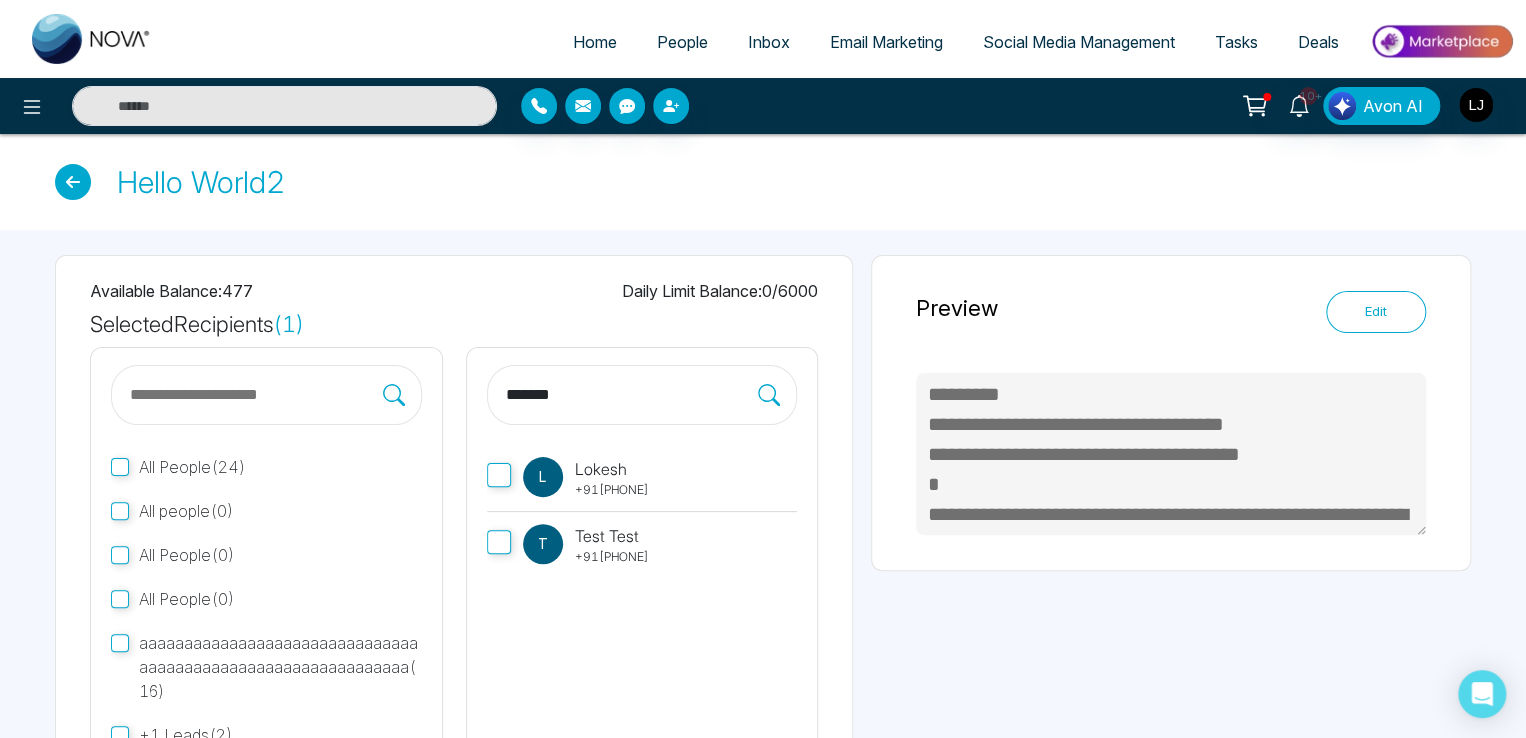 drag, startPoint x: 579, startPoint y: 393, endPoint x: 411, endPoint y: 407, distance: 168.58232 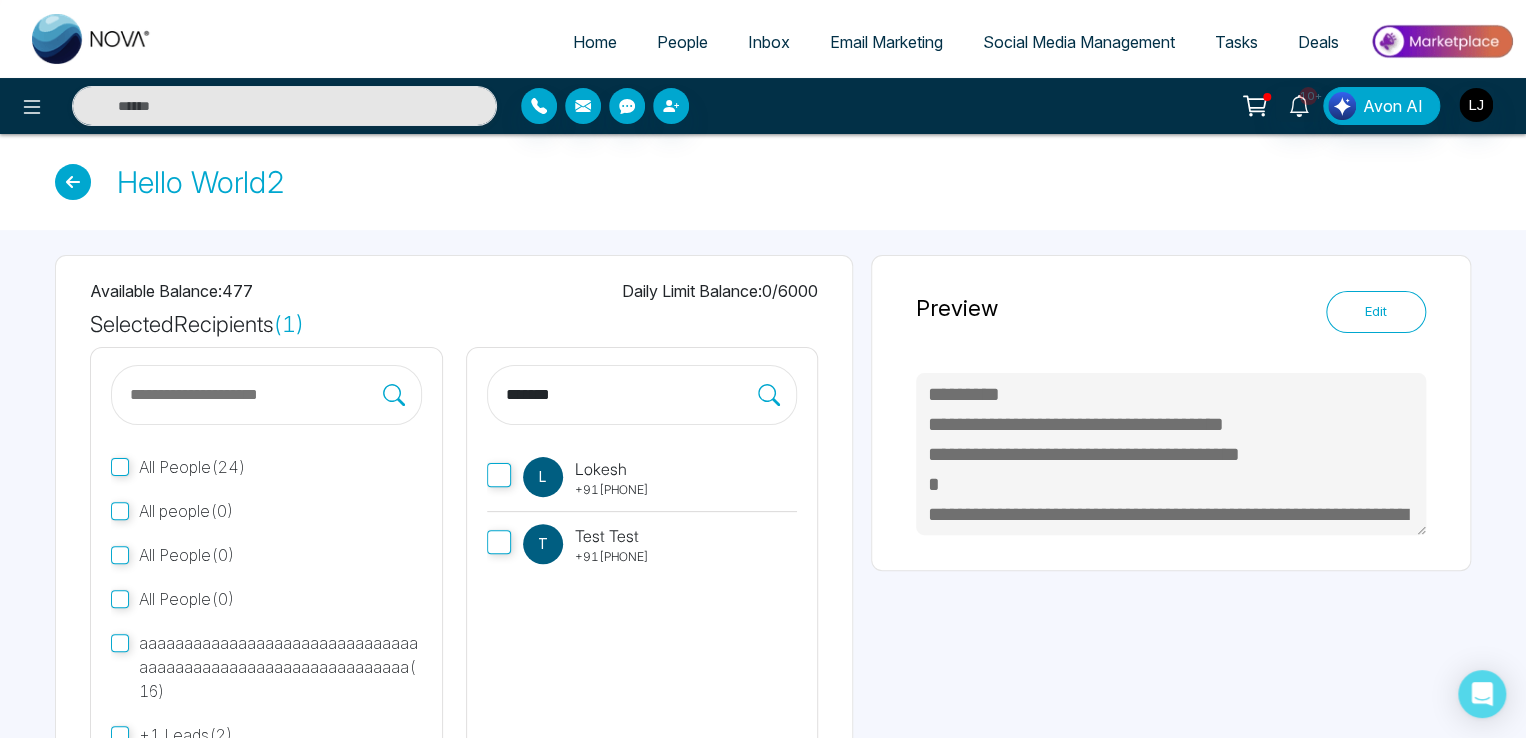 click on "Lokesh +91[PHONE] T Test Test +91[PHONE]" at bounding box center (454, 585) 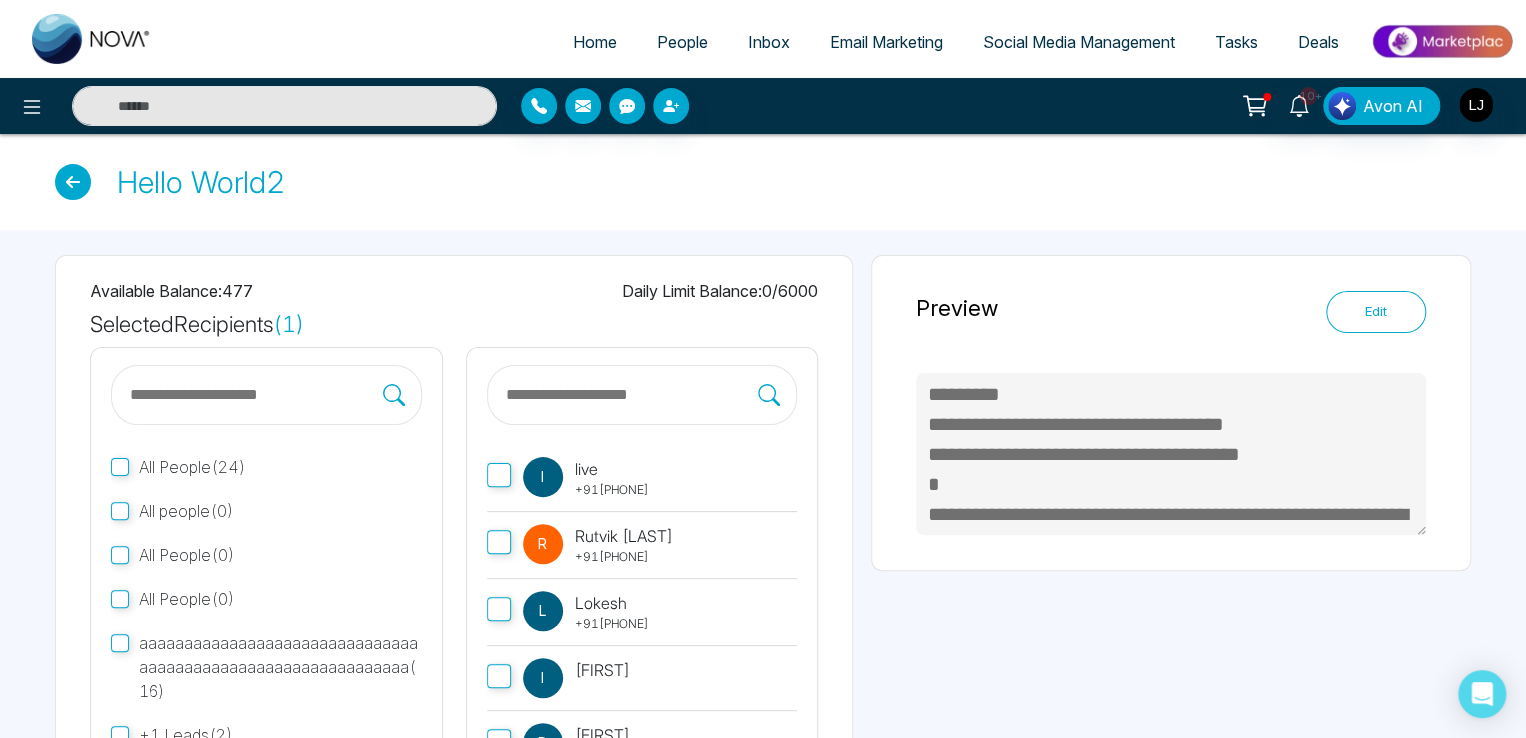 type 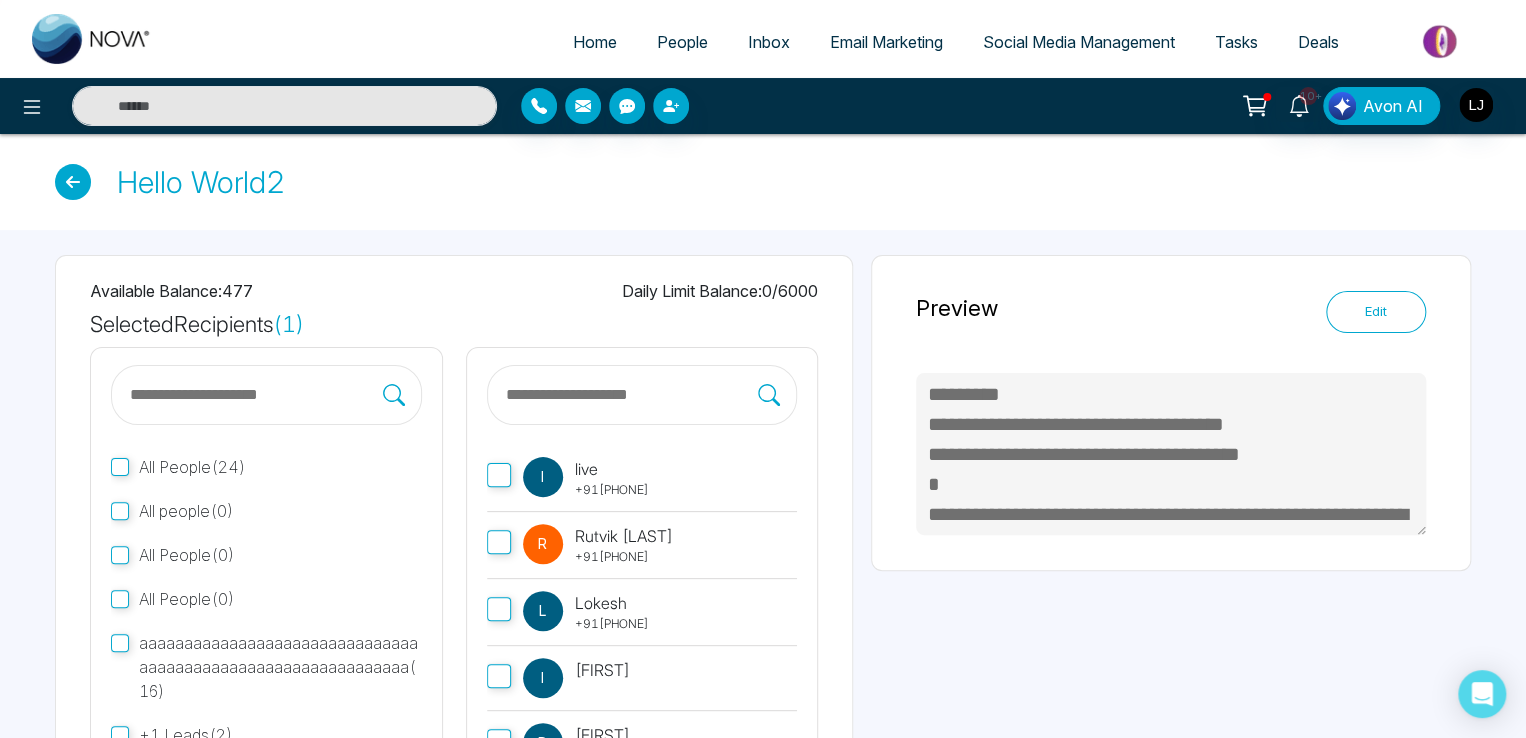 click on "+91[PHONE]" at bounding box center [612, 490] 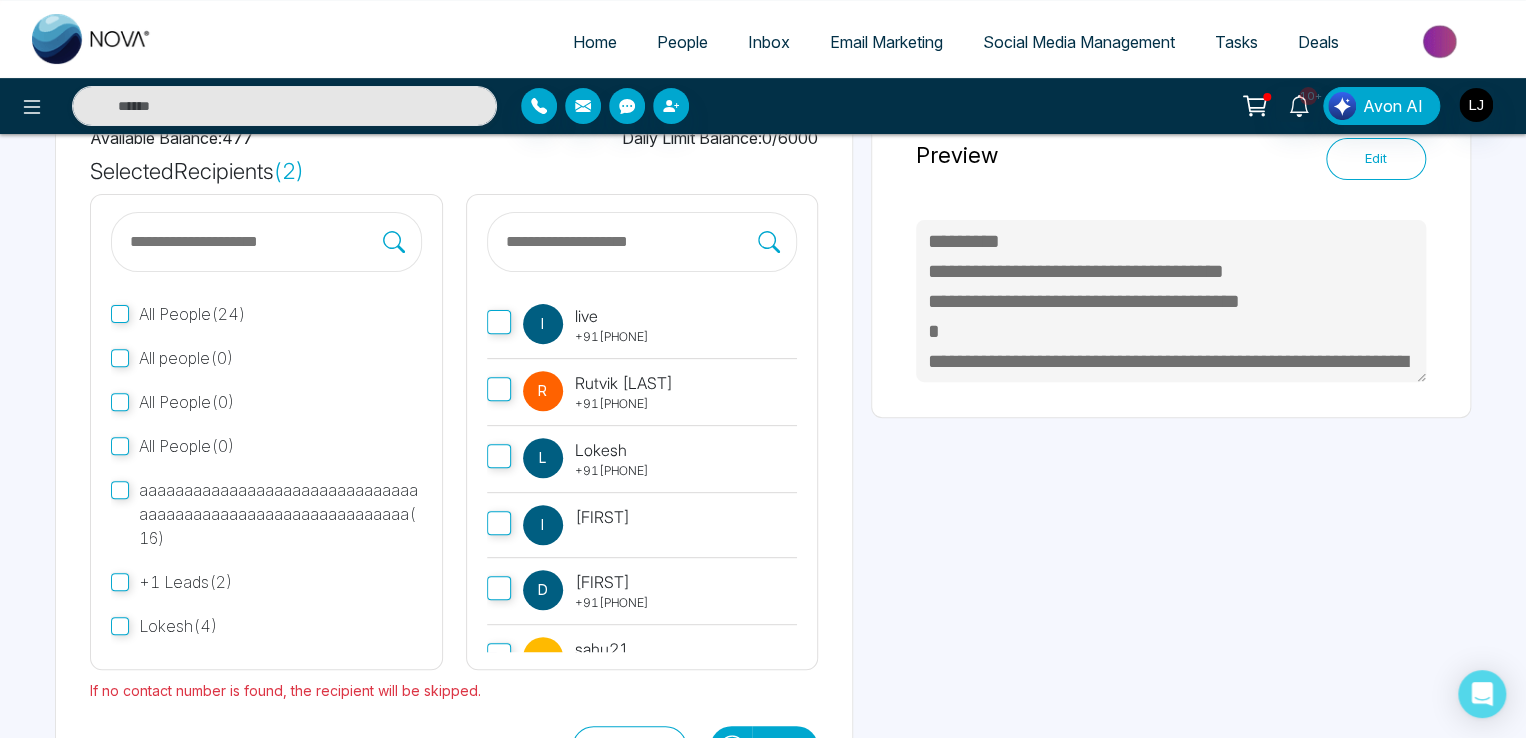 scroll, scrollTop: 232, scrollLeft: 0, axis: vertical 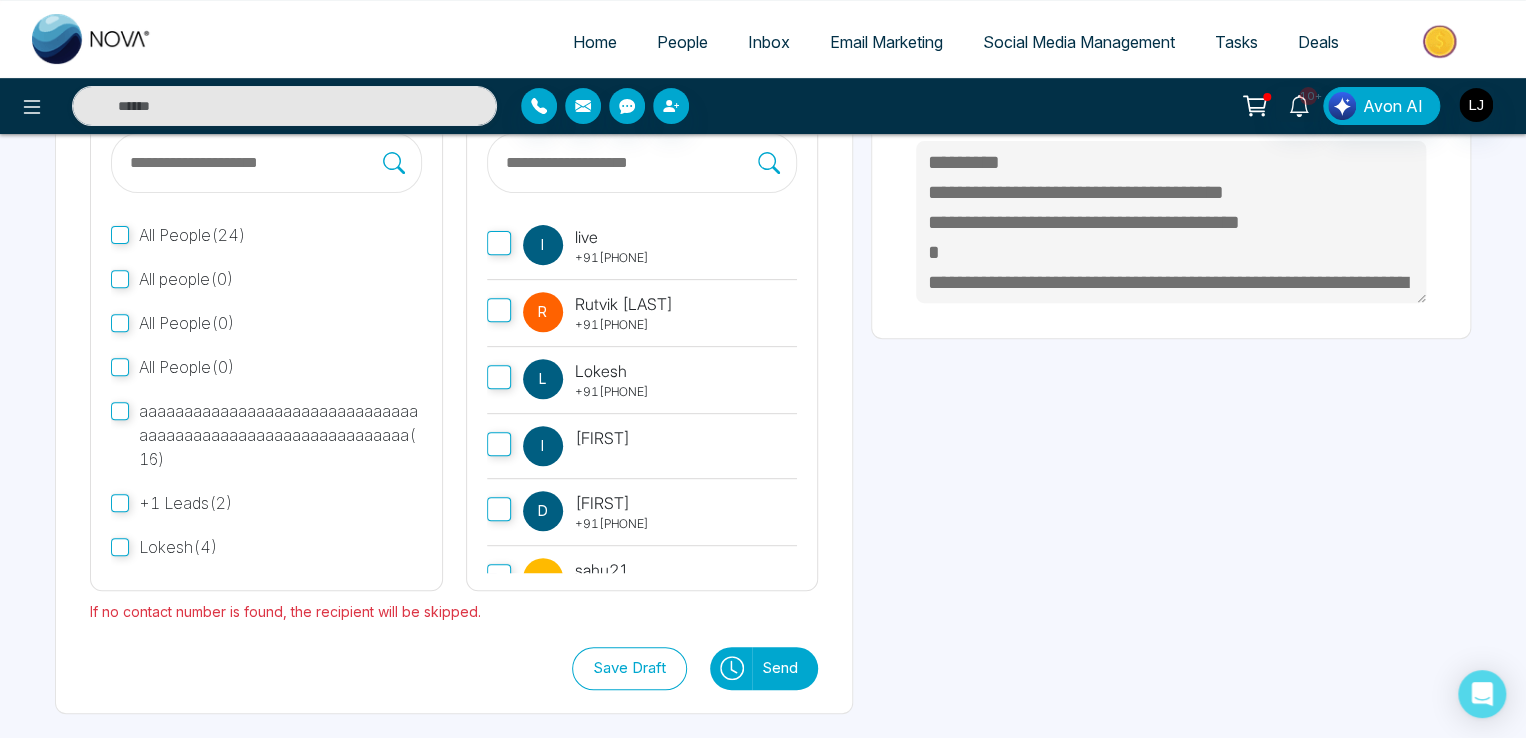 click on "Send" at bounding box center [785, 668] 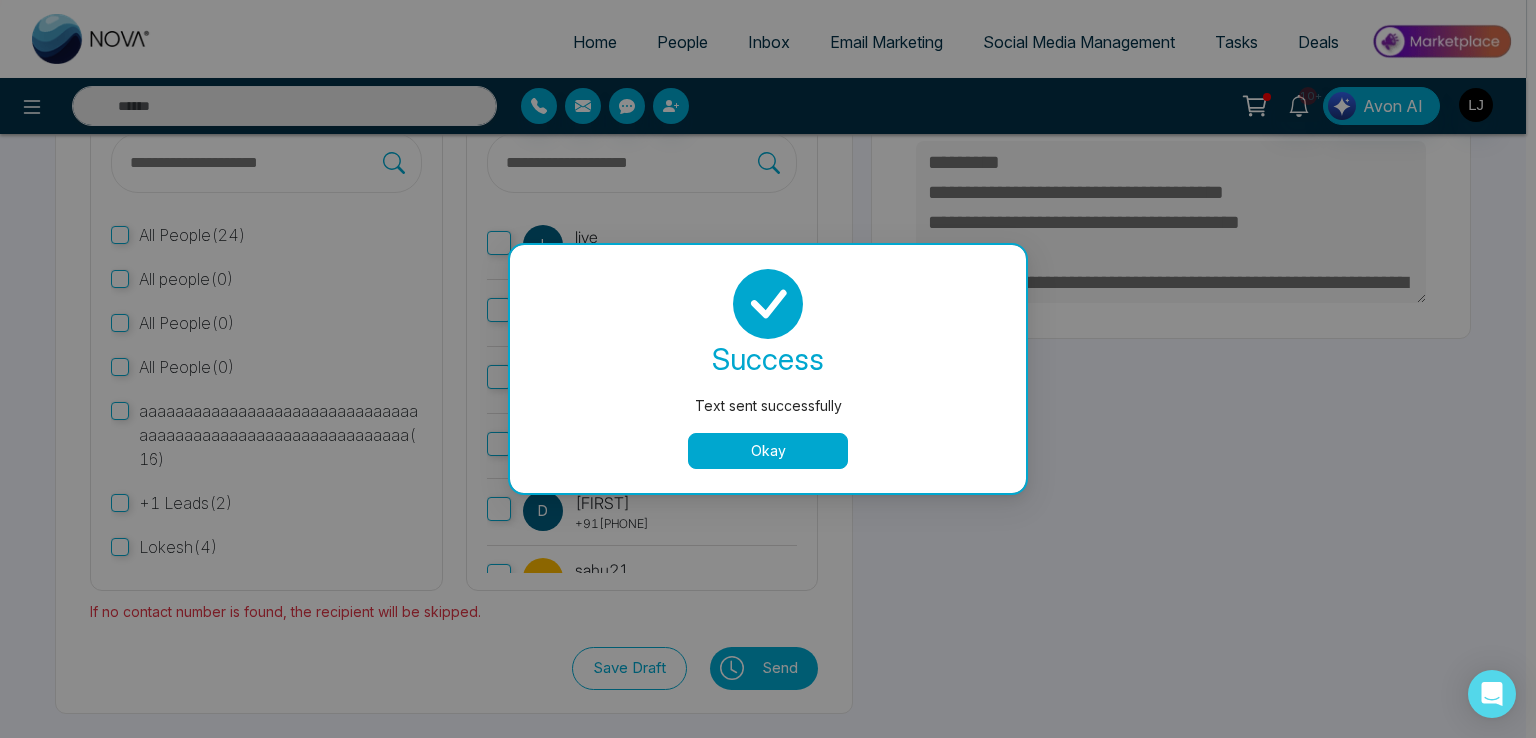 click on "Okay" at bounding box center (768, 451) 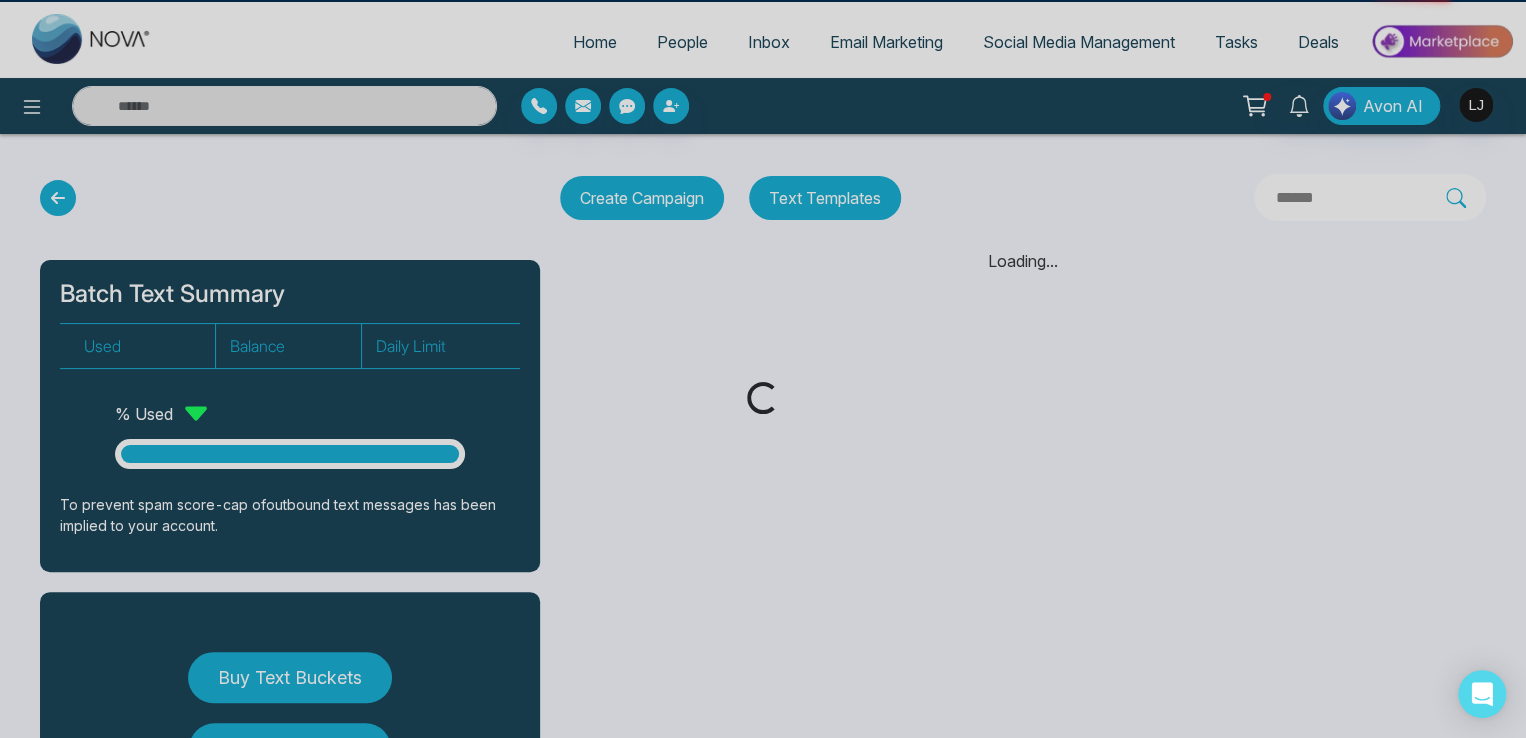 scroll, scrollTop: 0, scrollLeft: 0, axis: both 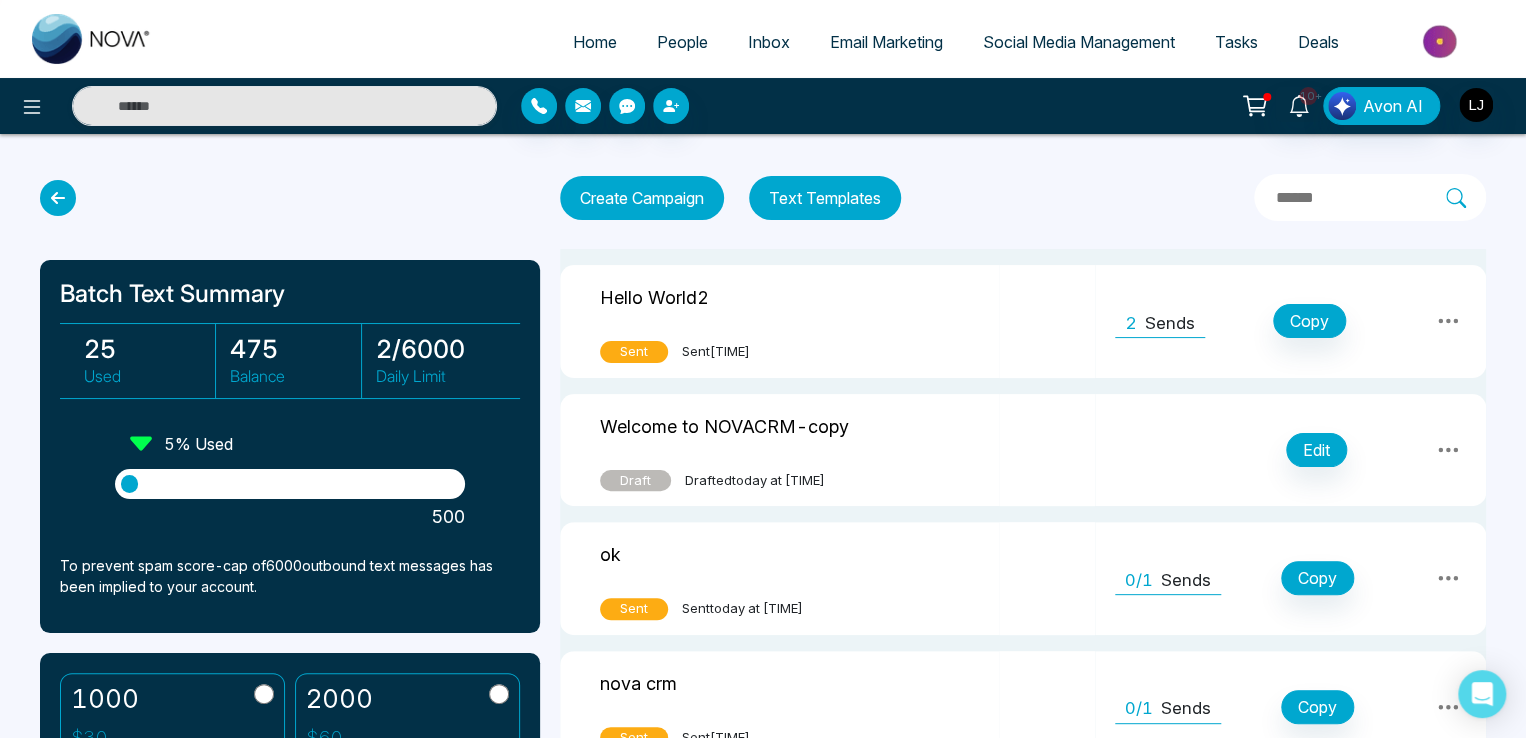 click on "Text Templates" at bounding box center [825, 198] 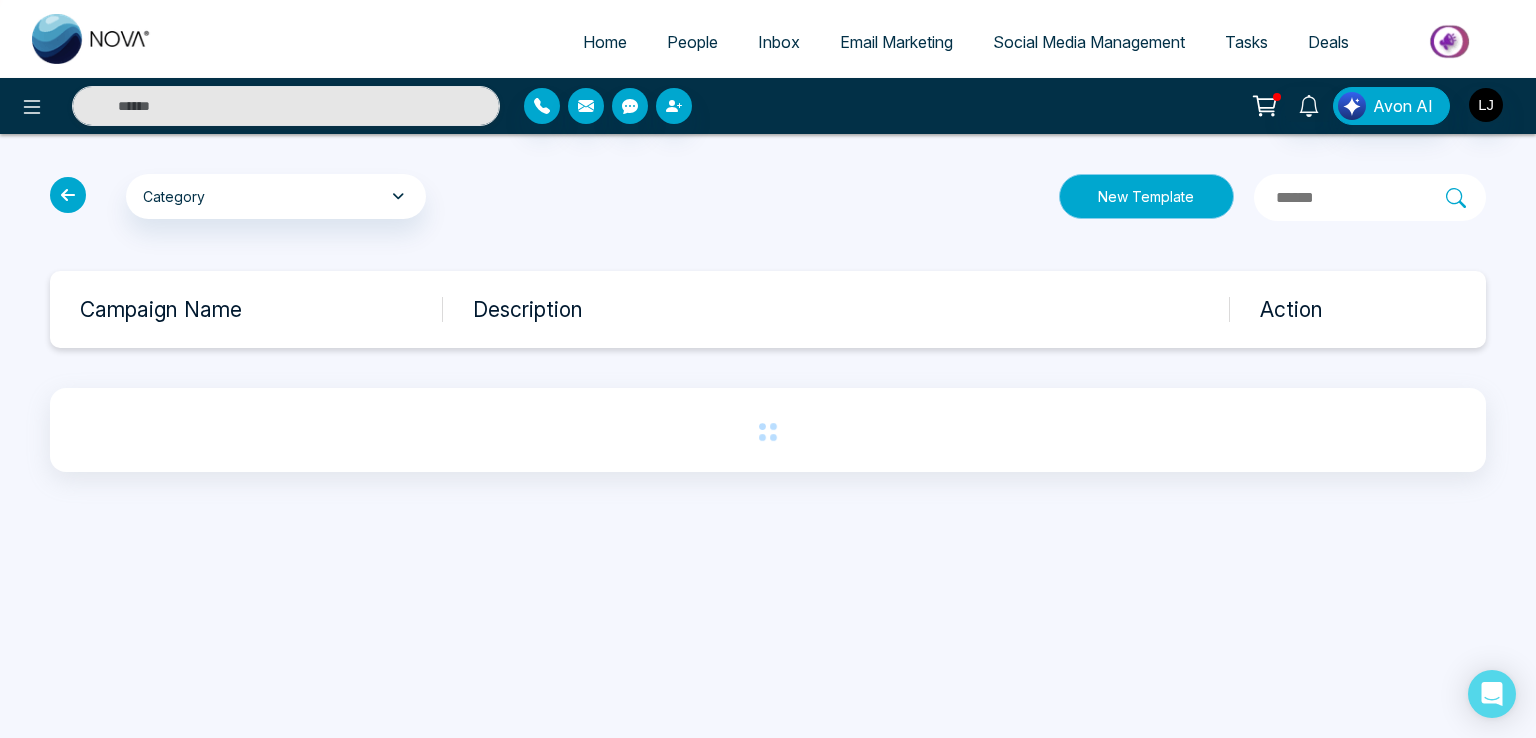 click on "New Template" at bounding box center [1146, 196] 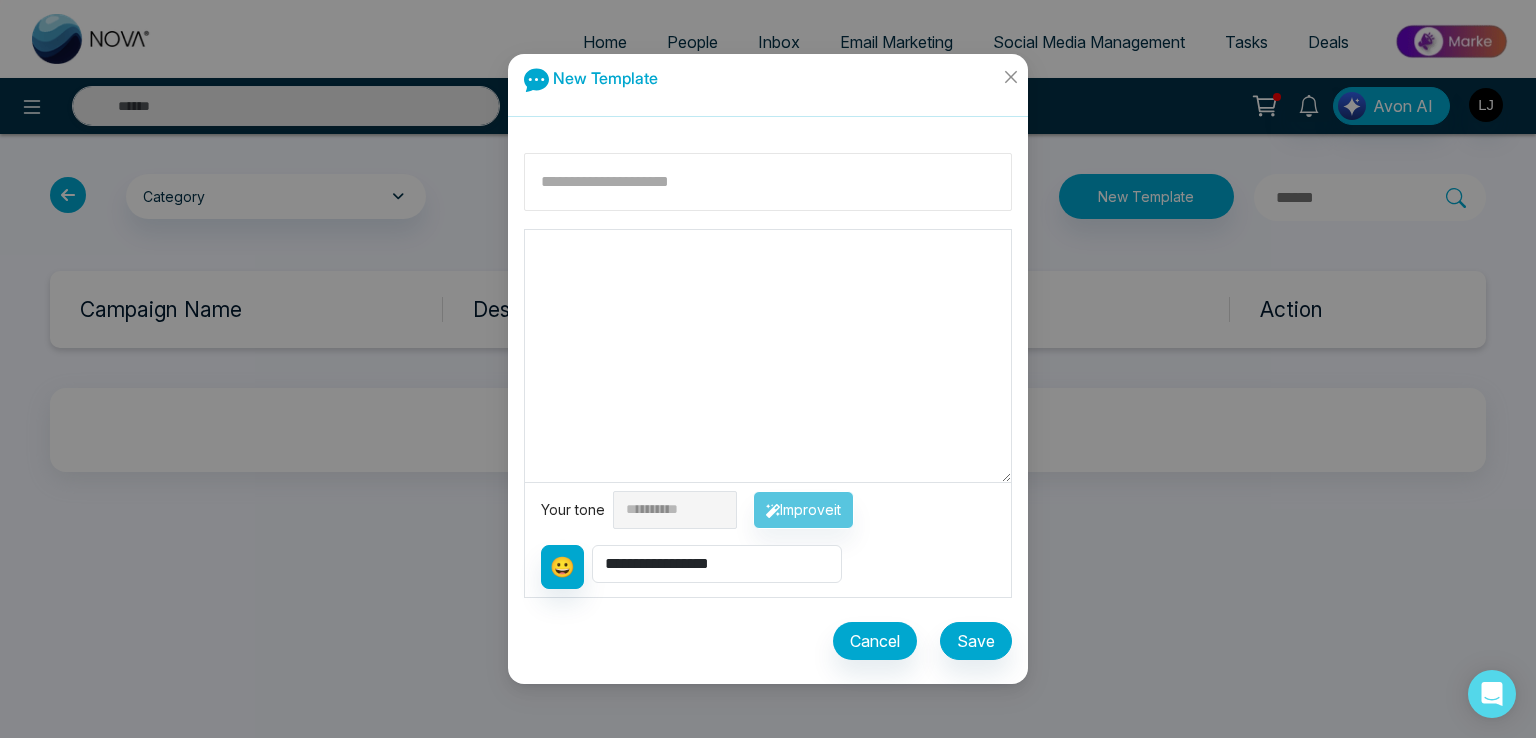 click at bounding box center [768, 182] 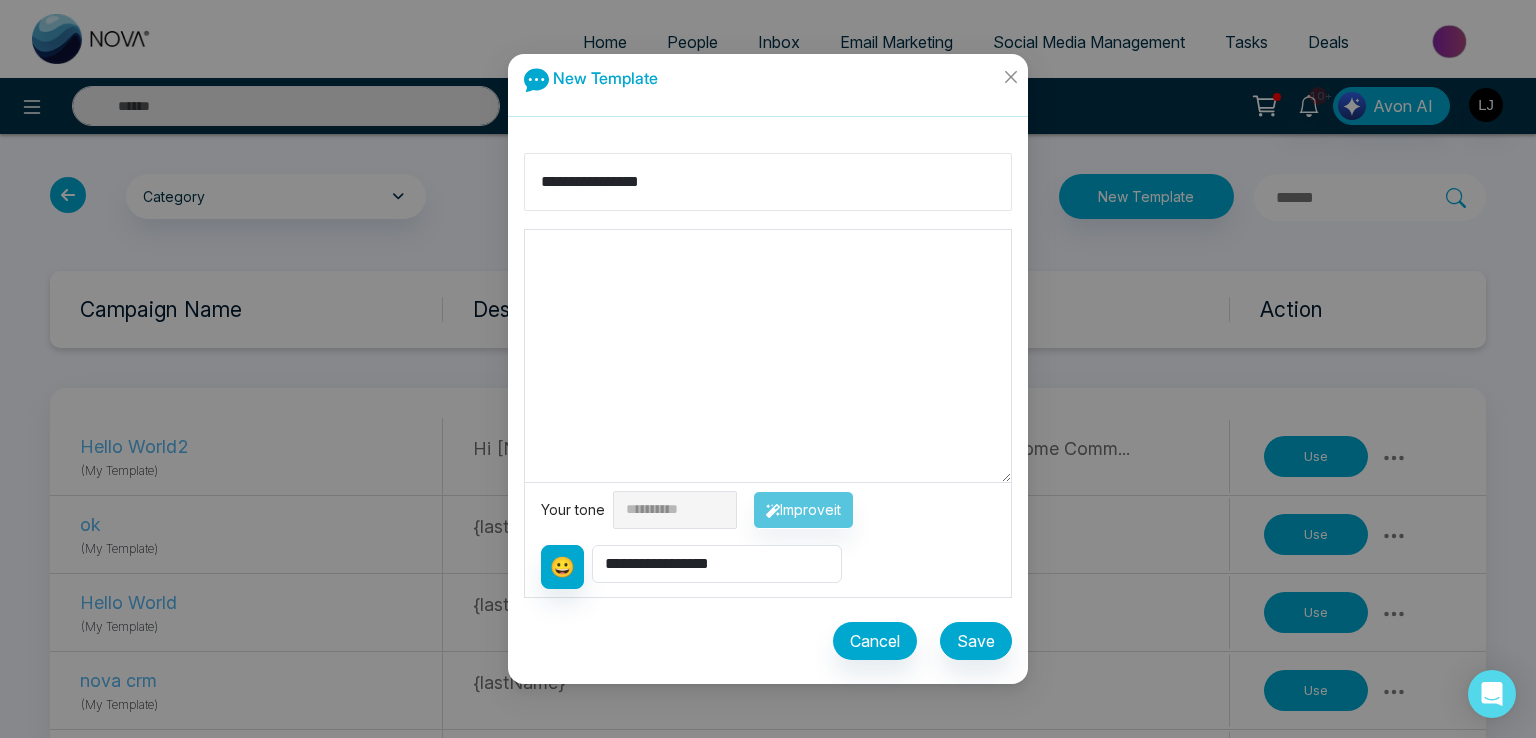type on "**********" 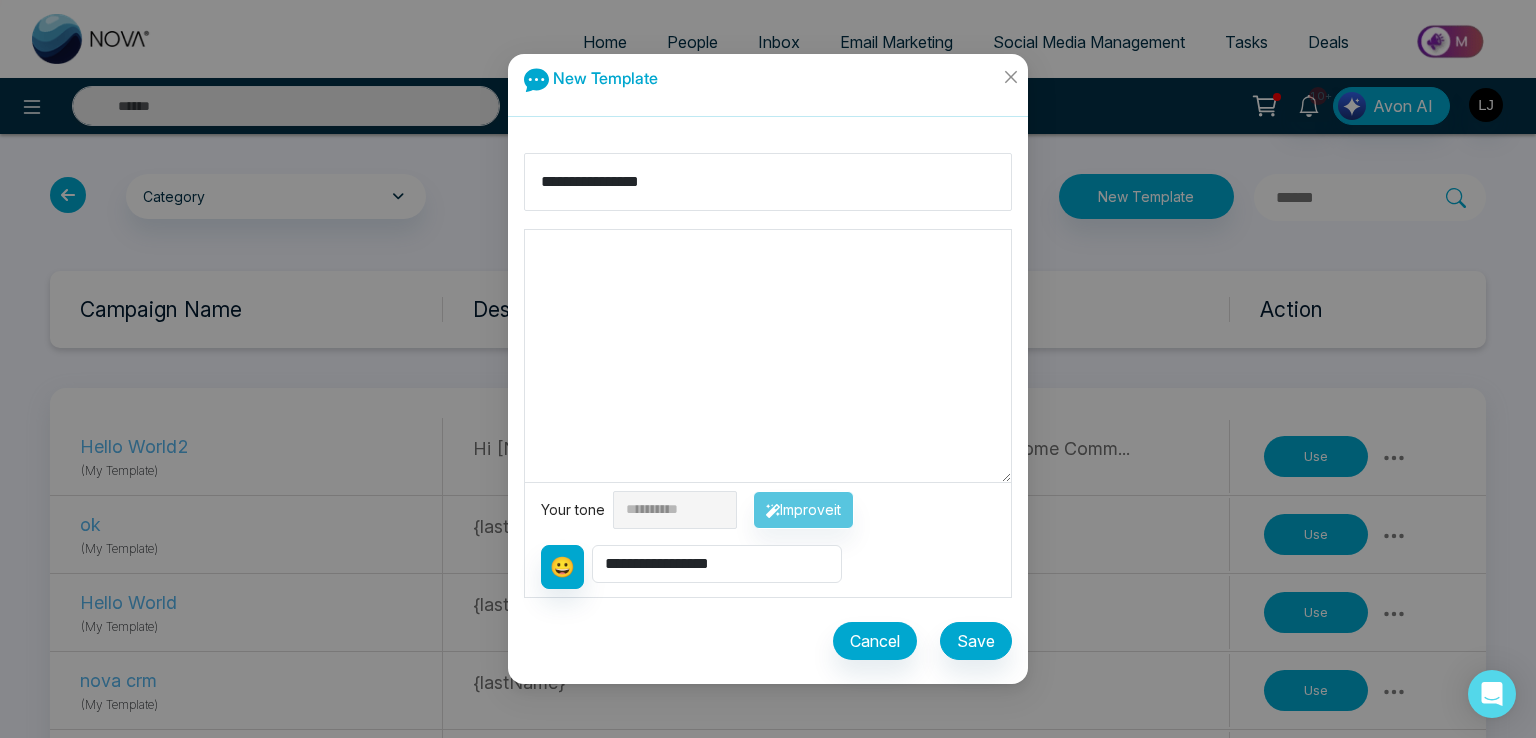 click at bounding box center [768, 356] 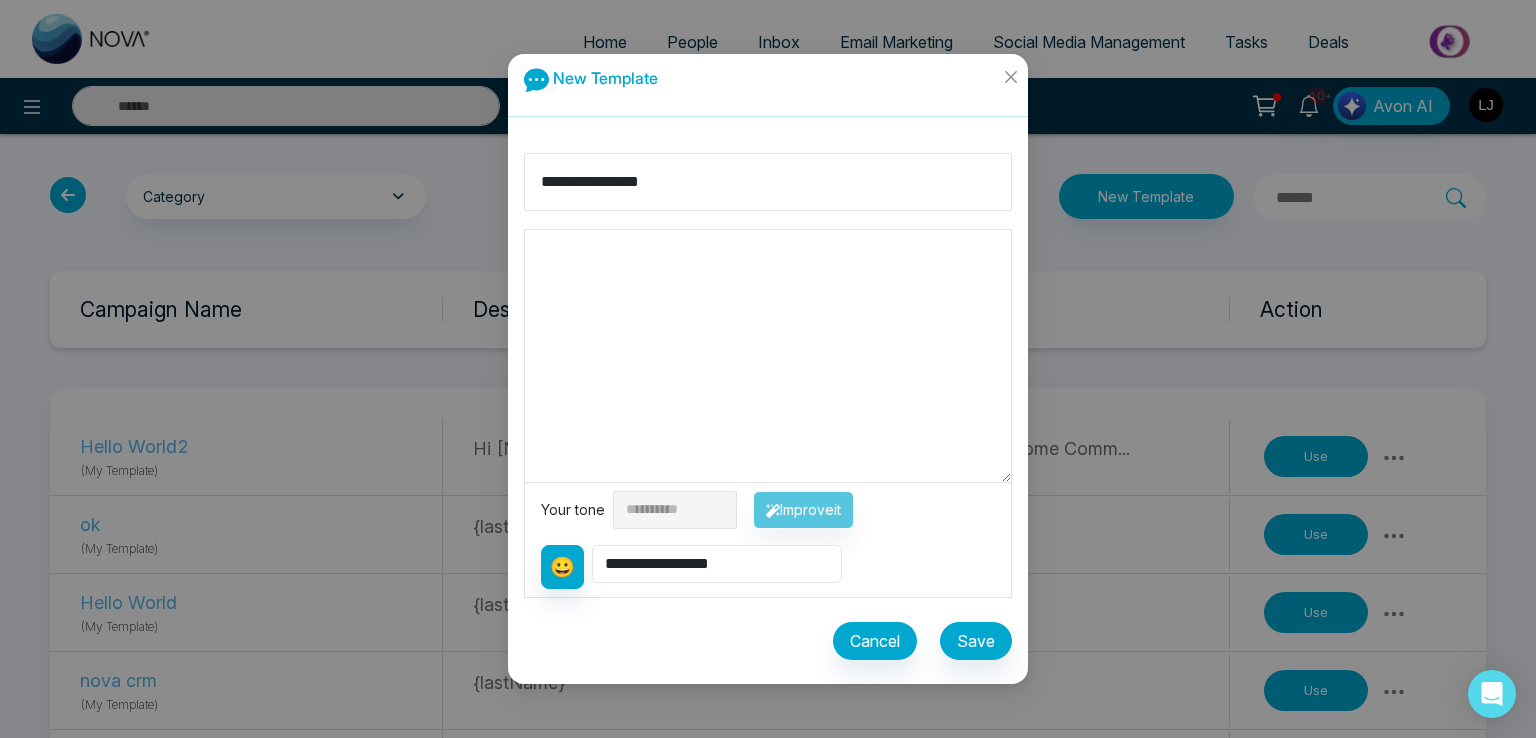 click on "**********" at bounding box center [717, 564] 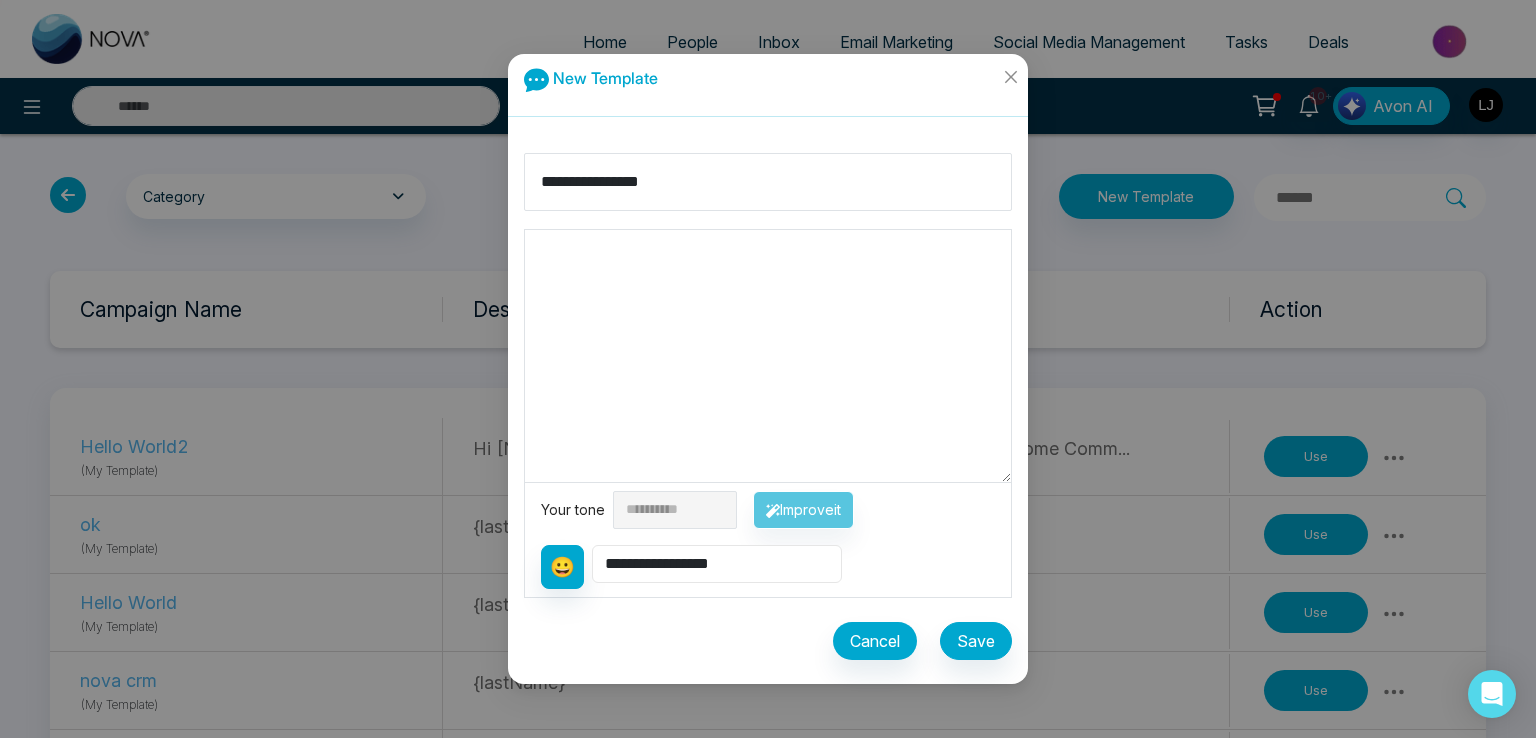 select on "**********" 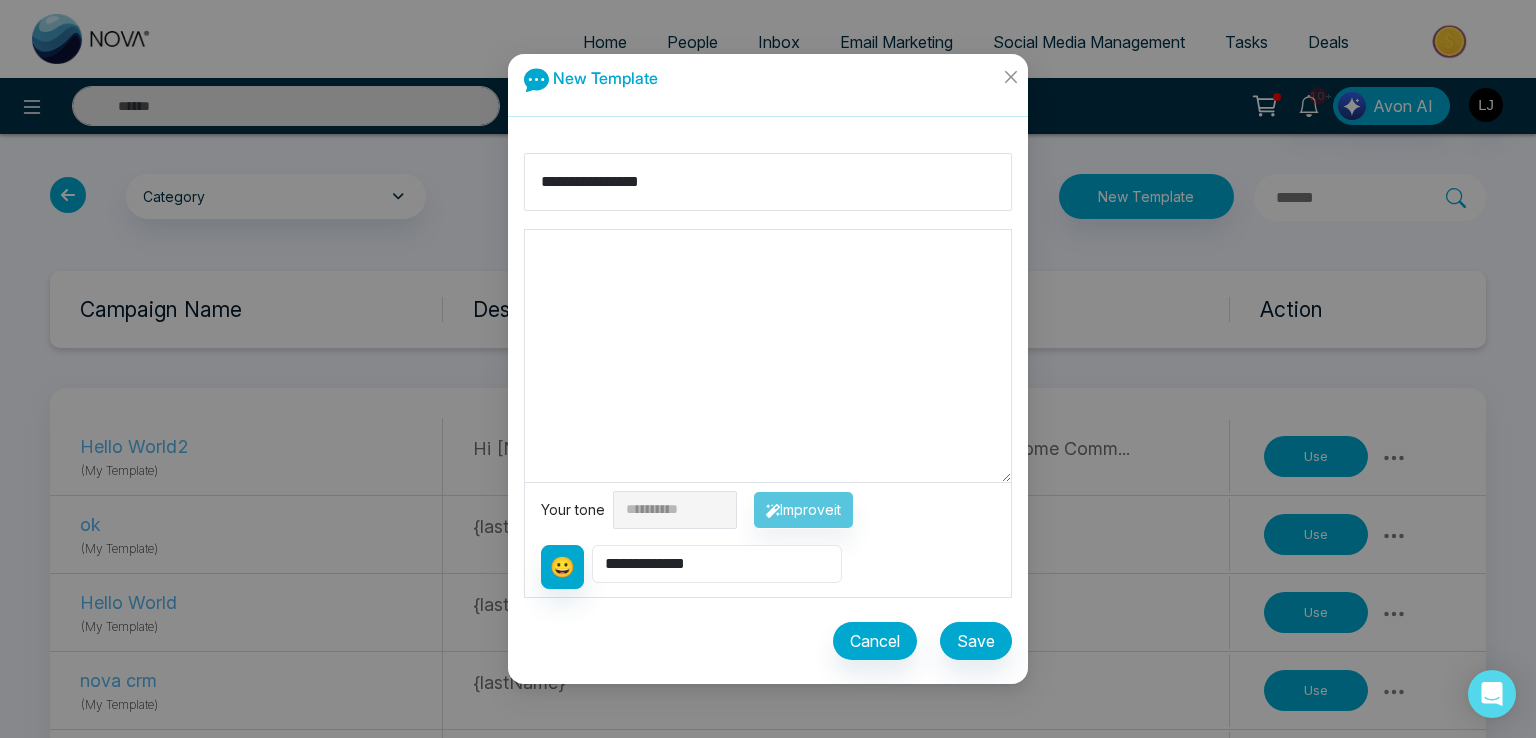 click on "**********" at bounding box center (717, 564) 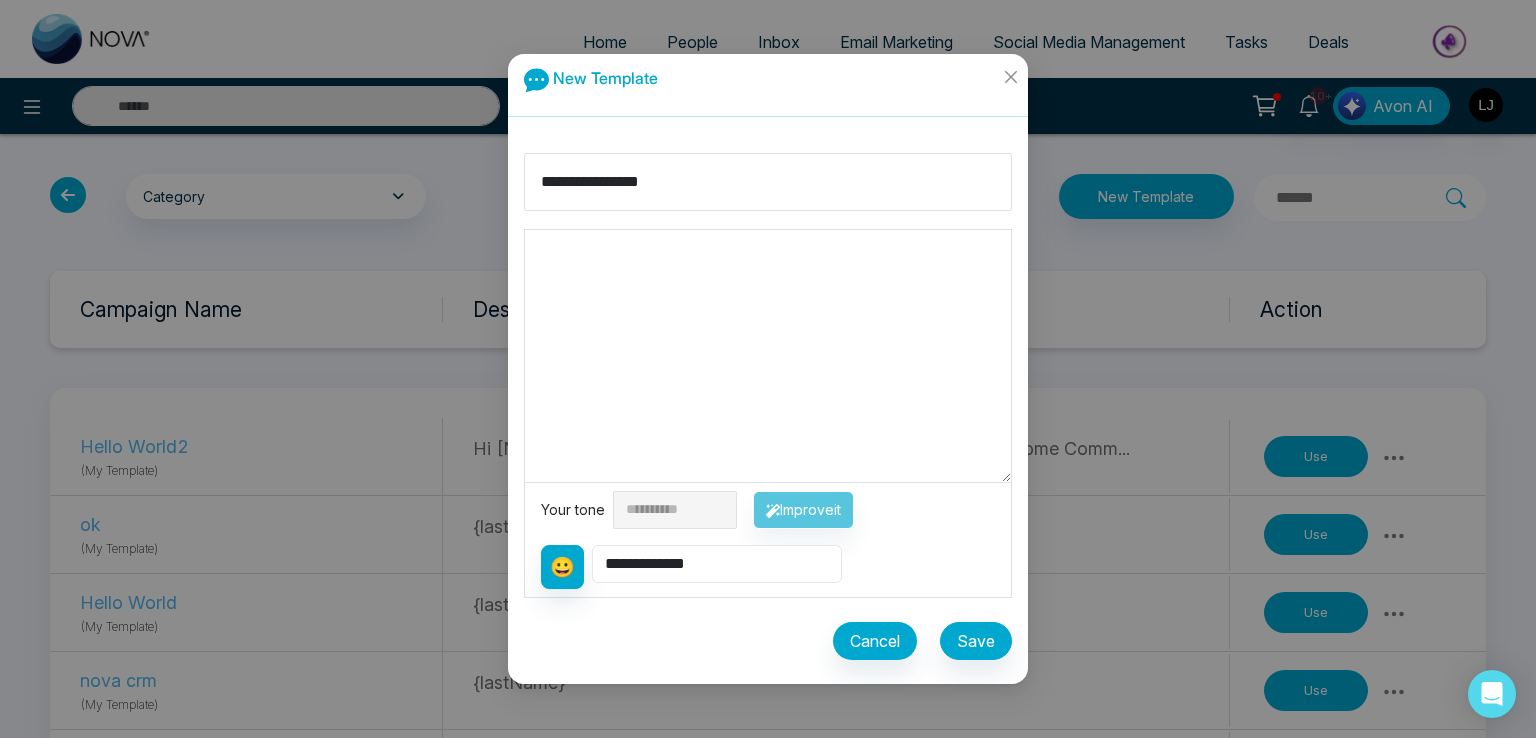 type on "**********" 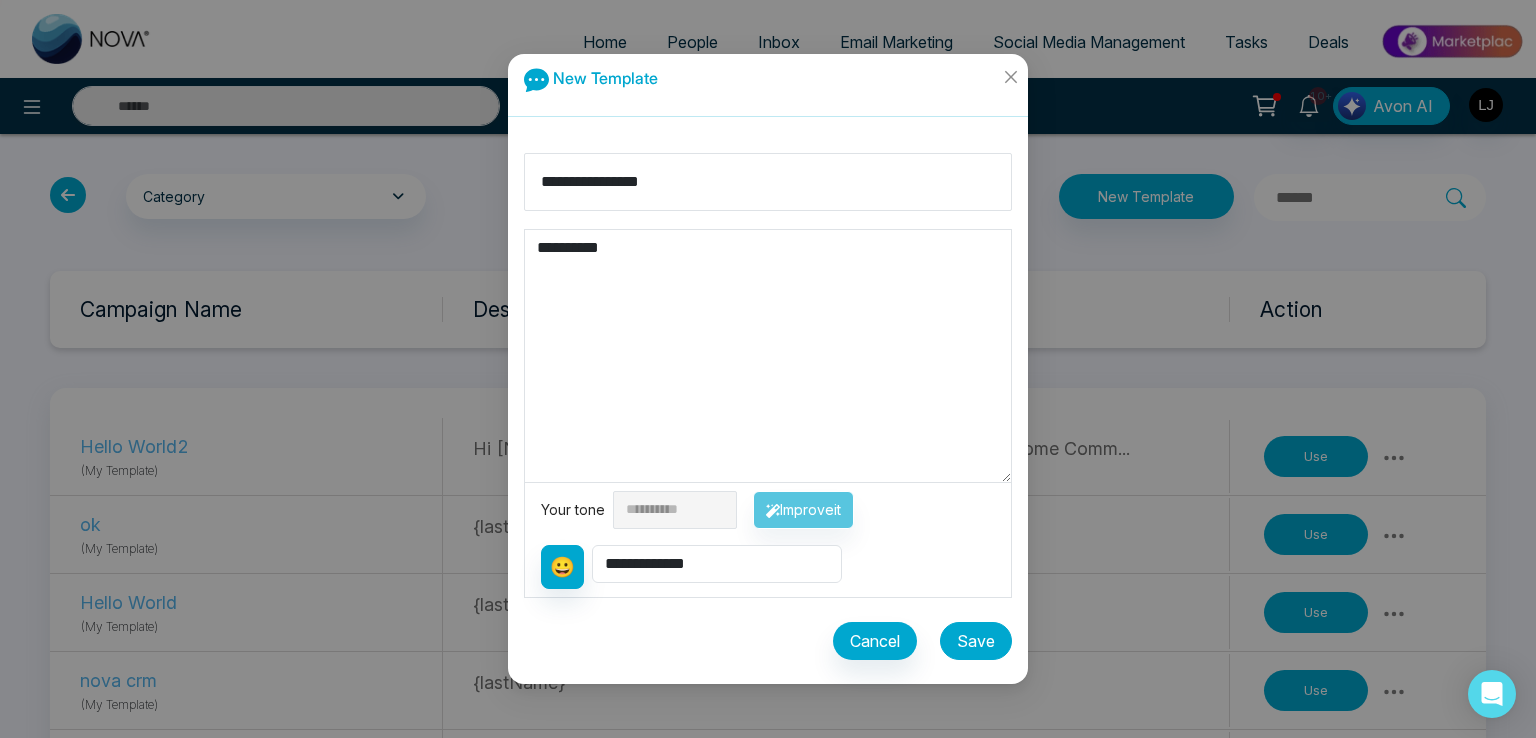 click on "Save" at bounding box center [976, 641] 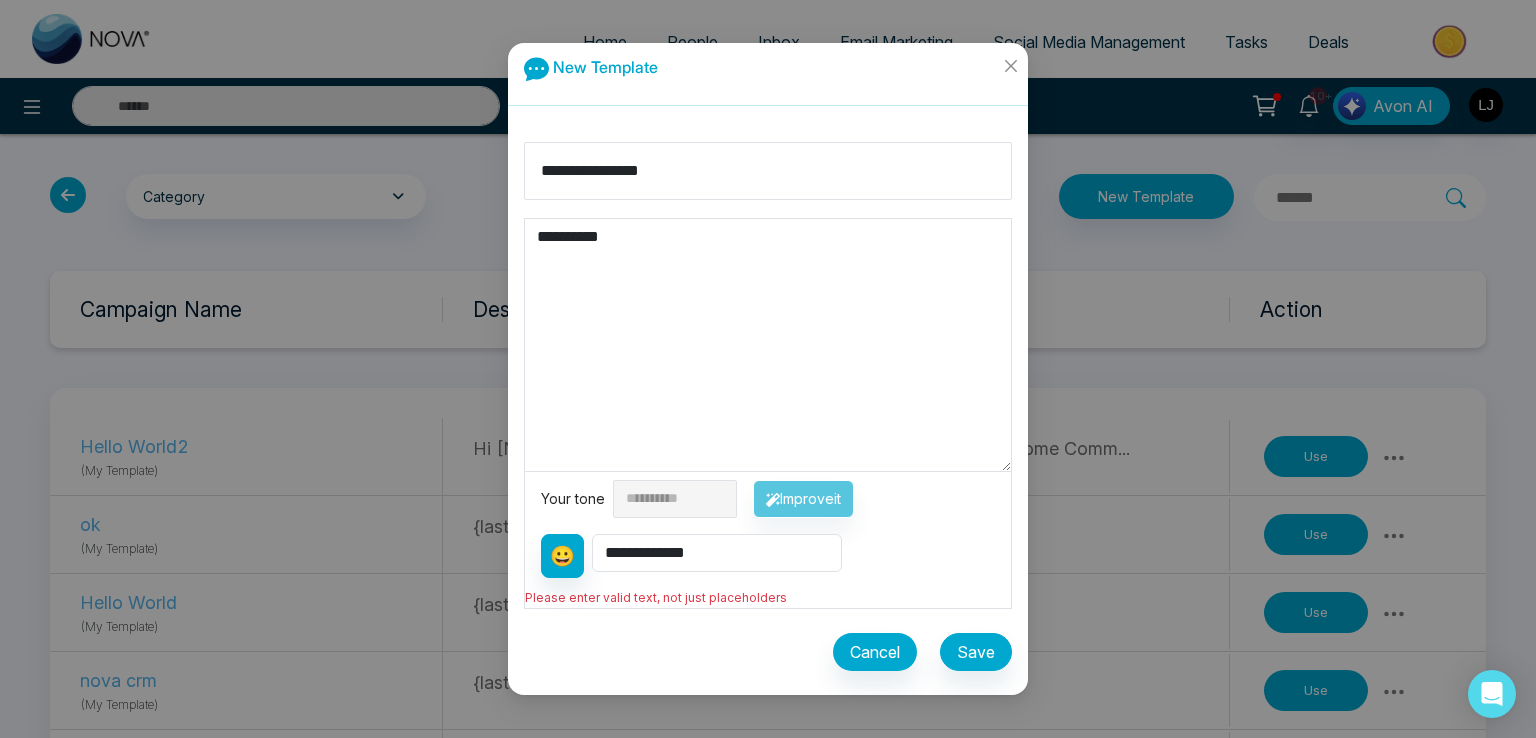drag, startPoint x: 452, startPoint y: 227, endPoint x: 384, endPoint y: 229, distance: 68.0294 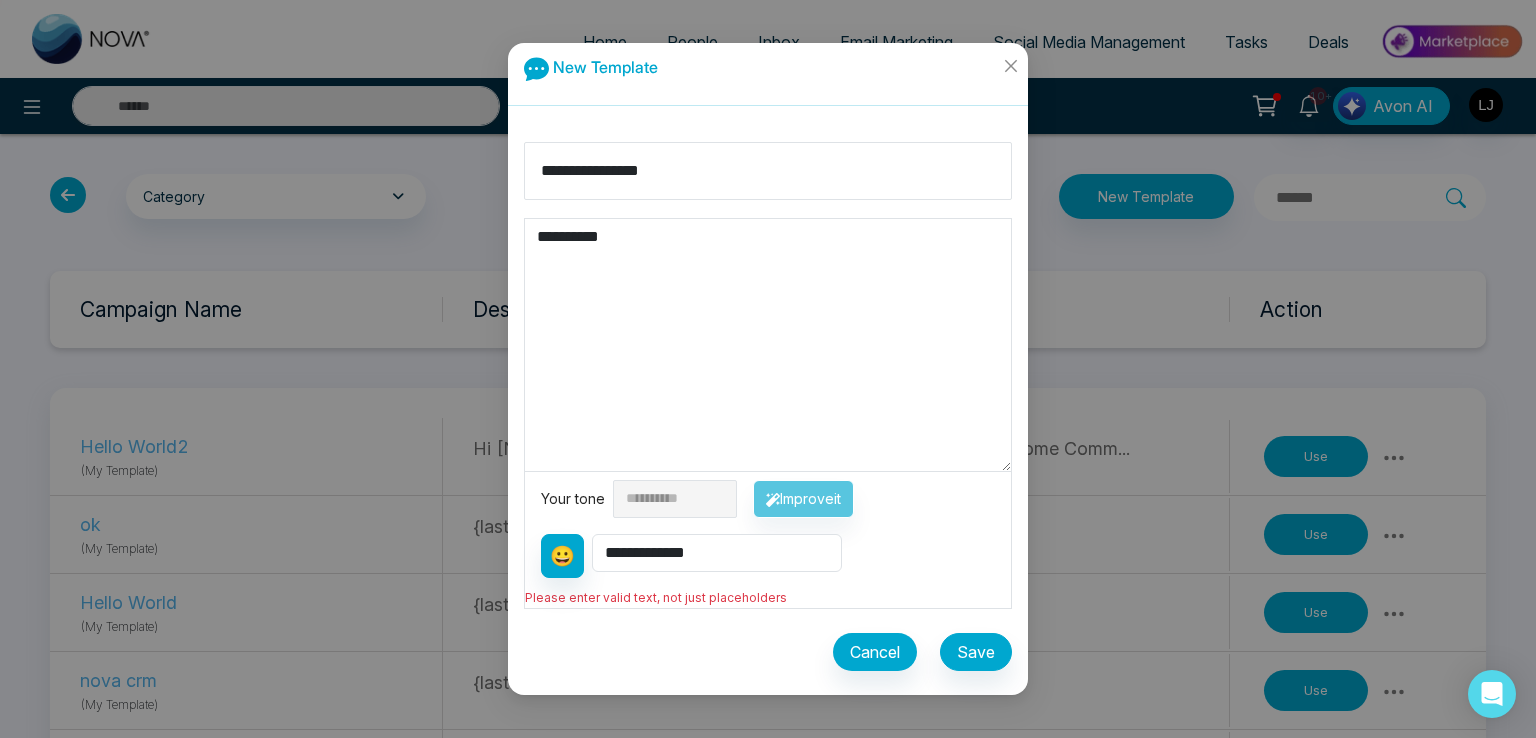 click on "**********" at bounding box center [768, 369] 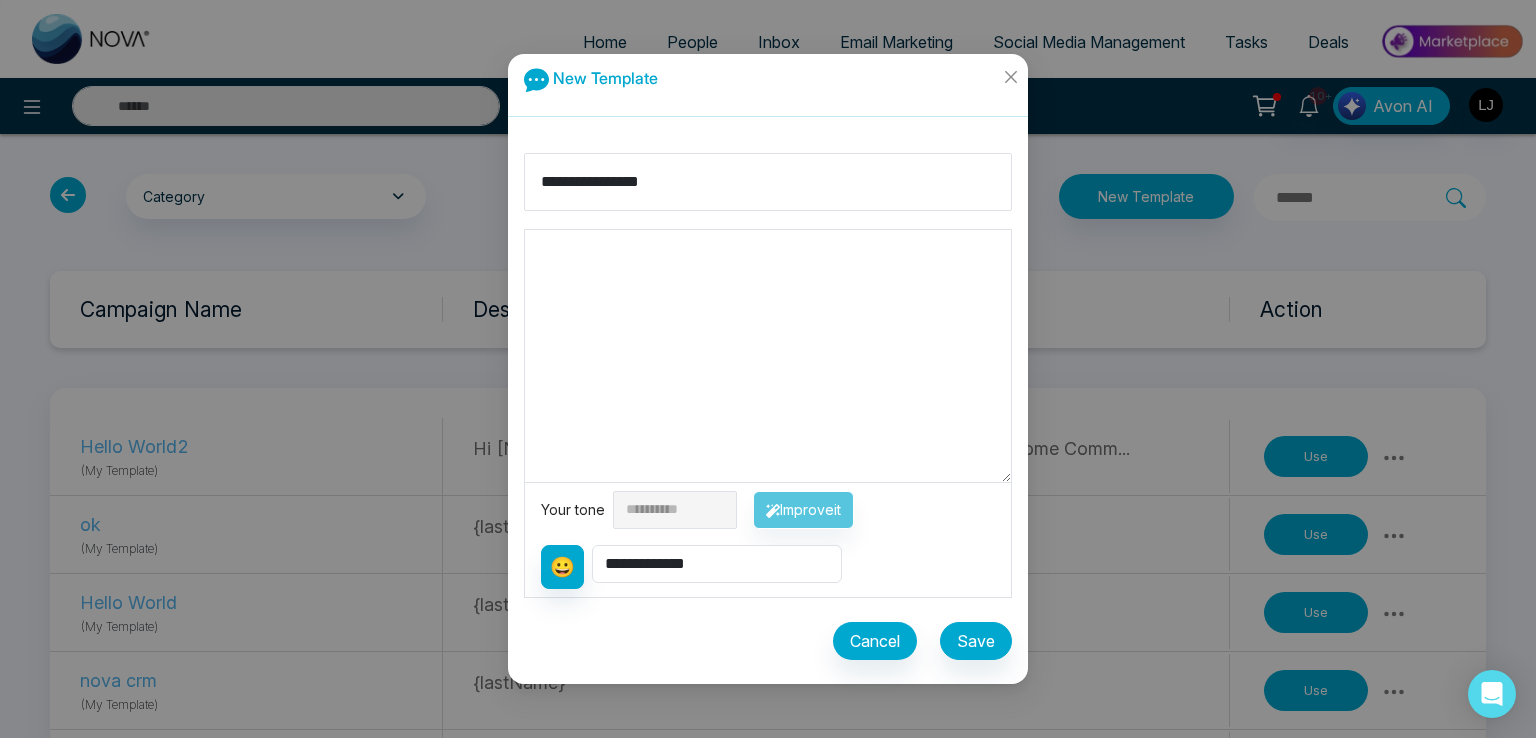 type 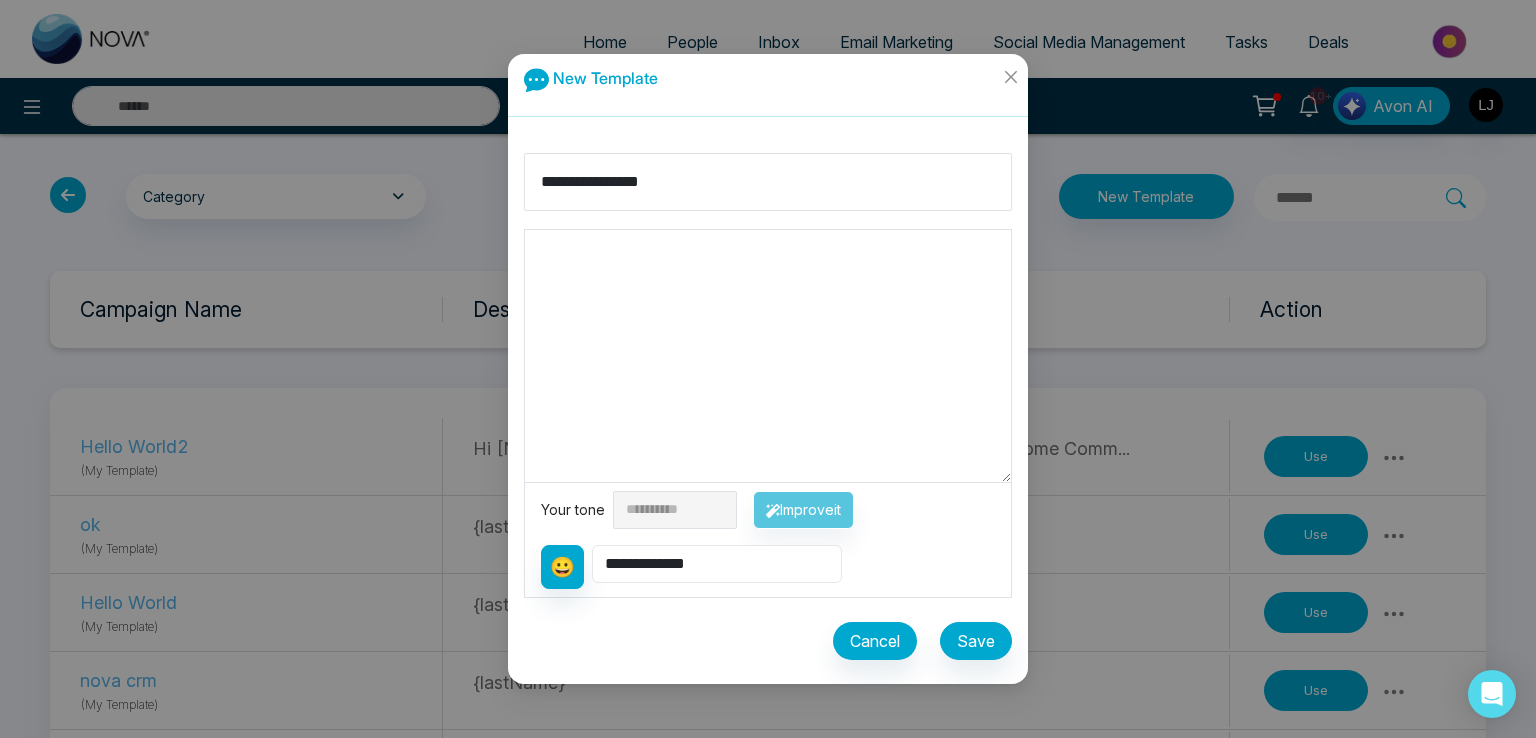 click on "**********" at bounding box center [717, 564] 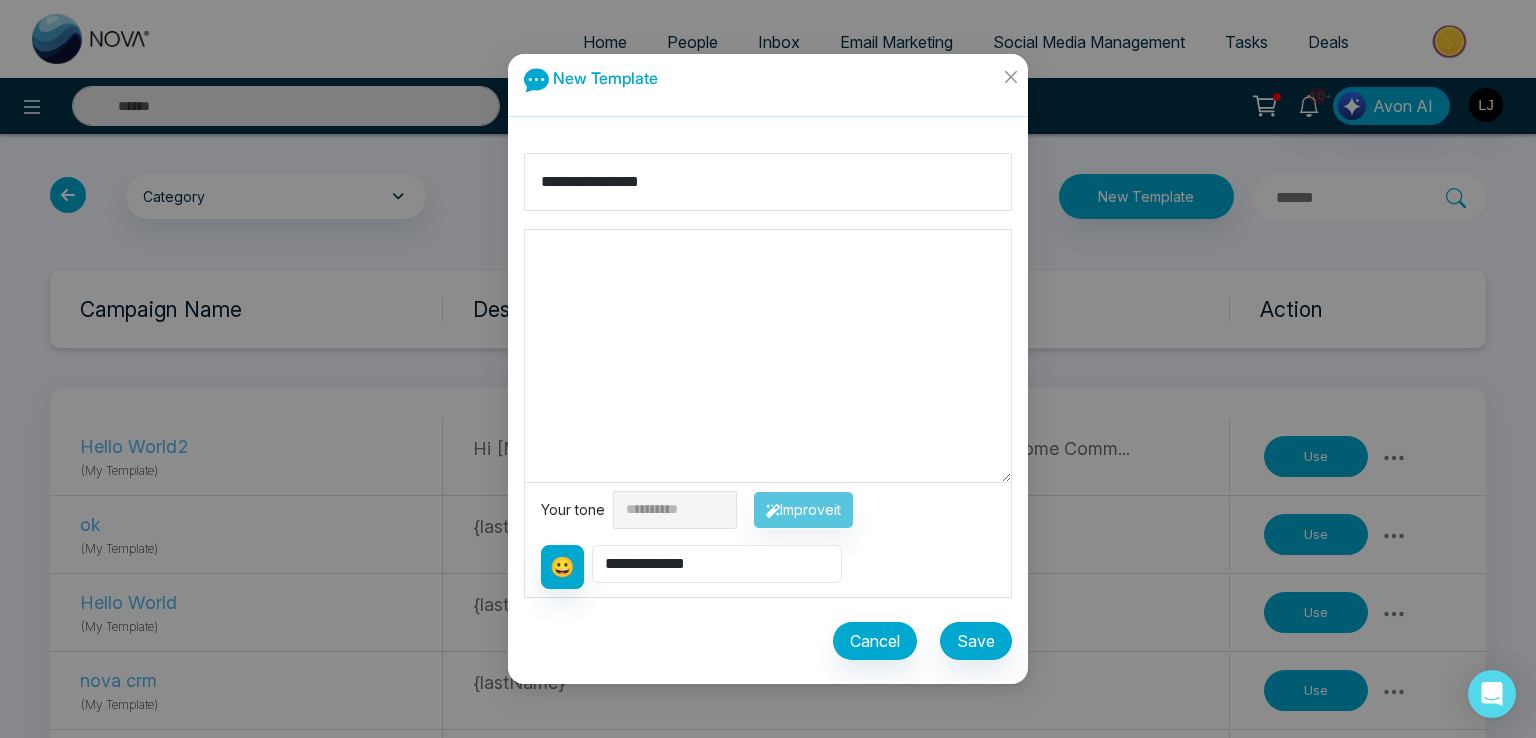select on "**********" 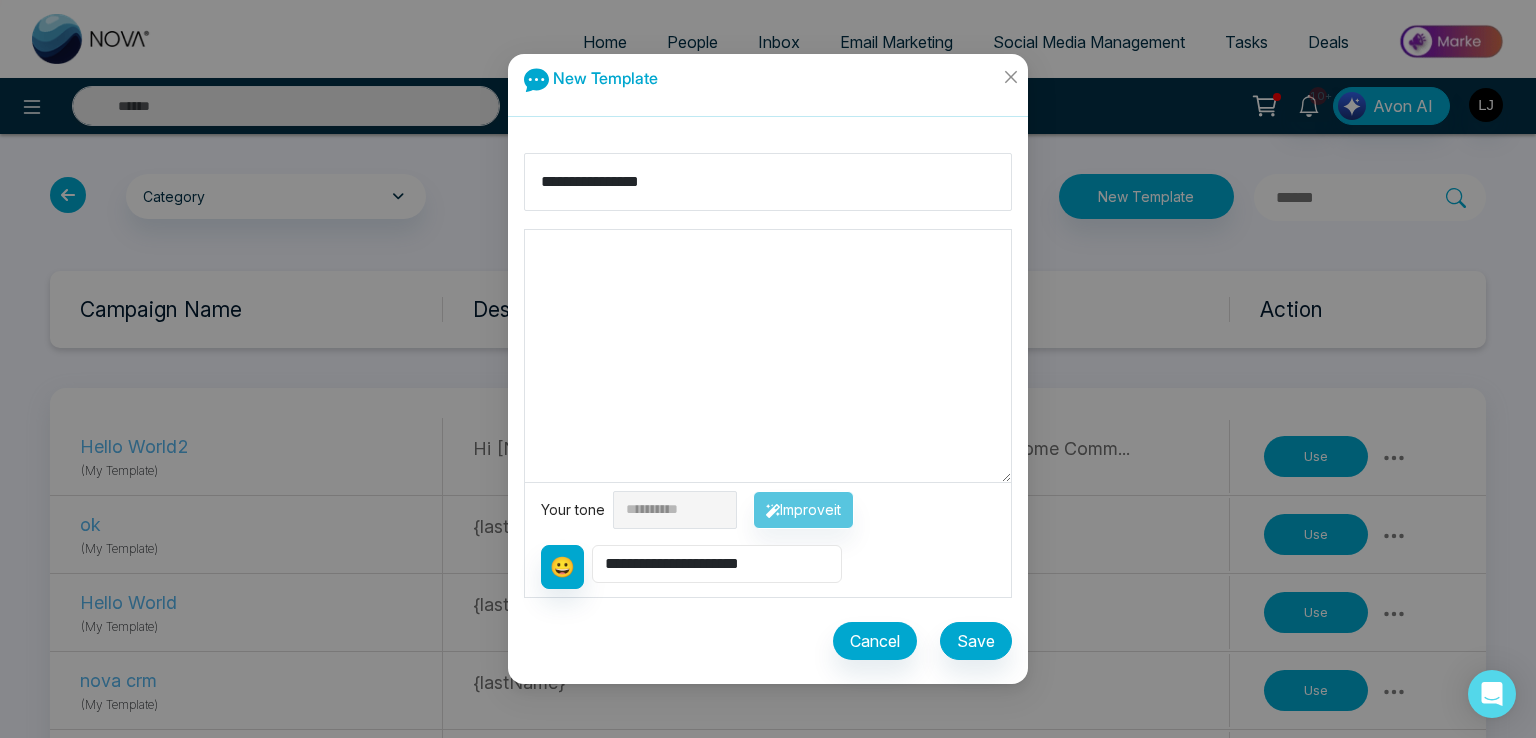 click on "**********" at bounding box center [717, 564] 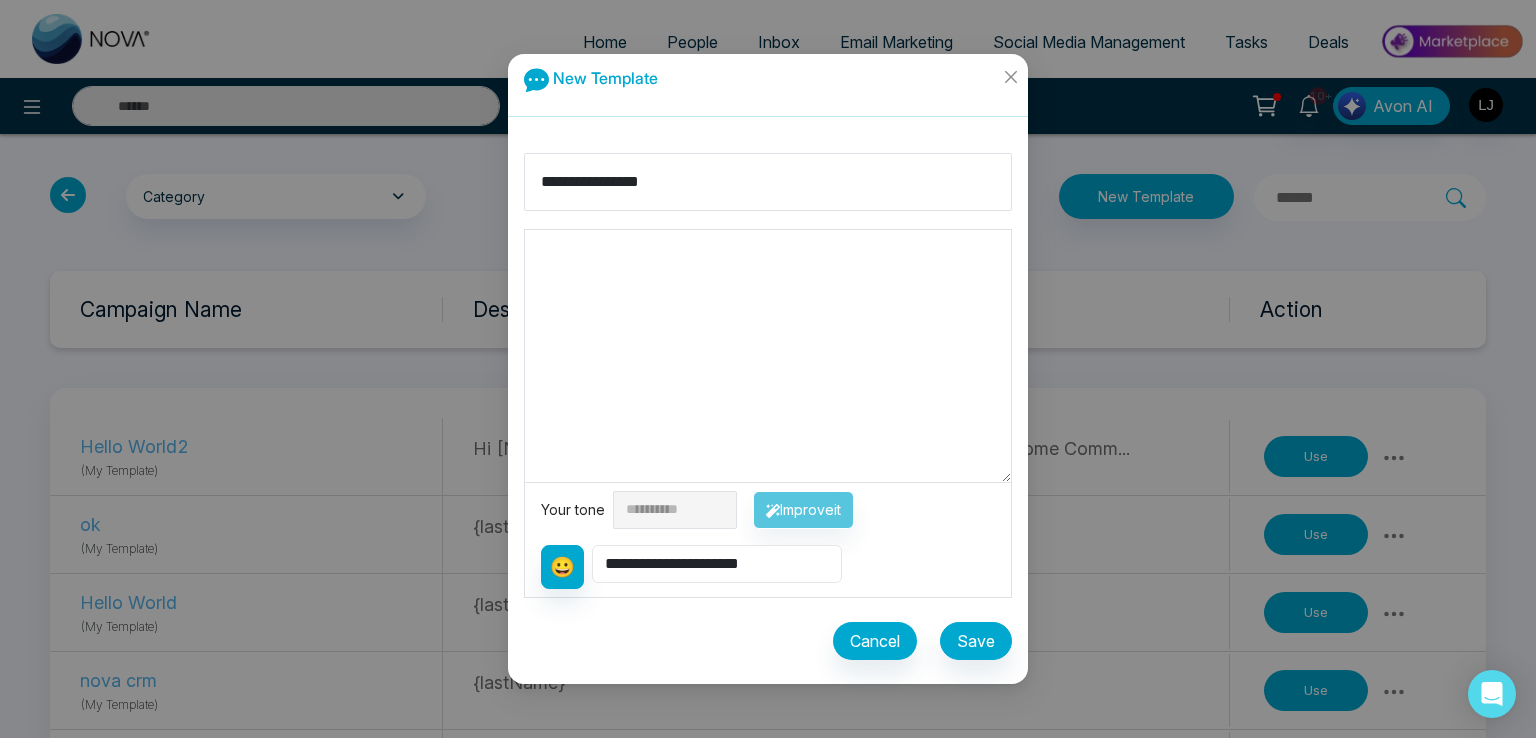 type on "**********" 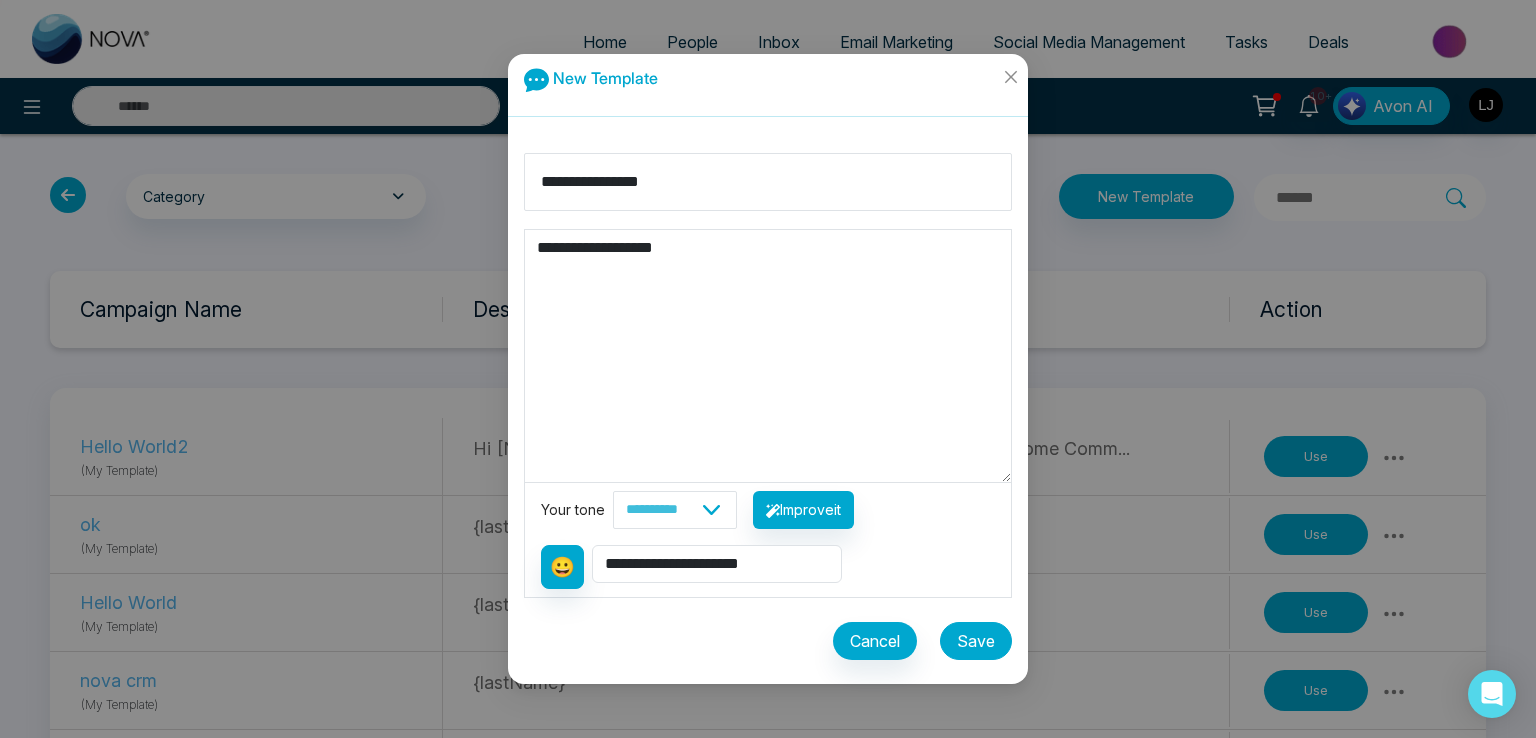 click on "Save" at bounding box center [976, 641] 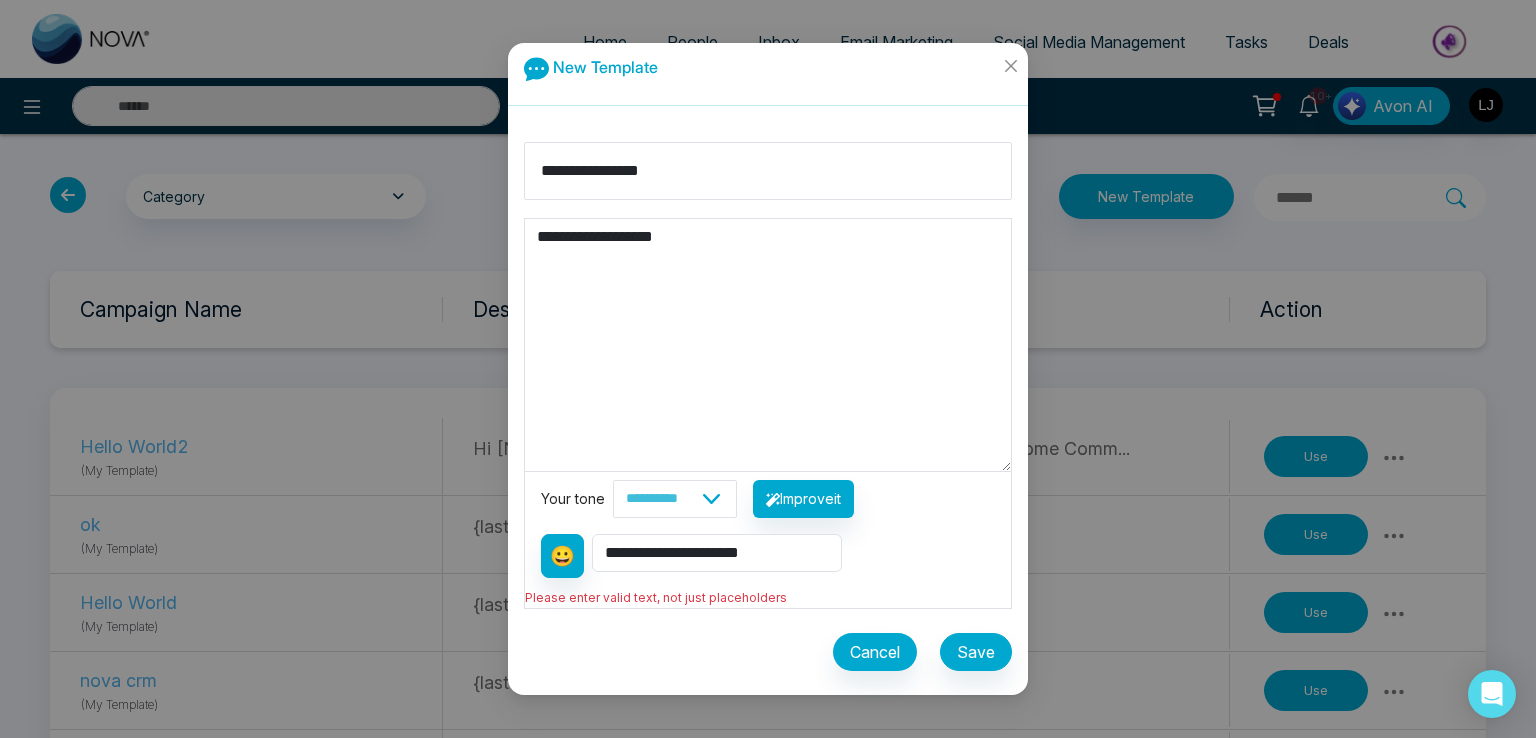 drag, startPoint x: 593, startPoint y: 222, endPoint x: 428, endPoint y: 225, distance: 165.02727 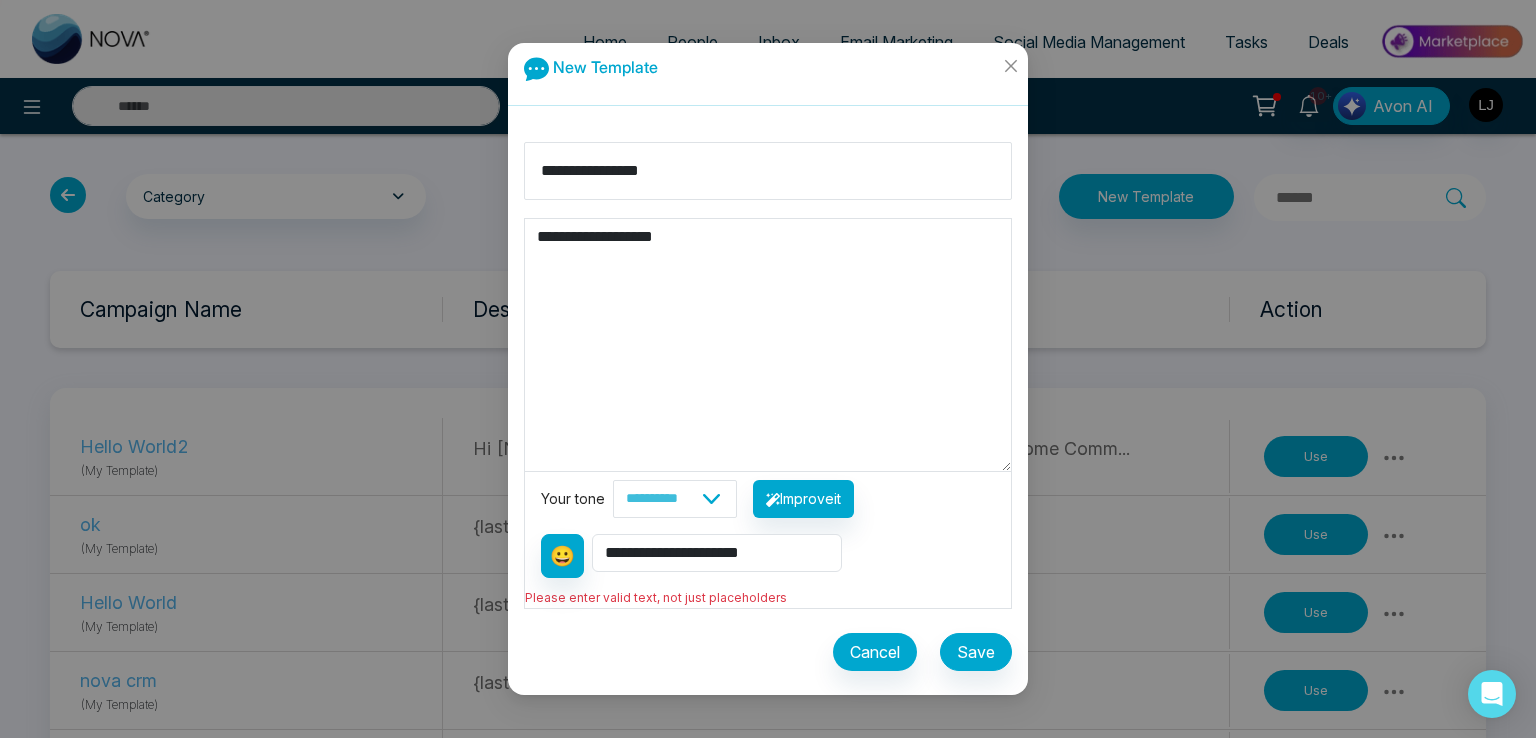click on "**********" at bounding box center (768, 369) 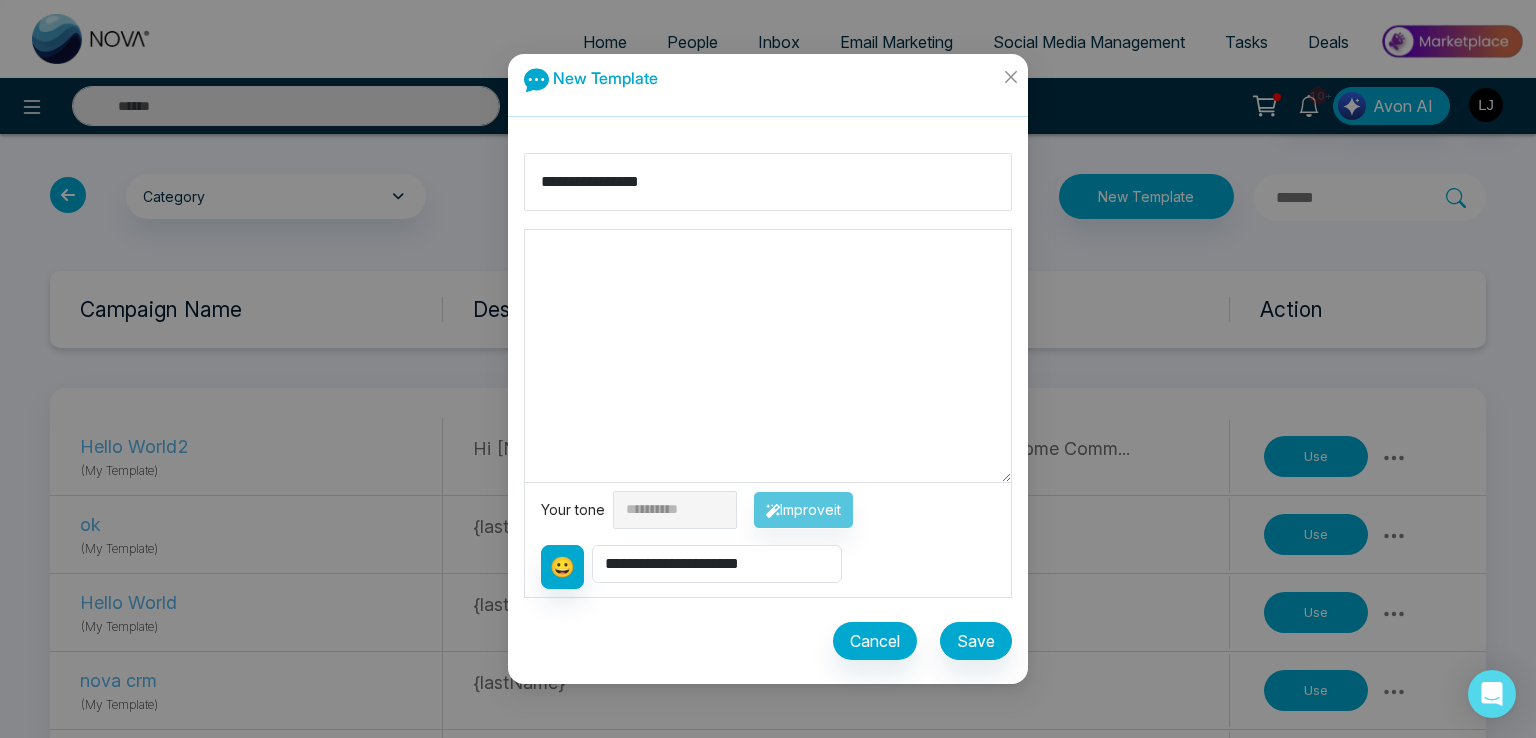 type 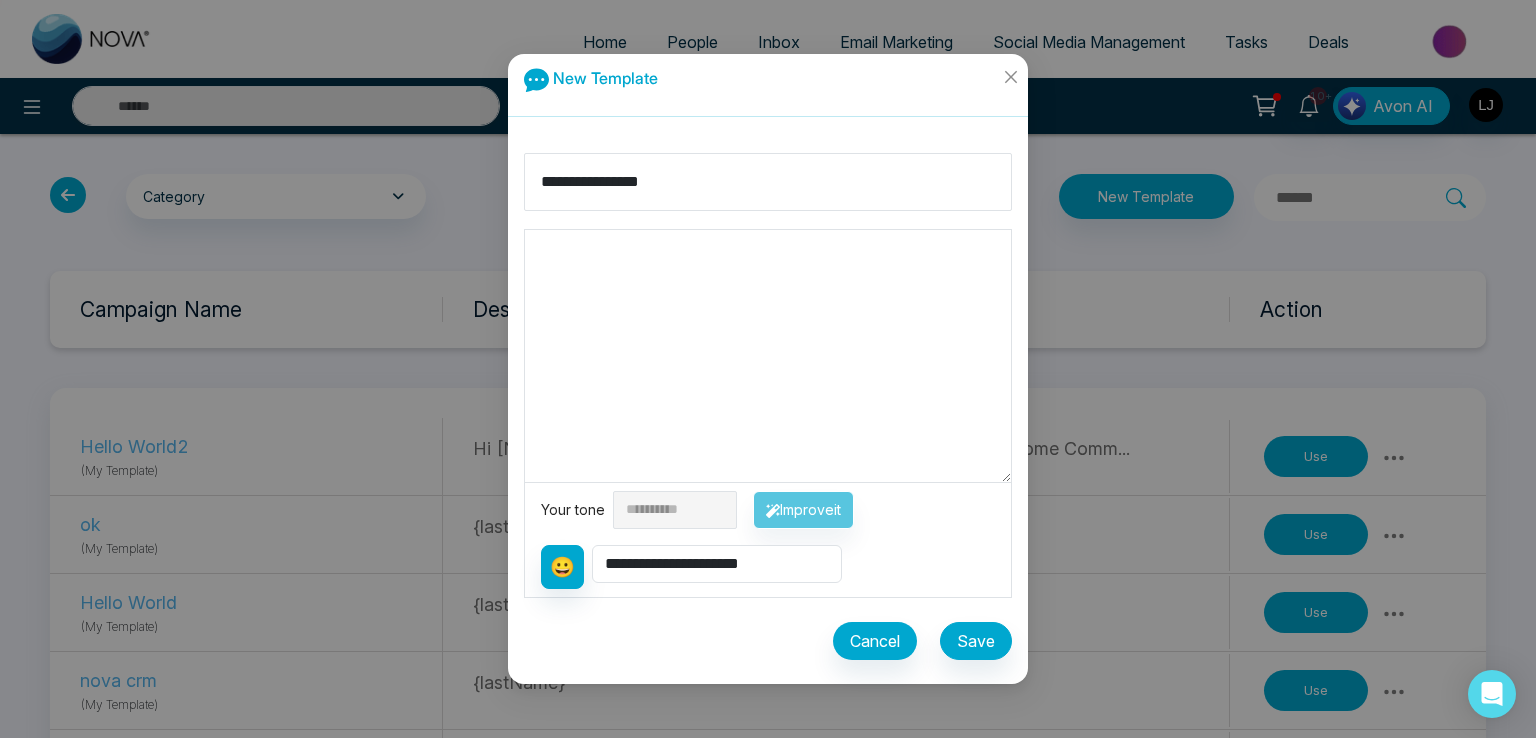 drag, startPoint x: 673, startPoint y: 592, endPoint x: 673, endPoint y: 581, distance: 11 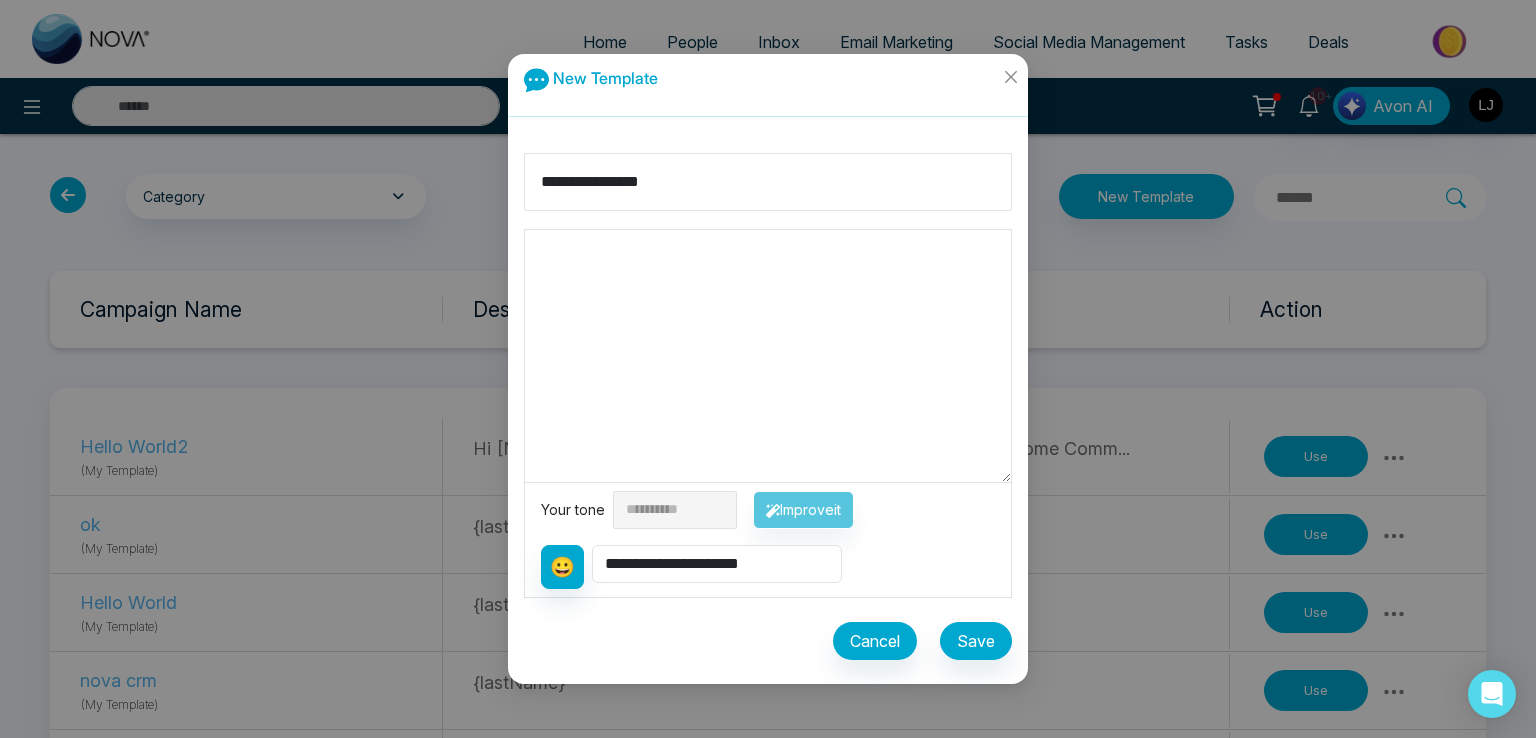 click on "**********" at bounding box center (768, 539) 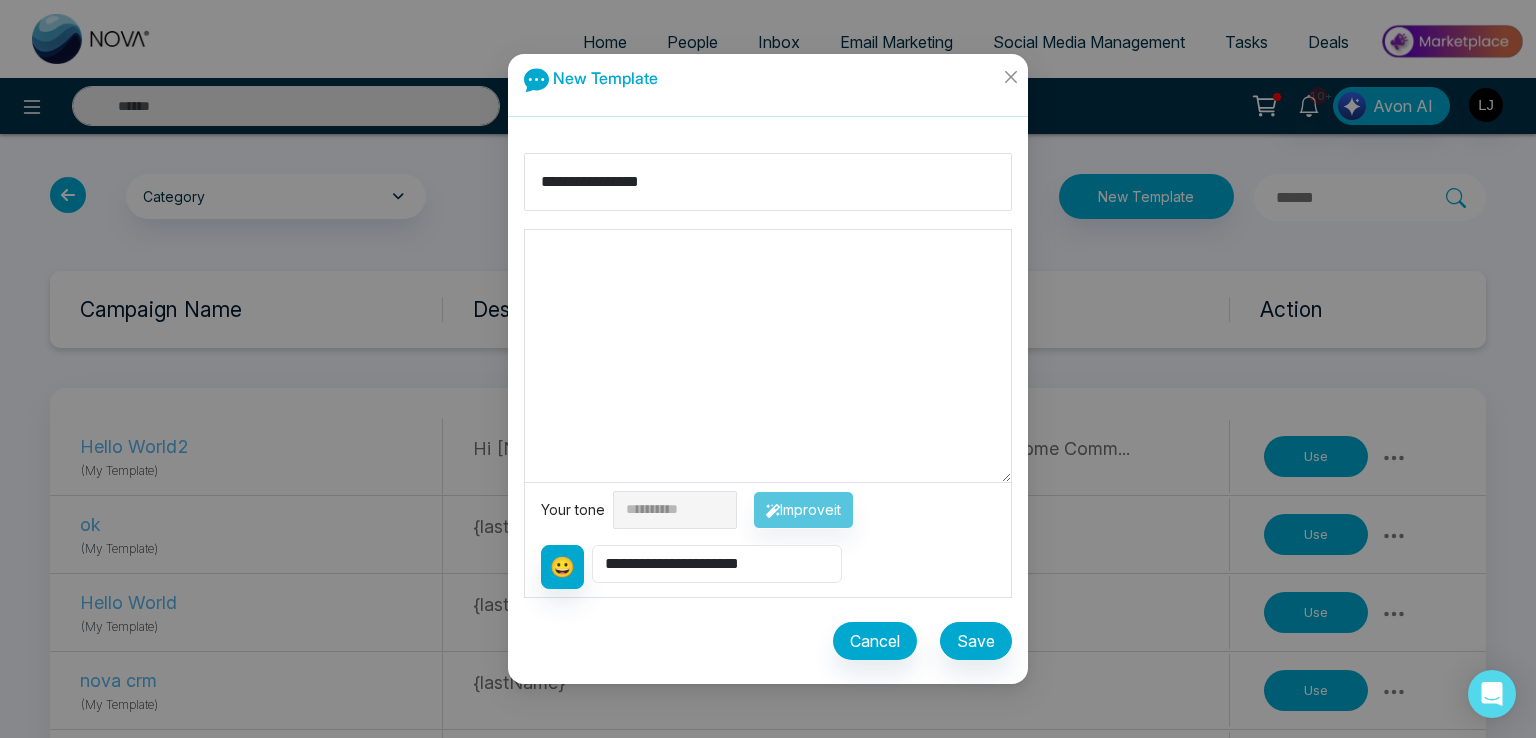 click on "**********" at bounding box center [717, 564] 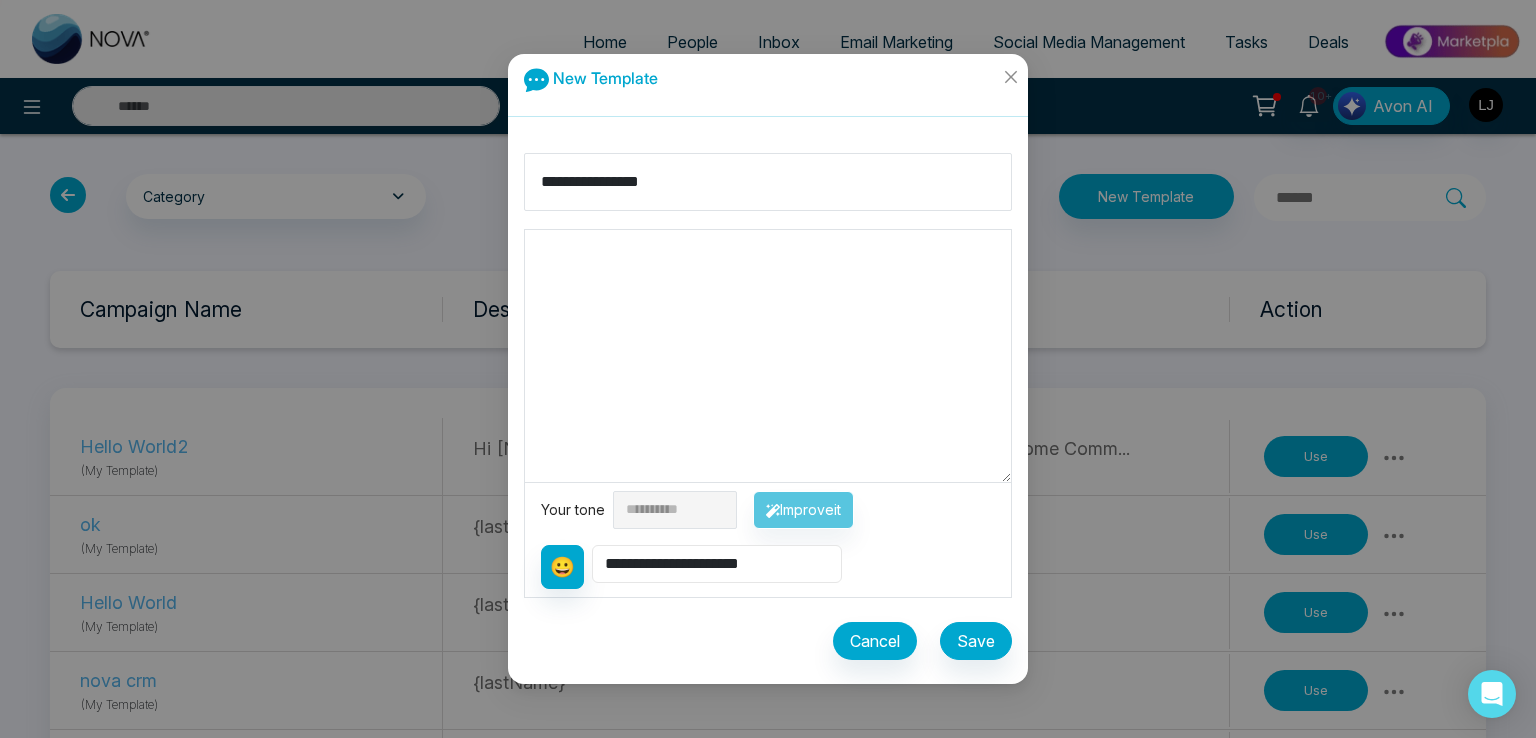 select on "*******" 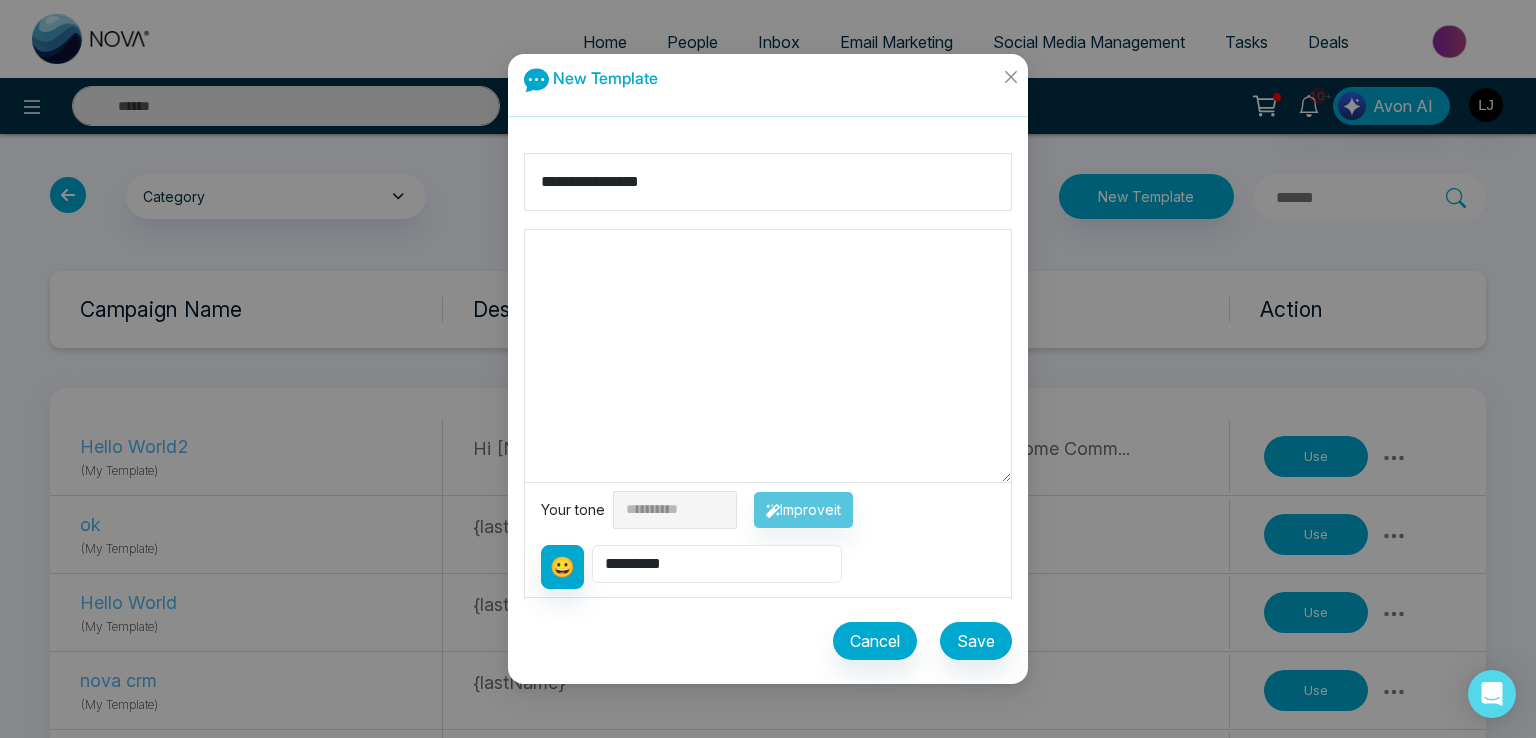 click on "**********" at bounding box center (717, 564) 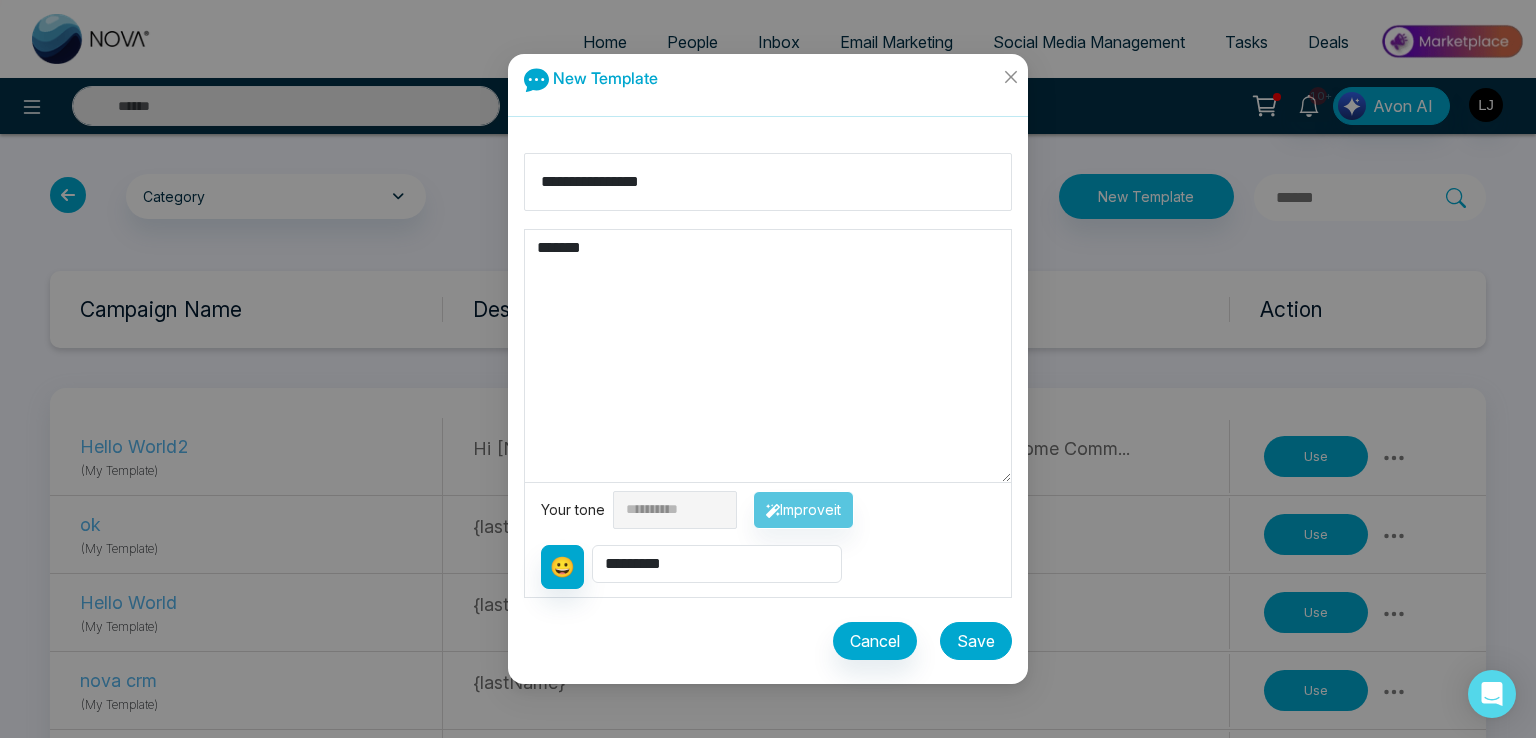 click on "Save" at bounding box center (976, 641) 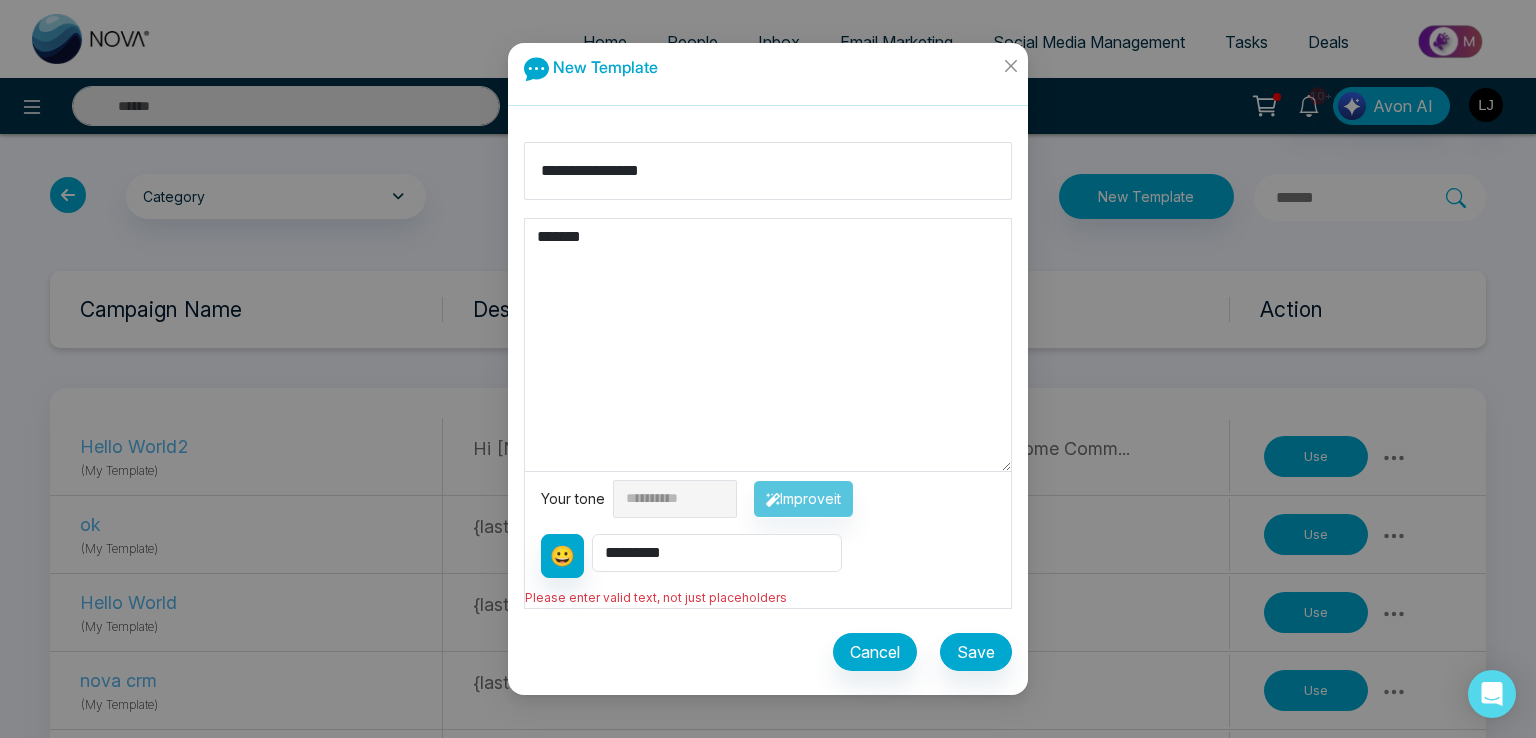 click on "*******" at bounding box center (768, 345) 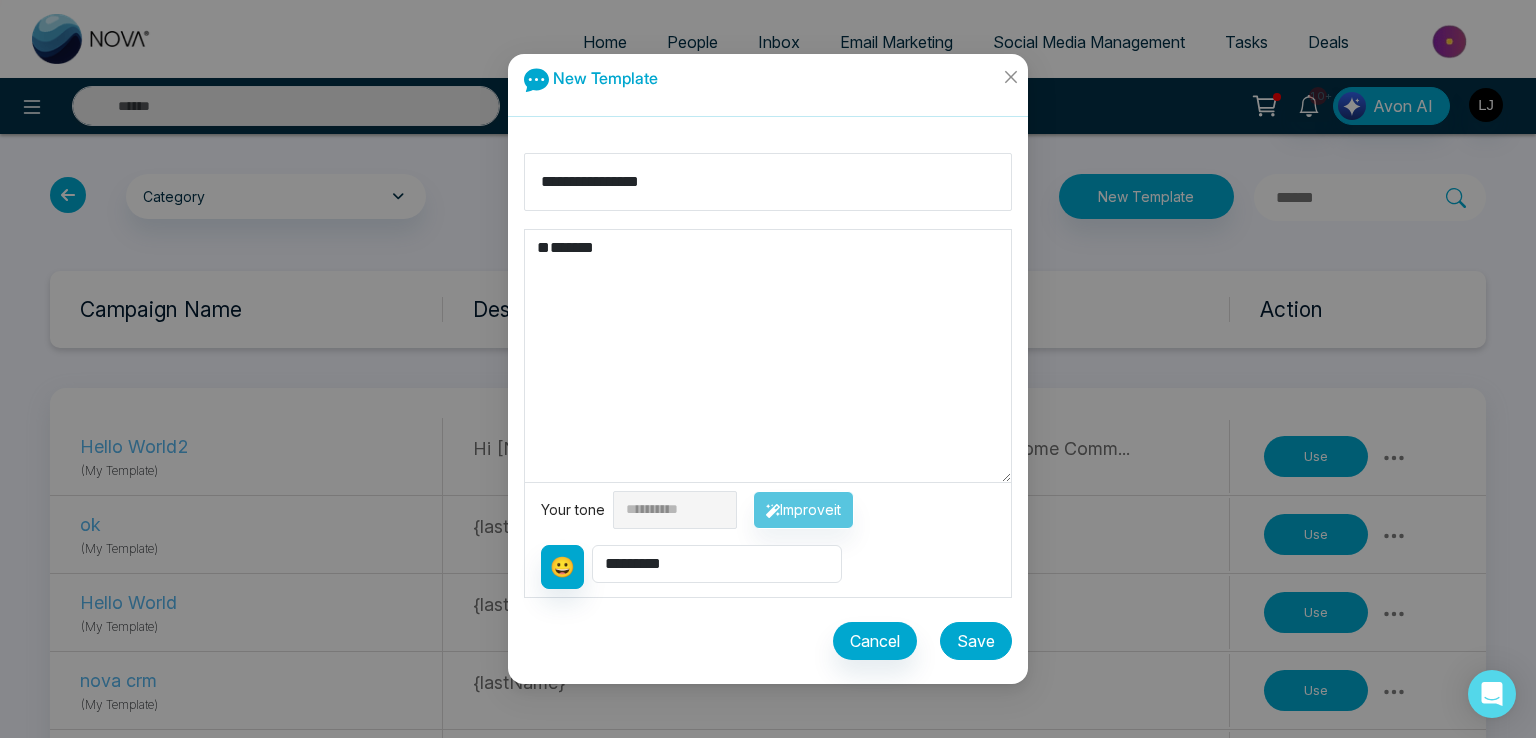 click on "Save" at bounding box center (976, 641) 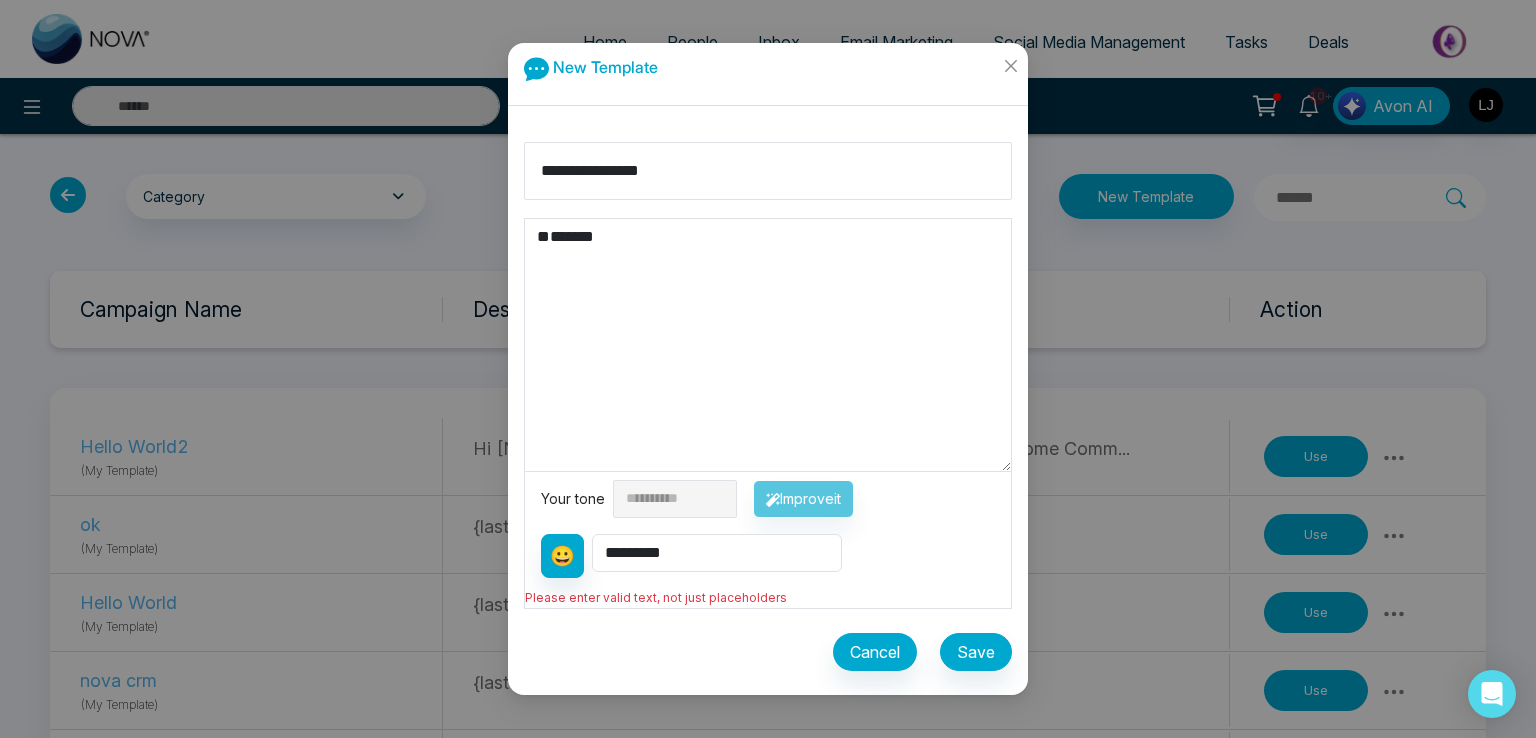 drag, startPoint x: 545, startPoint y: 236, endPoint x: 520, endPoint y: 237, distance: 25.019993 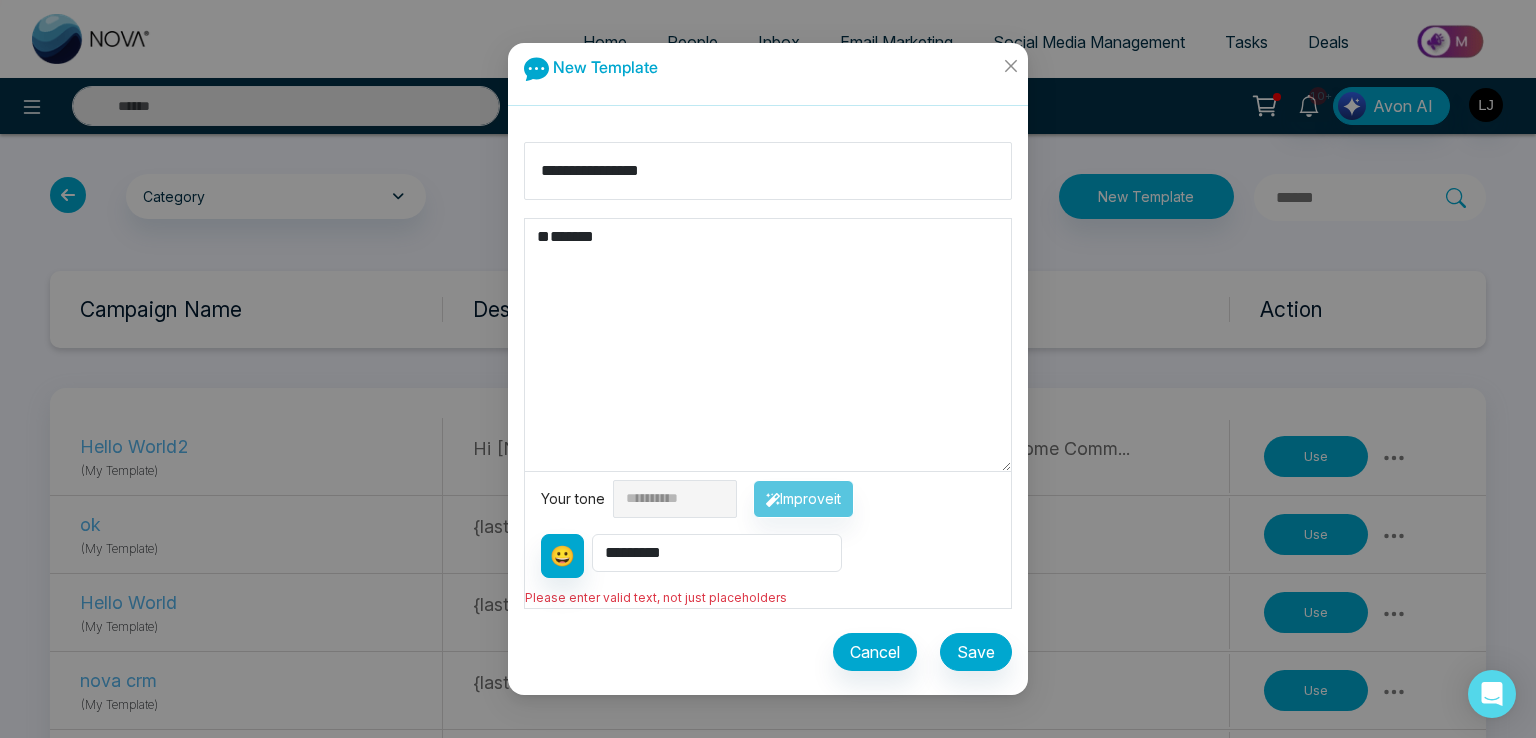 click on "**********" at bounding box center (768, 410) 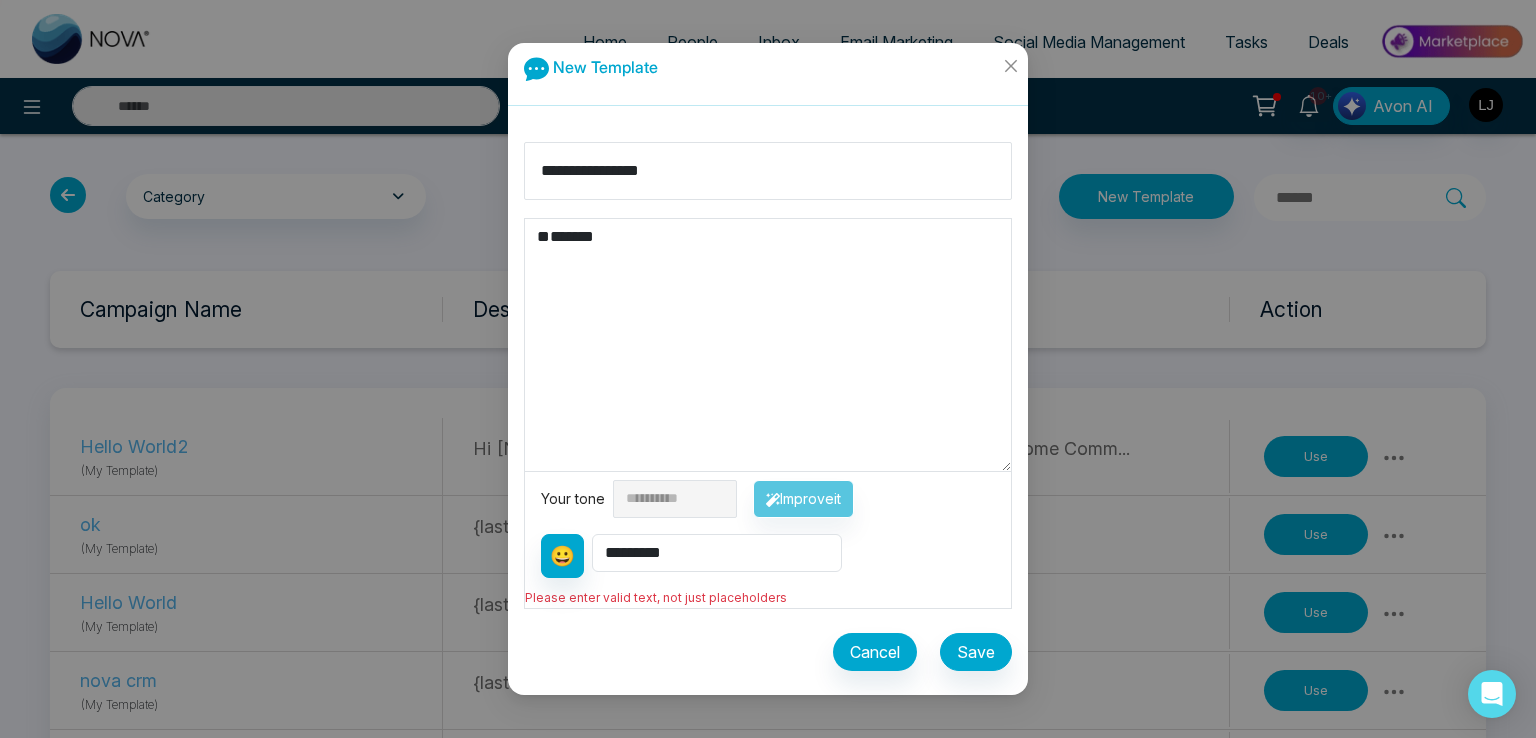 type on "*******" 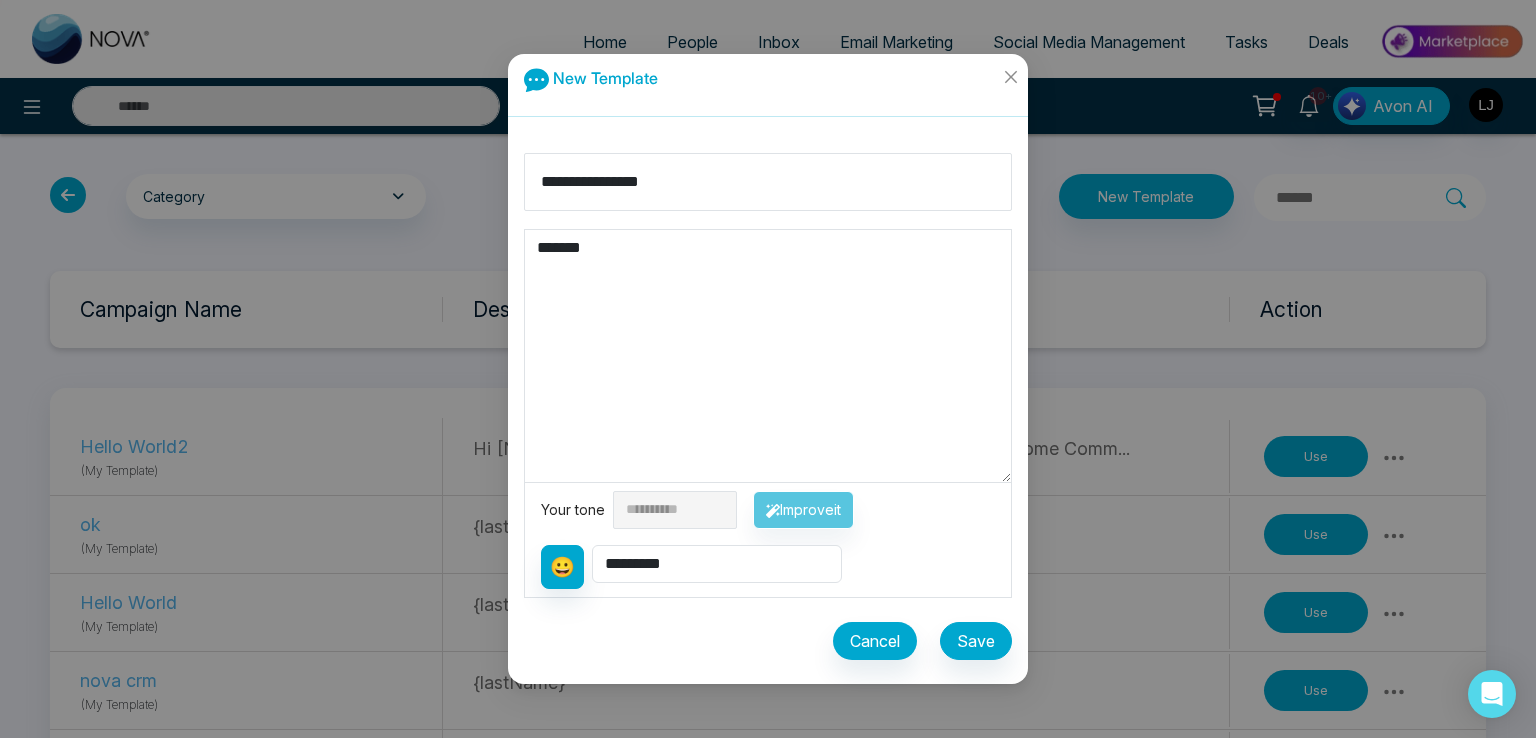 drag, startPoint x: 608, startPoint y: 249, endPoint x: 448, endPoint y: 226, distance: 161.64467 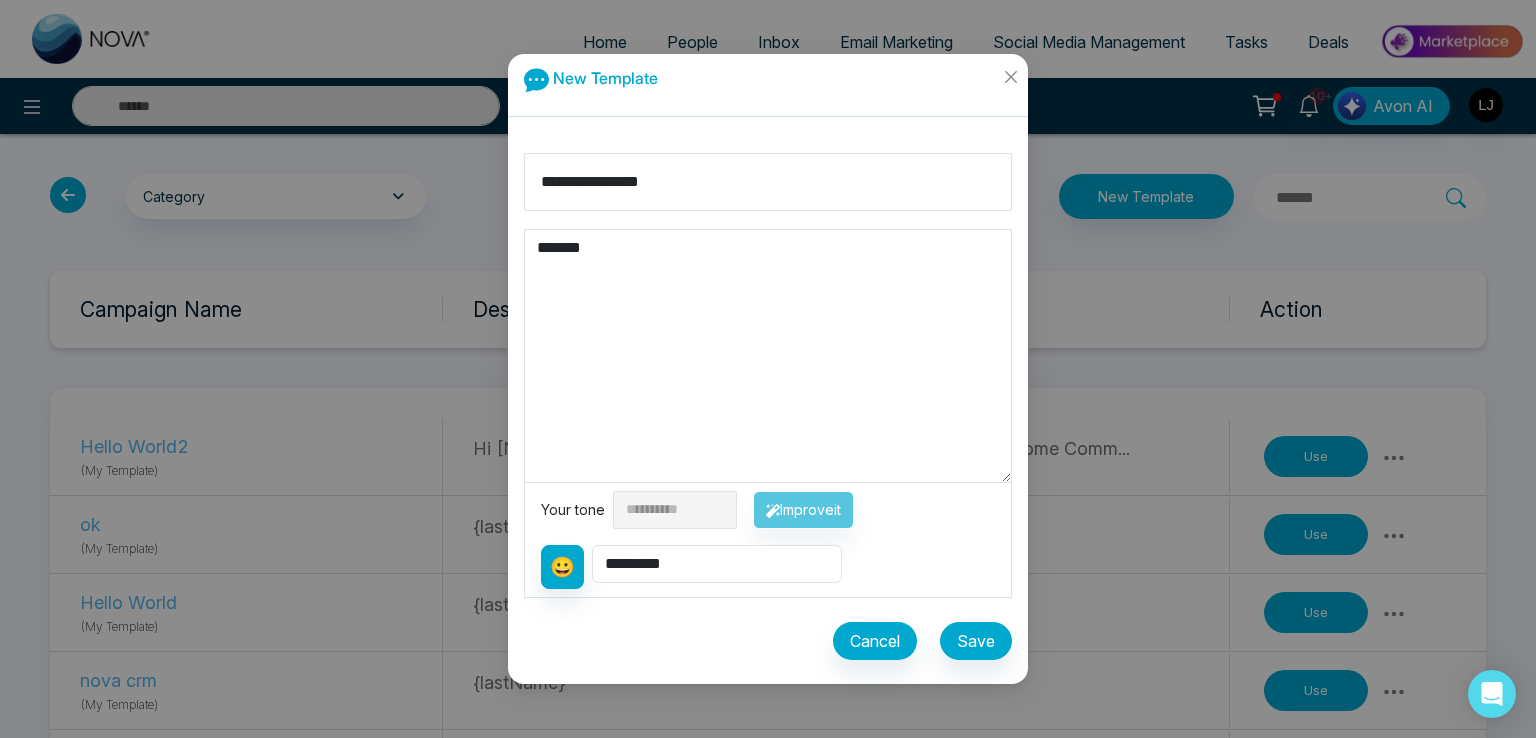 click on "**********" at bounding box center [768, 369] 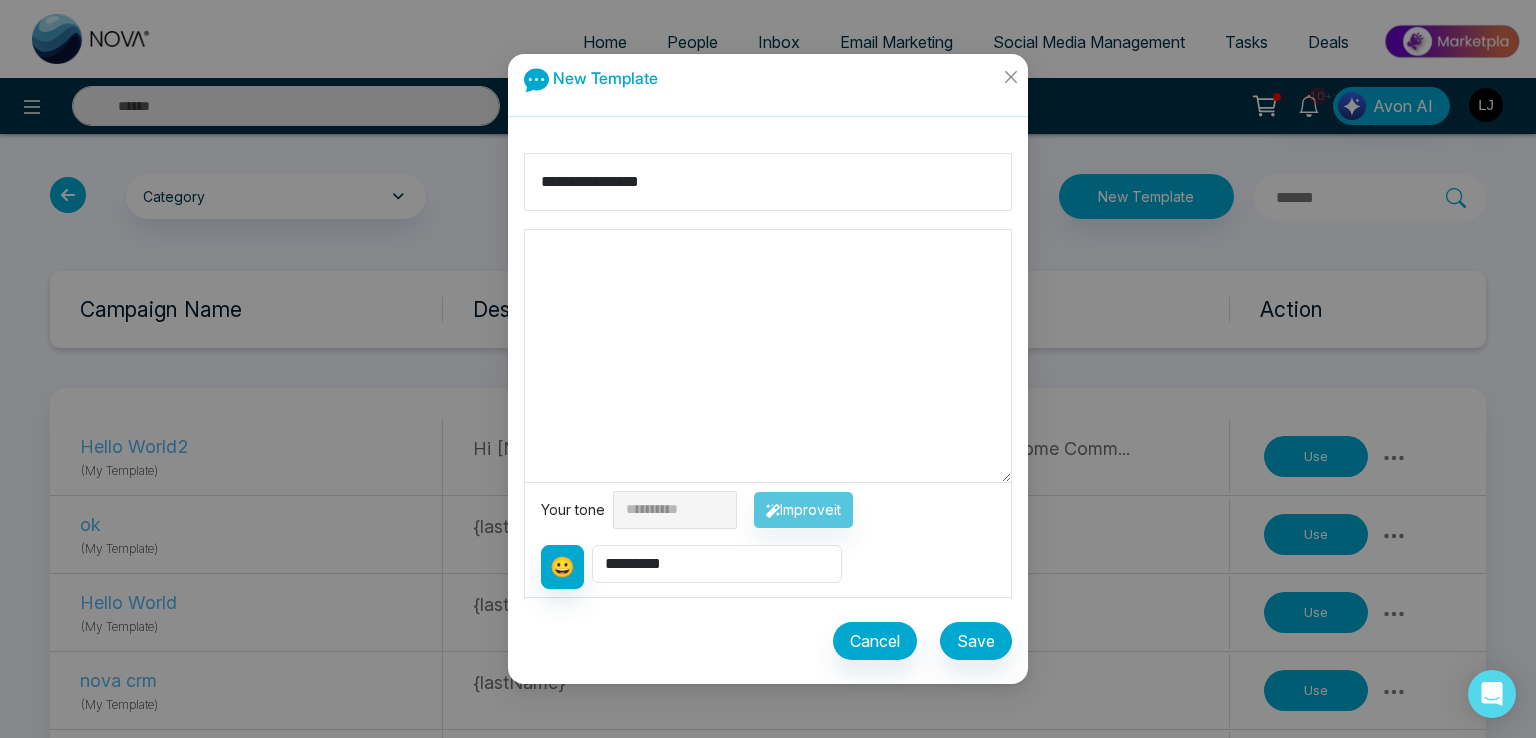 type 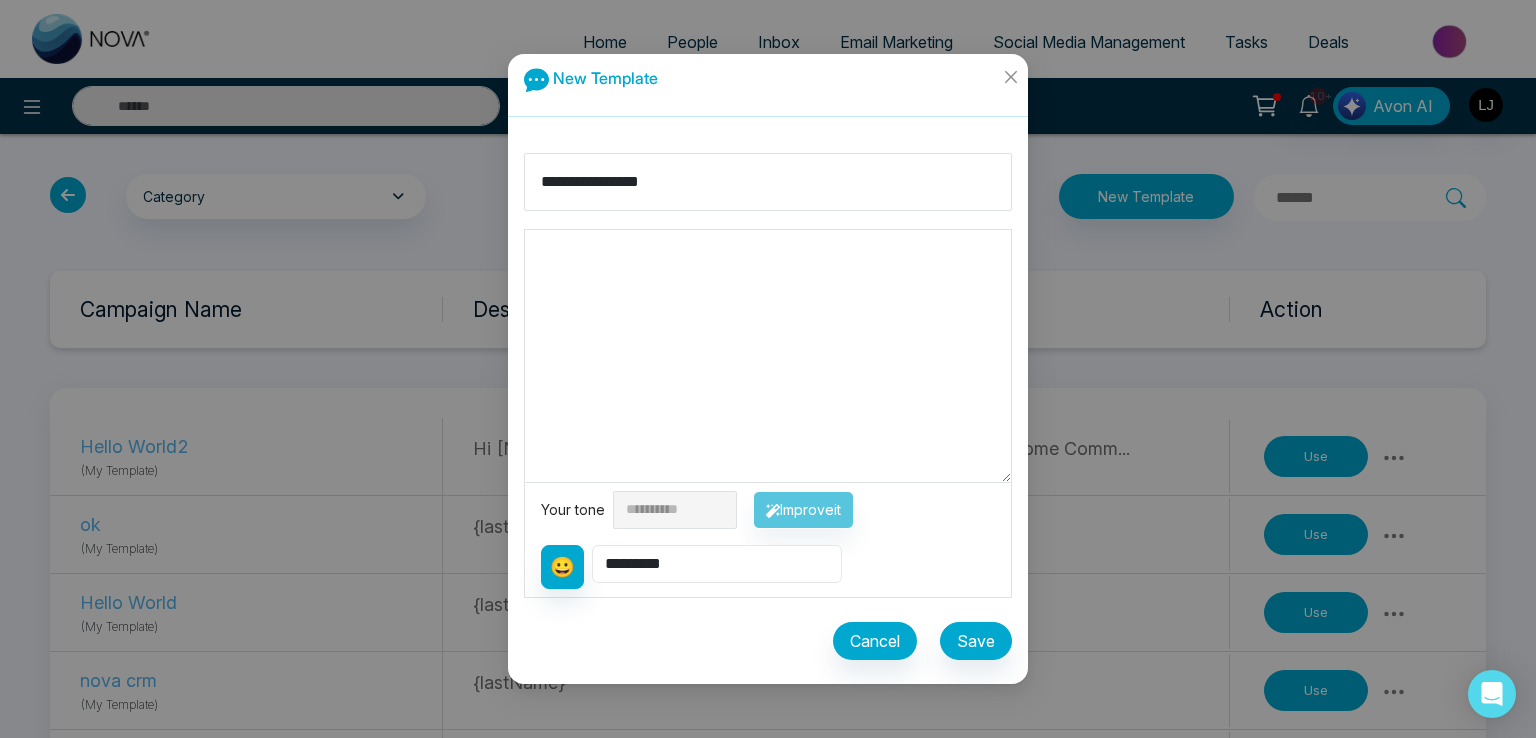 click on "**********" at bounding box center [717, 564] 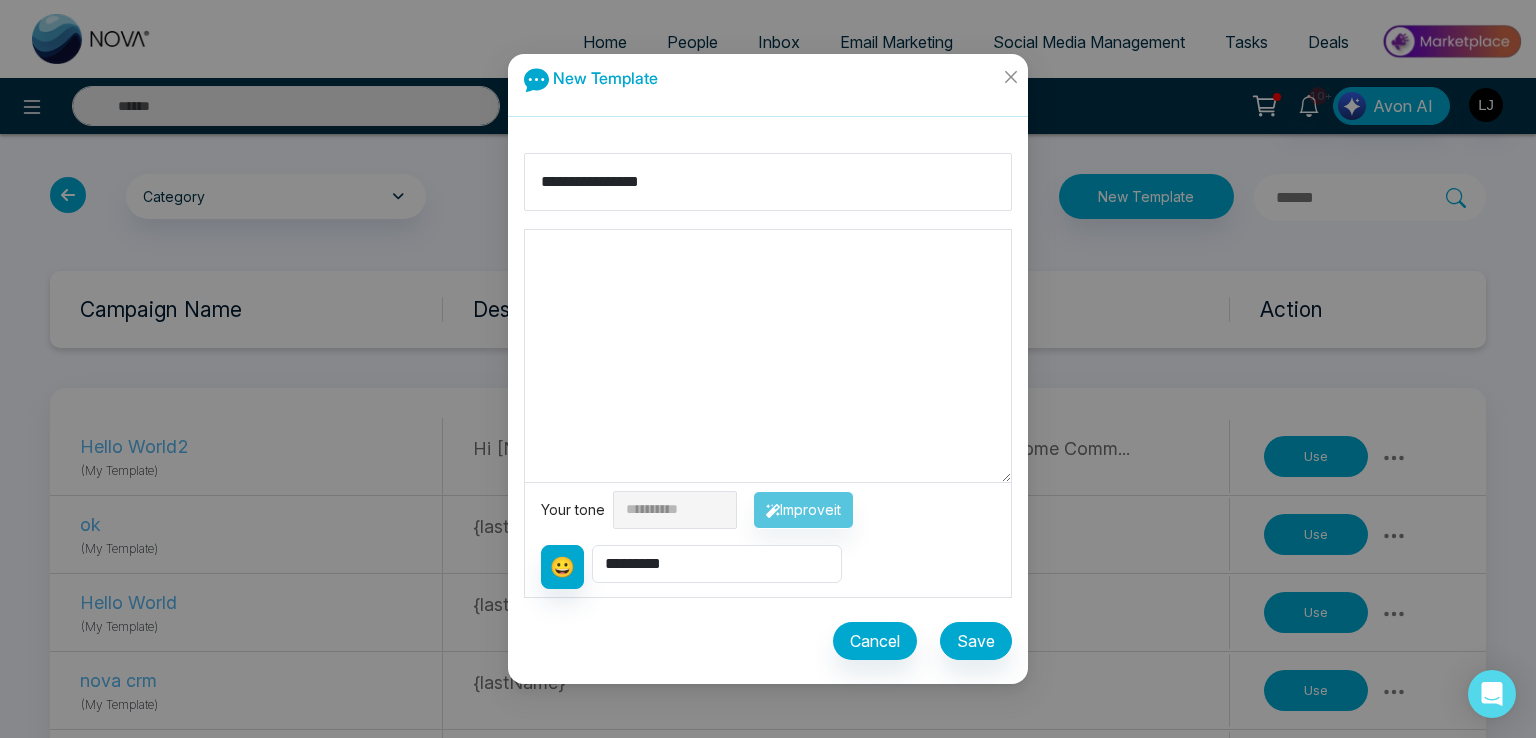click on "**********" at bounding box center (768, 510) 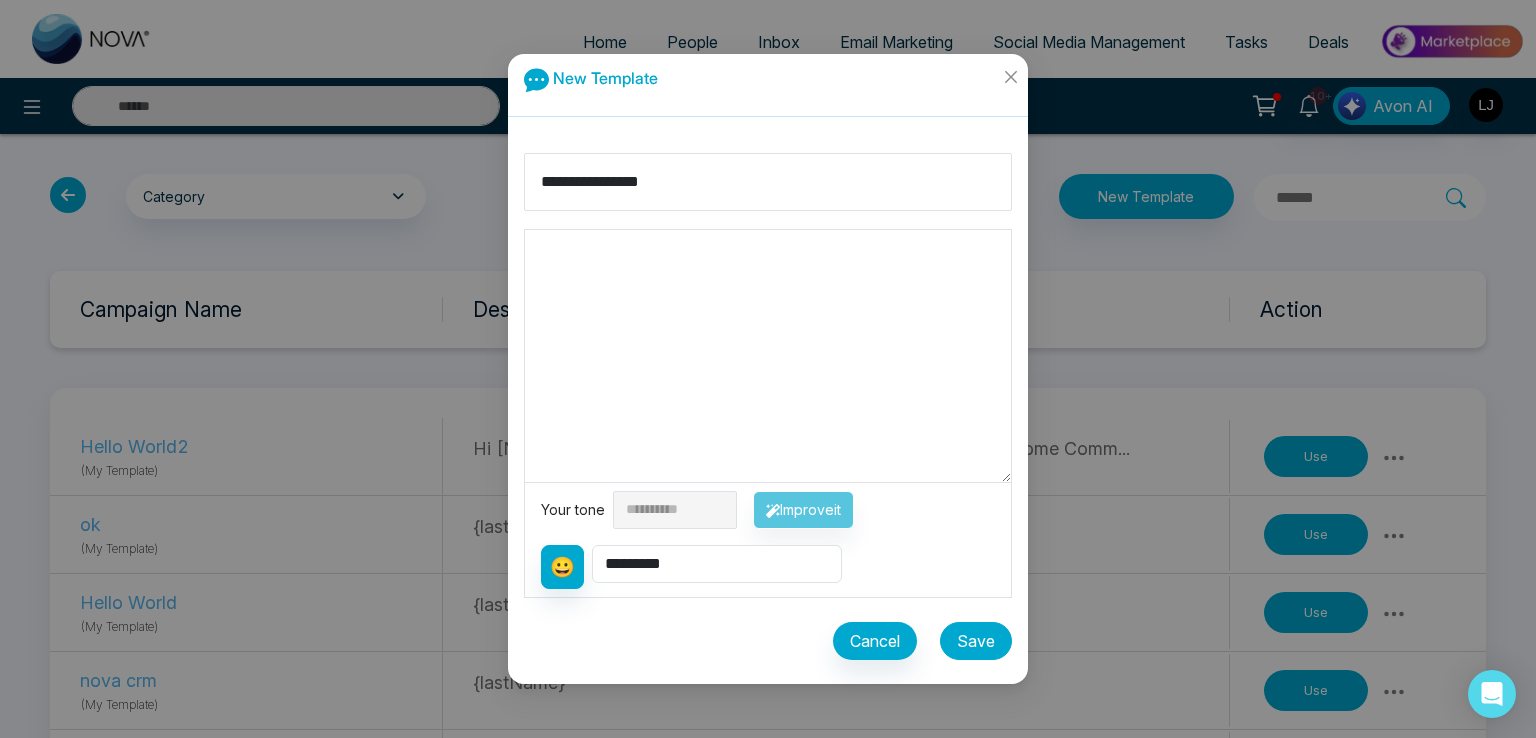 drag, startPoint x: 975, startPoint y: 643, endPoint x: 968, endPoint y: 615, distance: 28.86174 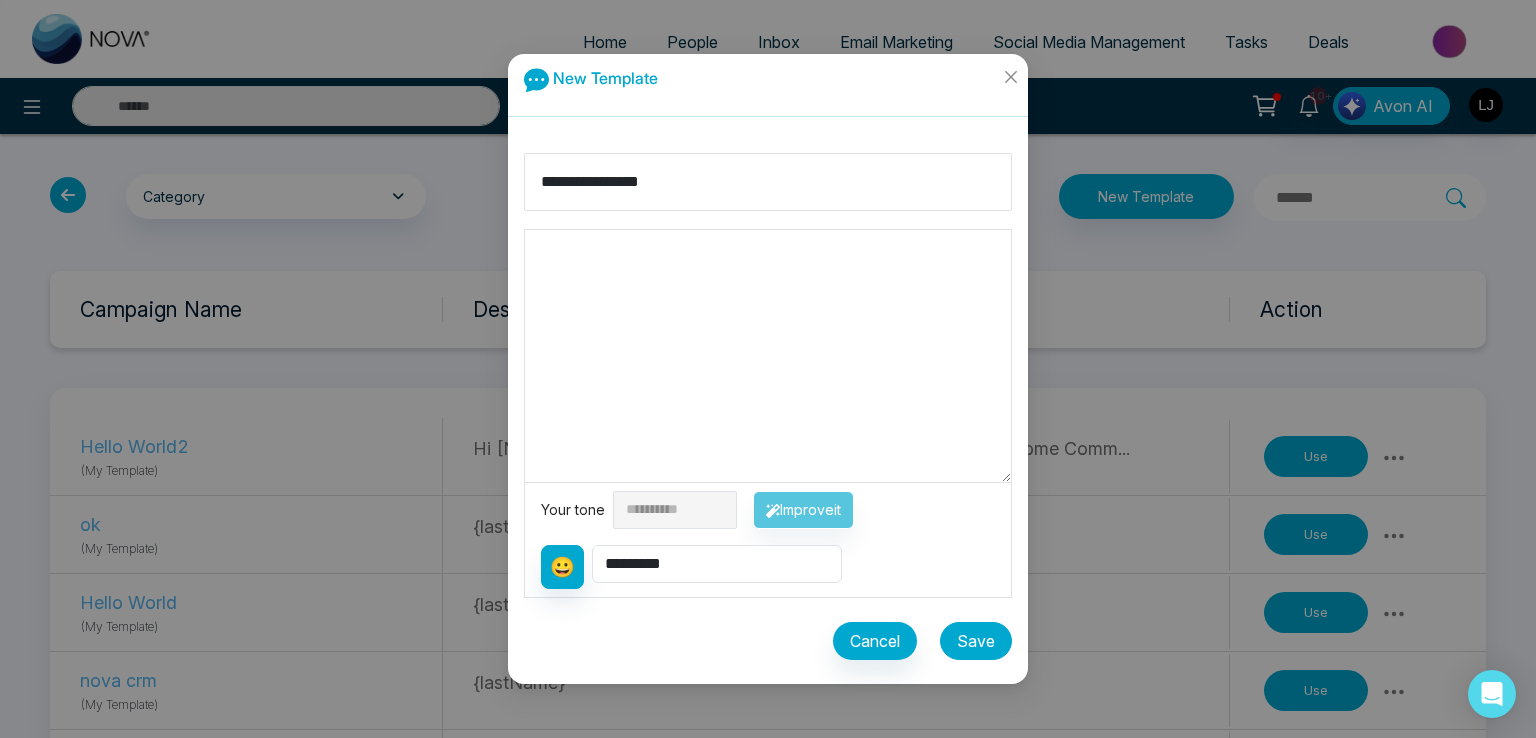 click on "Save" at bounding box center (976, 641) 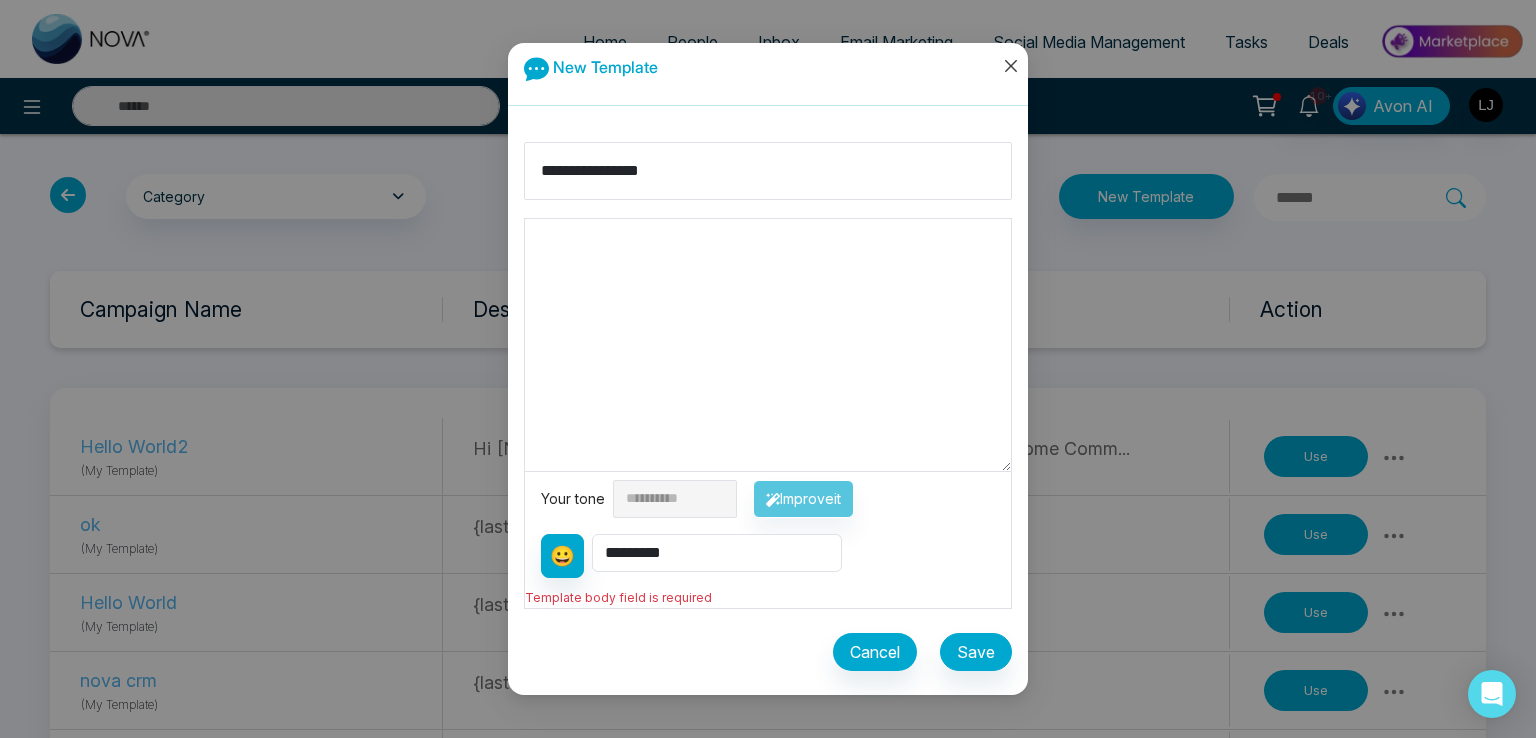 click 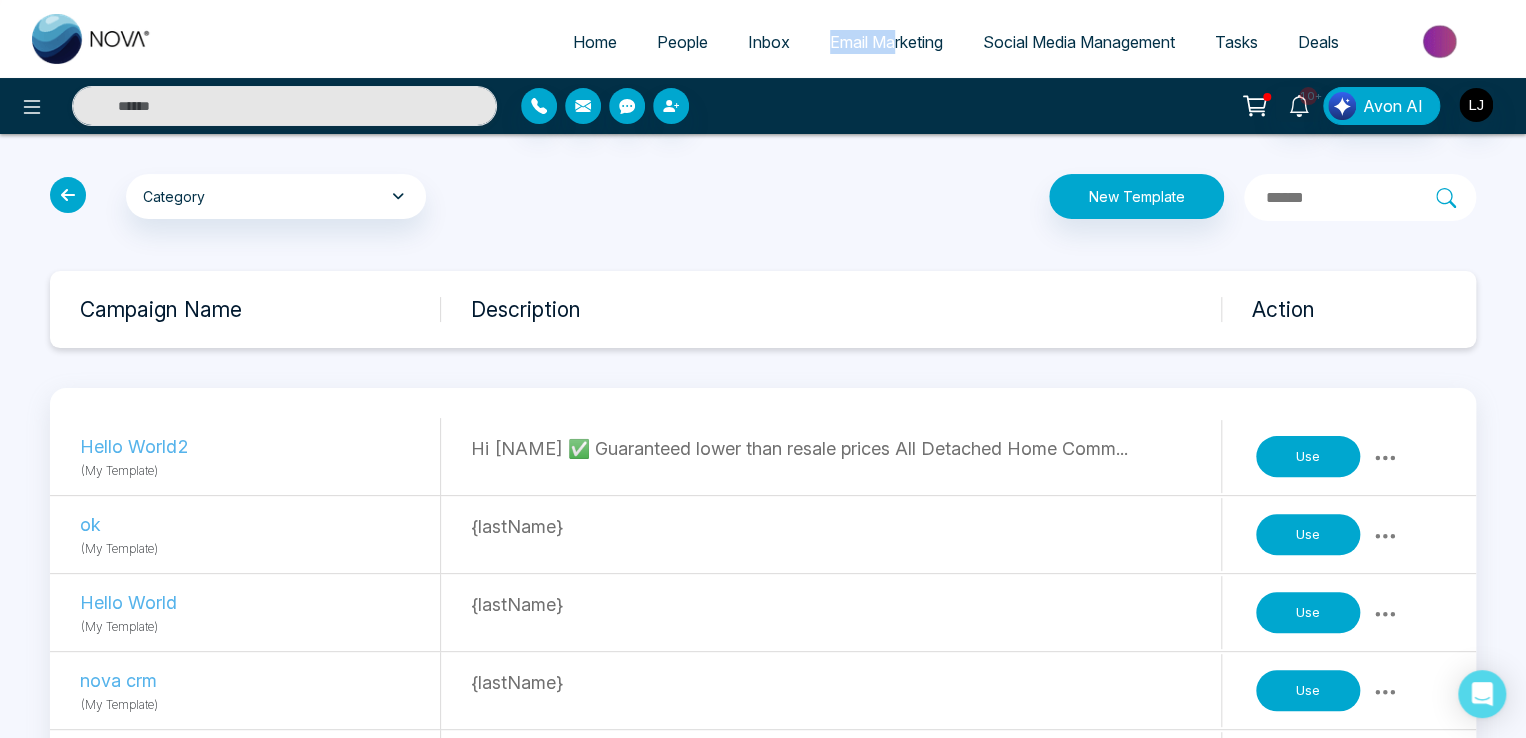 click on "Home People Inbox Email Marketing Social Media Management Tasks Deals" at bounding box center (843, 43) 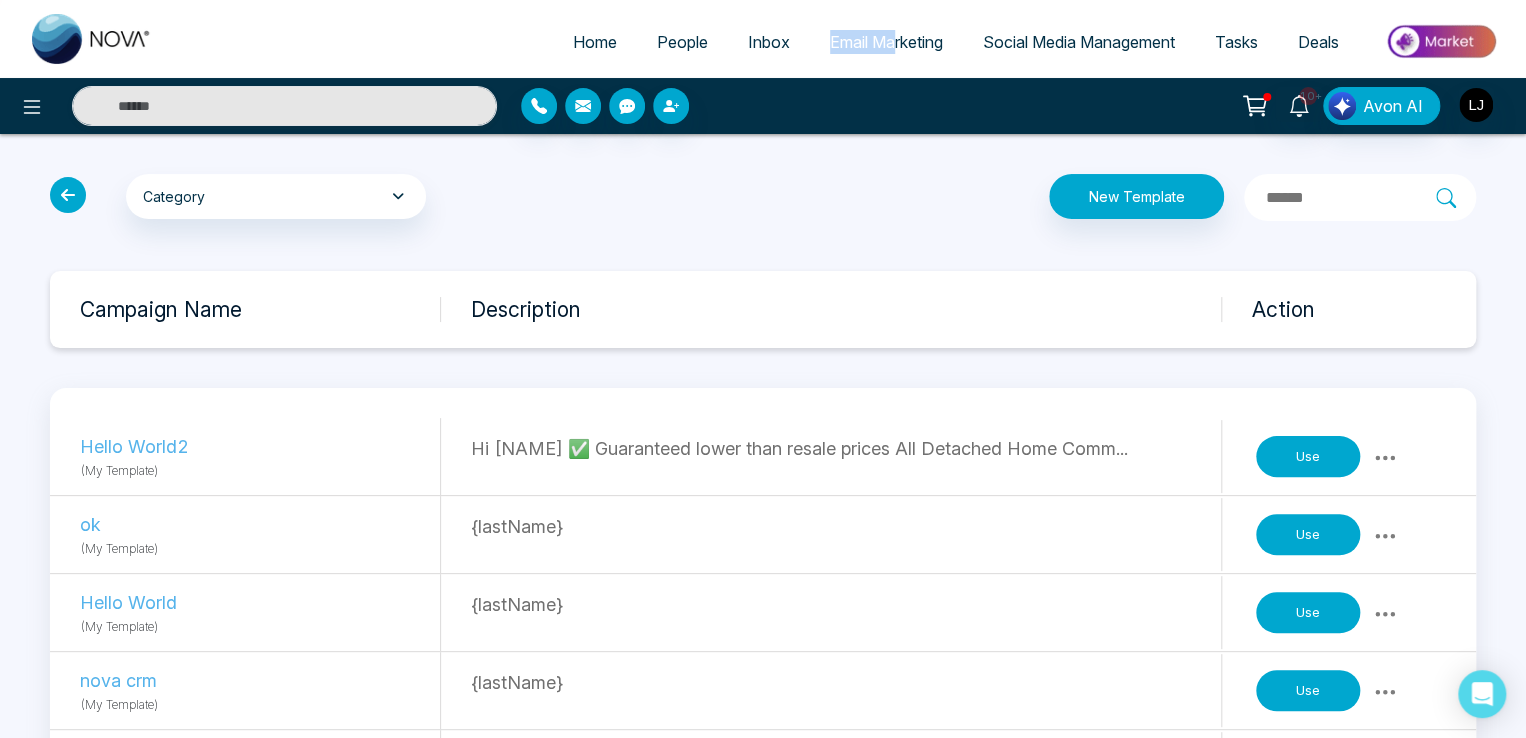 click on "Email Marketing" at bounding box center [886, 42] 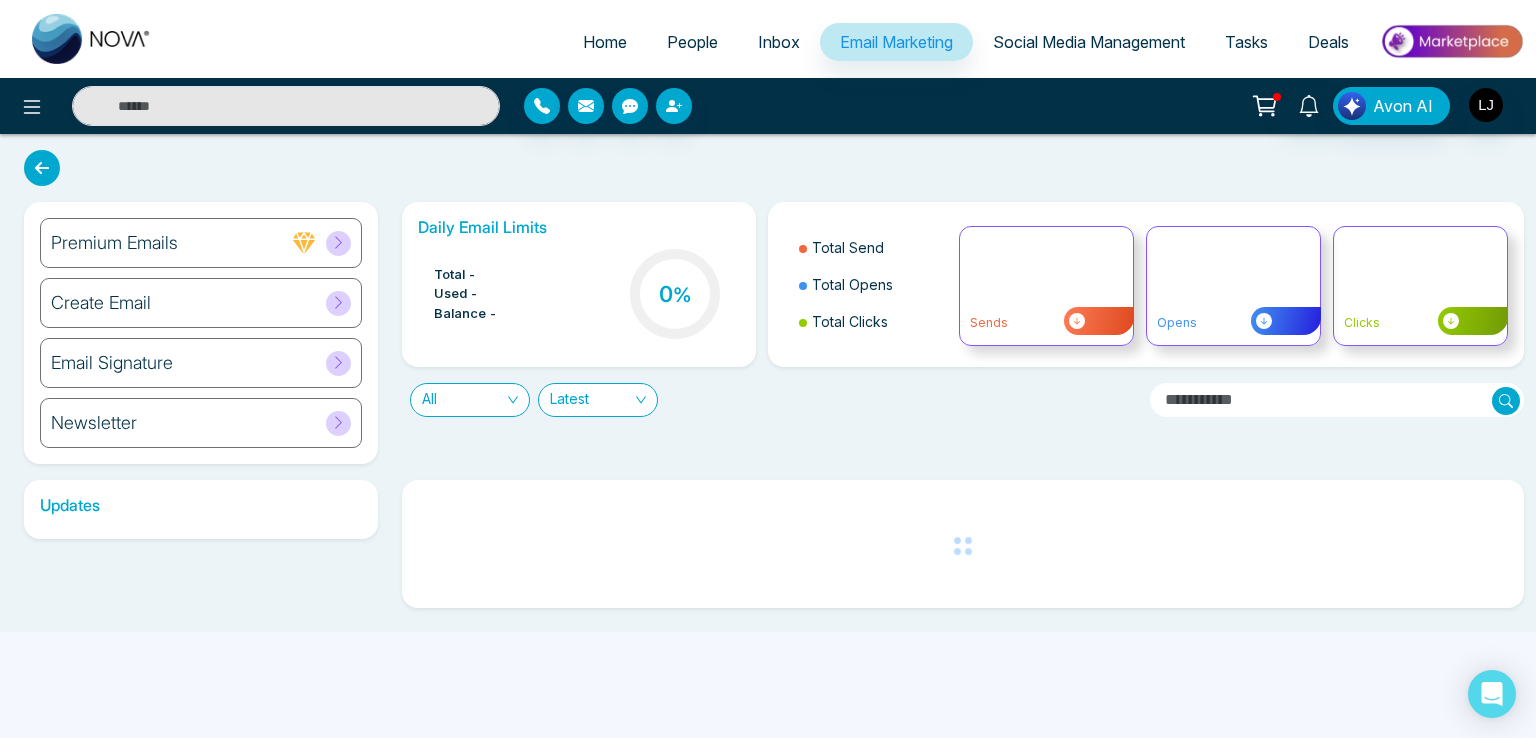 click on "Newsletter" at bounding box center [201, 423] 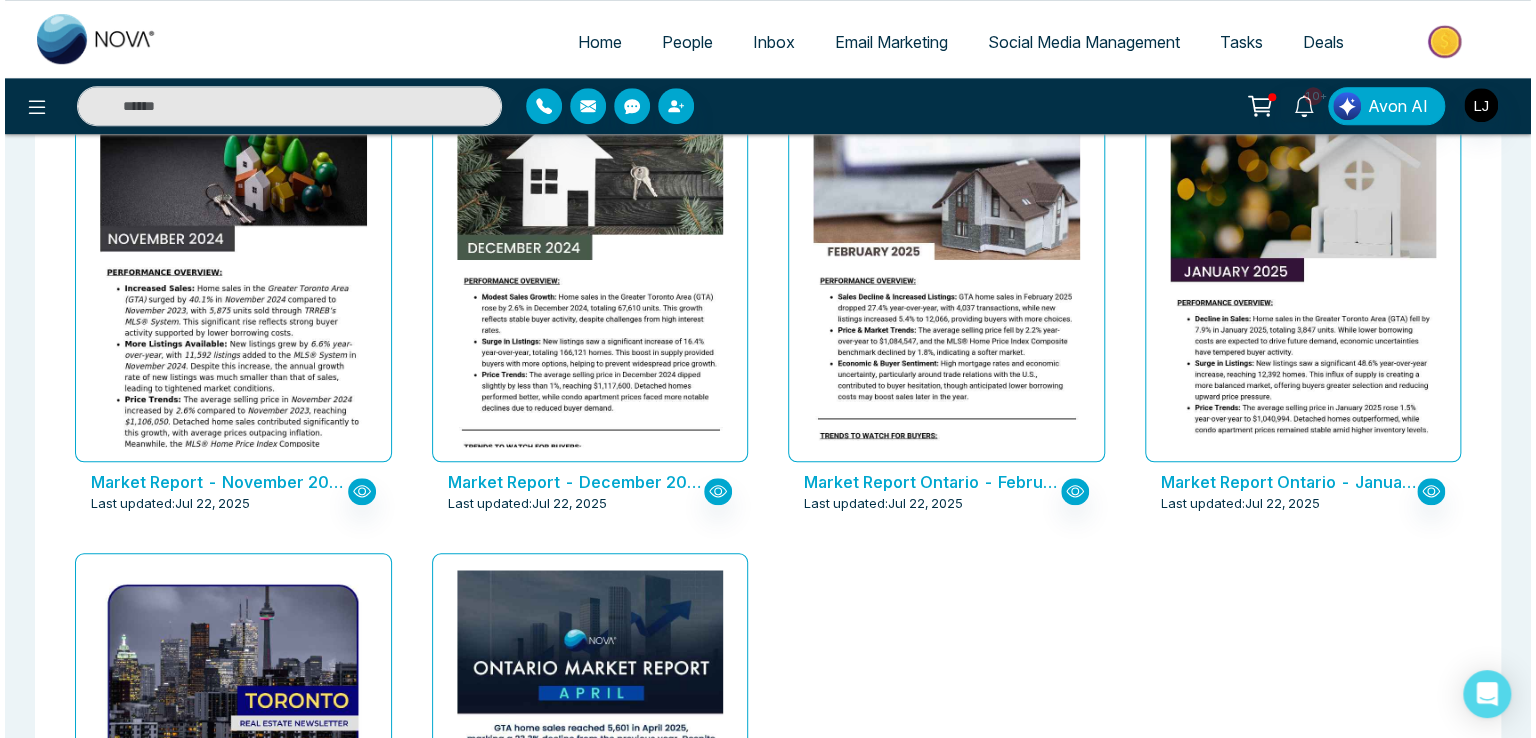 scroll, scrollTop: 755, scrollLeft: 0, axis: vertical 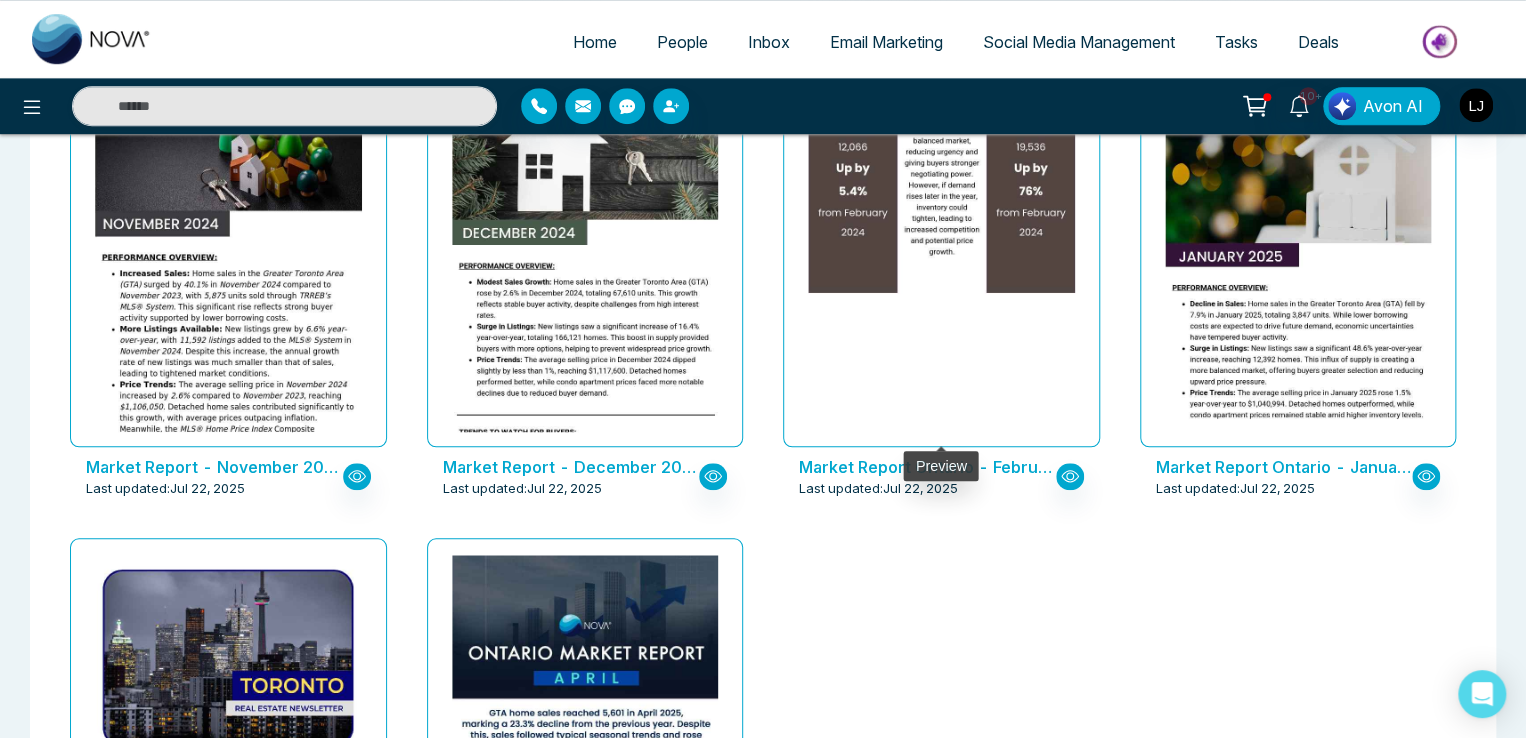click at bounding box center [941, -415] 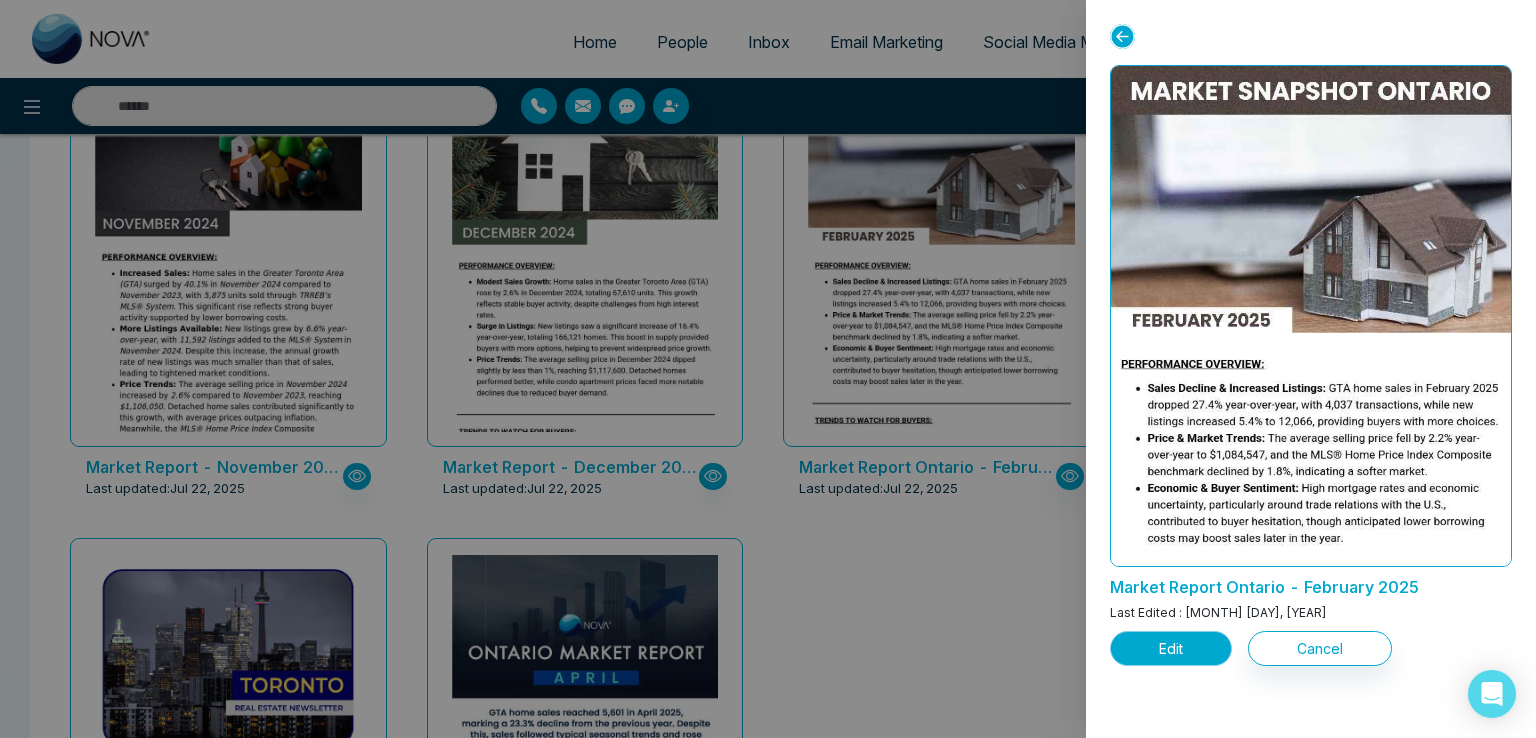 click on "Edit" at bounding box center (1171, 648) 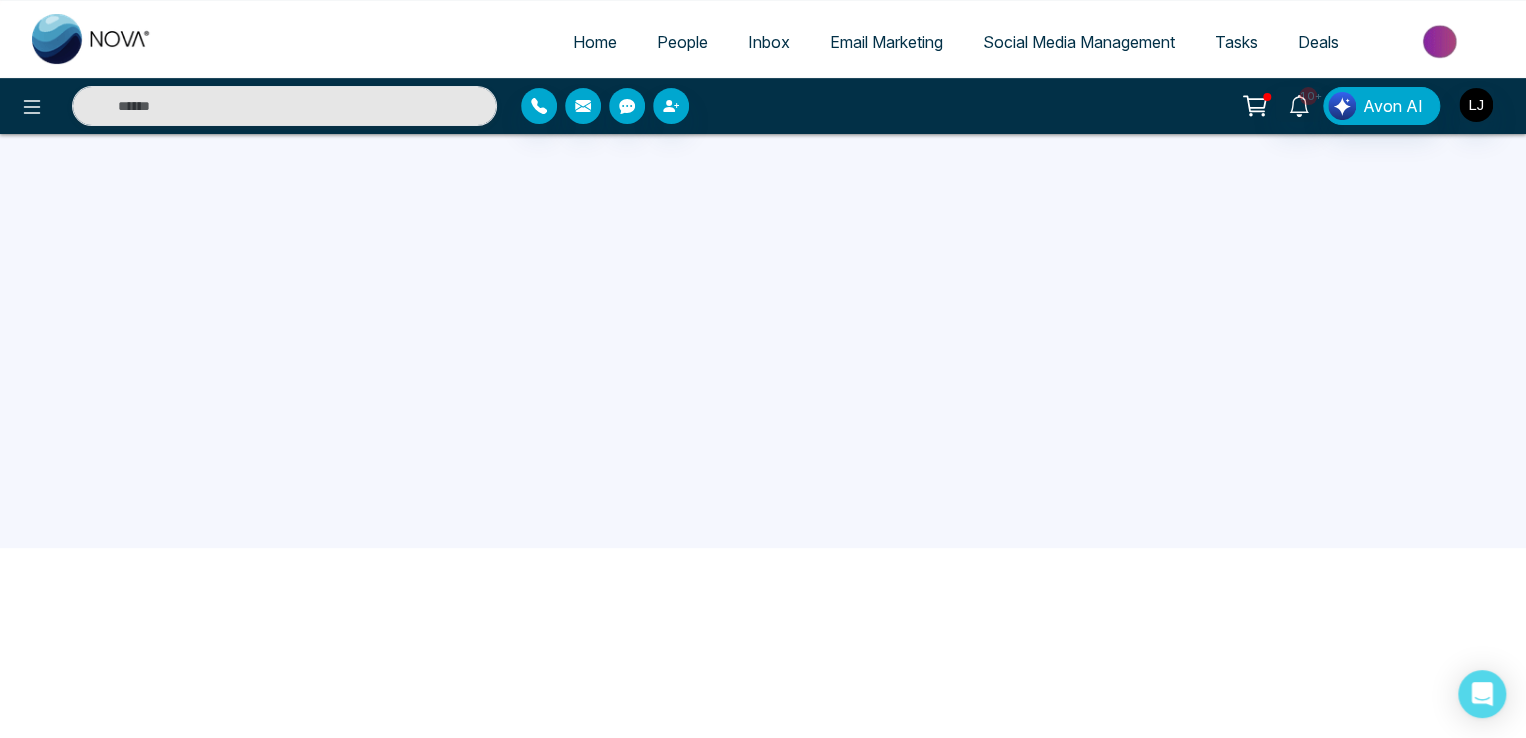 scroll, scrollTop: 0, scrollLeft: 0, axis: both 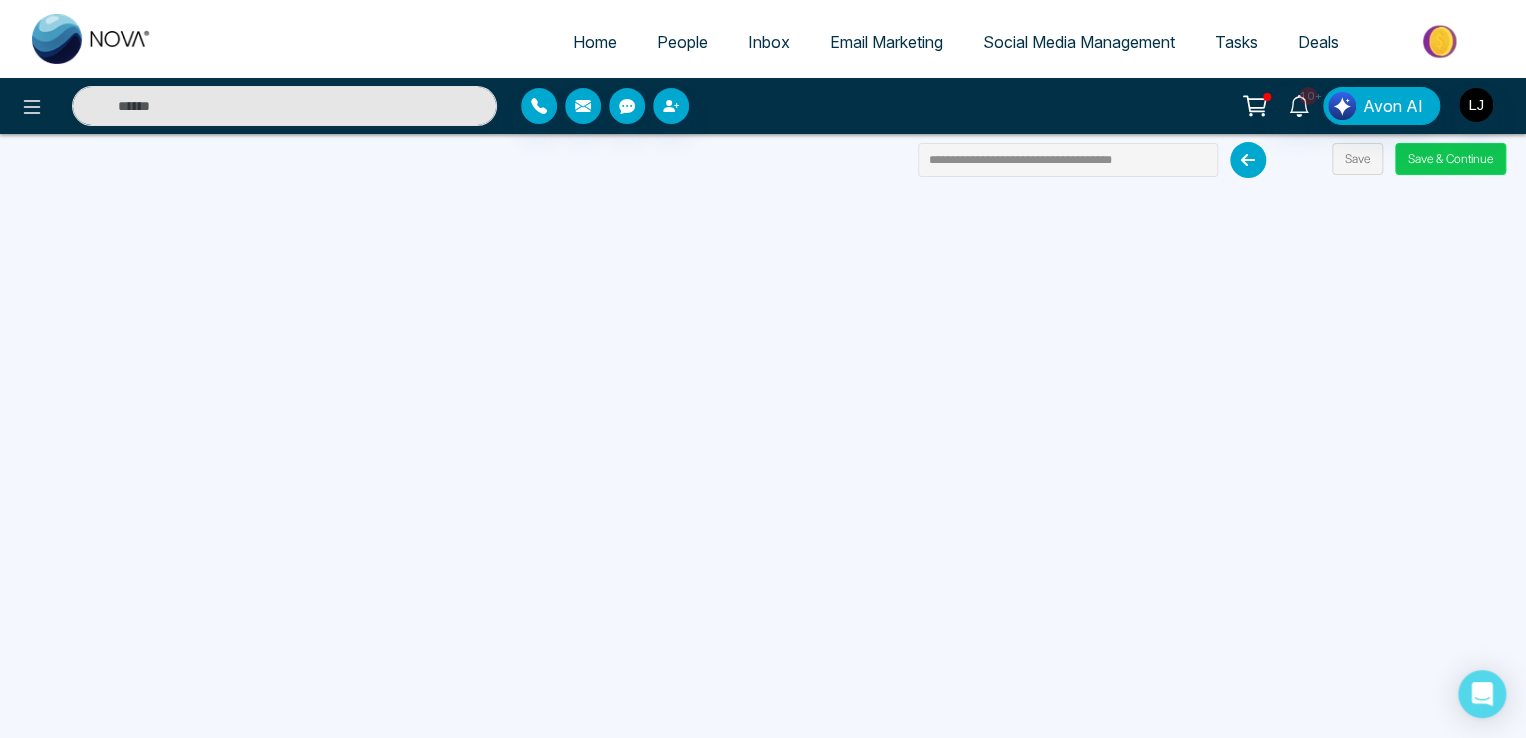 click on "Save & Continue" at bounding box center (1450, 159) 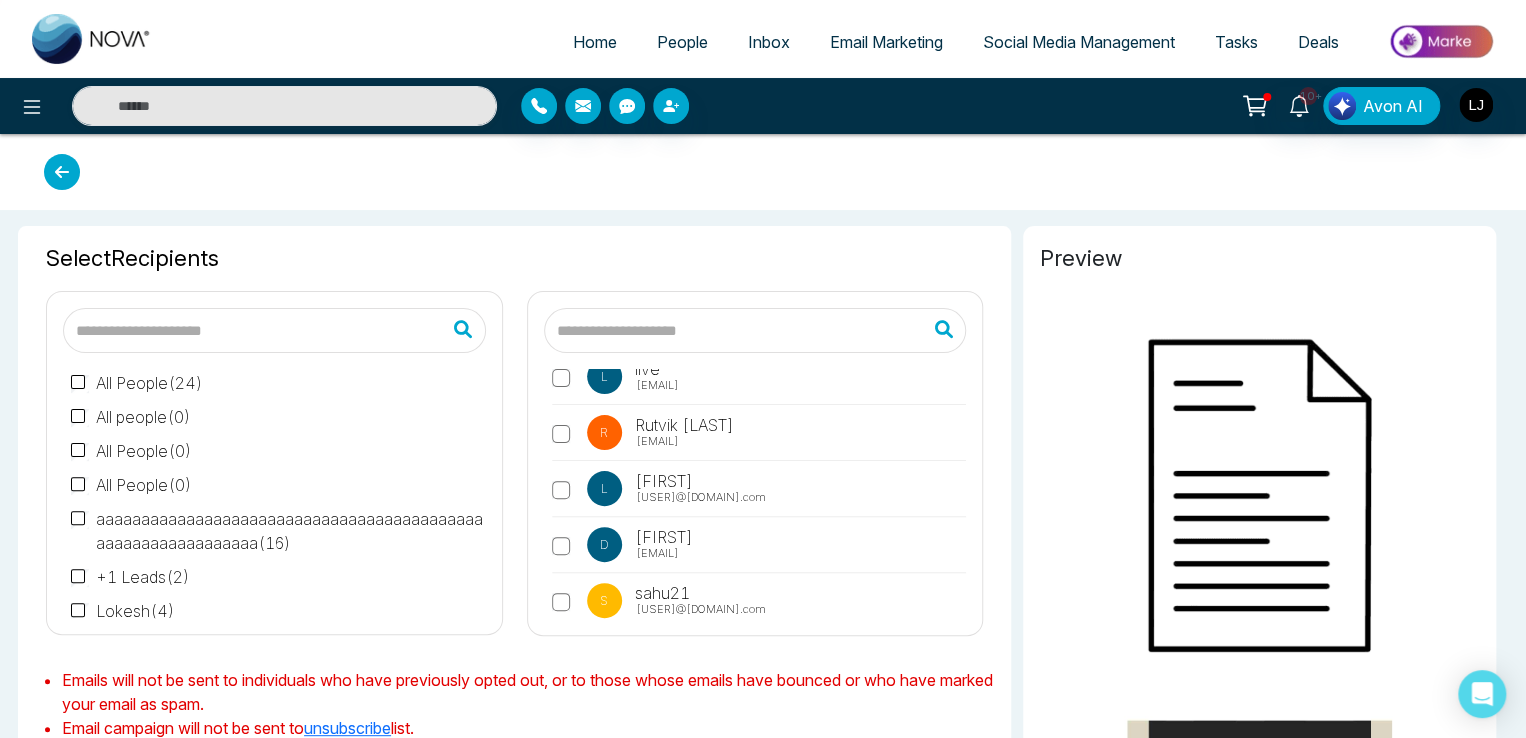 scroll, scrollTop: 0, scrollLeft: 0, axis: both 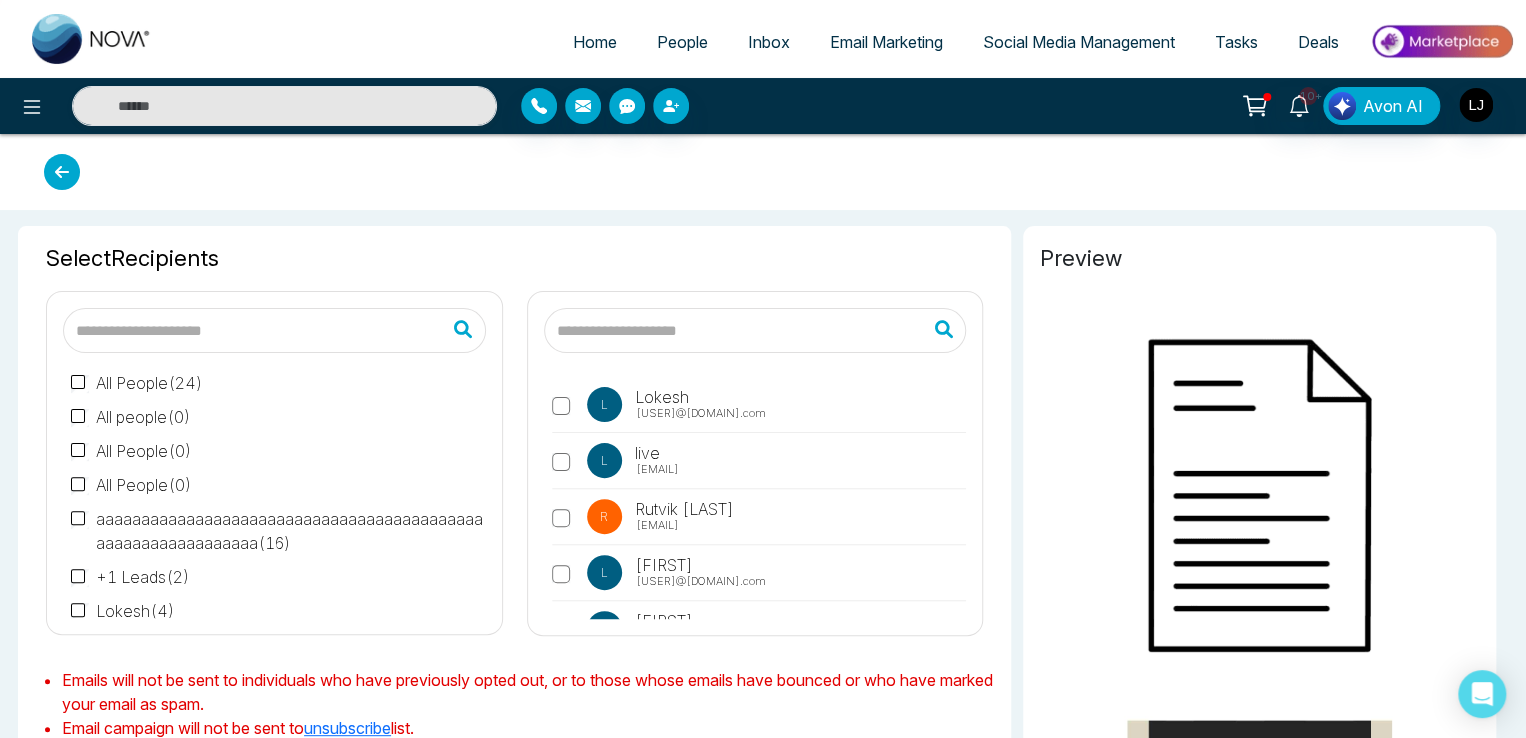 click on "l   live     [EMAIL]" at bounding box center (759, 466) 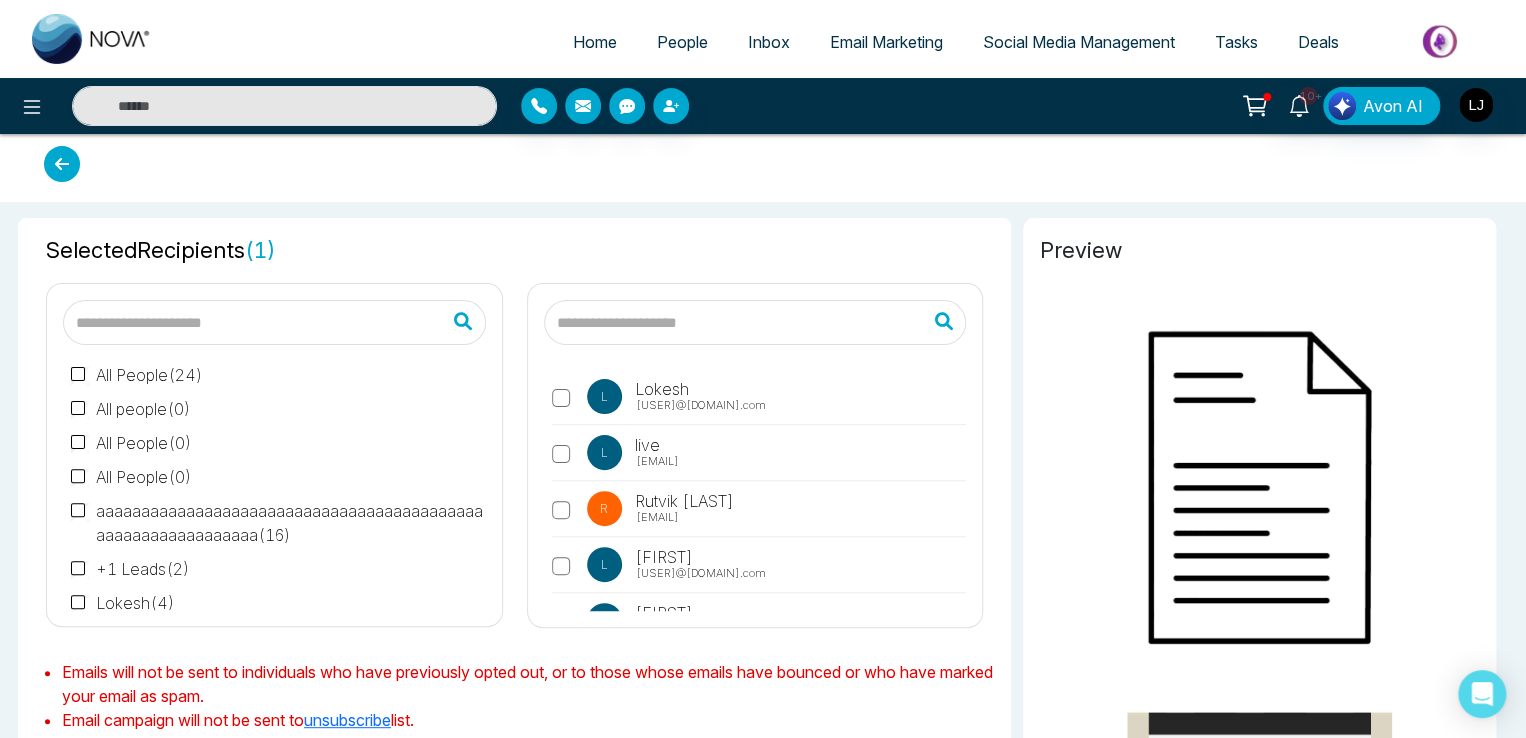 type on "**********" 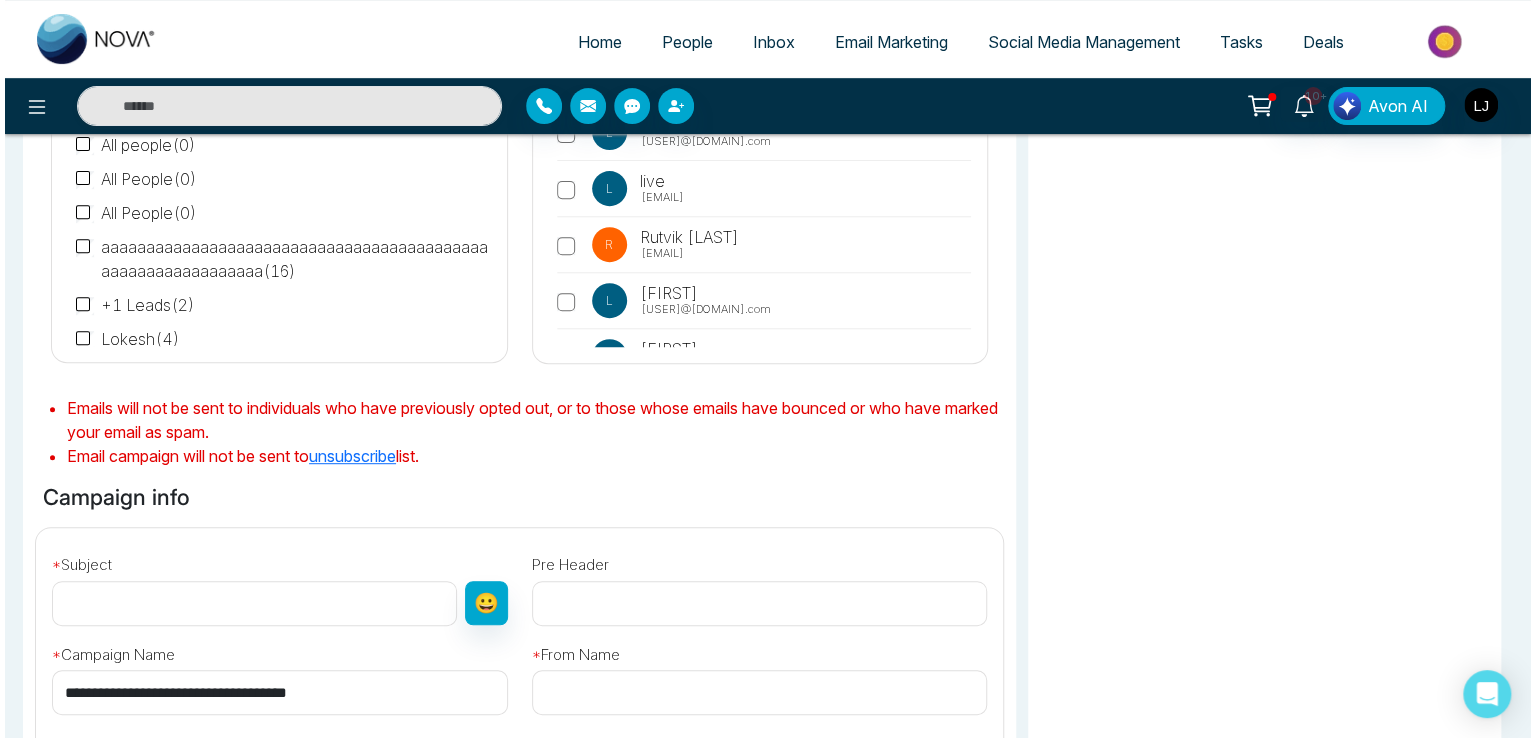 scroll, scrollTop: 674, scrollLeft: 0, axis: vertical 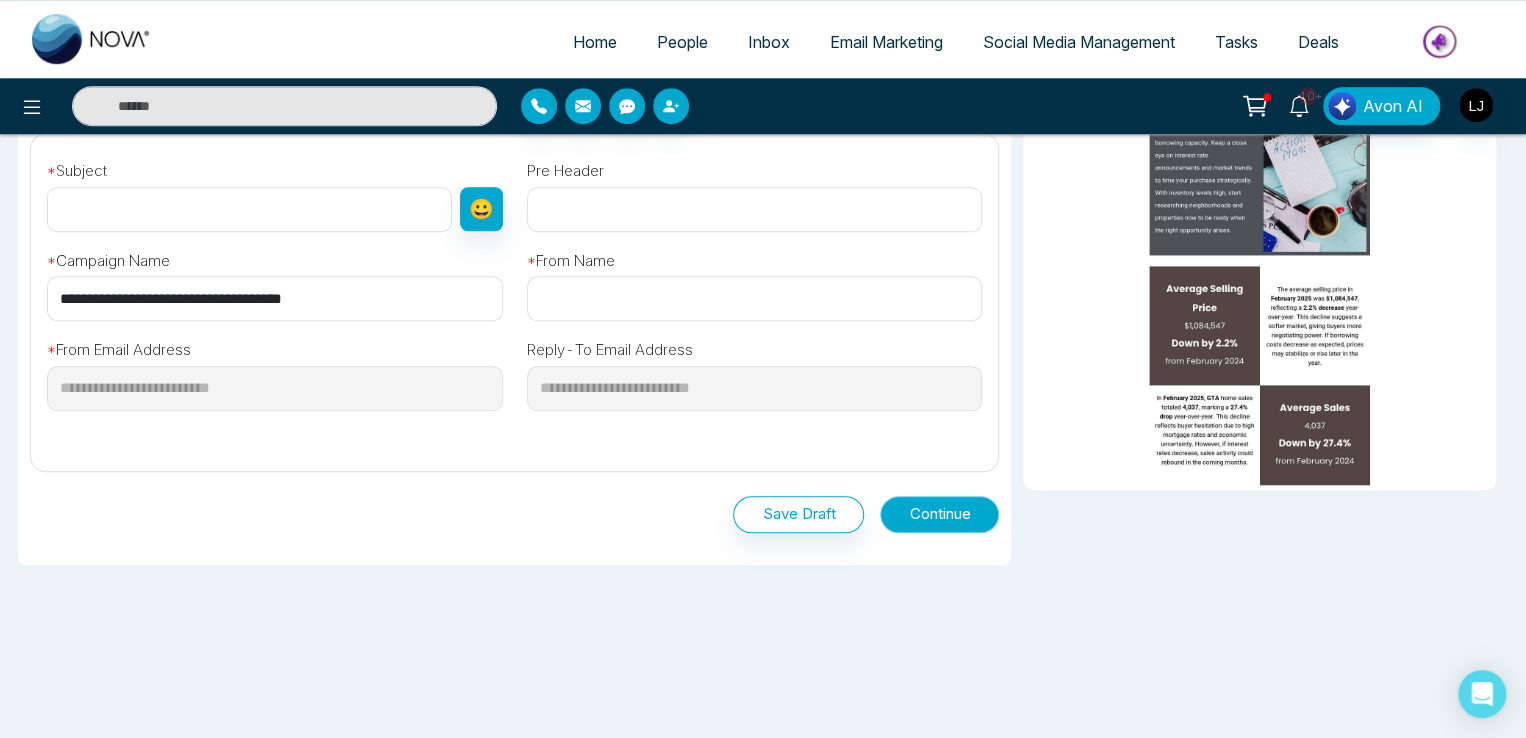 click on "Continue" at bounding box center [939, 514] 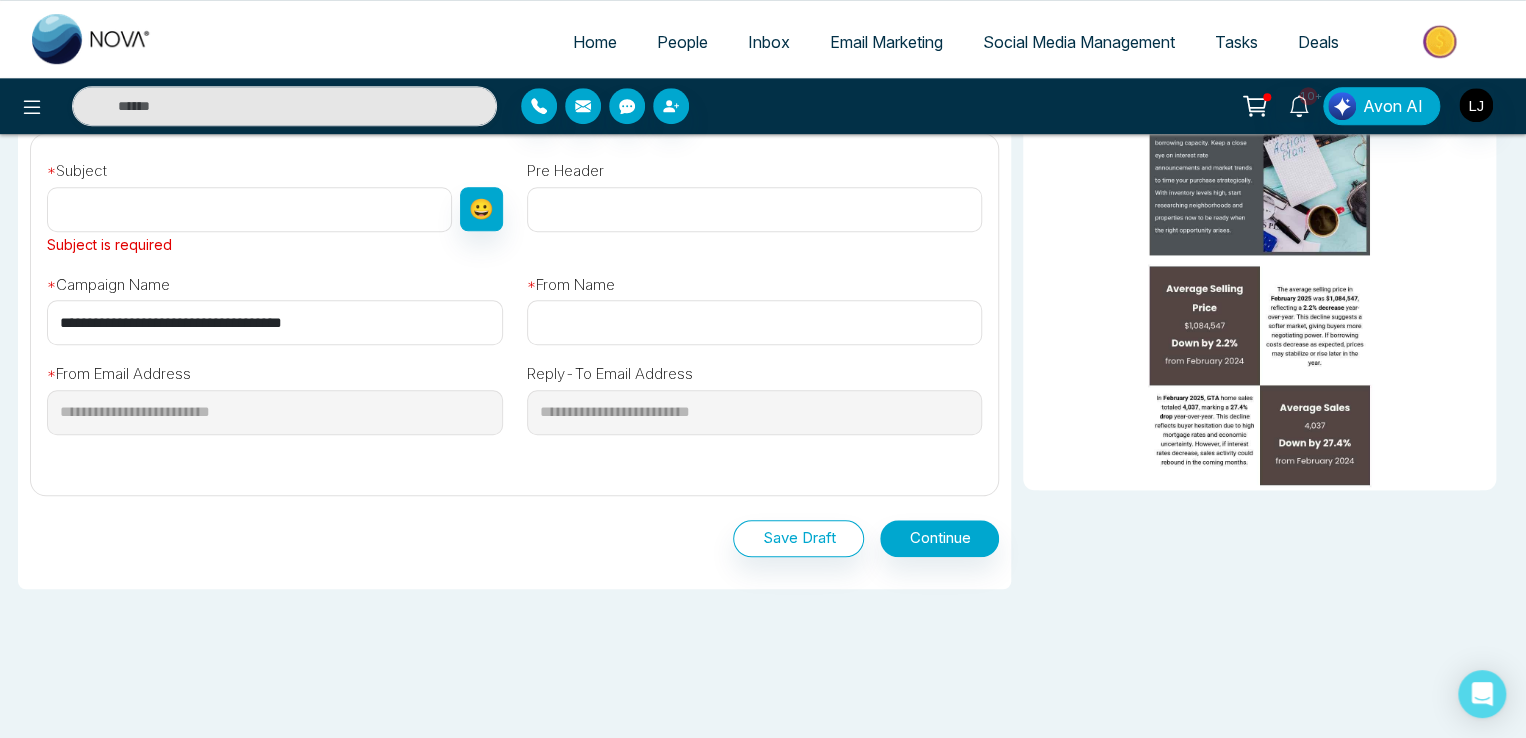 drag, startPoint x: 349, startPoint y: 321, endPoint x: 0, endPoint y: 321, distance: 349 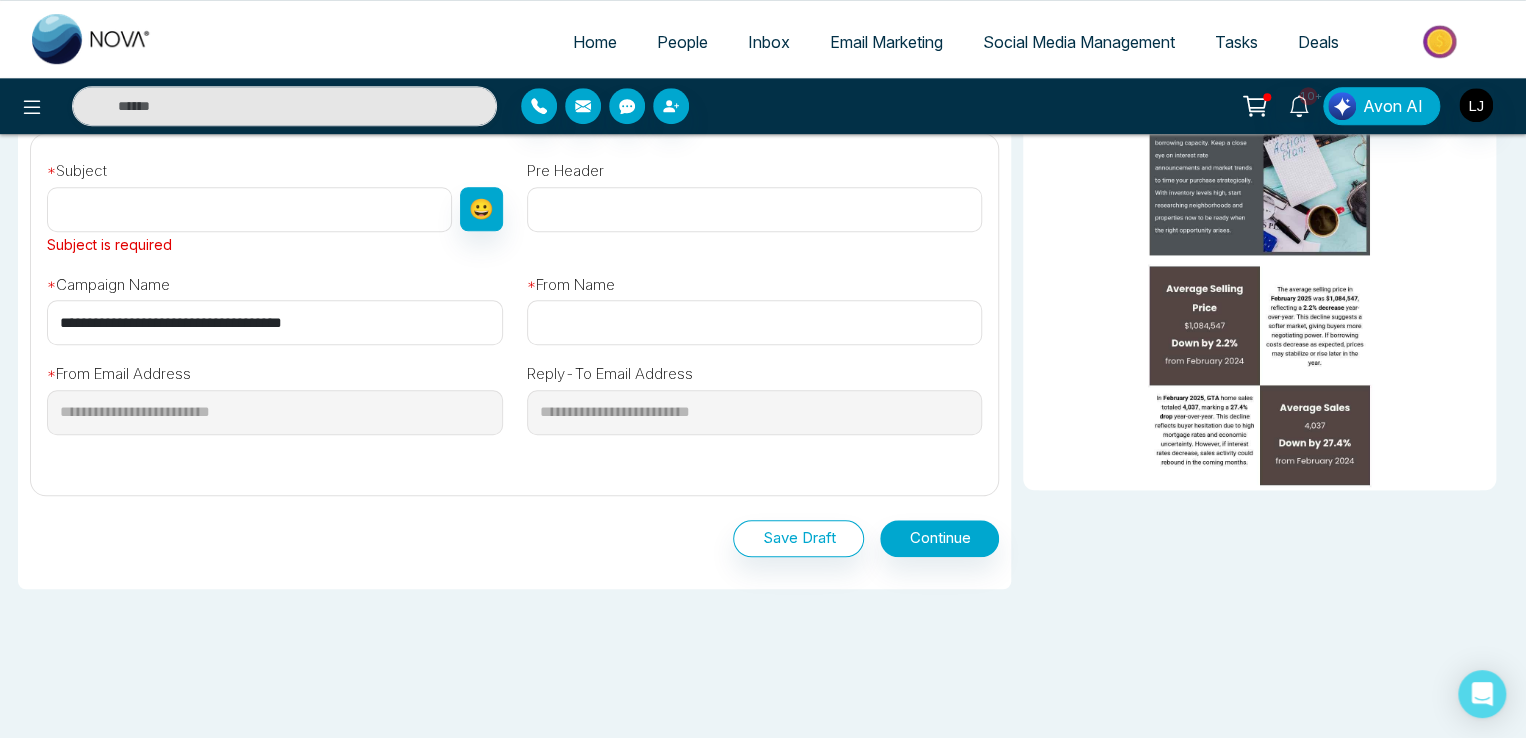 click on "Selected  Recipients  ( 1 ) All People  ( 24 ) All   people  ( 0 ) All      People  ( 0 ) All  People  ( 0 ) aaaaaaaaaaaaaaaaaaaaaaaaaaaaaaaaaaaaaaaaaaaaaaaaaaaaaaaaaaaaa  ( 16 ) +1 Leads  ( 2 ) [LAST]  ( 4 ) Stages Exlude  ( 17 ) List include Warm and Hot  ( 7 ) closed  ( 6 ) nm  ( 0 ) L   [LAST]     [USER]@[DOMAIN].com l   [USER]     [USER]@[DOMAIN].com R   [LAST]   [LAST]   [USER]@[DOMAIN].com l   [LAST]     [USER]@[DOMAIN].com D   [LAST]     [USER]@[DOMAIN].com s   [USER]     [USER]@[DOMAIN].com L   [LAST]     [USER]@[DOMAIN].com A   [LAST]     [USER]@[DOMAIN].com A   [LAST]     [USER]@[DOMAIN].com S   [LAST]     [USER]@[DOMAIN].com R   [LAST]   [LAST]   [USER]@[DOMAIN].com V   [FIRST]   [LAST]   [USER]@[DOMAIN].com A   [LAST]     [USER]@[DOMAIN].com H   [FIRST]   [LAST]   [USER]@[DOMAIN].com S   [LAST]   [LAST]   [USER]@[DOMAIN].com V   [FIRST]     [USER]@[DOMAIN].com N   [FIRST]   [LAST]   [USER]@[DOMAIN].com L   [LAST]     [USER]@[DOMAIN].com M   [FIRST] [LAST]     [USER]@[DOMAIN].com" at bounding box center [763, 153] 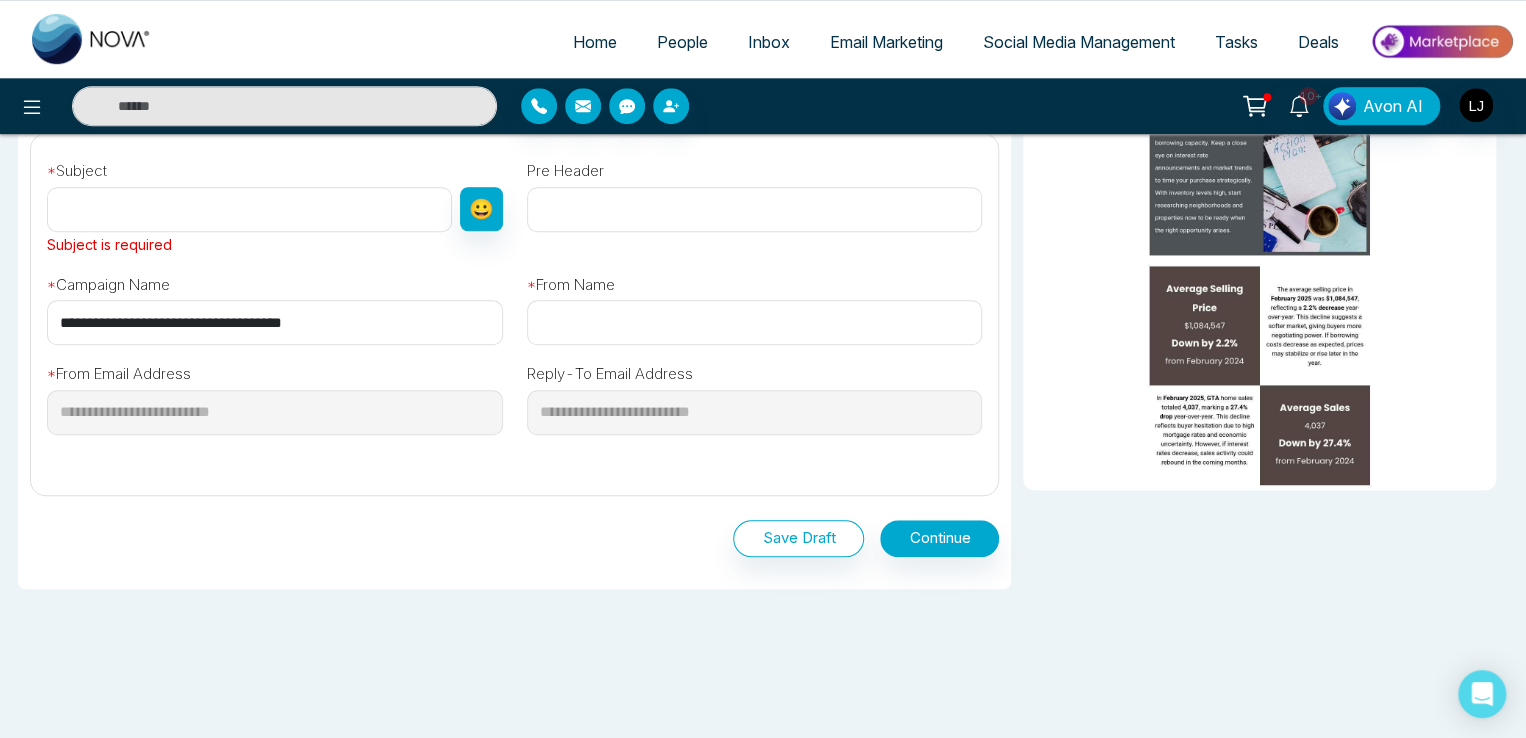 click at bounding box center [249, 209] 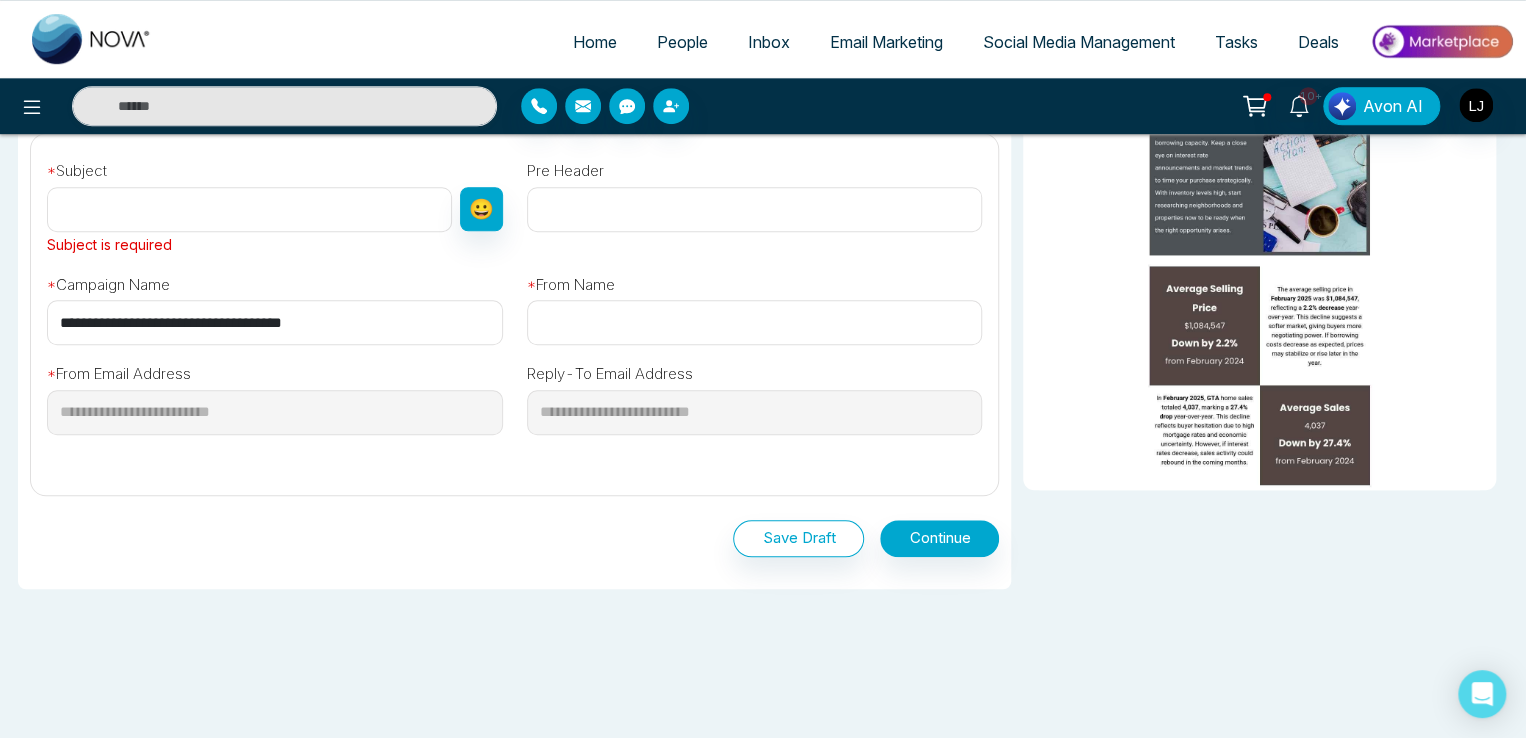 paste on "**********" 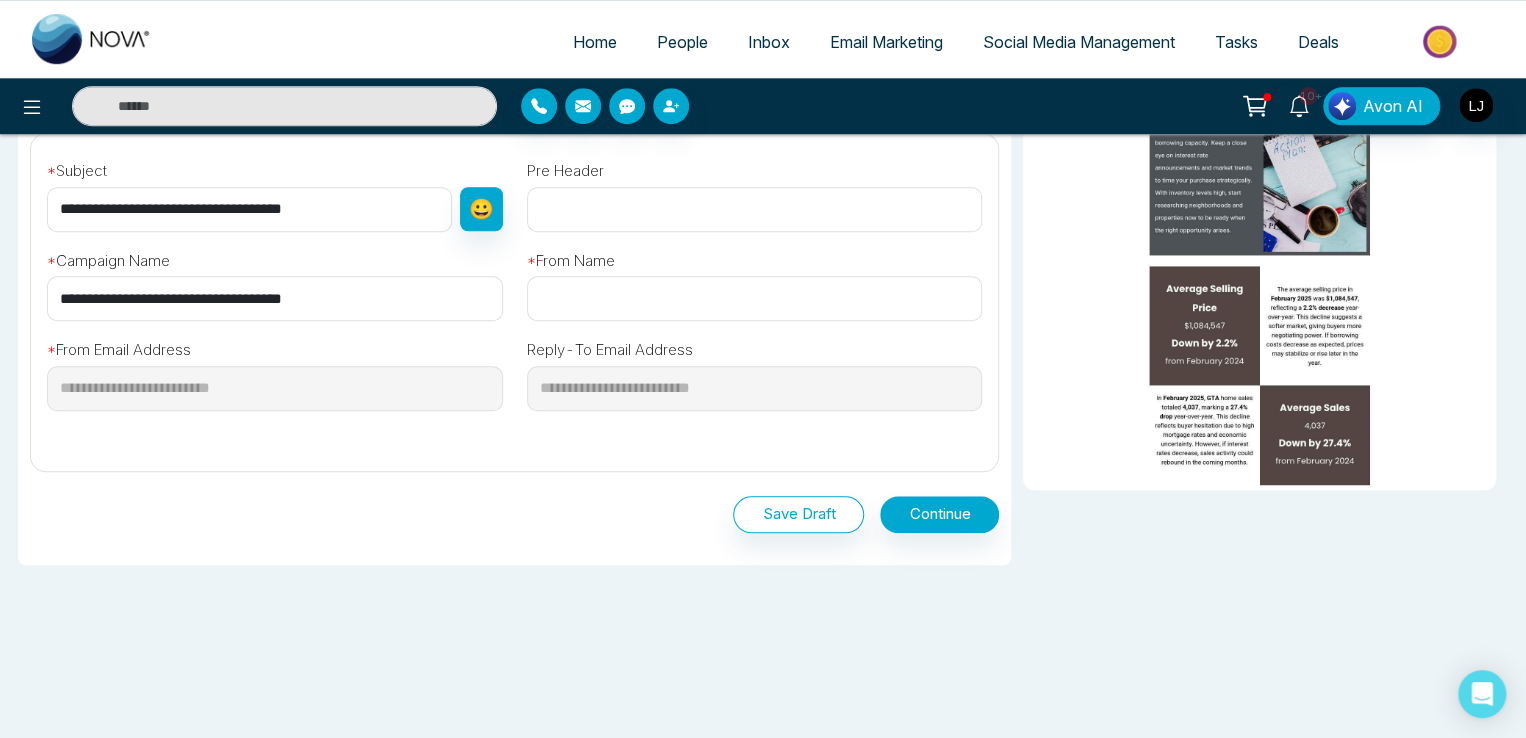 type on "**********" 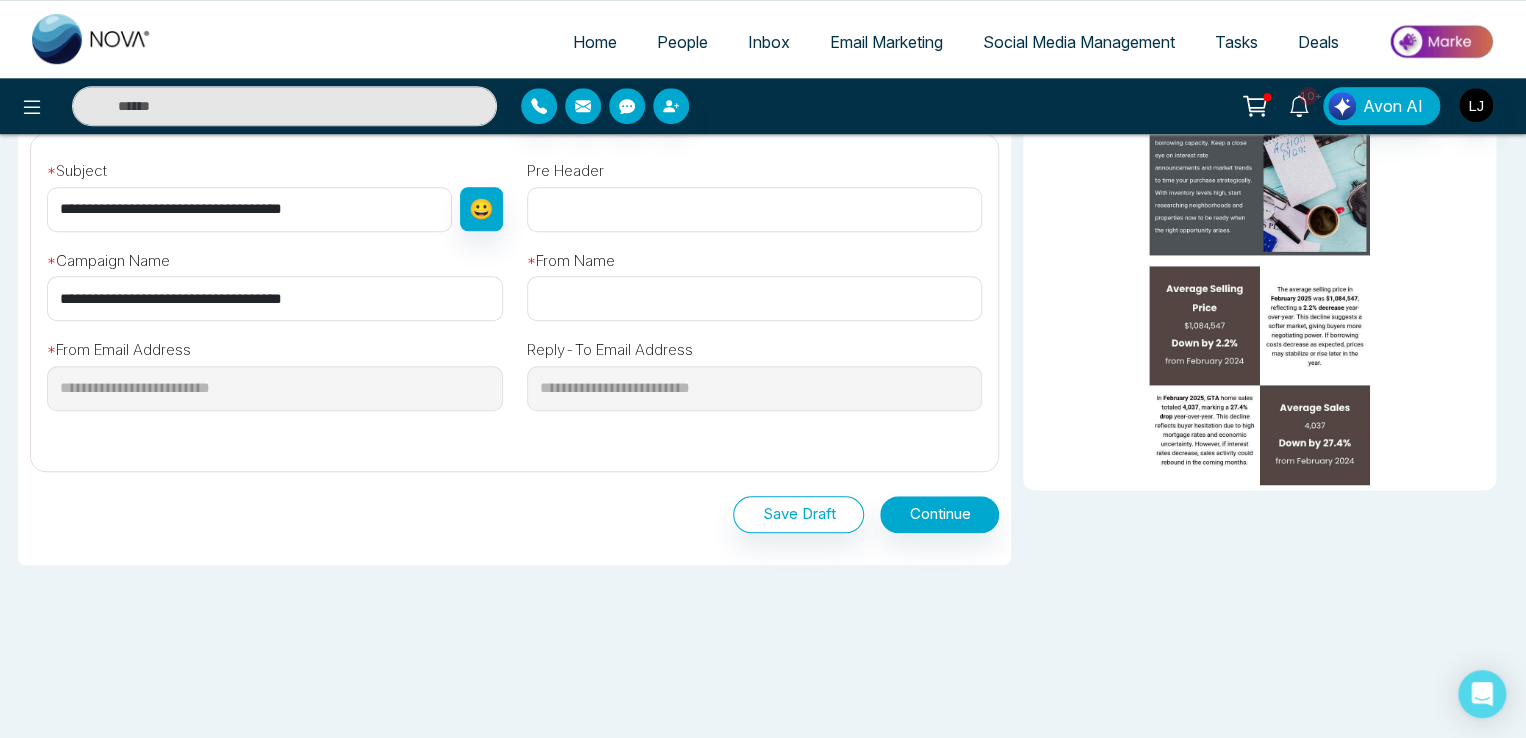 click at bounding box center [755, 298] 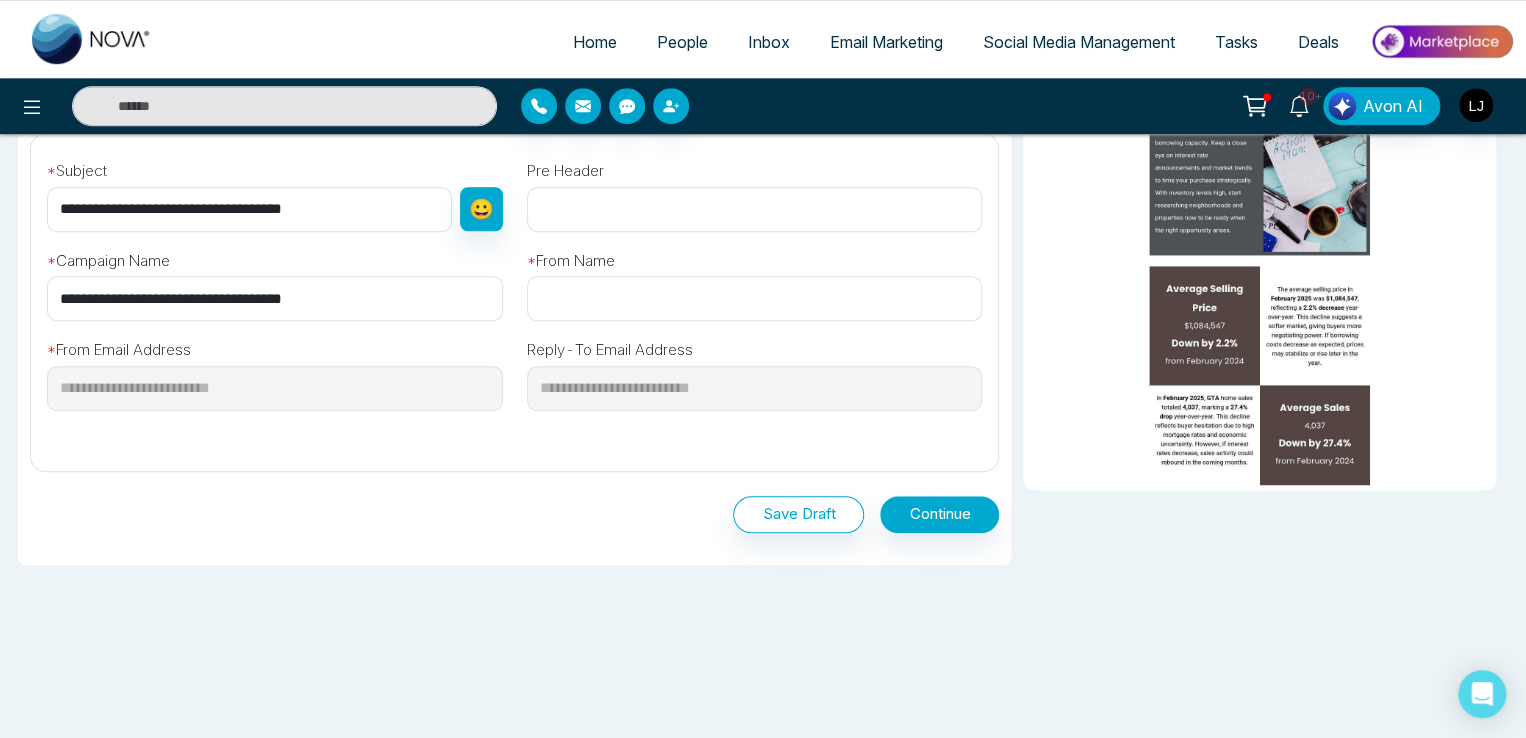 type on "*******" 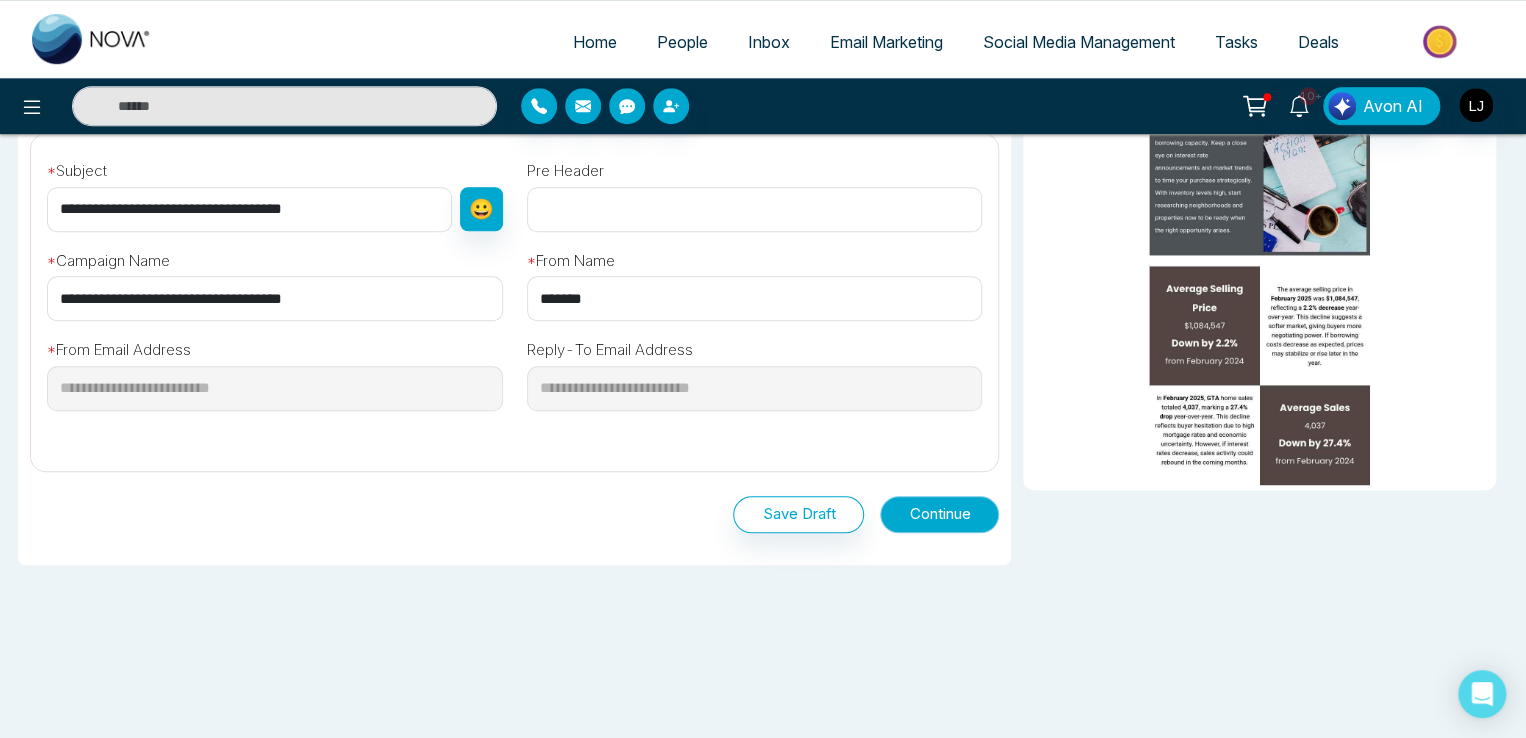 click on "Continue" at bounding box center [939, 514] 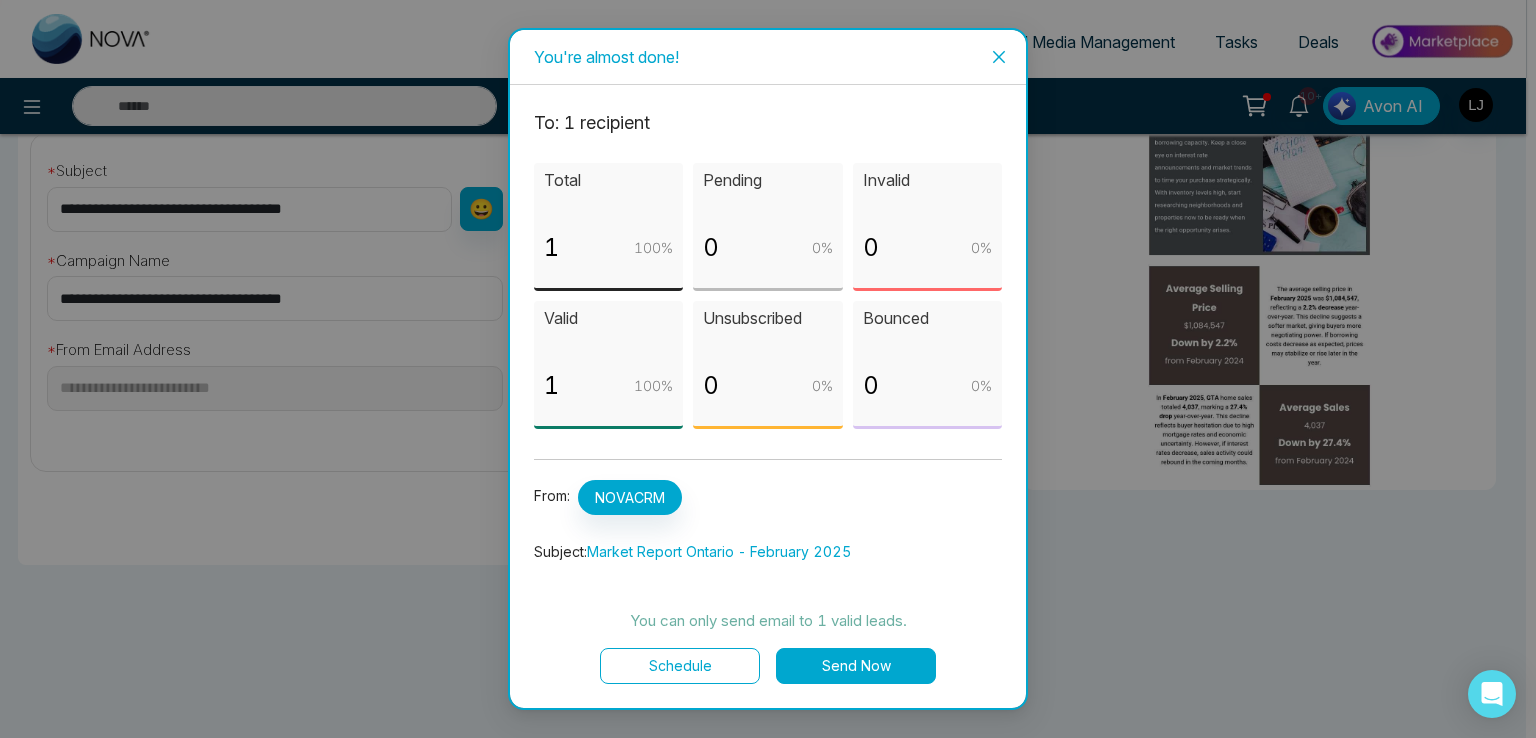 click on "Send Now" at bounding box center [856, 666] 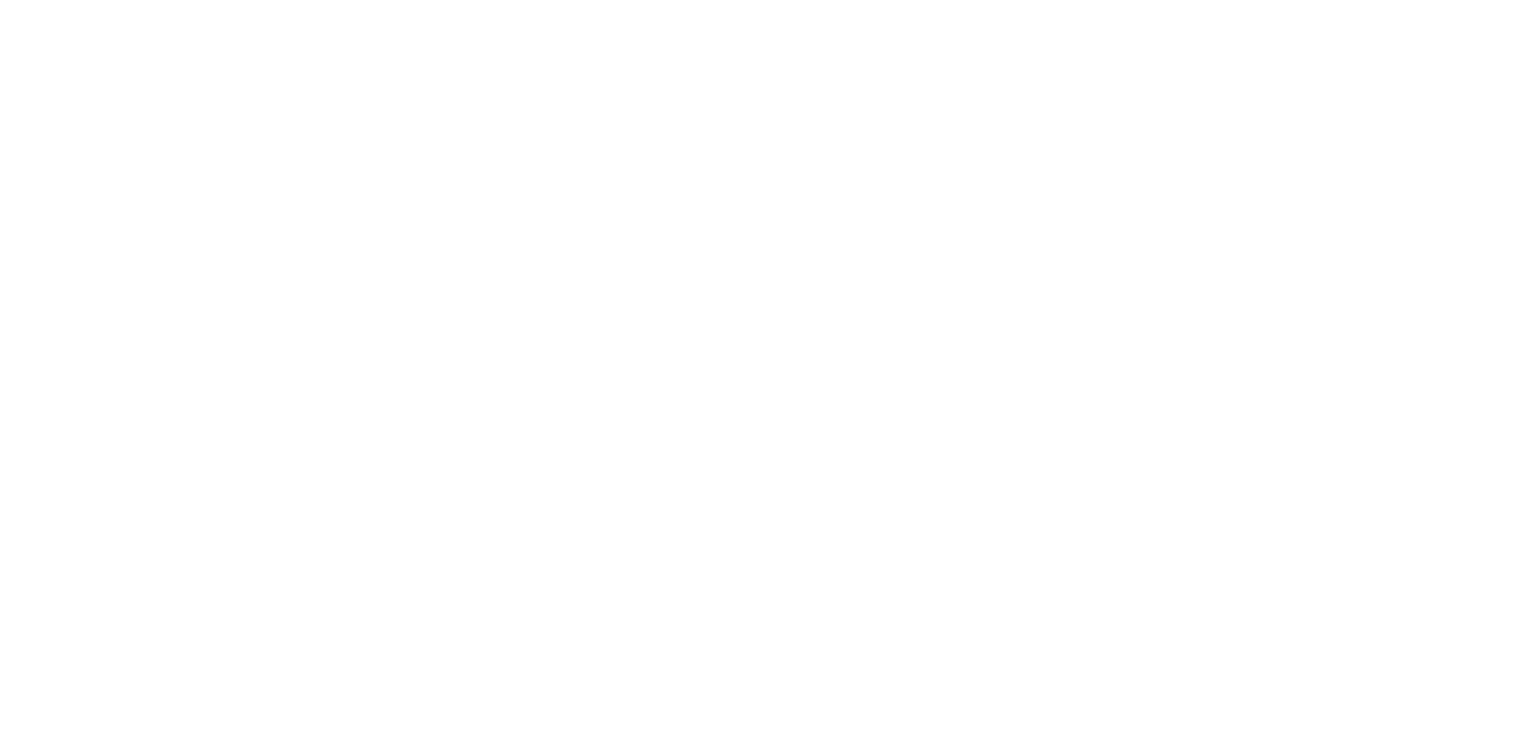 scroll, scrollTop: 0, scrollLeft: 0, axis: both 